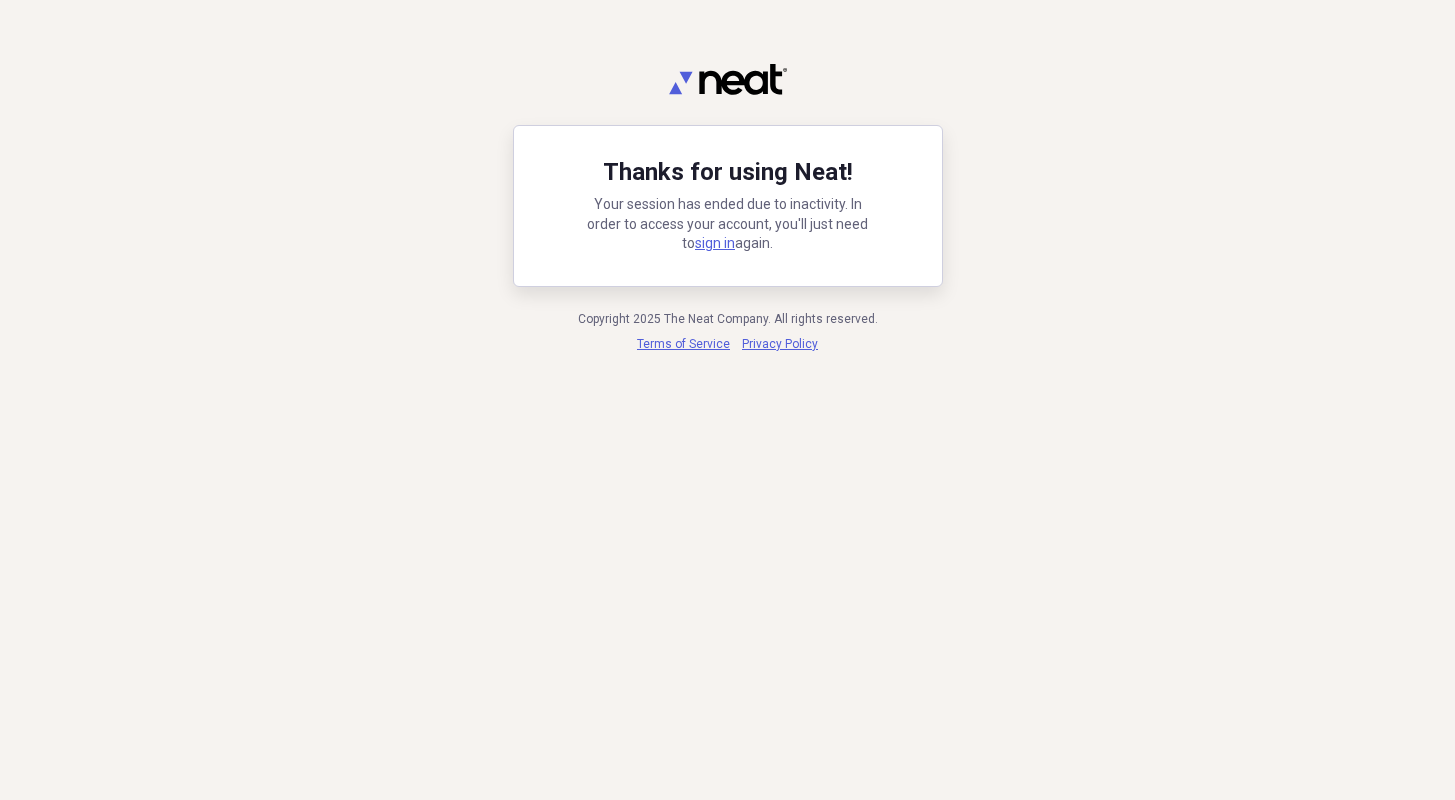 scroll, scrollTop: 0, scrollLeft: 0, axis: both 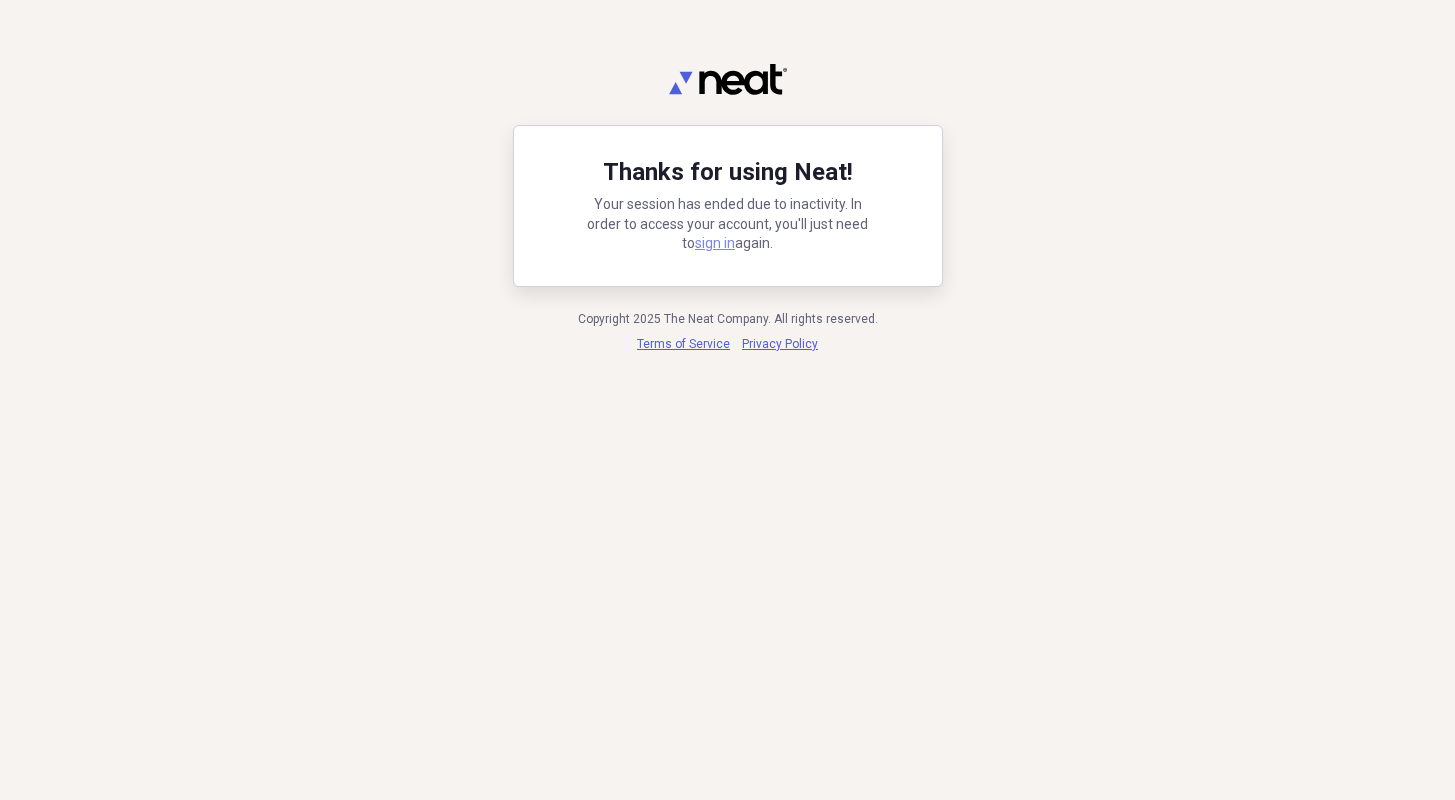 click on "sign in" at bounding box center [715, 243] 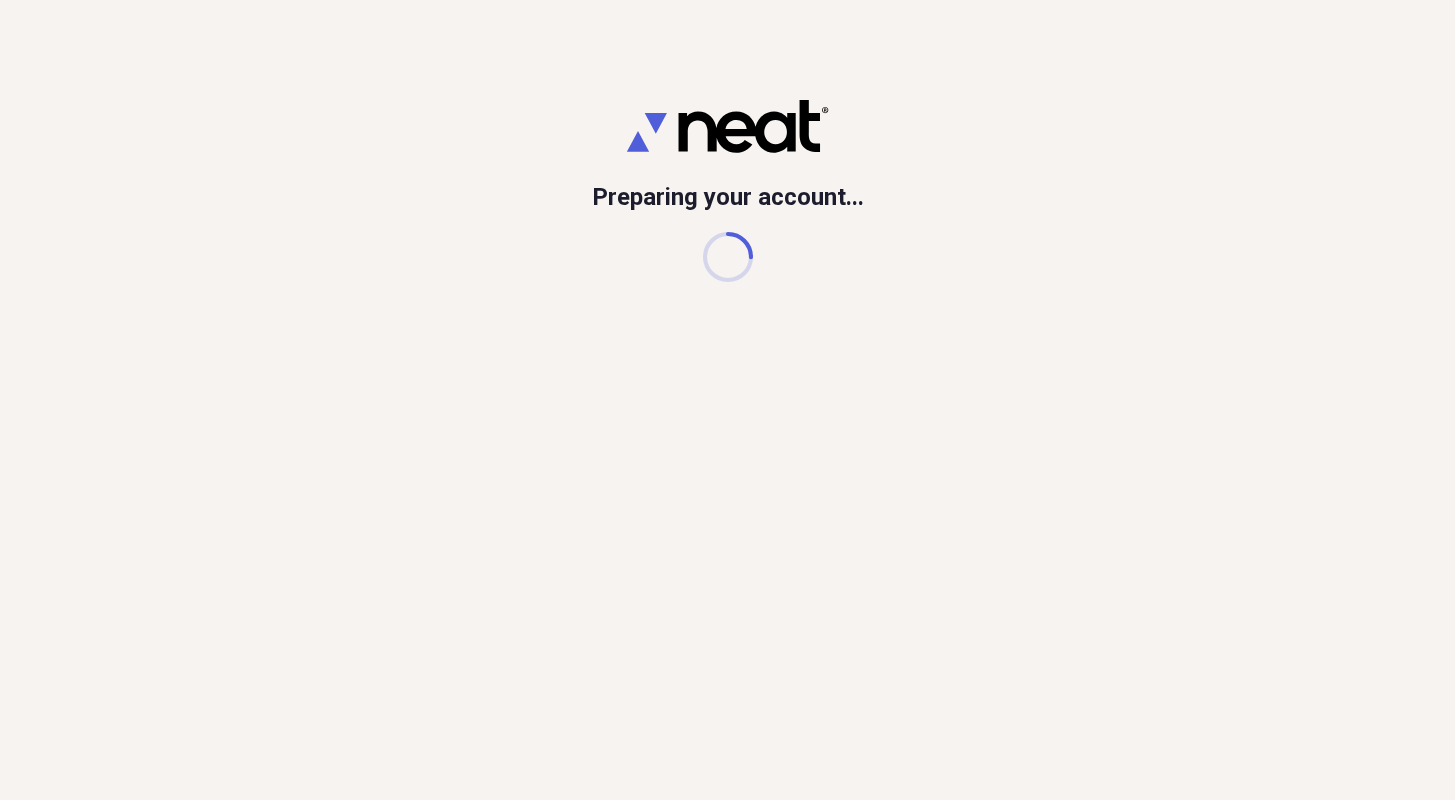 scroll, scrollTop: 0, scrollLeft: 0, axis: both 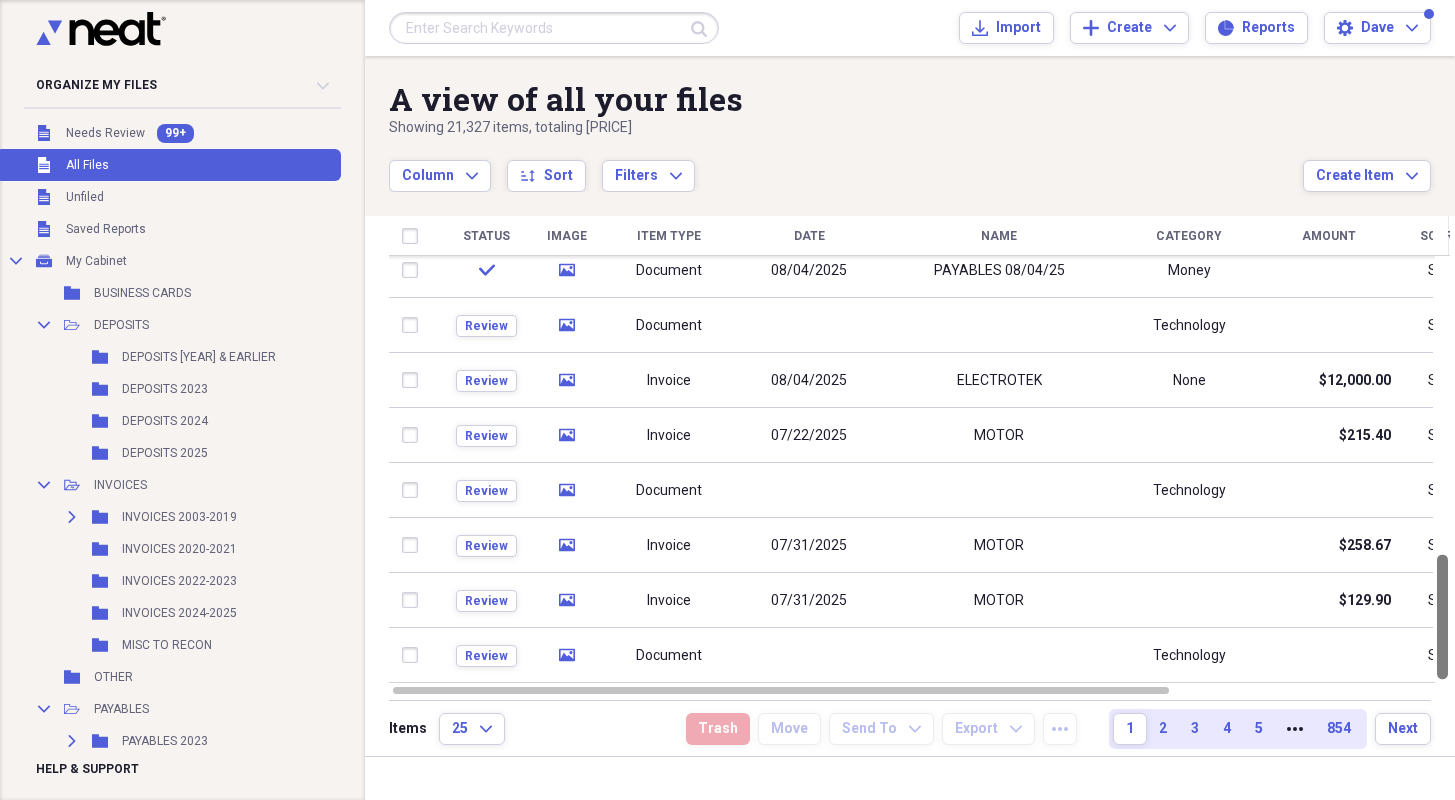 drag, startPoint x: 1445, startPoint y: 334, endPoint x: 1445, endPoint y: 671, distance: 337 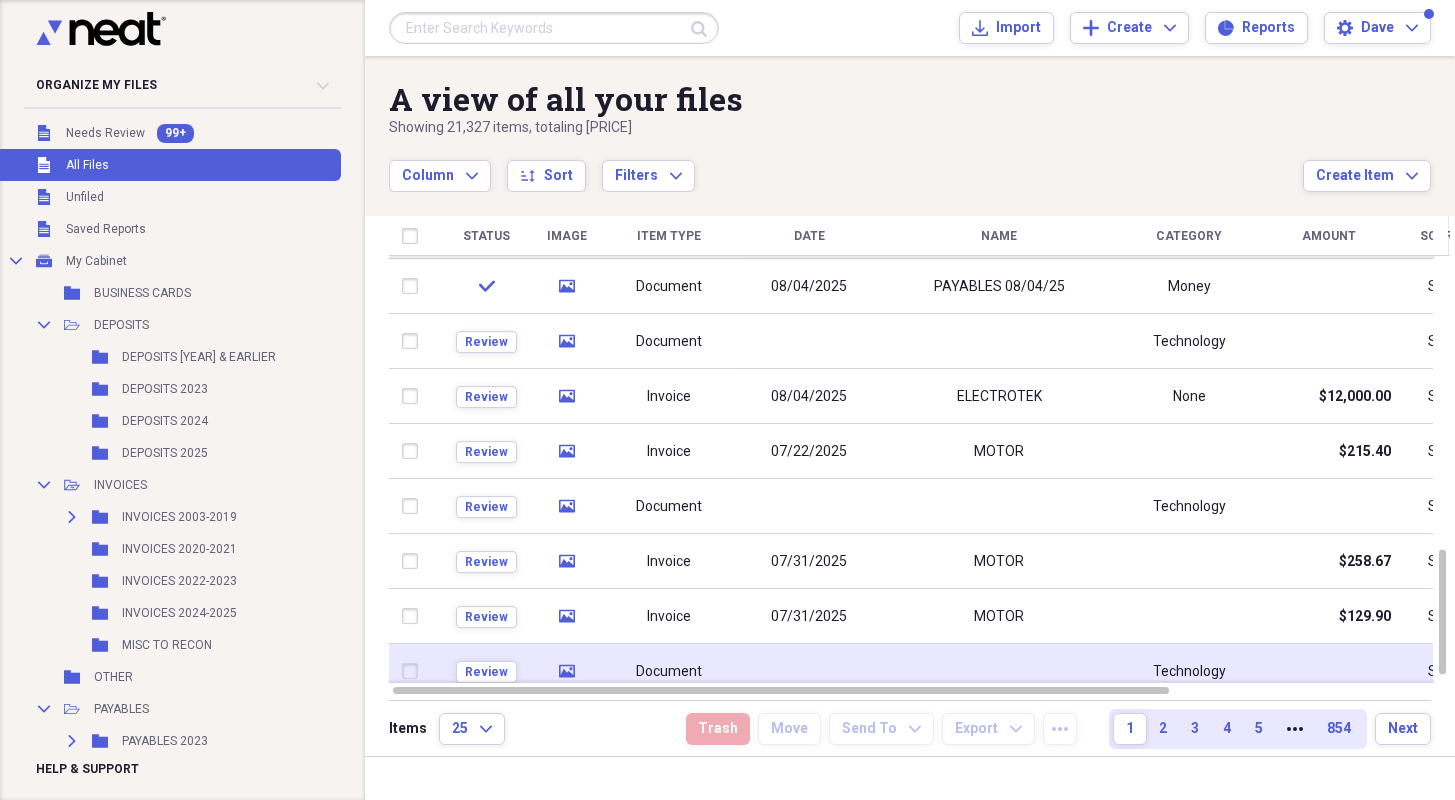 click at bounding box center [809, 671] 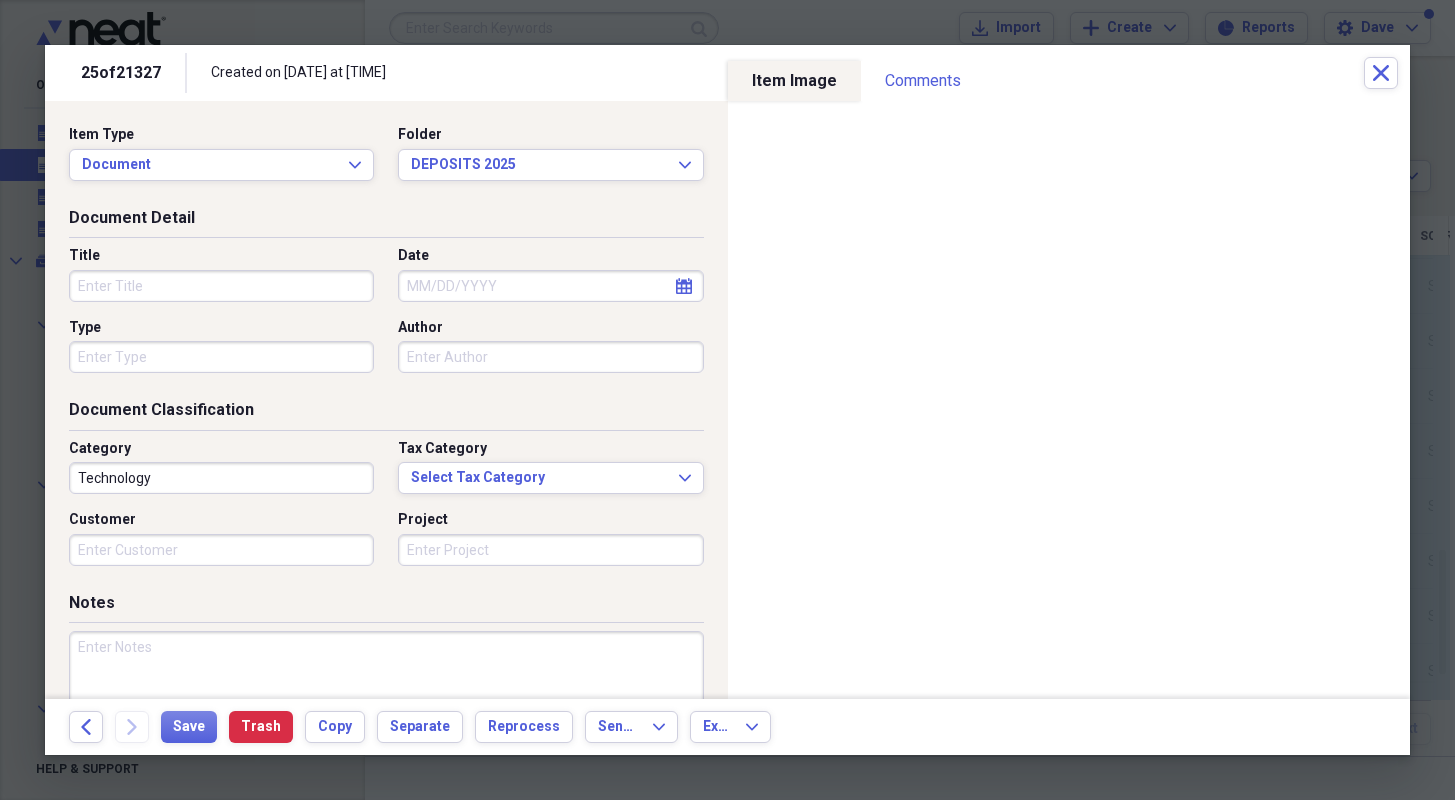 click on "Title" at bounding box center [221, 286] 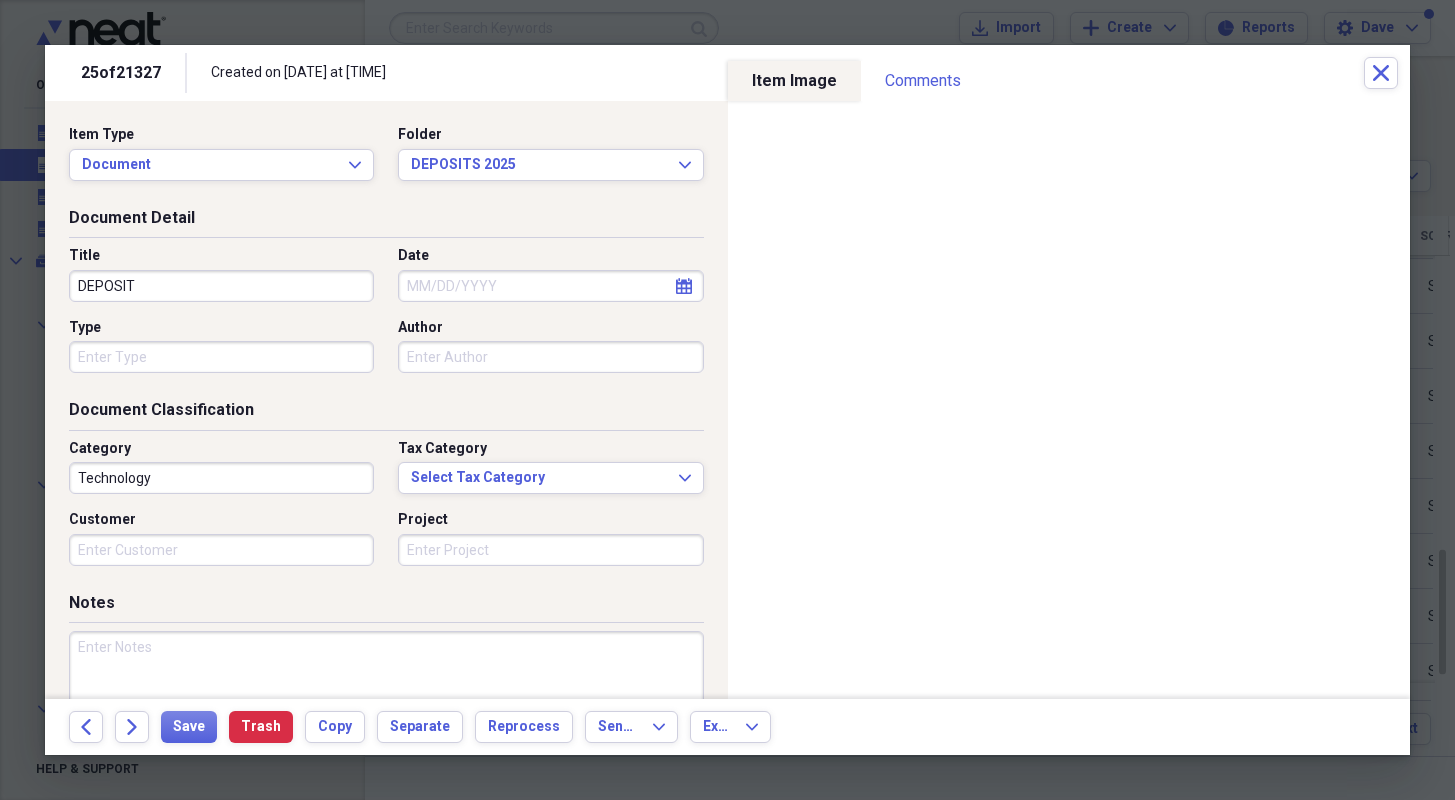 click on "DEPOSIT" at bounding box center (221, 286) 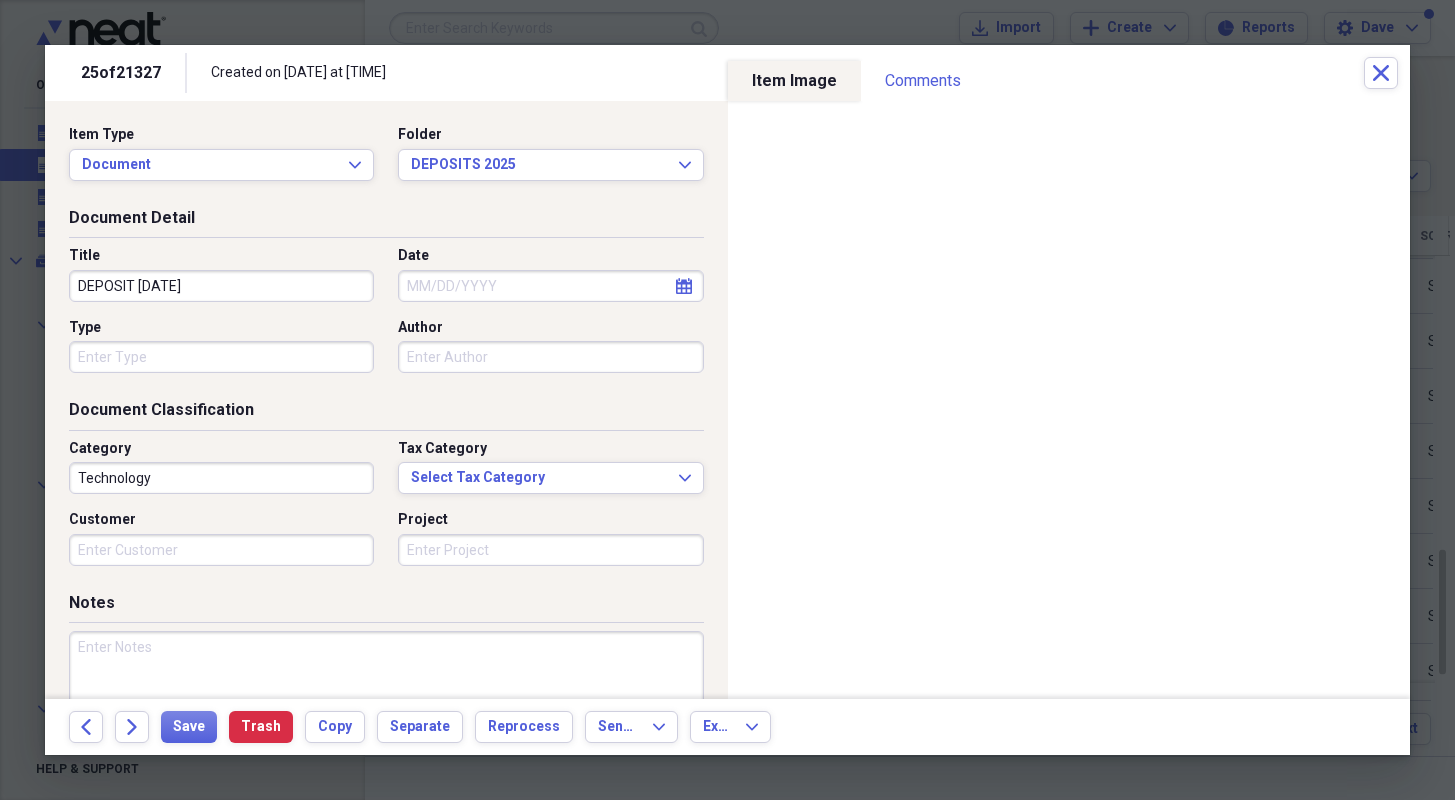 click on "DEPOSIT [DATE]" at bounding box center (221, 286) 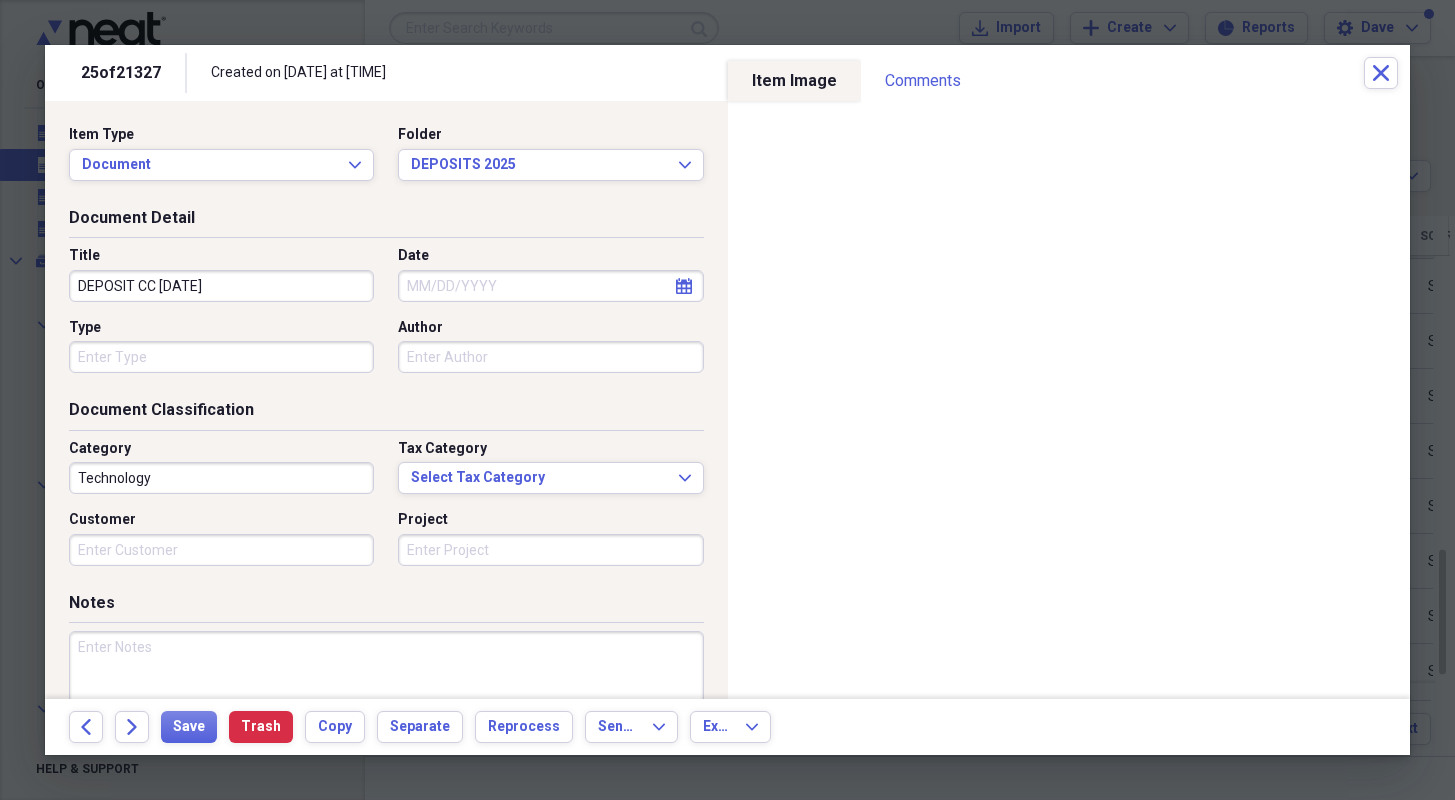 type on "DEPOSIT CC [DATE]" 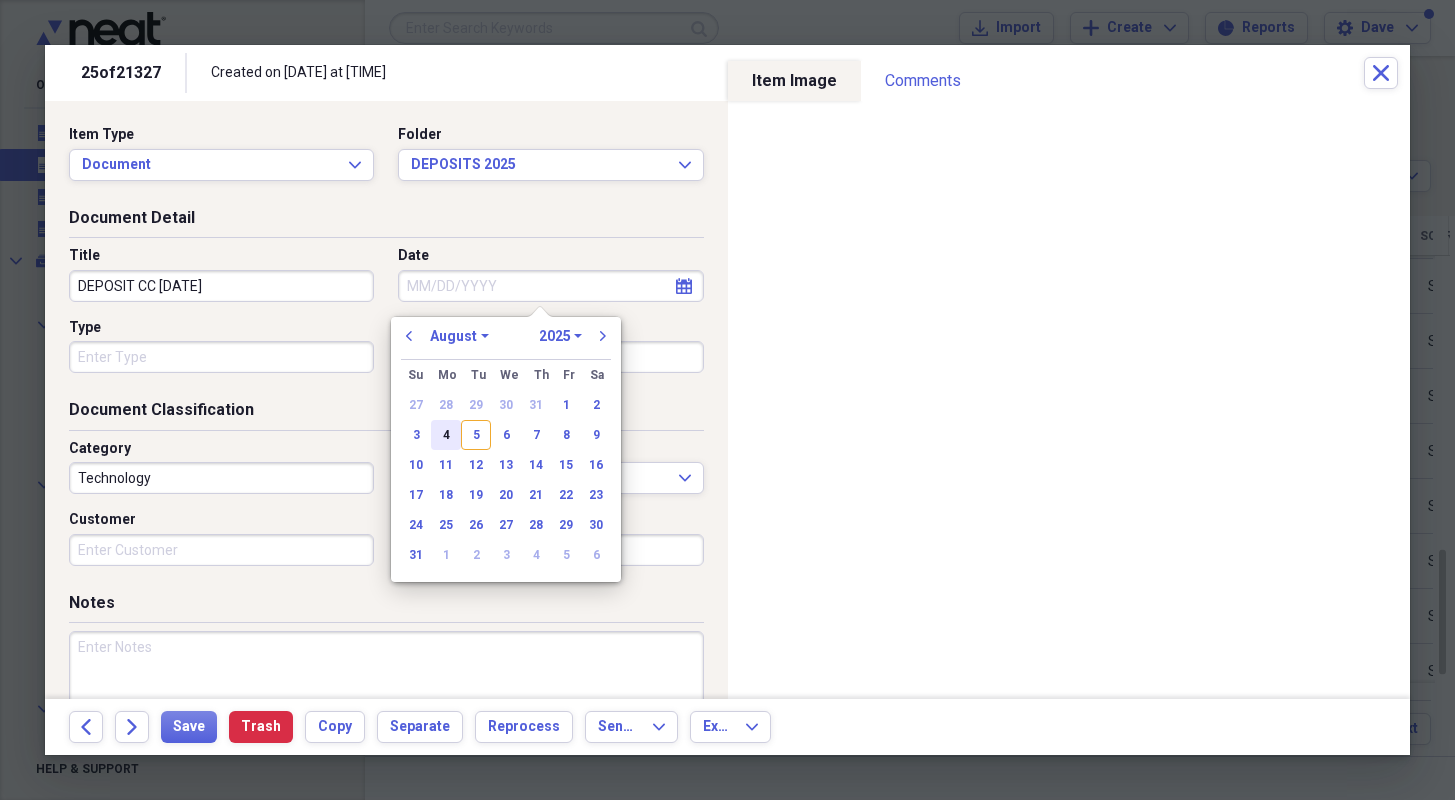 click on "4" at bounding box center (446, 435) 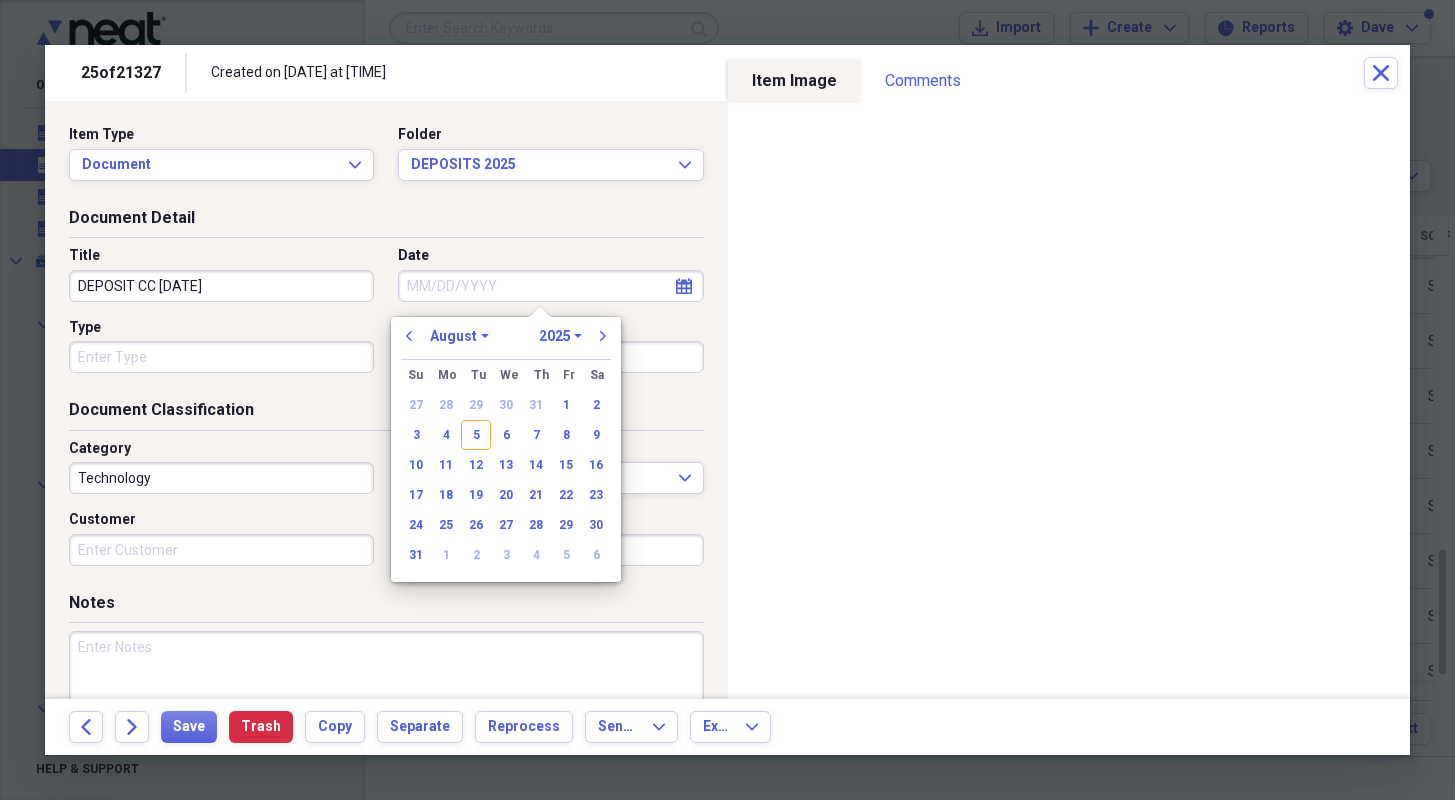 type on "08/04/2025" 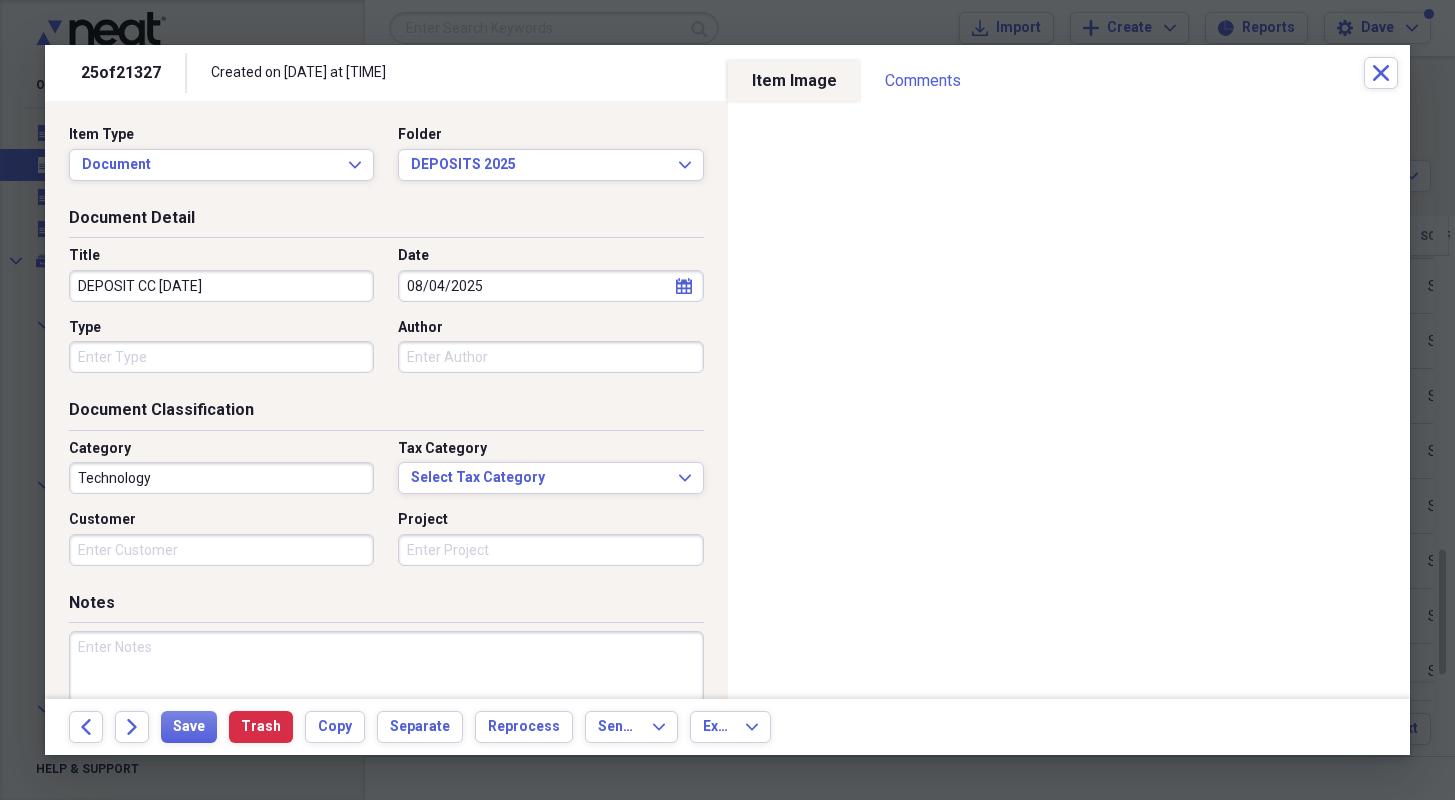 click on "Type" at bounding box center (221, 357) 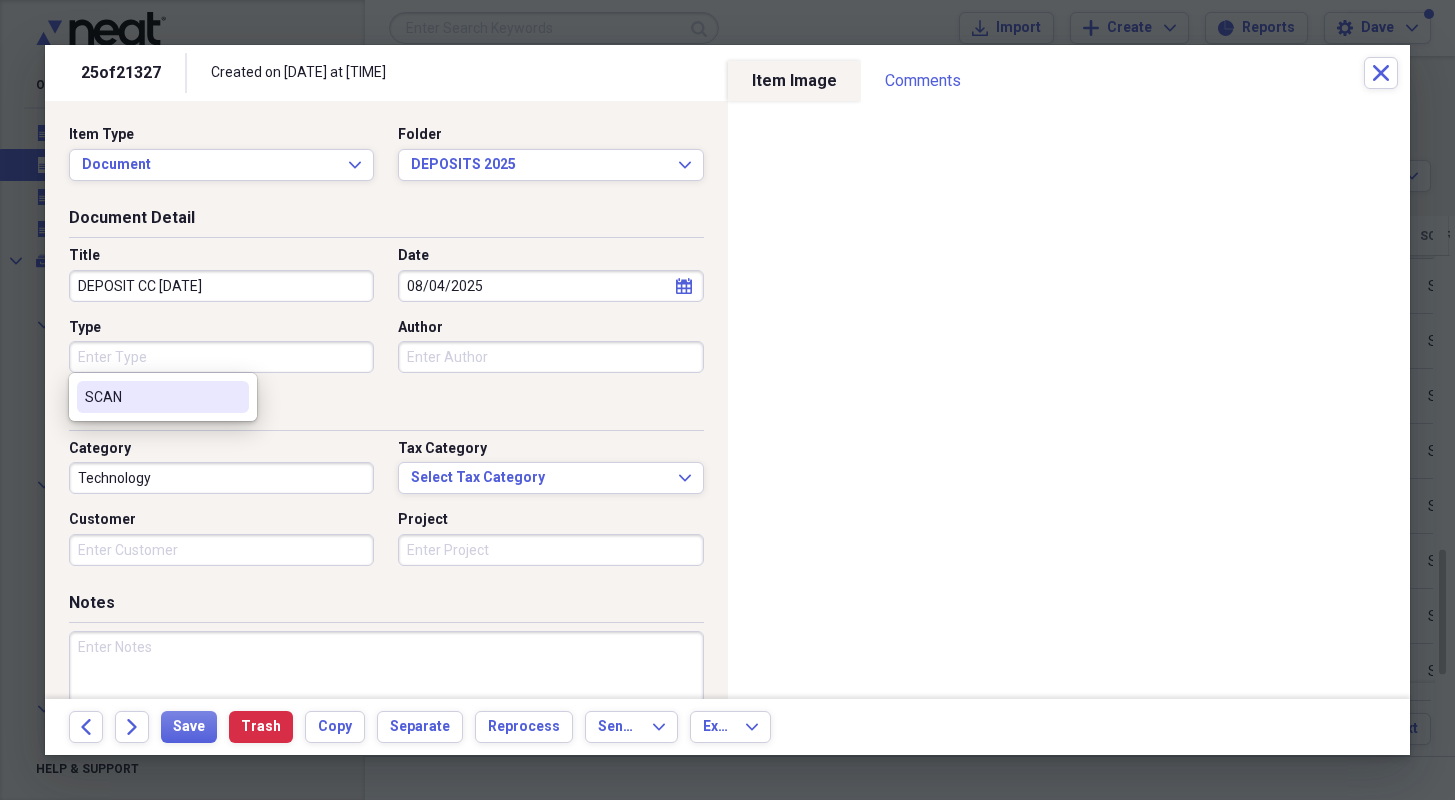 click on "SCAN" at bounding box center [151, 397] 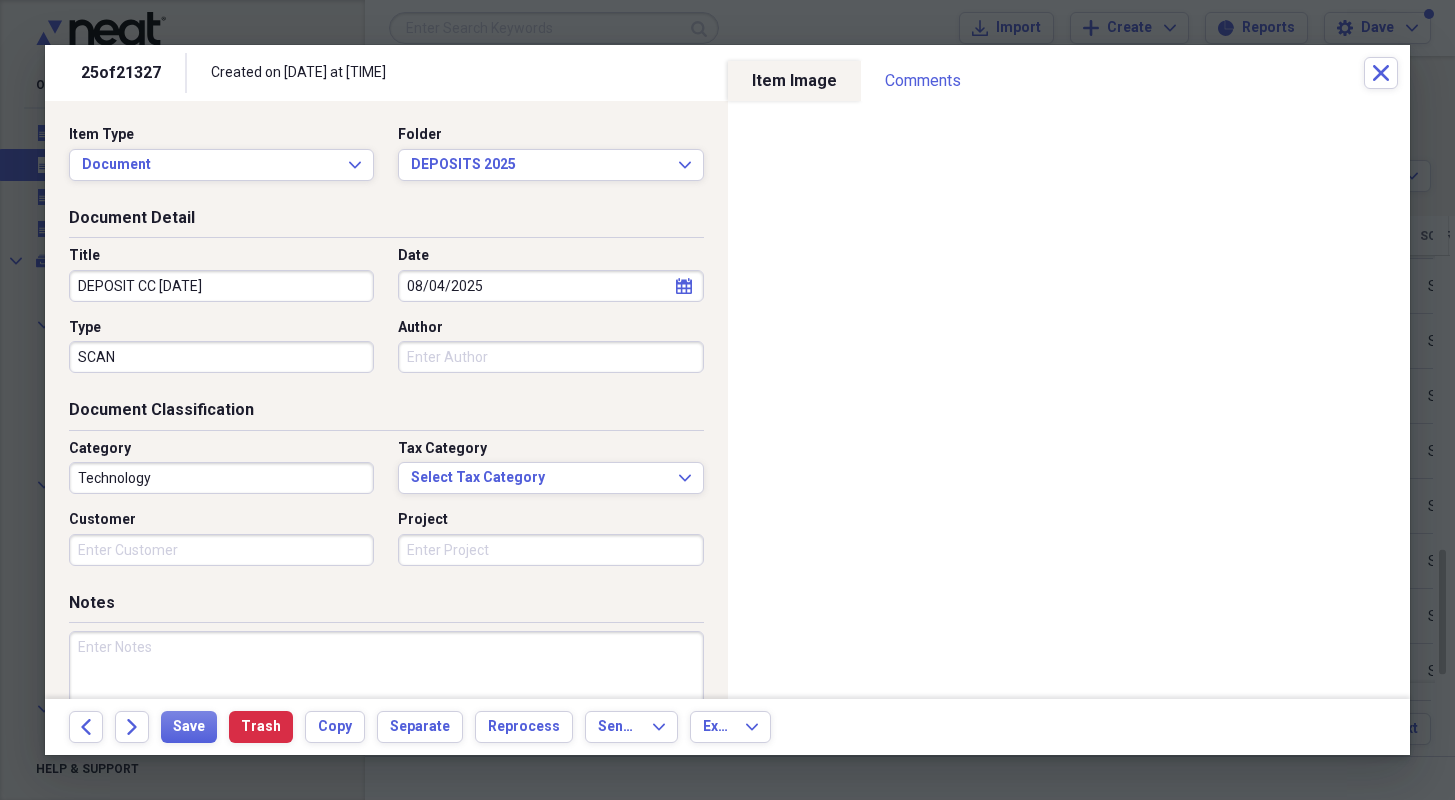 click on "Technology" at bounding box center [221, 478] 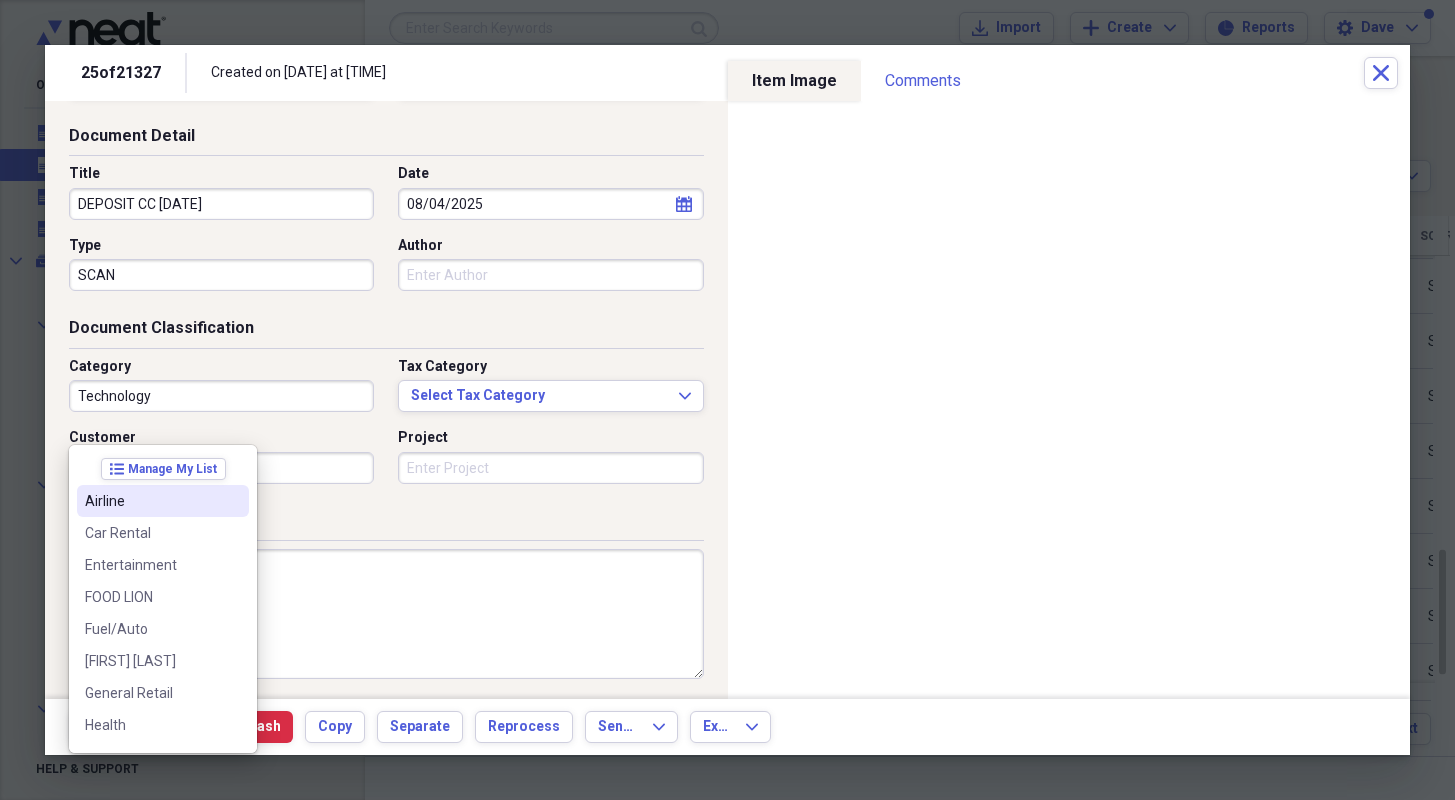 scroll, scrollTop: 138, scrollLeft: 0, axis: vertical 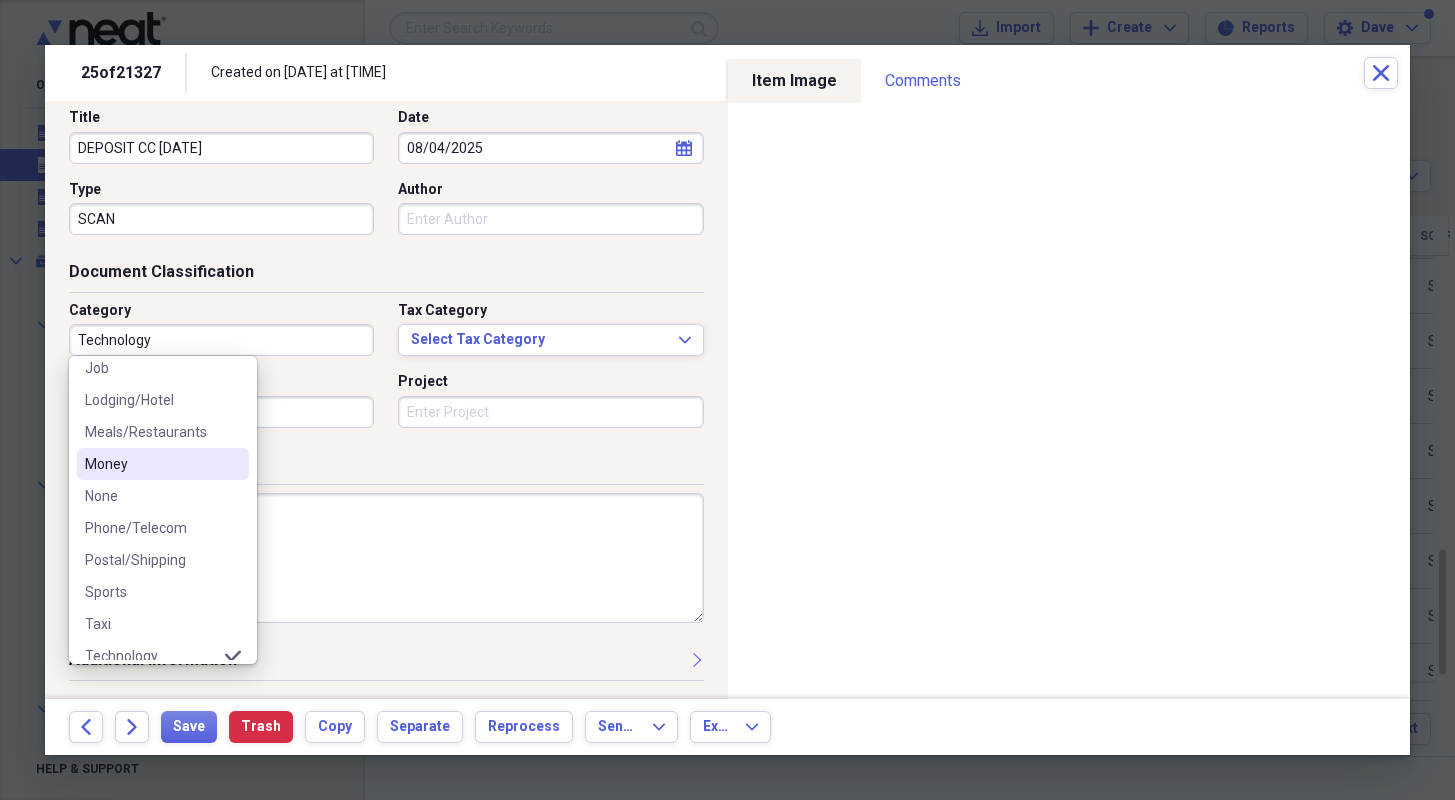 click on "Money" at bounding box center (151, 464) 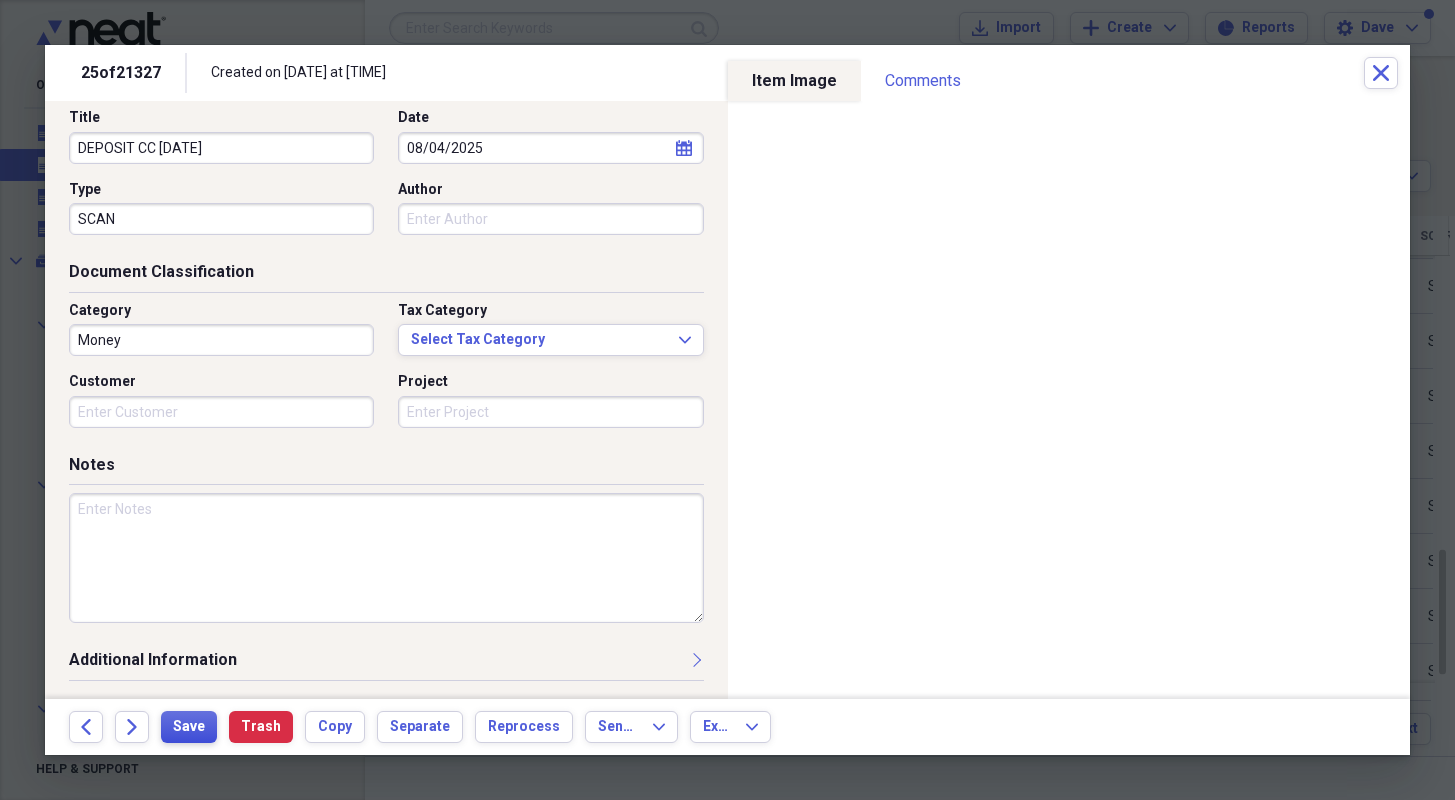 click on "Save" at bounding box center (189, 727) 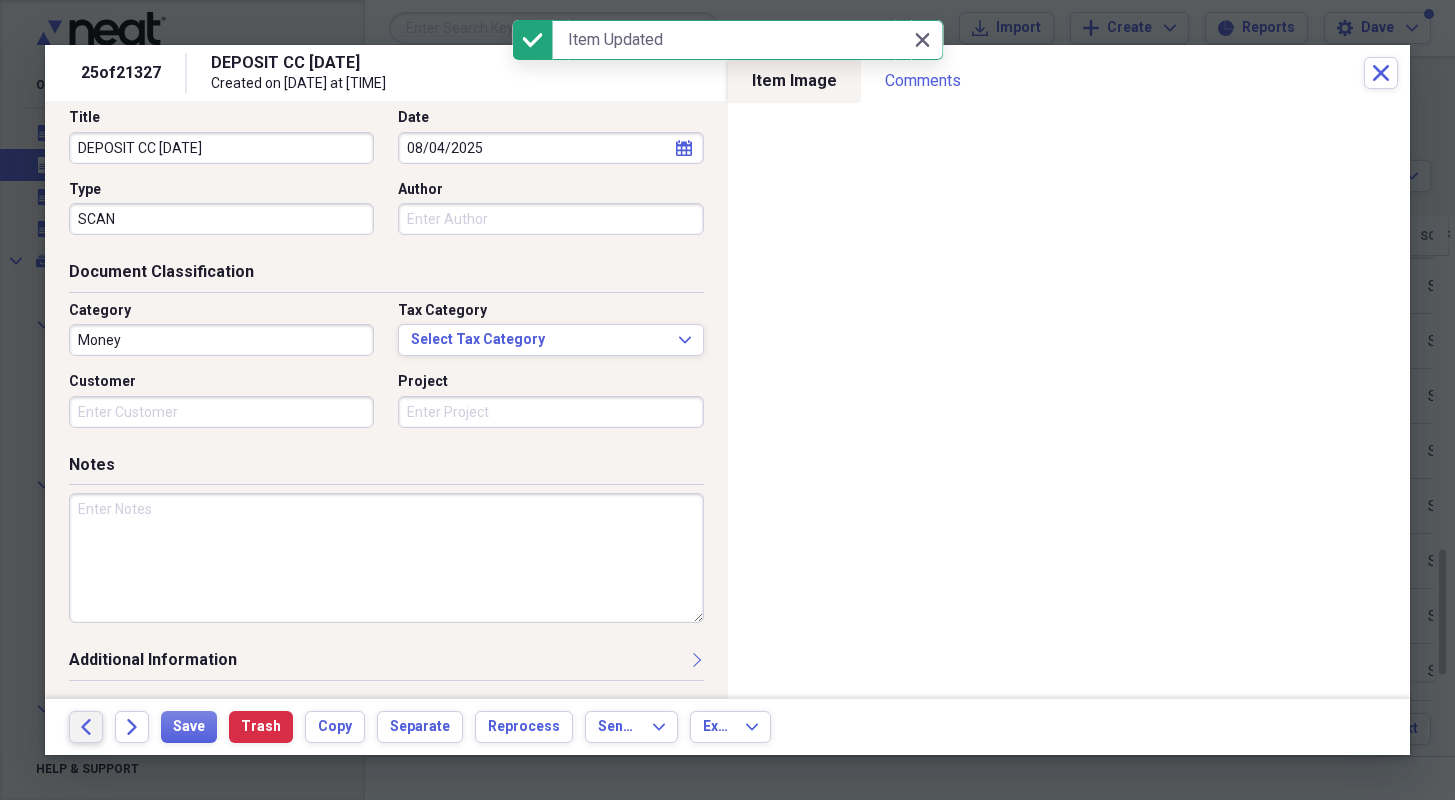 click on "Back" 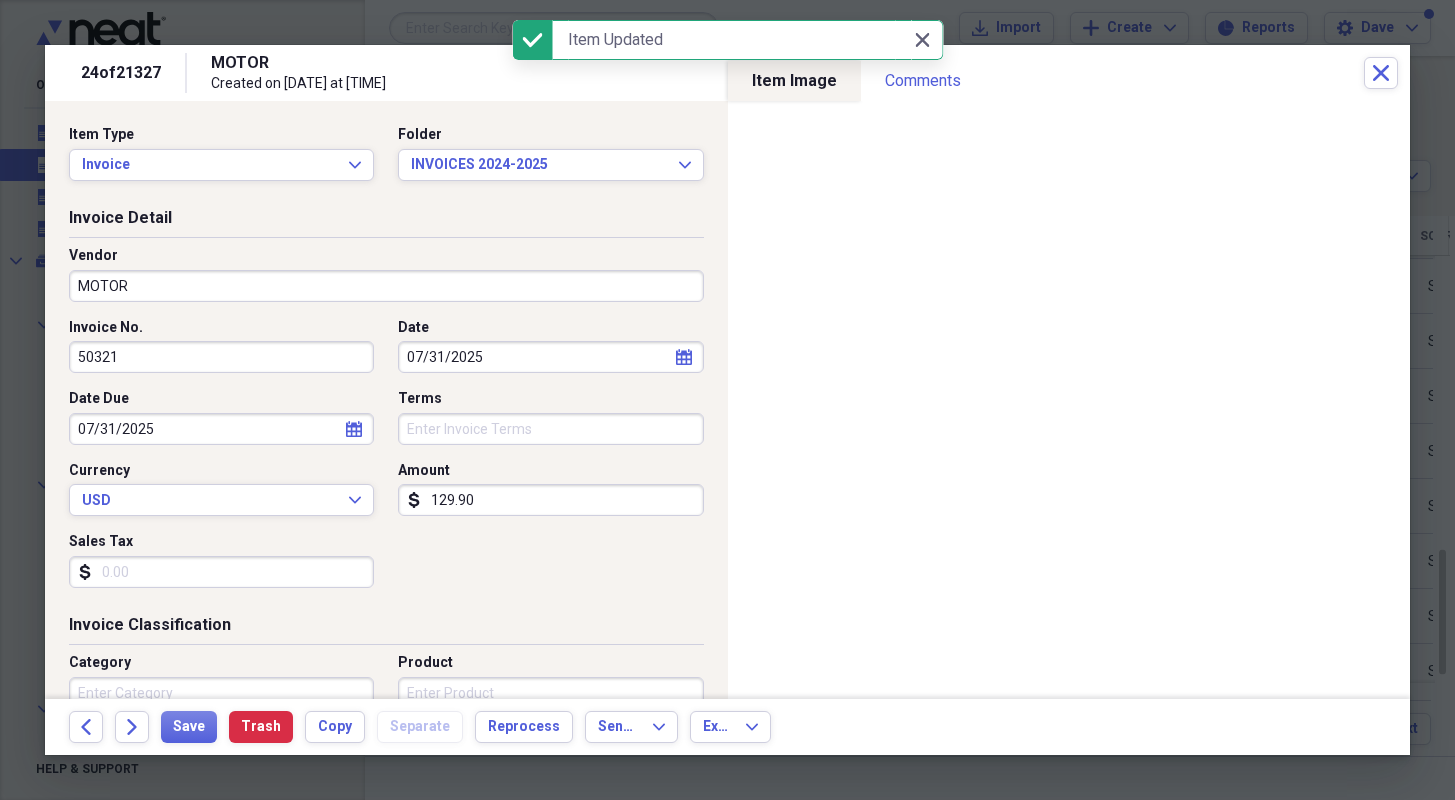 click on "MOTOR" at bounding box center [386, 286] 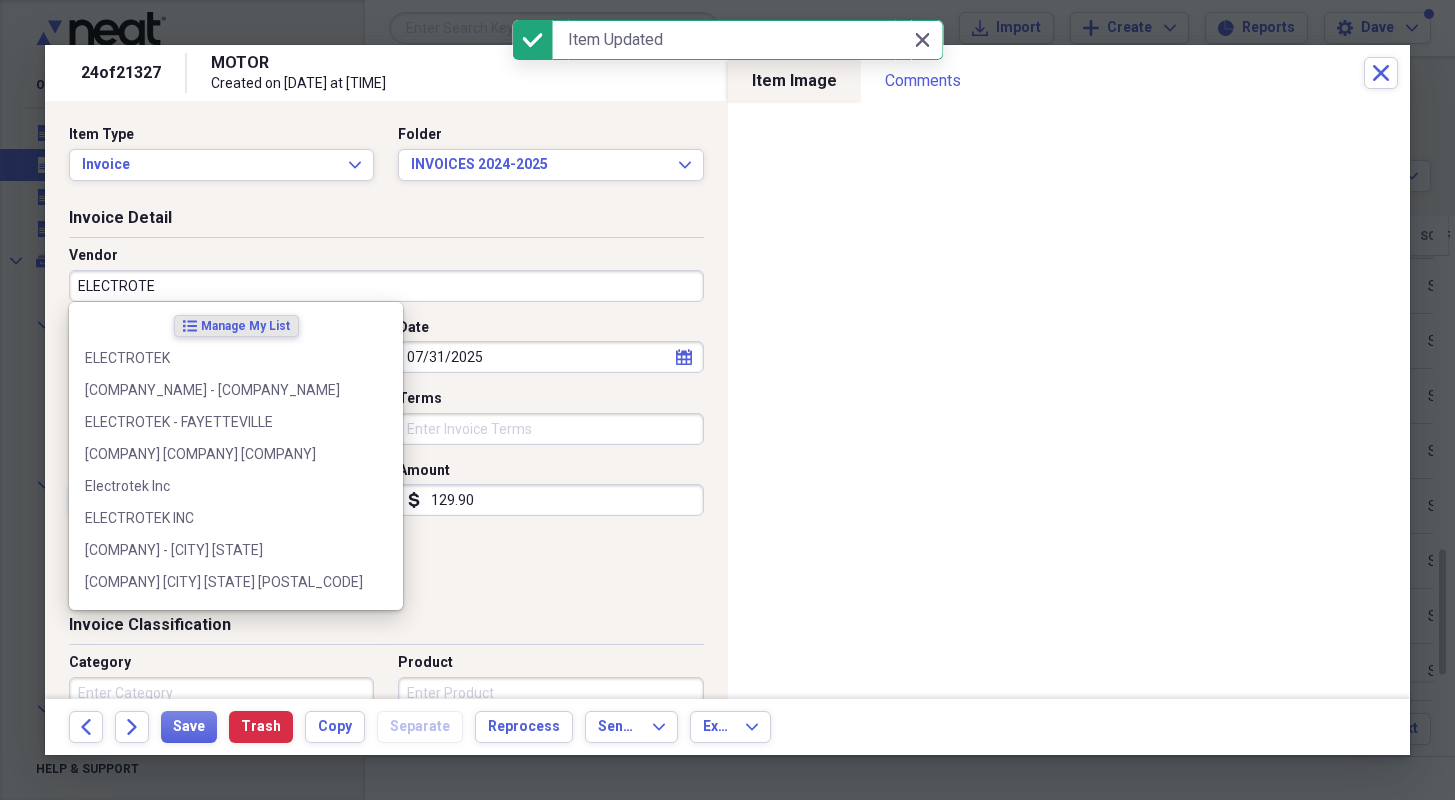 type on "ELECTROTEK" 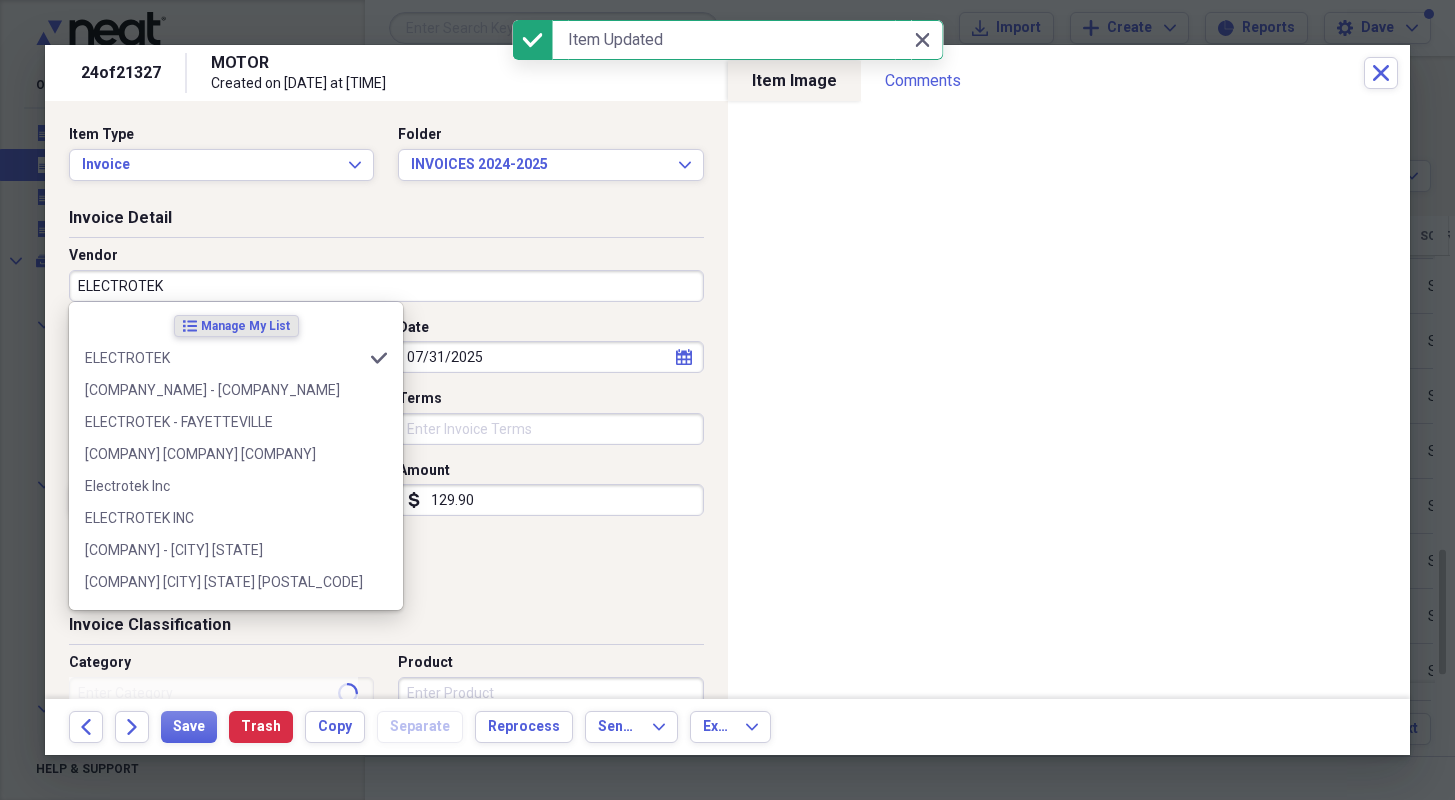 type on "None" 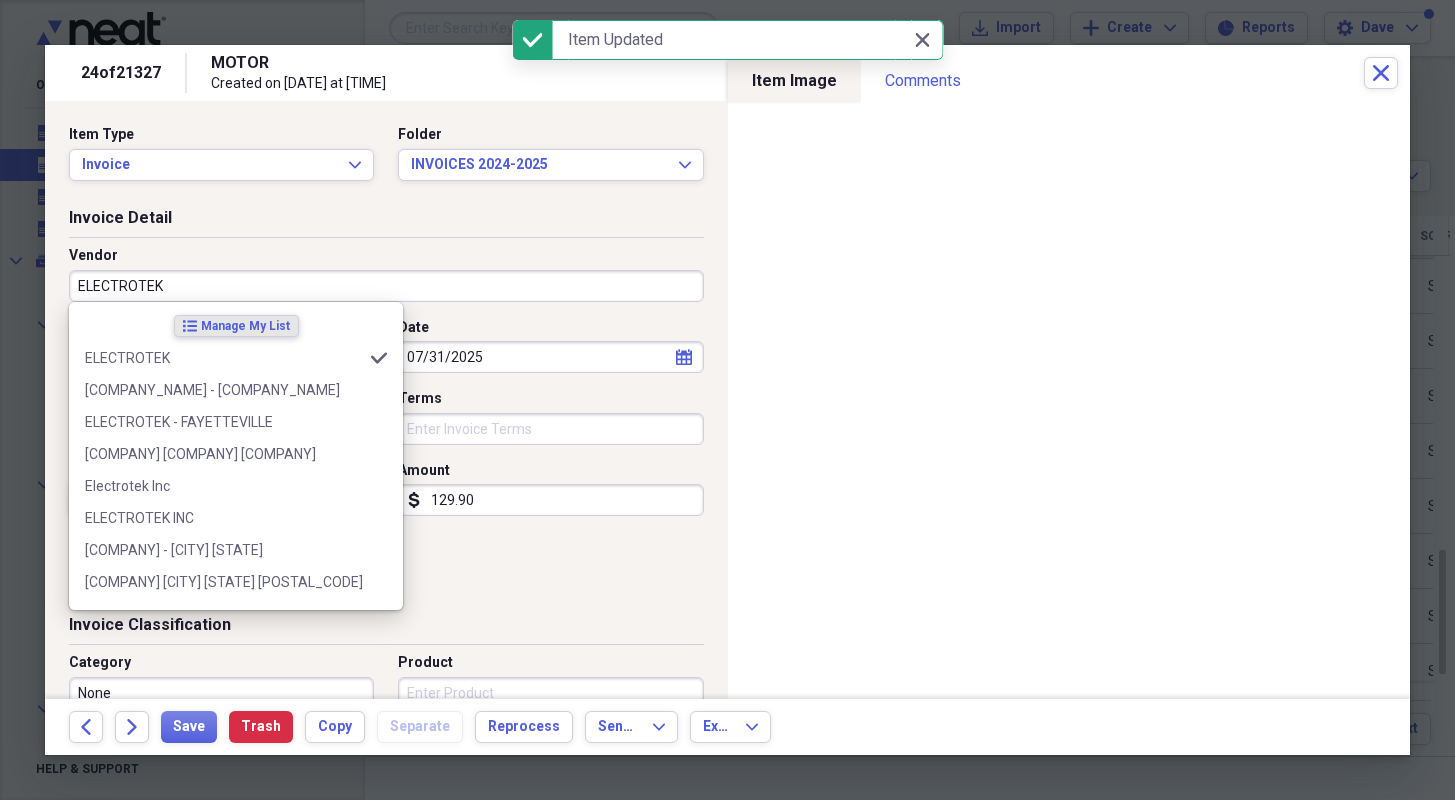 click on "ELECTROTEK" at bounding box center (386, 286) 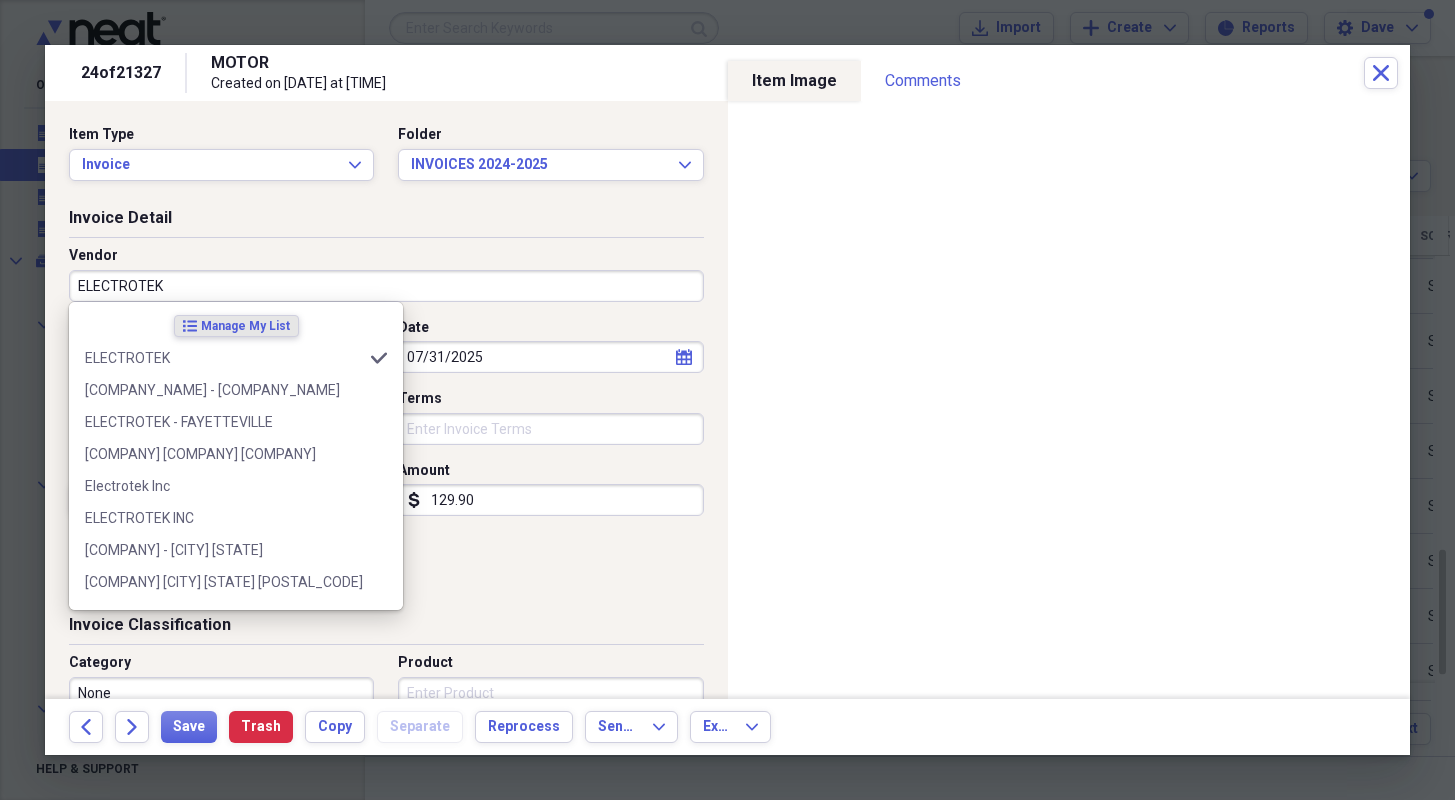 click on "ELECTROTEK" at bounding box center [386, 286] 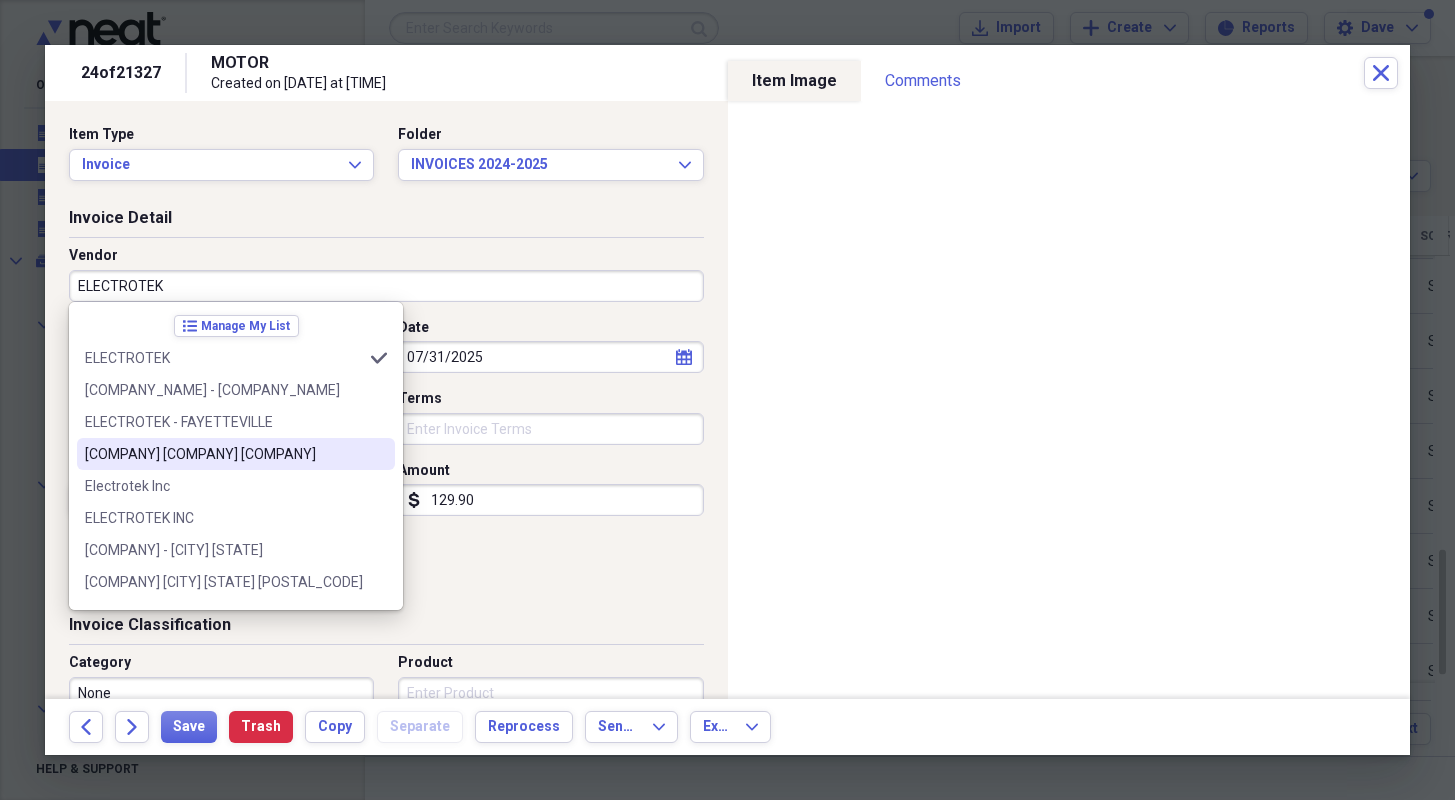 type on "ELECTROTEK" 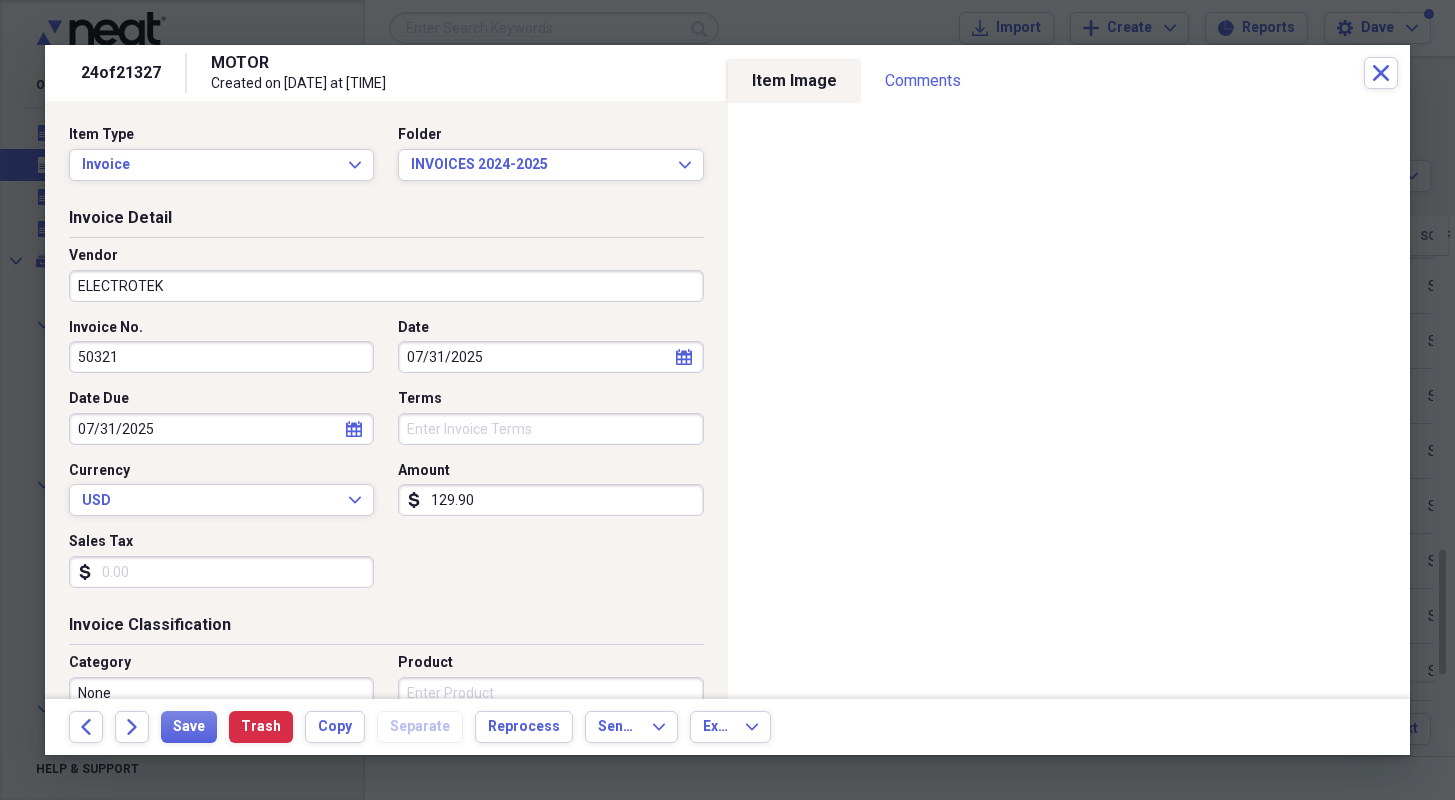 click on "Invoice Classification" at bounding box center (386, 629) 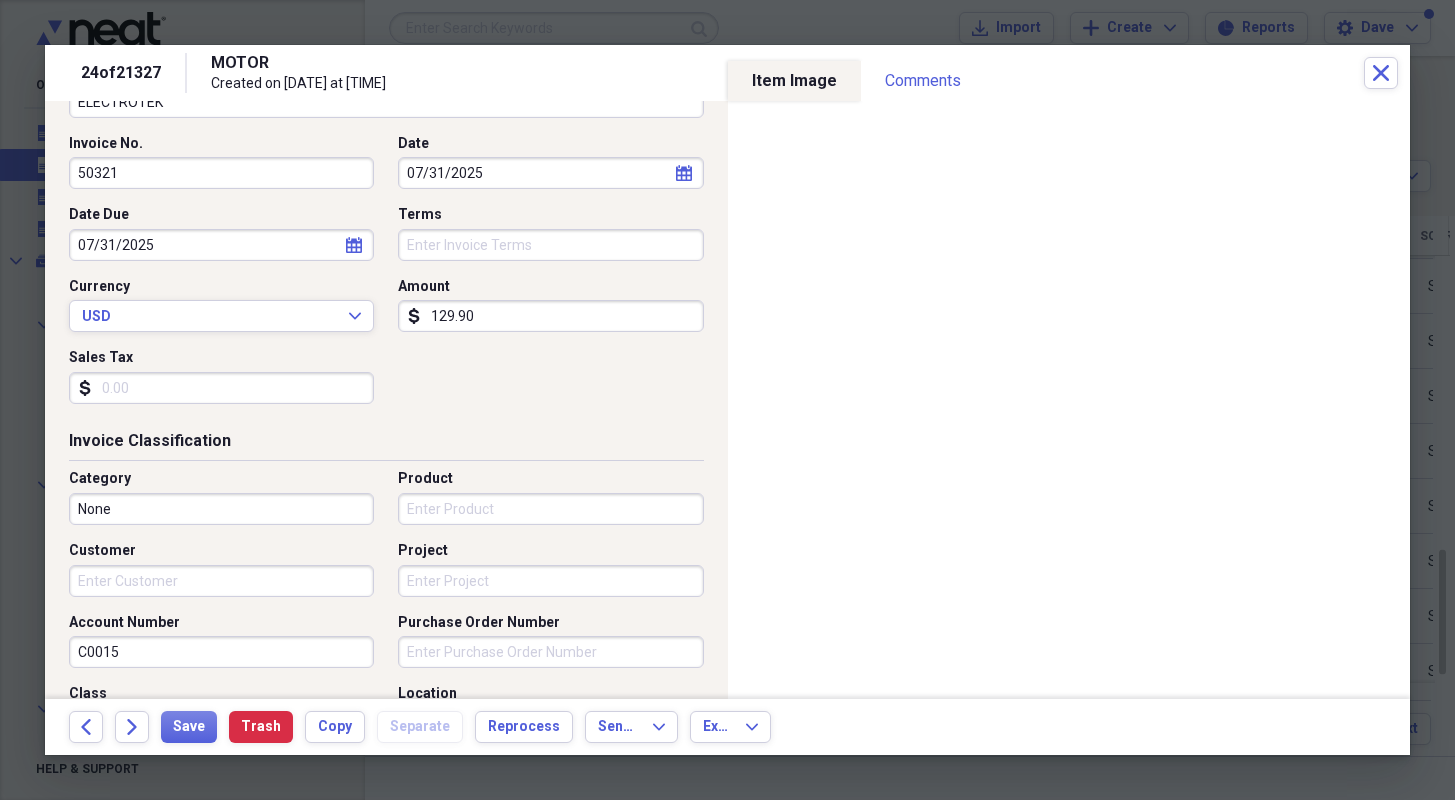scroll, scrollTop: 300, scrollLeft: 0, axis: vertical 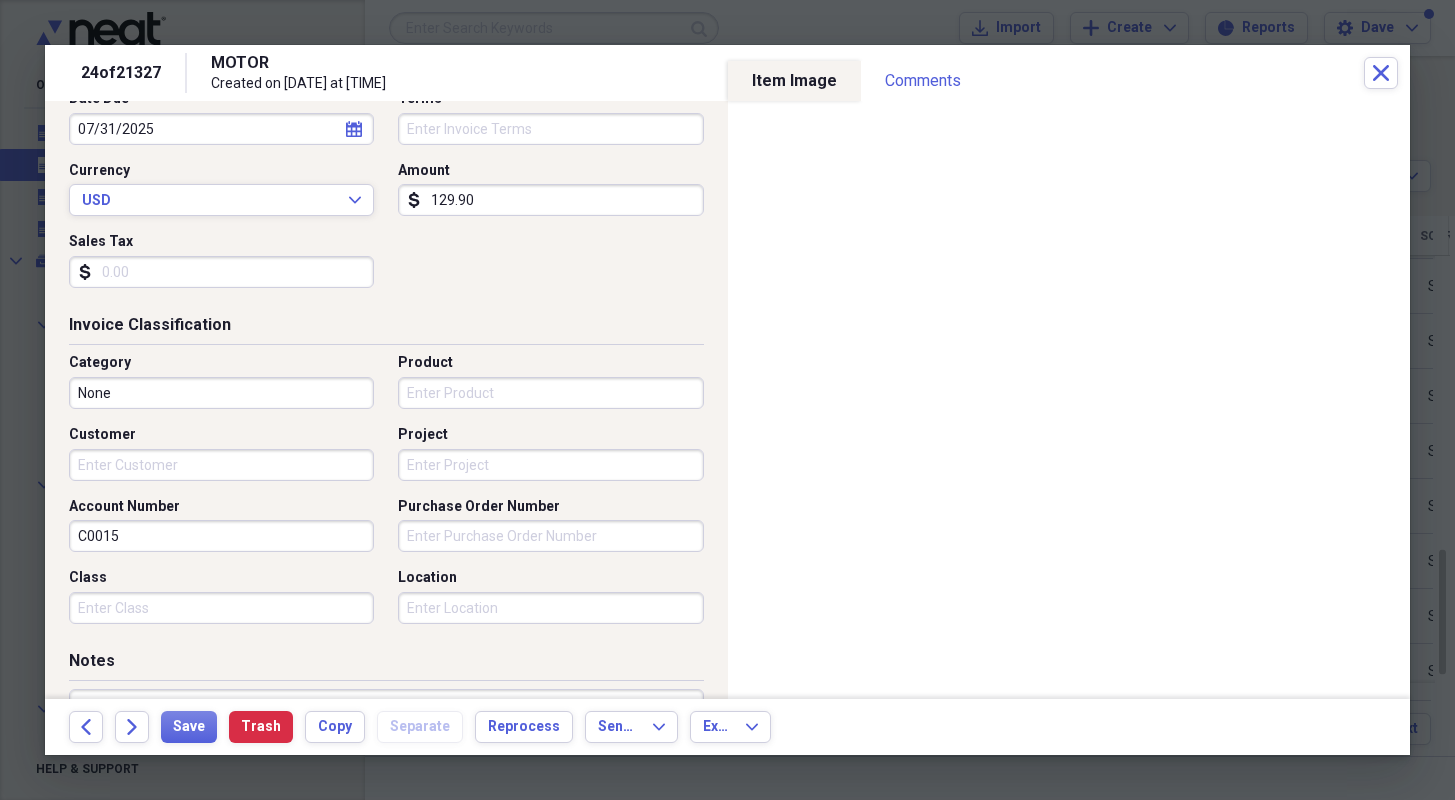 click on "Customer" at bounding box center (221, 465) 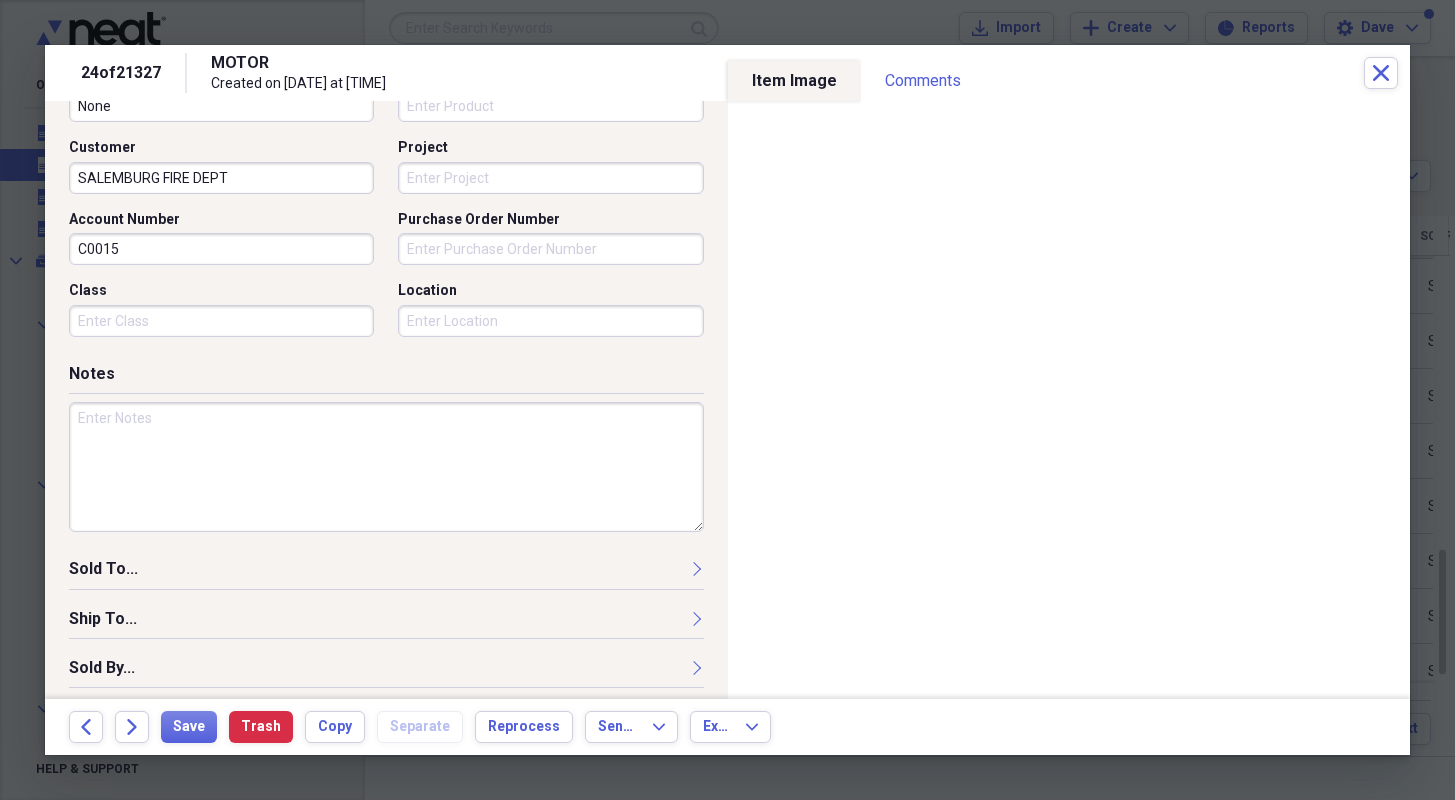 scroll, scrollTop: 594, scrollLeft: 0, axis: vertical 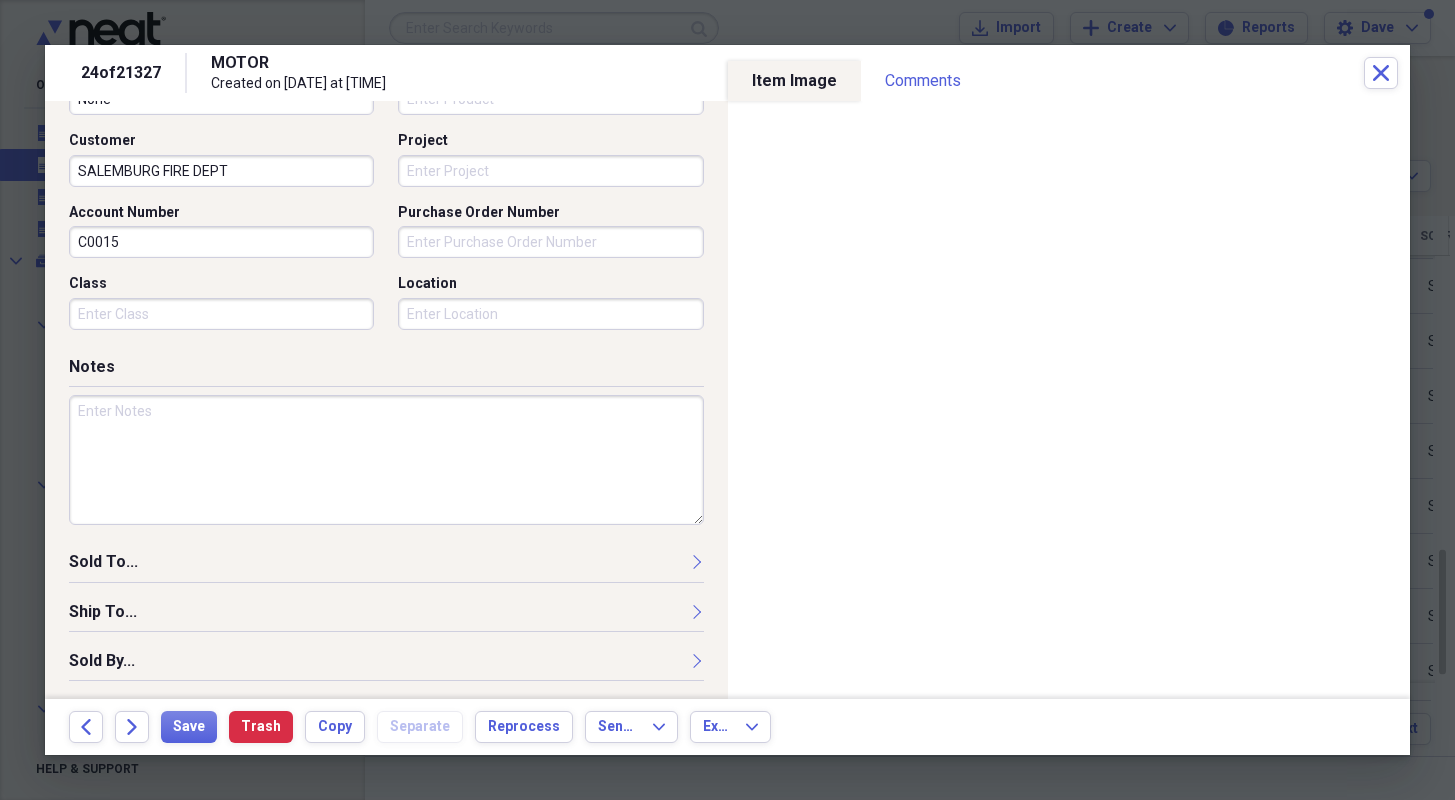 type on "SALEMBURG FIRE DEPT" 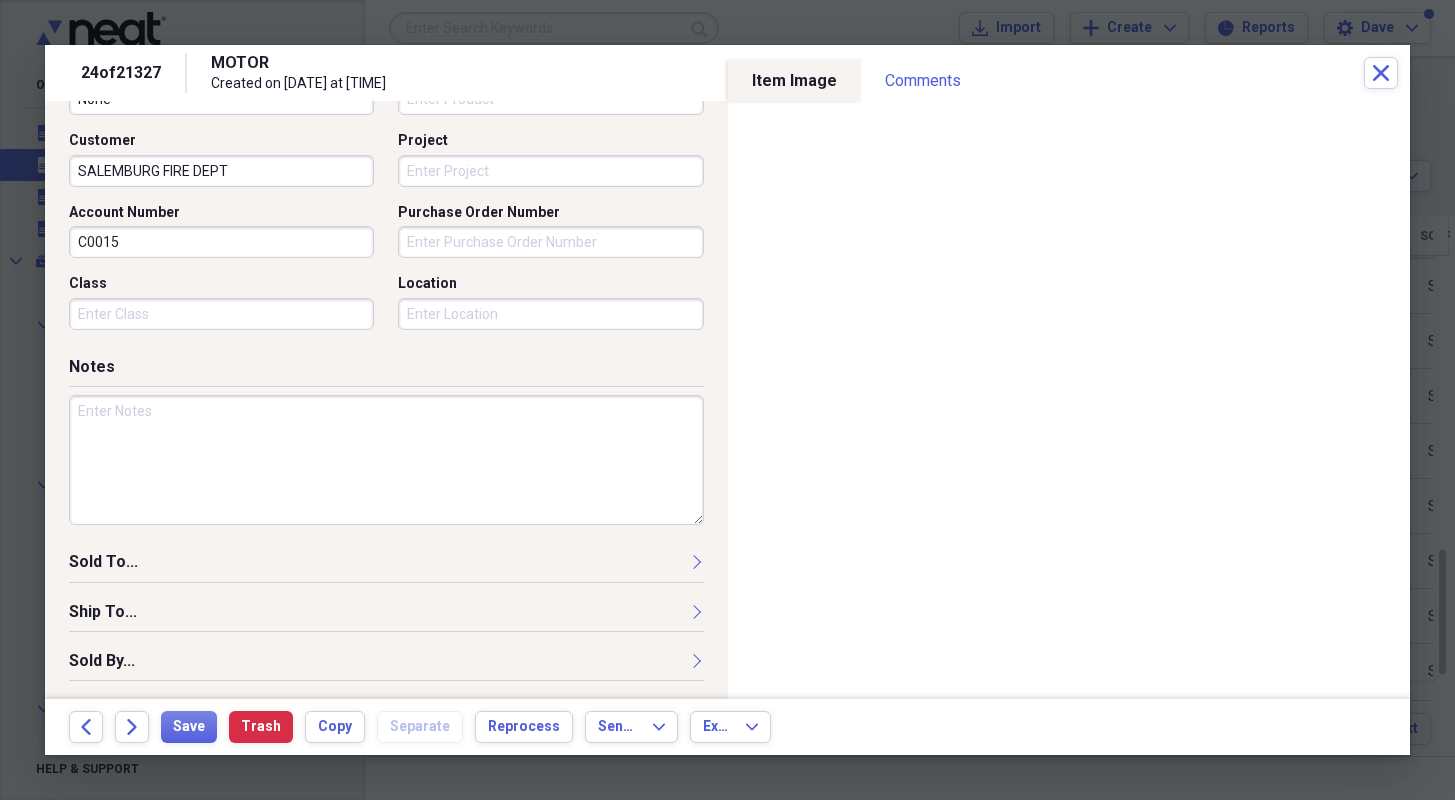 click at bounding box center (386, 460) 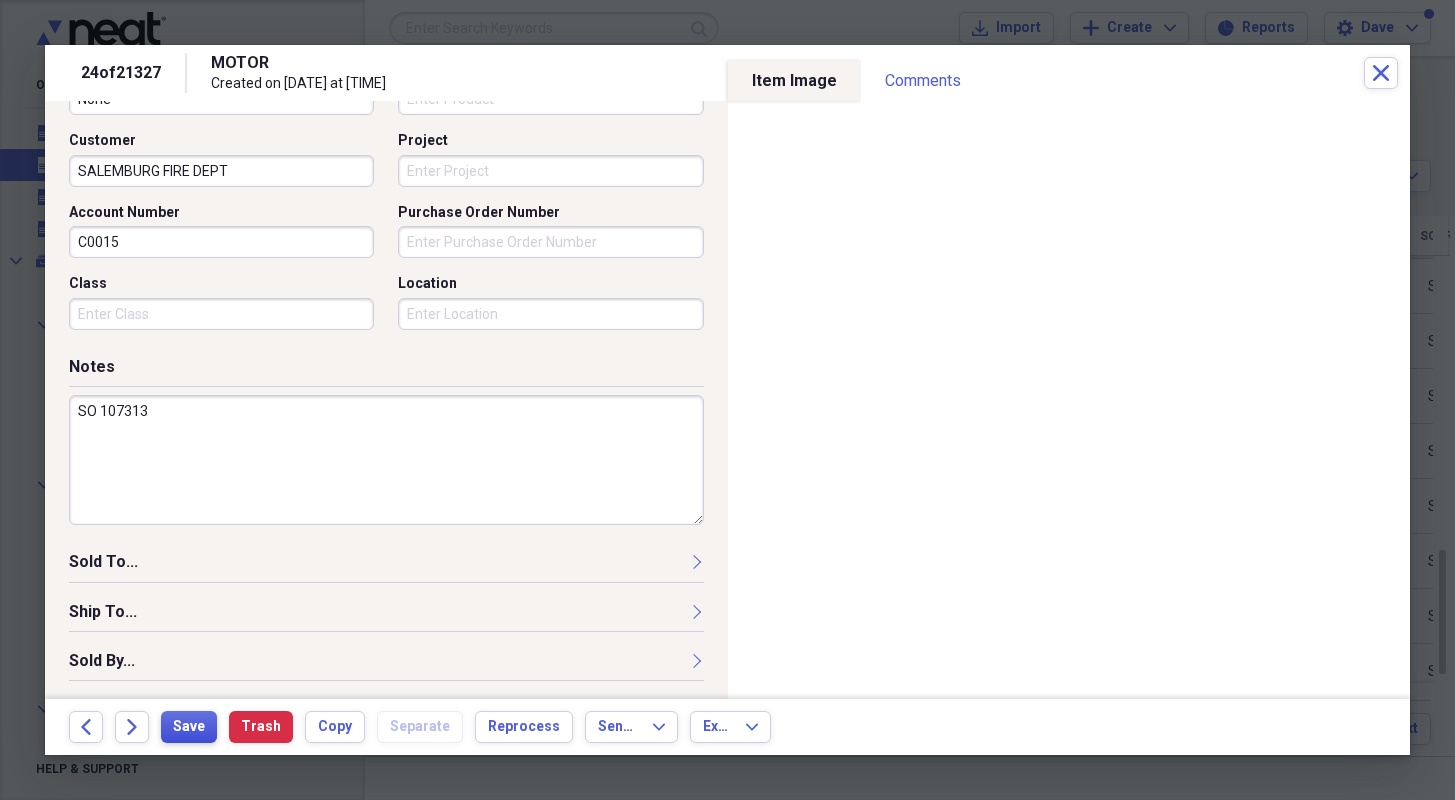 type on "SO 107313" 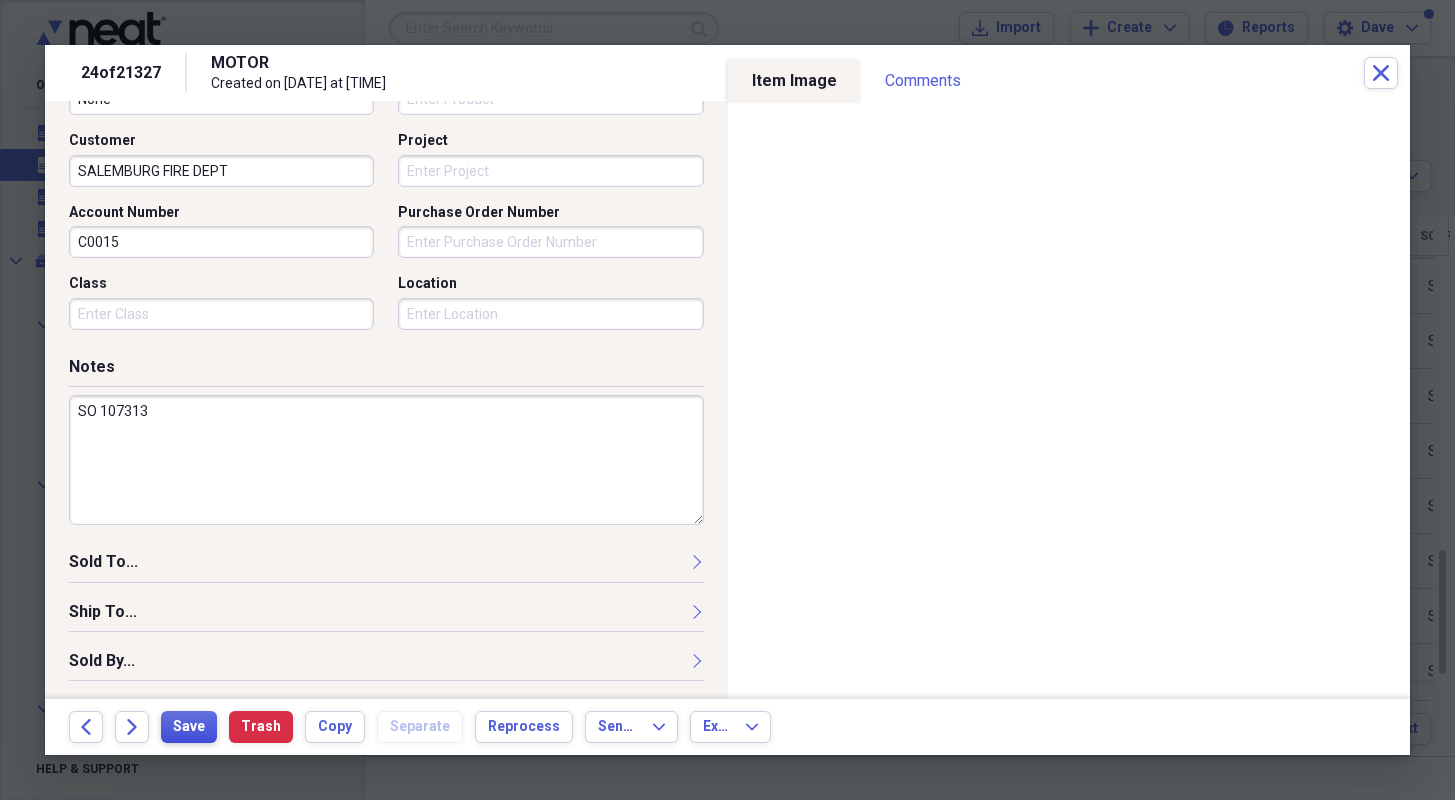 click on "Save" at bounding box center [189, 727] 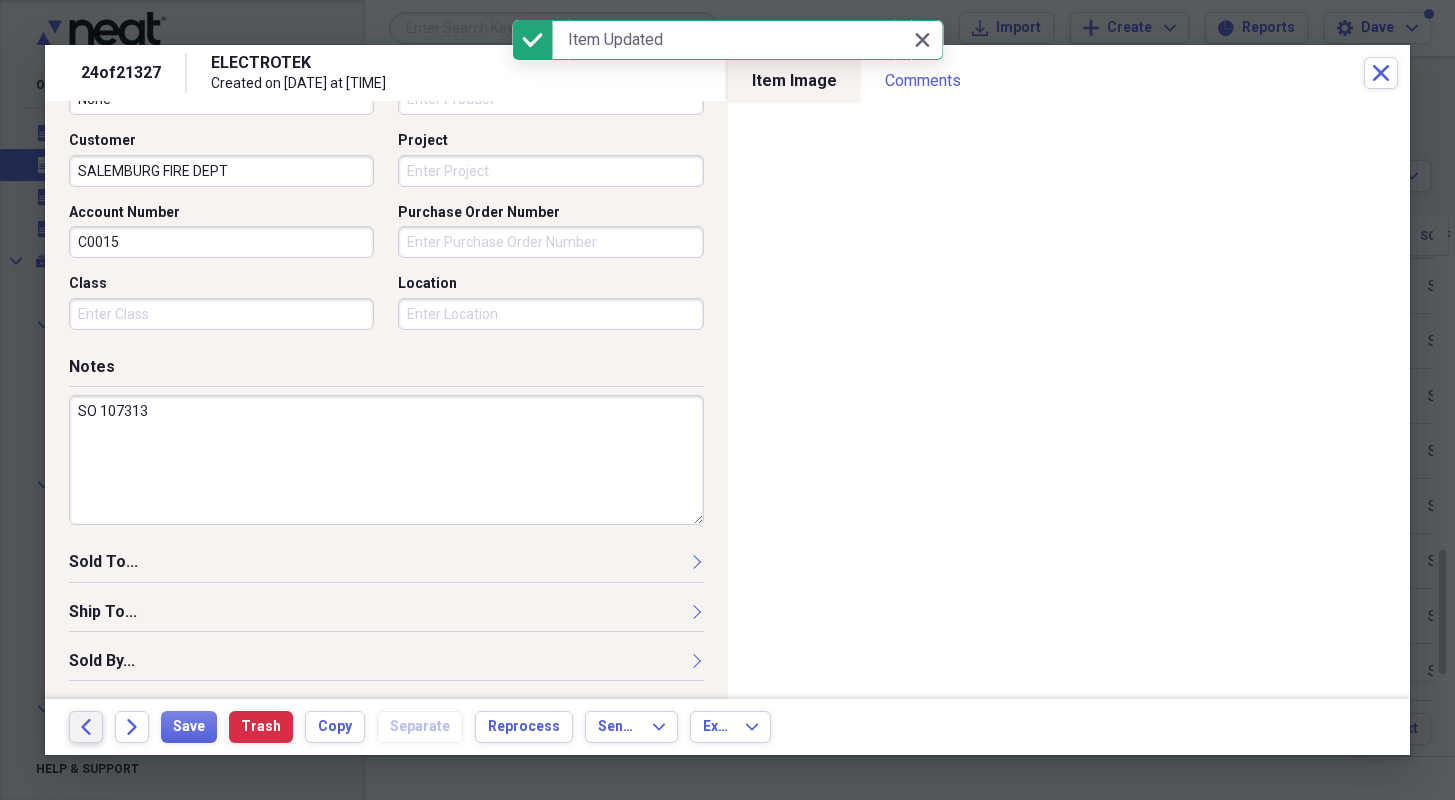 click on "Back" 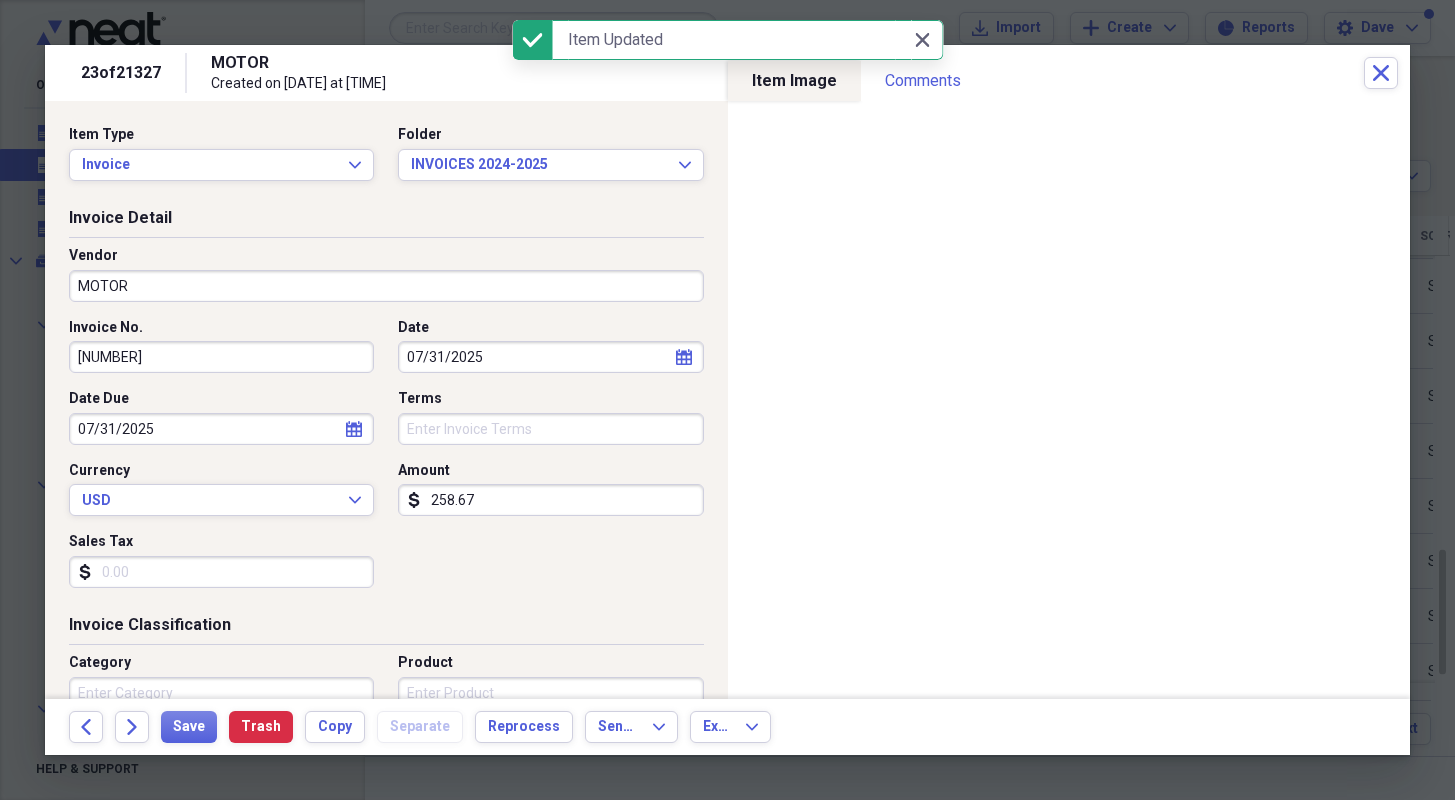 click on "MOTOR" at bounding box center [386, 286] 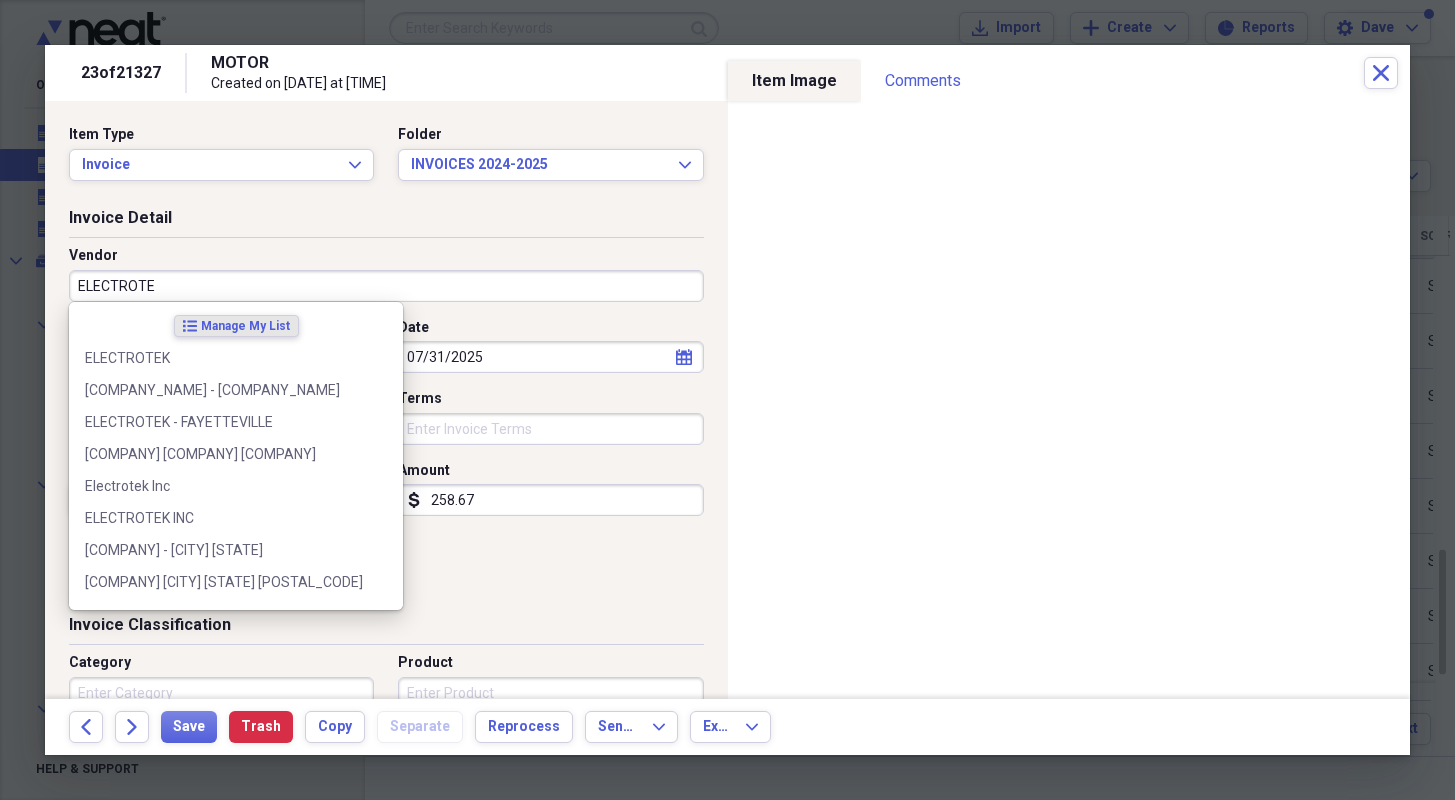 type on "ELECTROTEK" 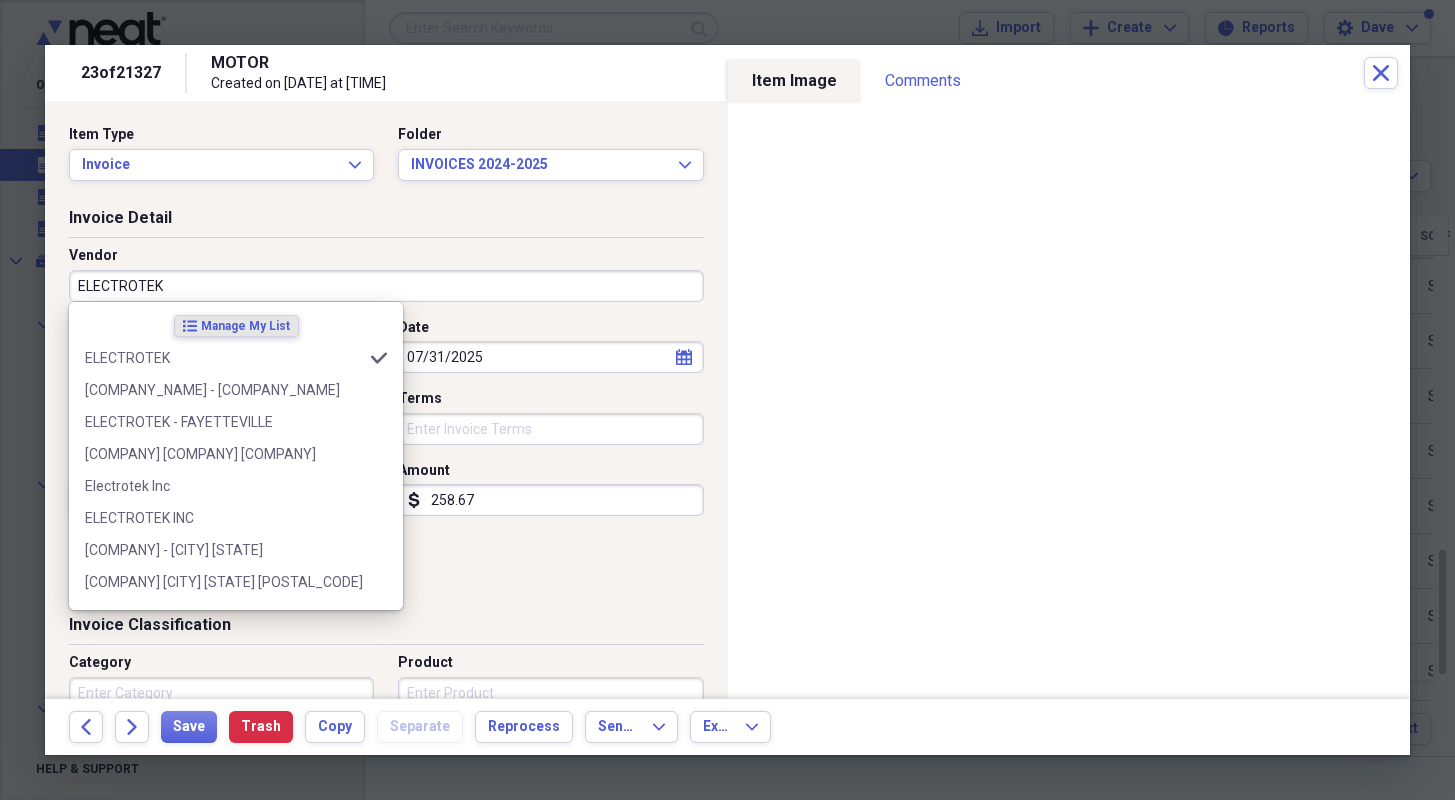 type on "None" 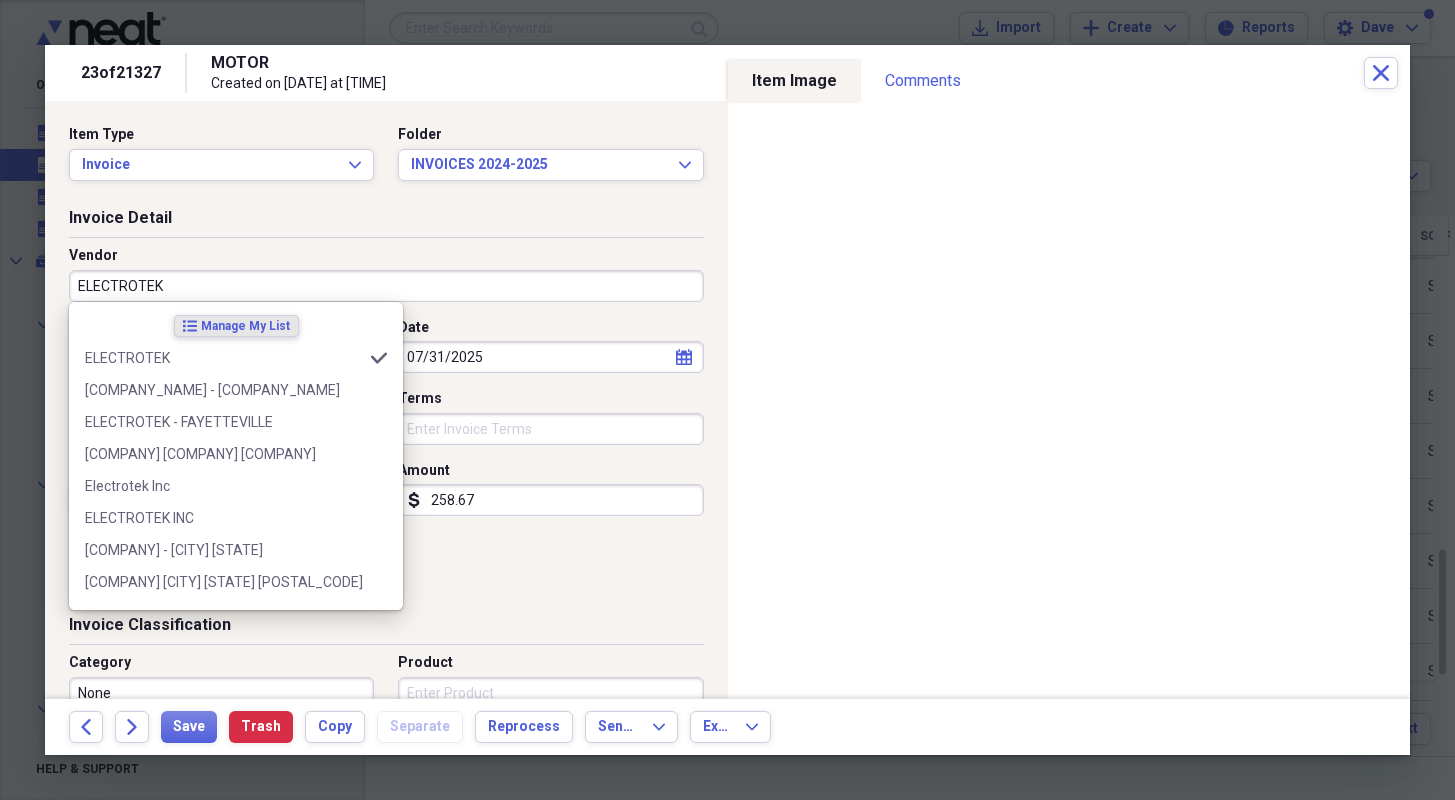 click on "ELECTROTEK" at bounding box center [386, 286] 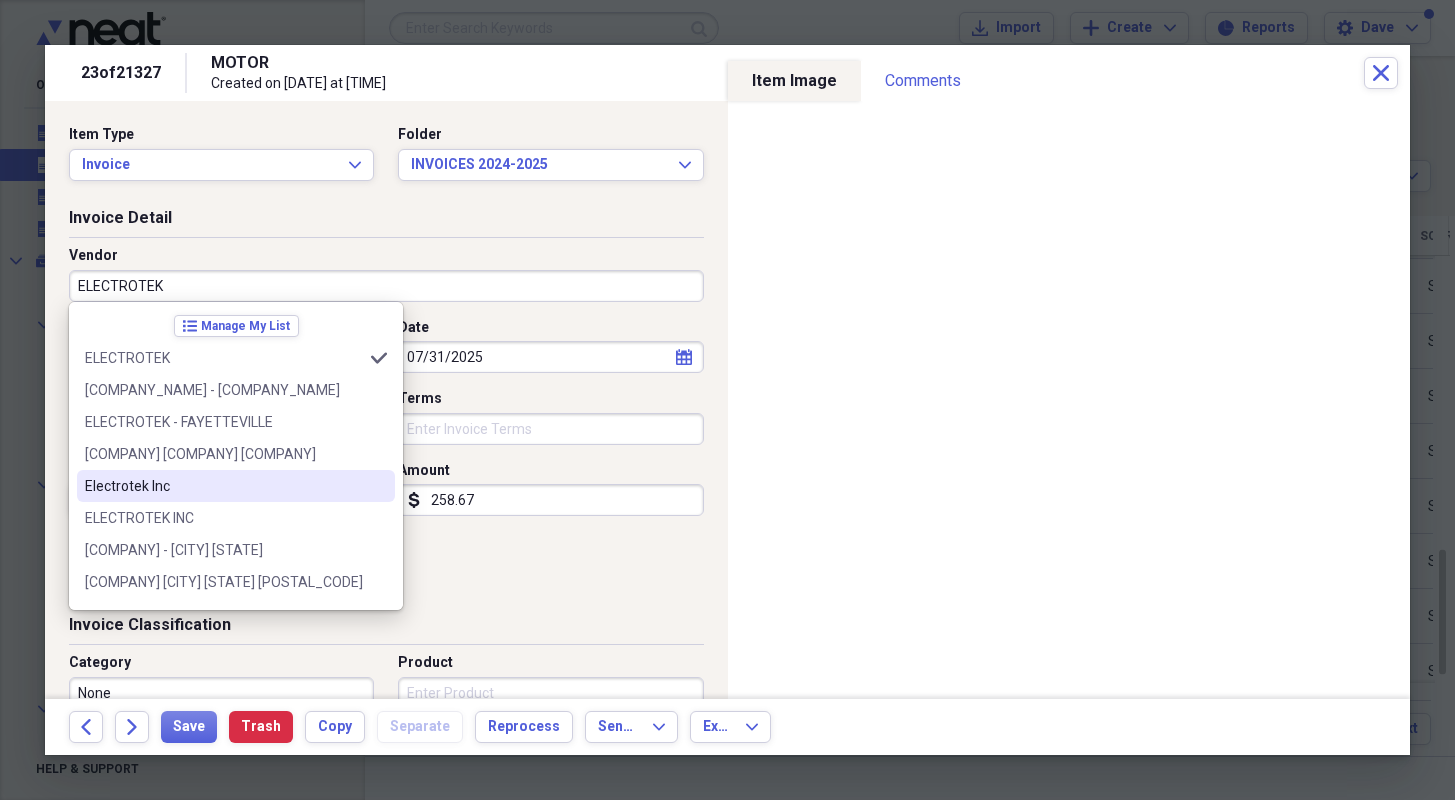 type on "ELECTROTEK" 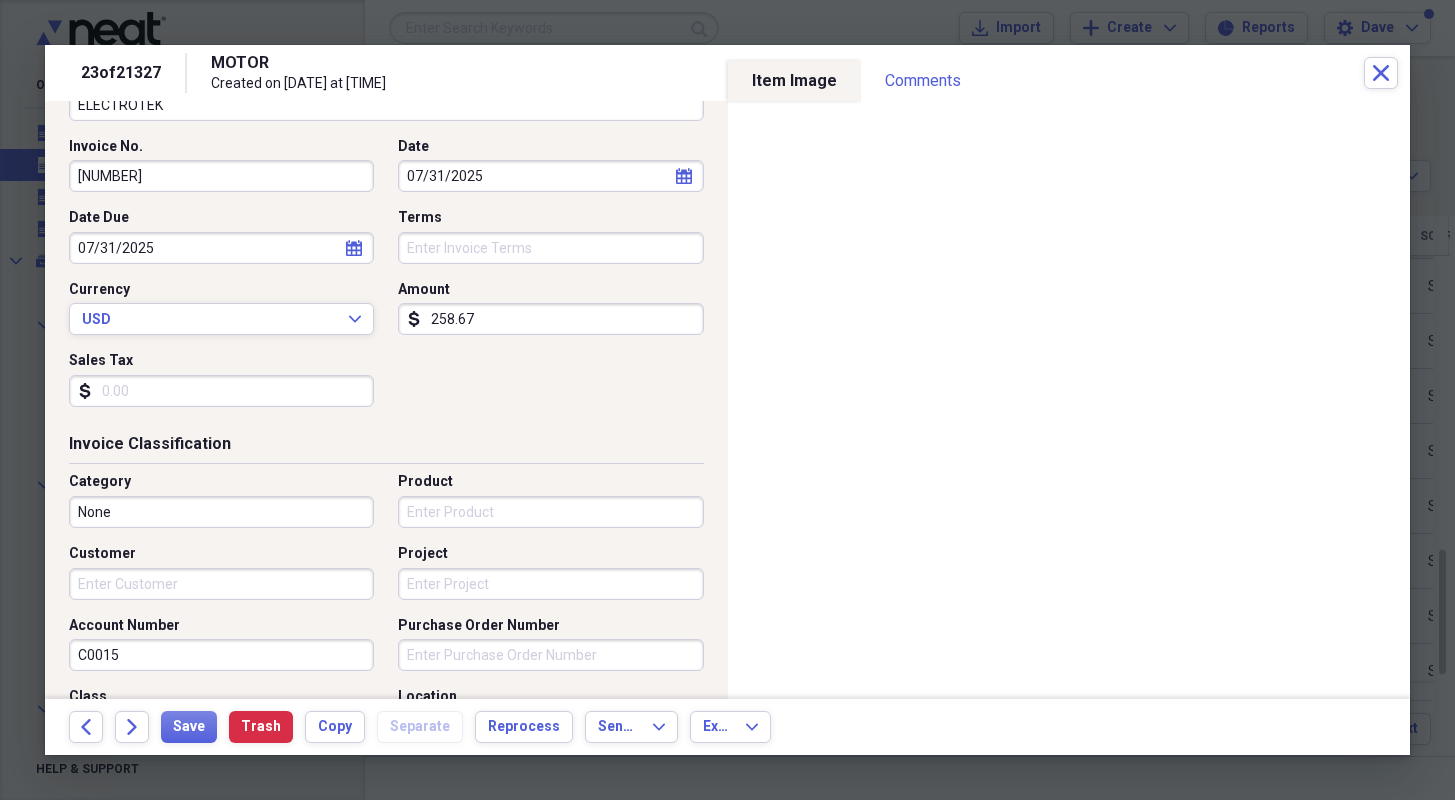 scroll, scrollTop: 200, scrollLeft: 0, axis: vertical 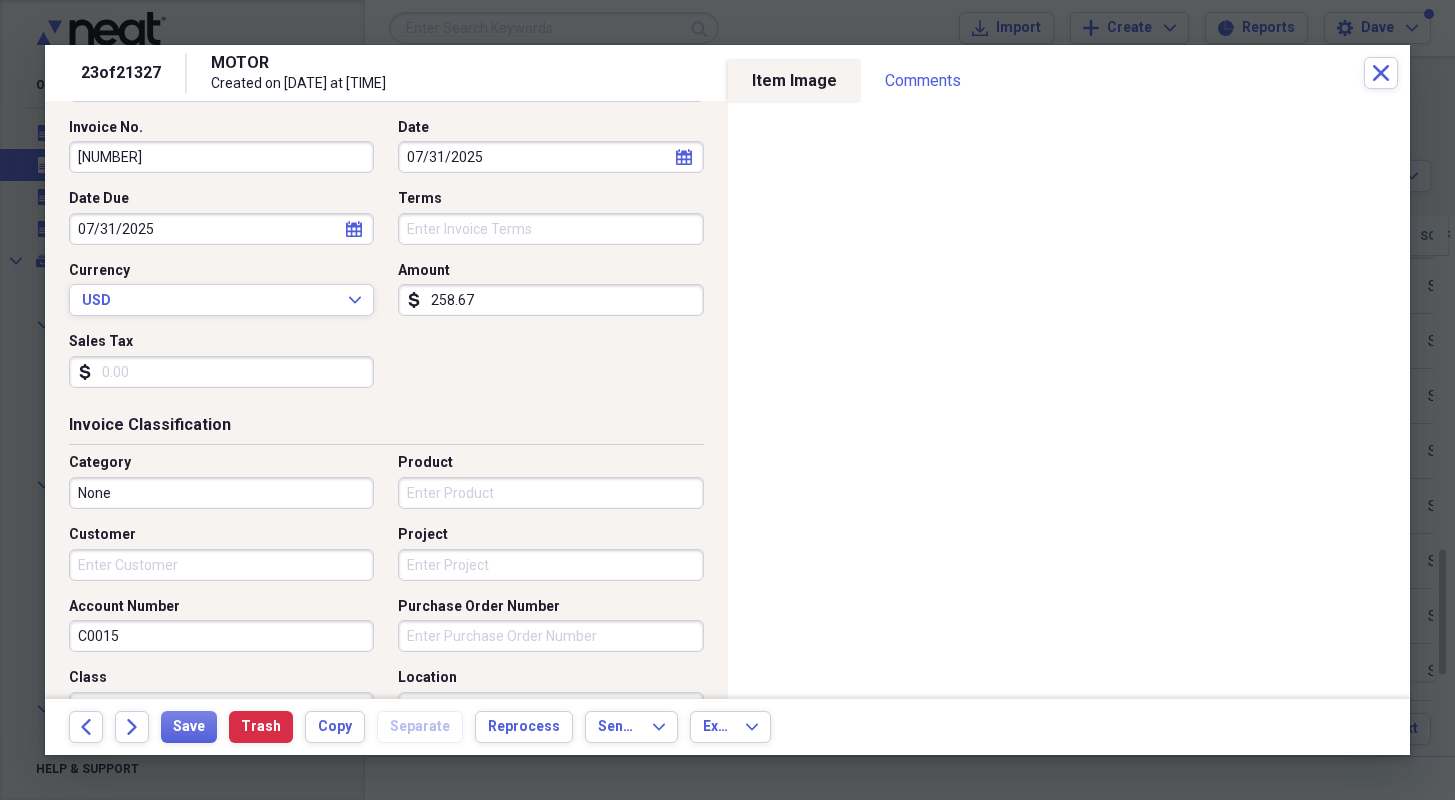 click on "Customer" at bounding box center (221, 565) 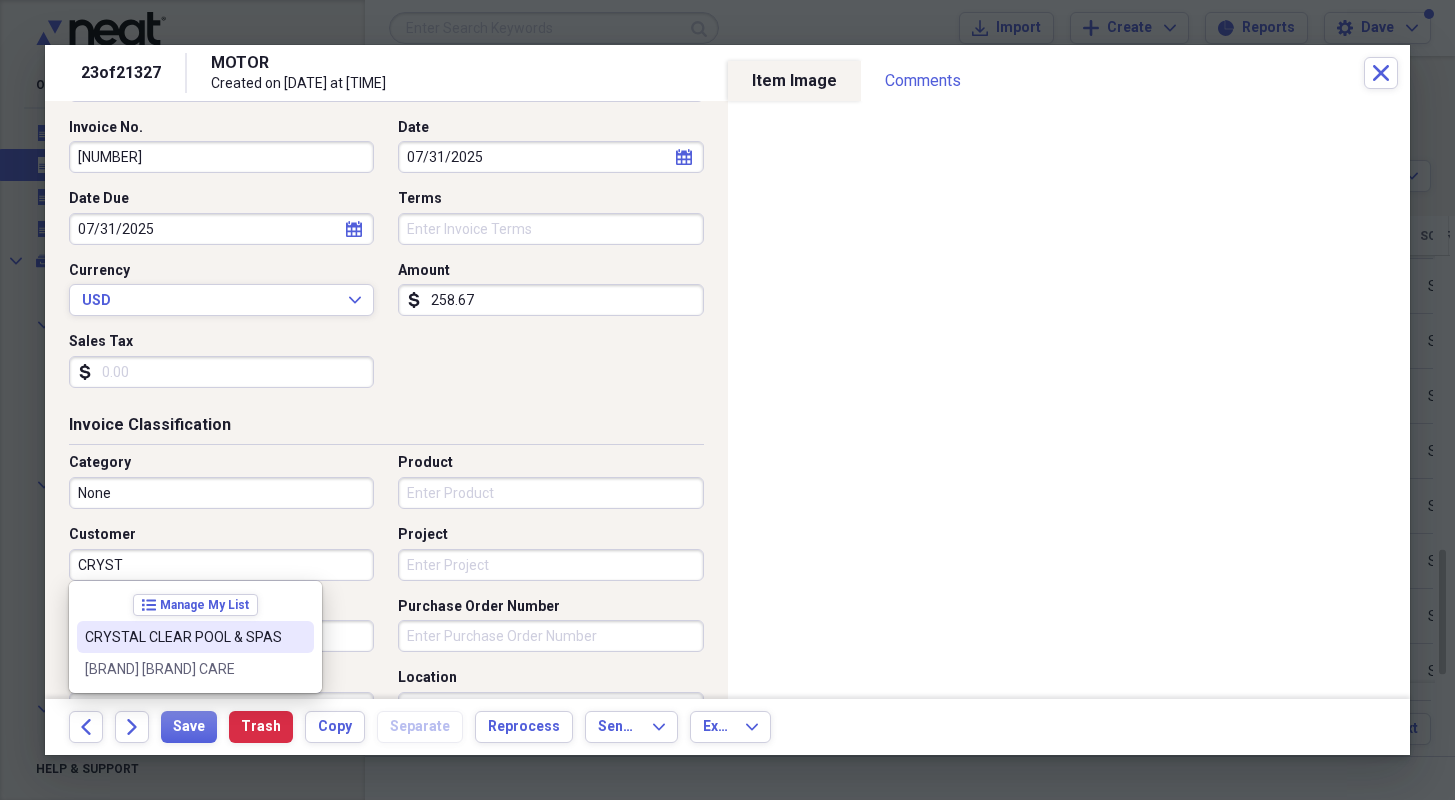 click on "CRYSTAL CLEAR POOL & SPAS" at bounding box center [183, 637] 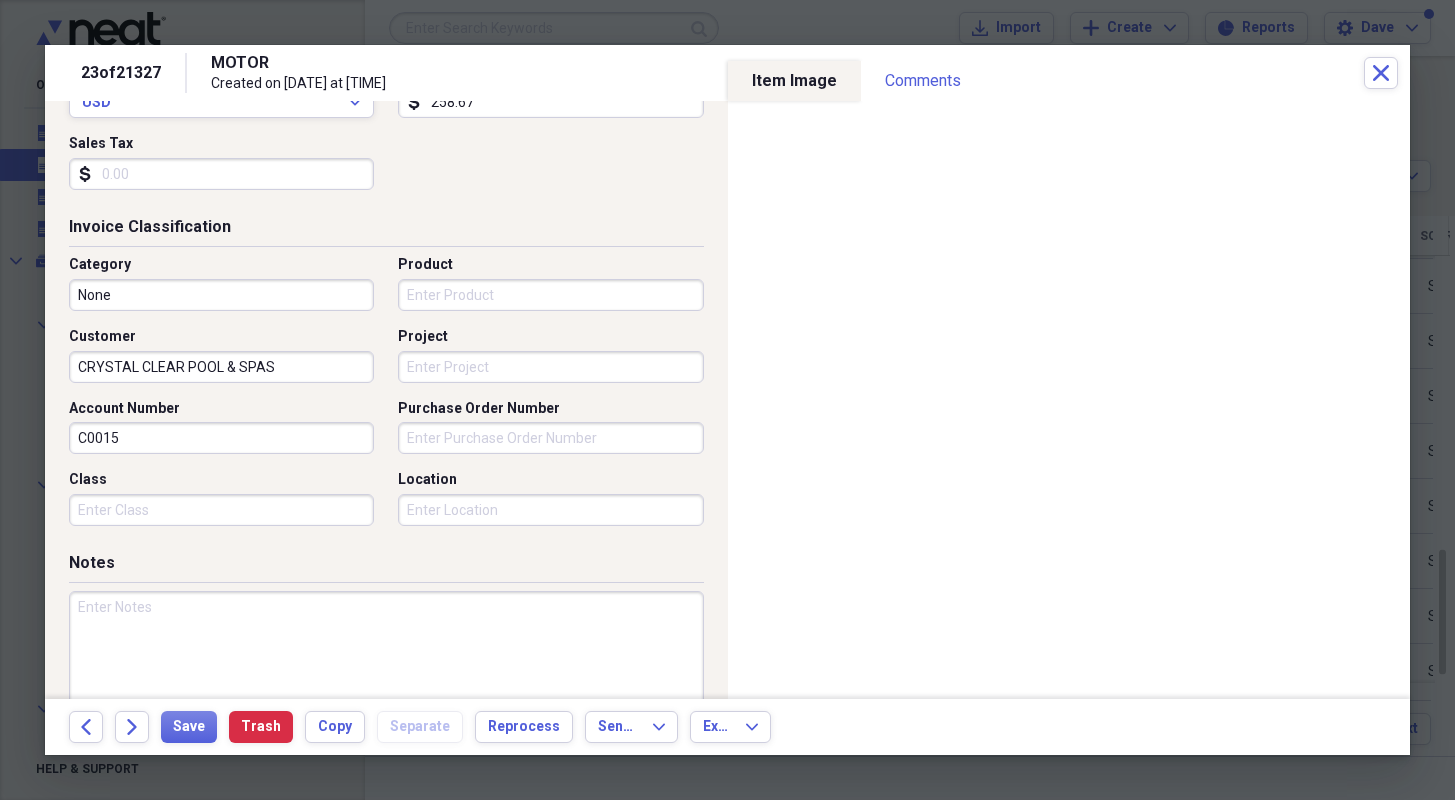 scroll, scrollTop: 400, scrollLeft: 0, axis: vertical 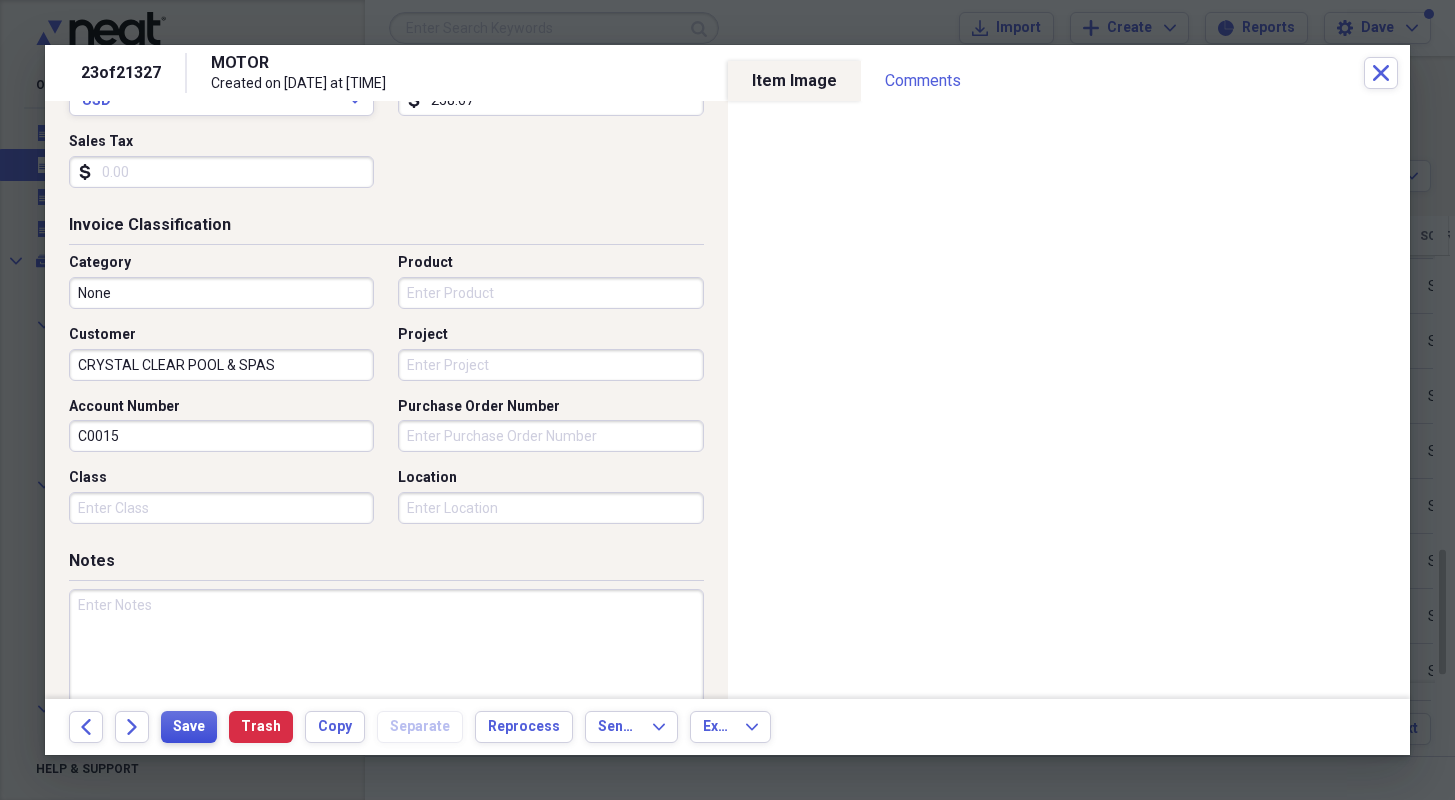 click on "Save" at bounding box center (189, 727) 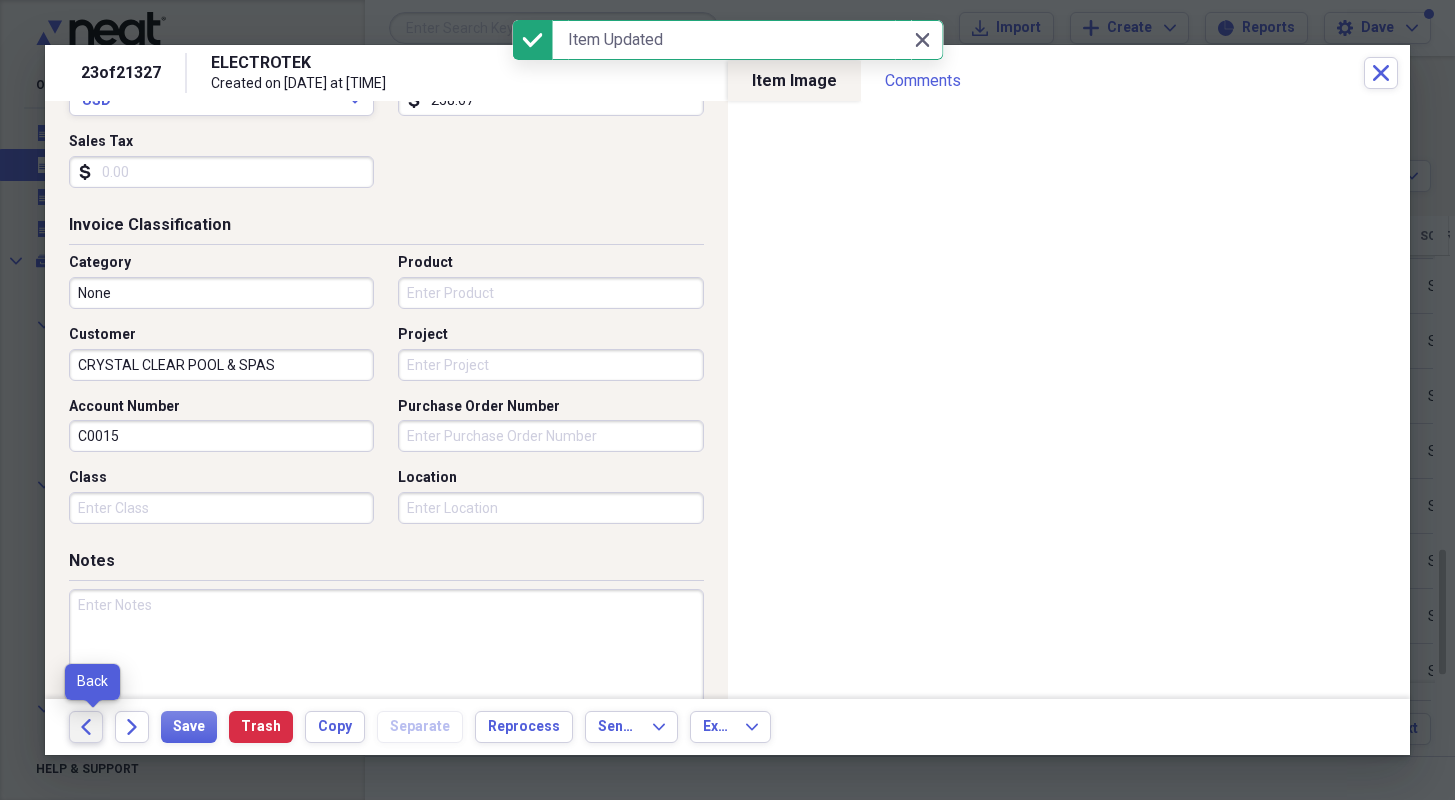 click on "Back" 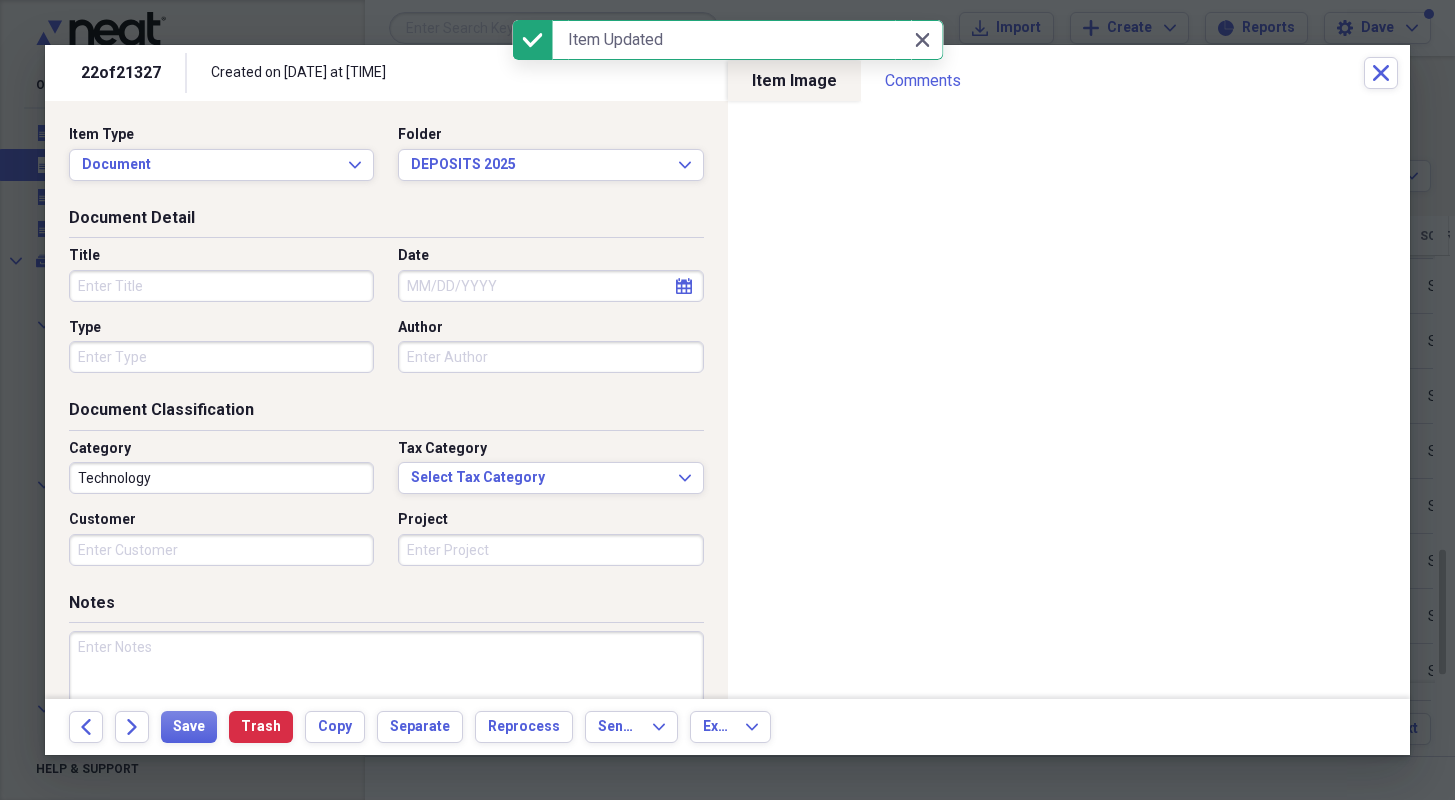 click on "Title" at bounding box center (221, 286) 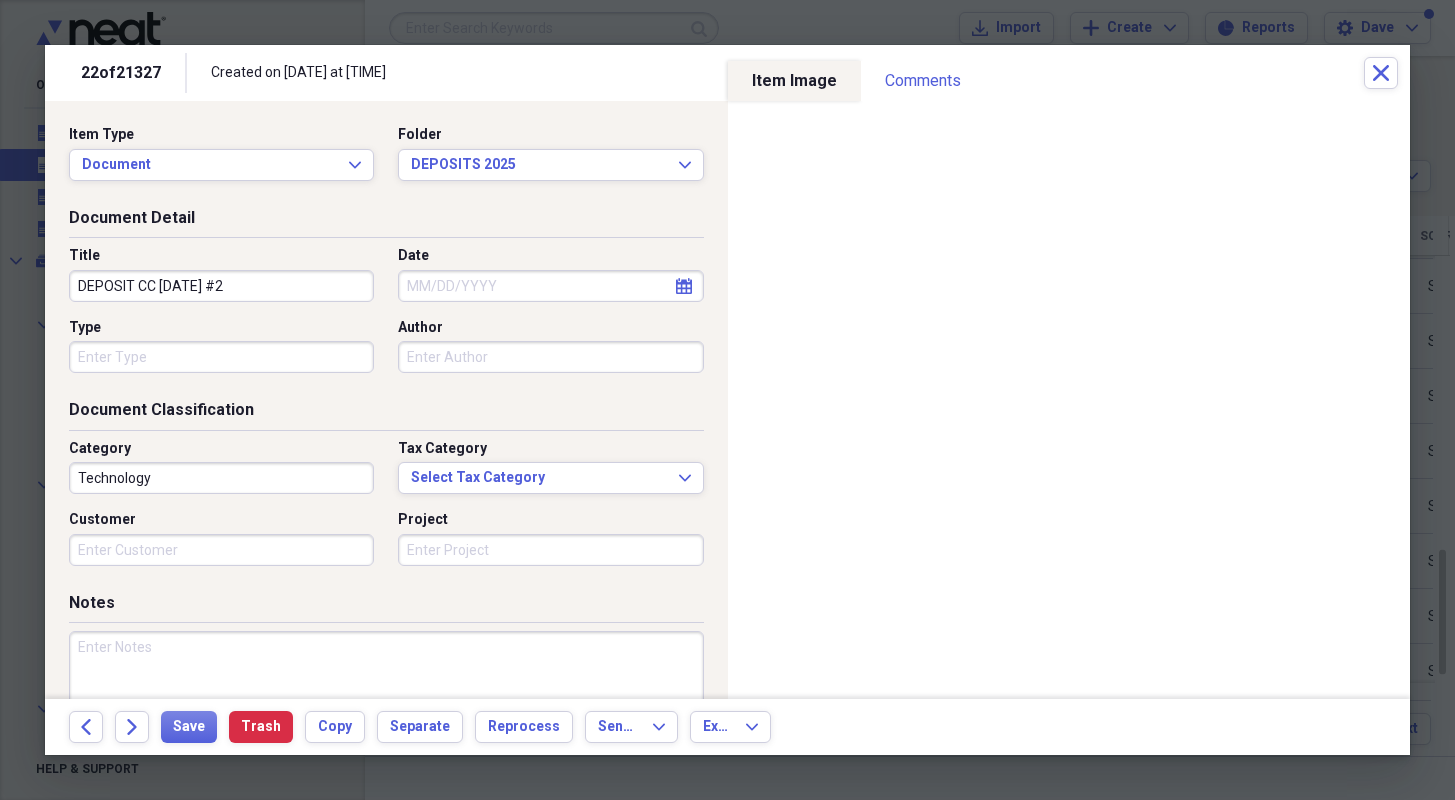 type on "DEPOSIT CC [DATE] #2" 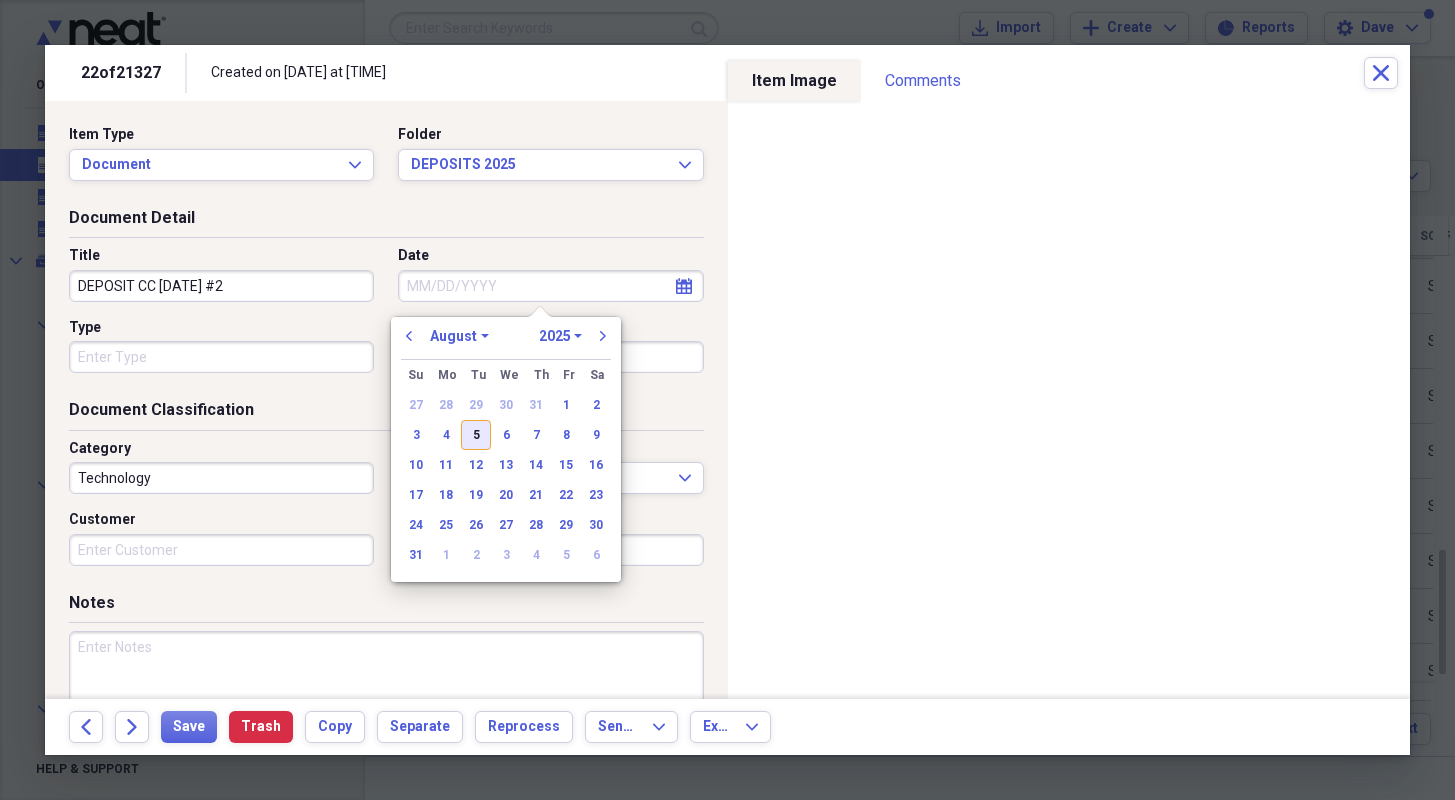 click on "5" at bounding box center [476, 435] 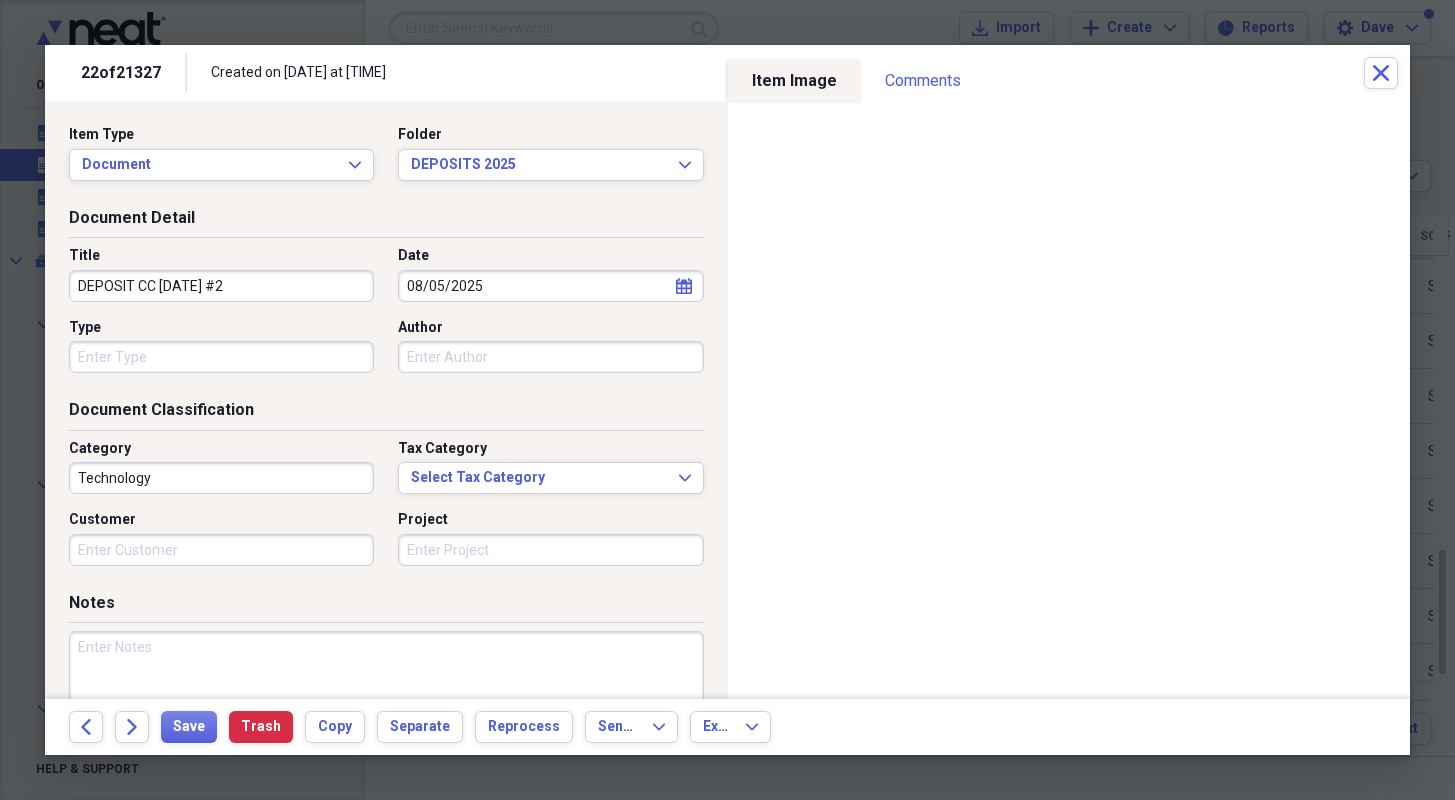 click 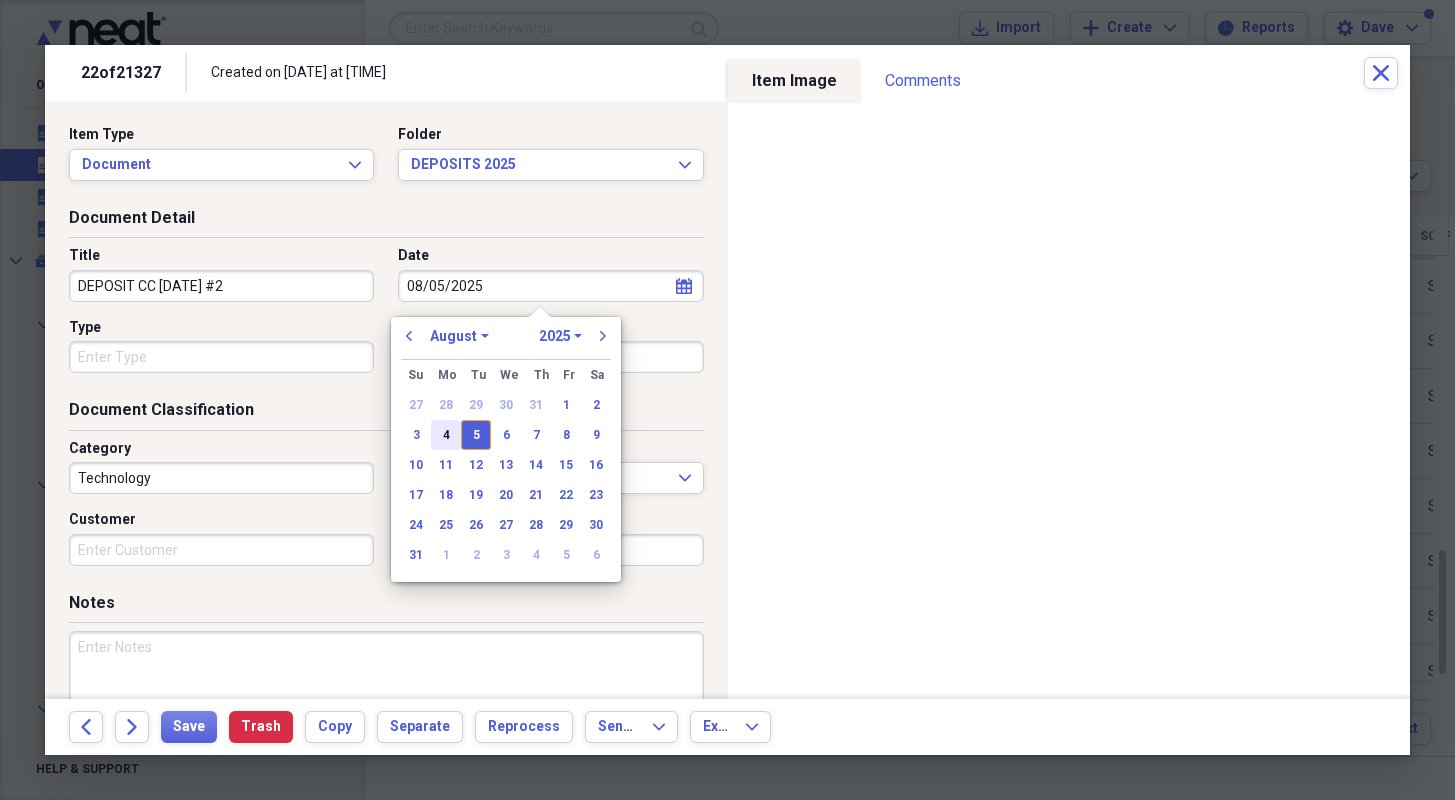 click on "4" at bounding box center [446, 435] 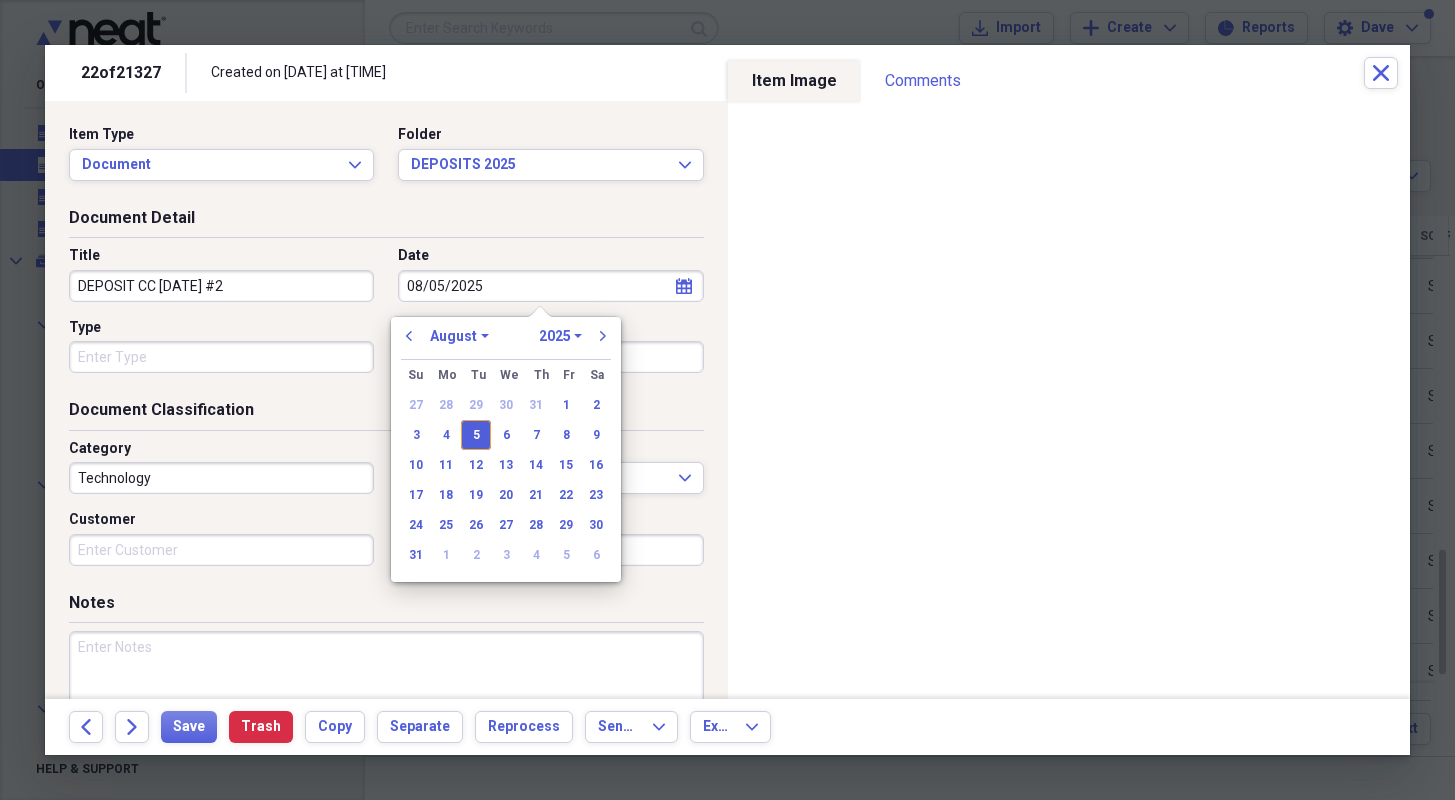 type on "08/04/2025" 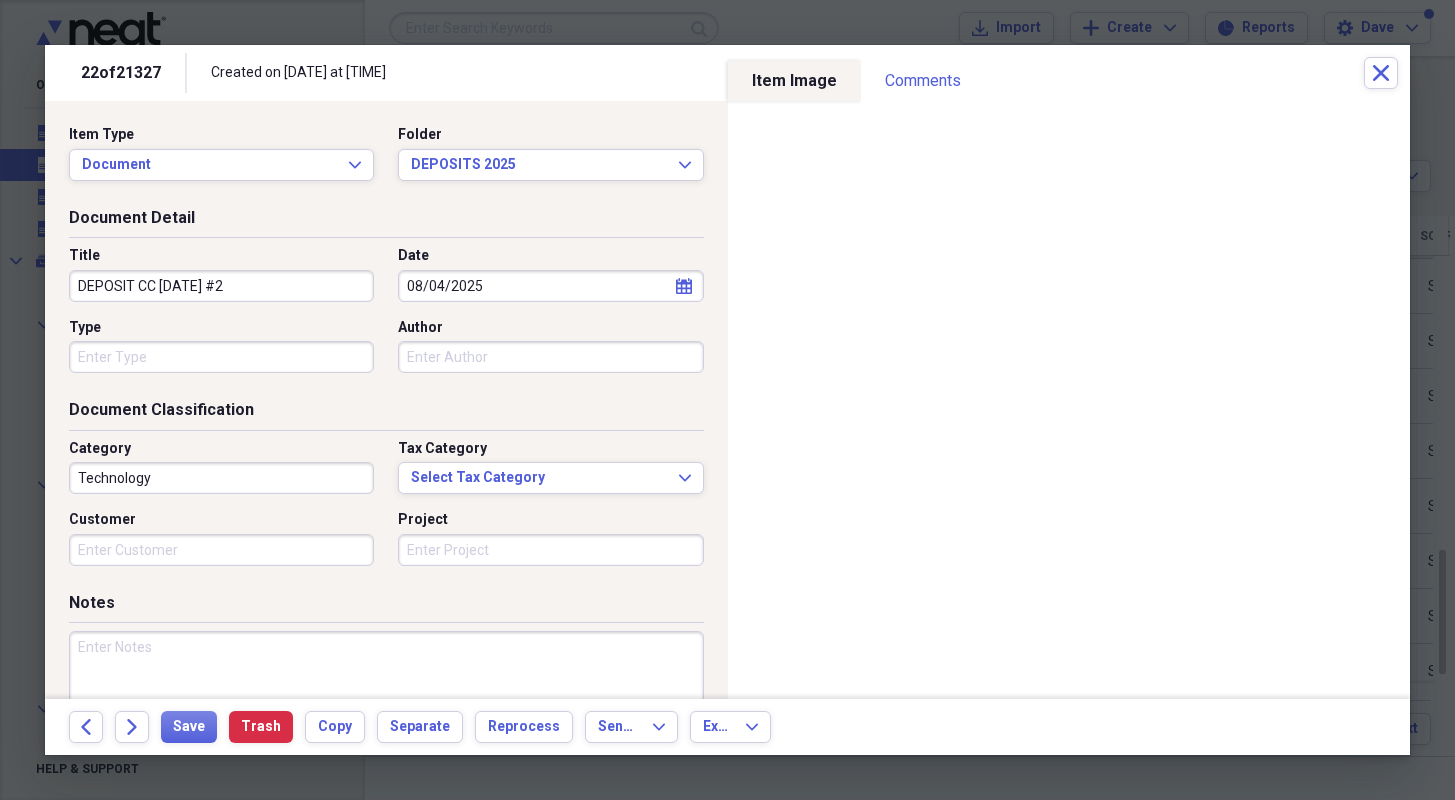 drag, startPoint x: 282, startPoint y: 368, endPoint x: 265, endPoint y: 375, distance: 18.384777 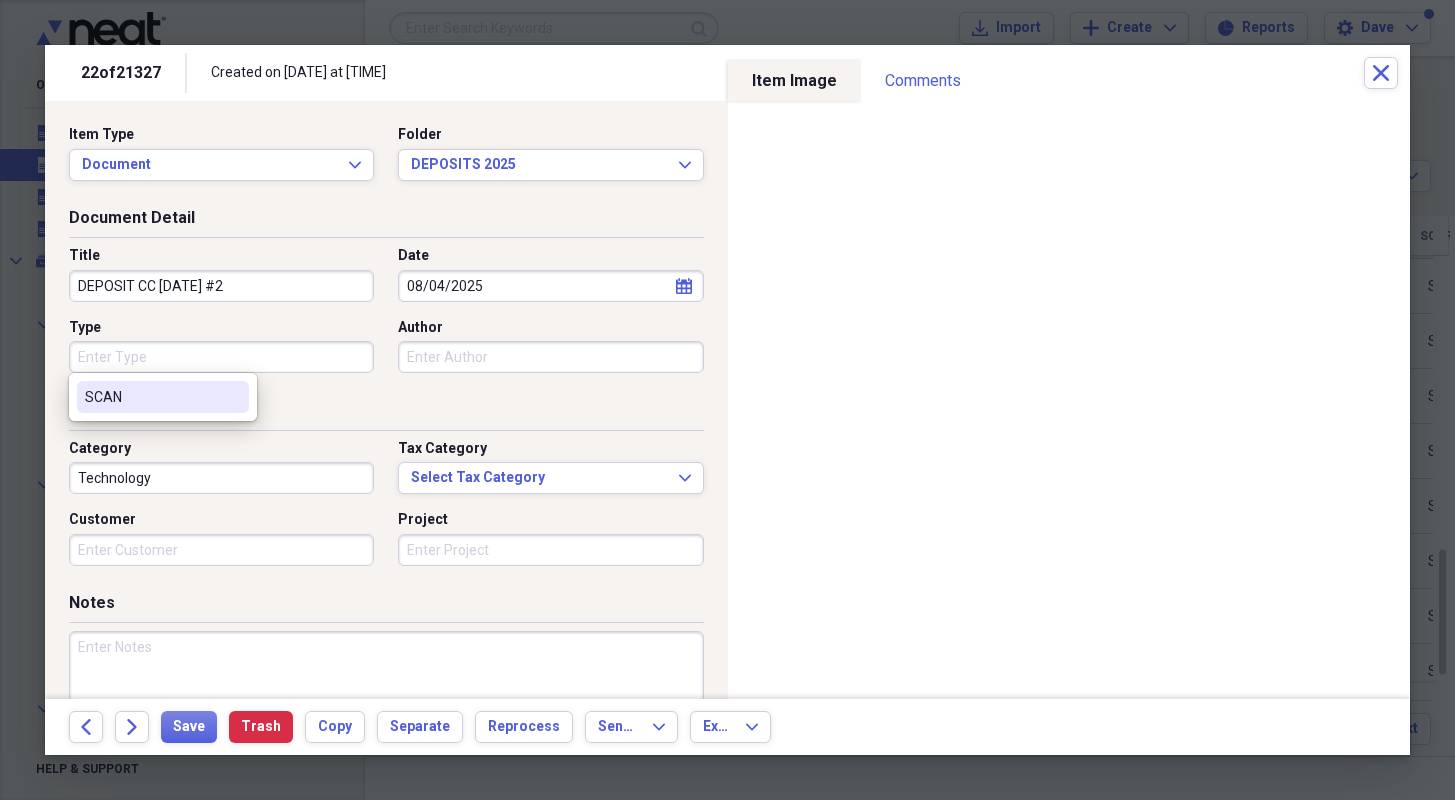 click on "SCAN" at bounding box center (163, 397) 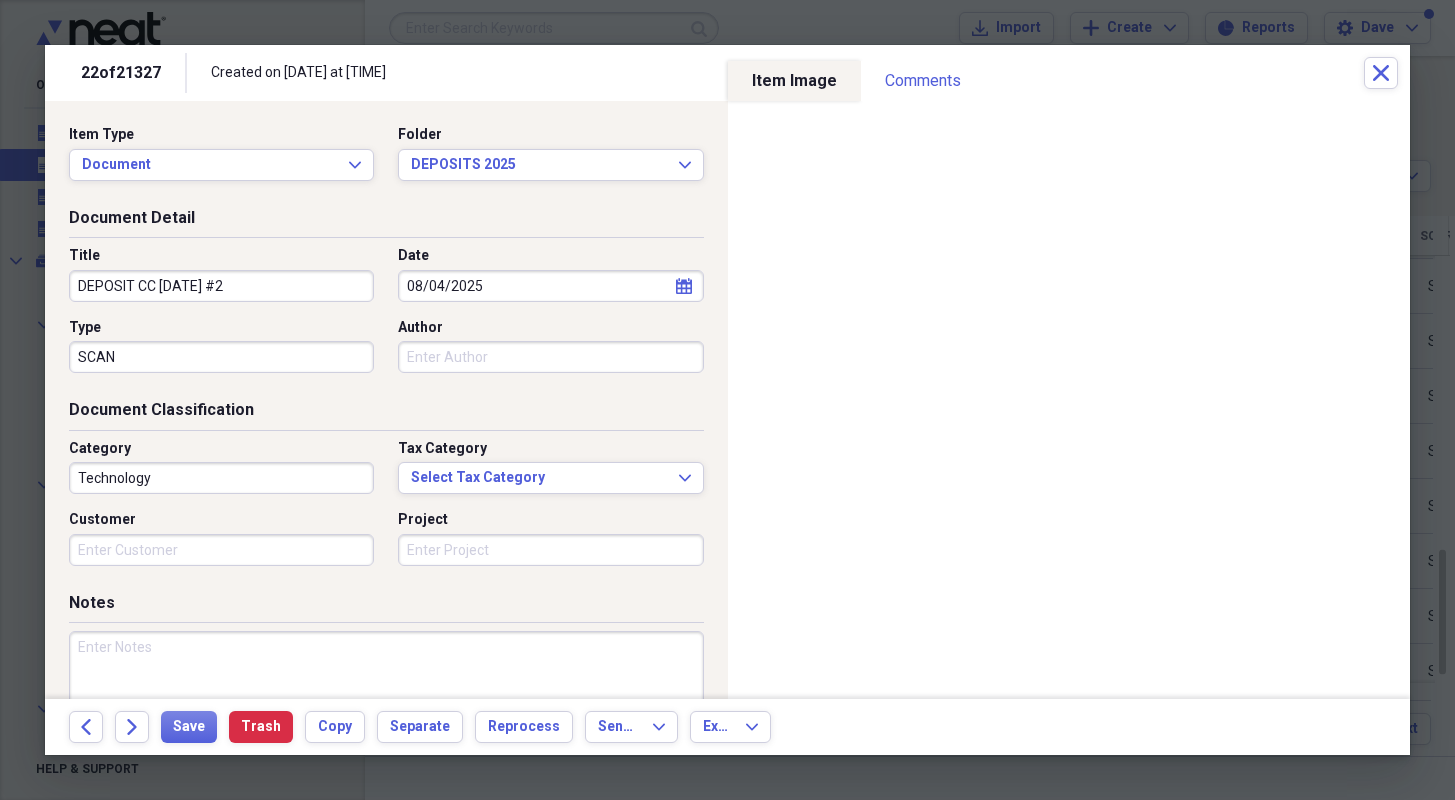 click on "Technology" at bounding box center (221, 478) 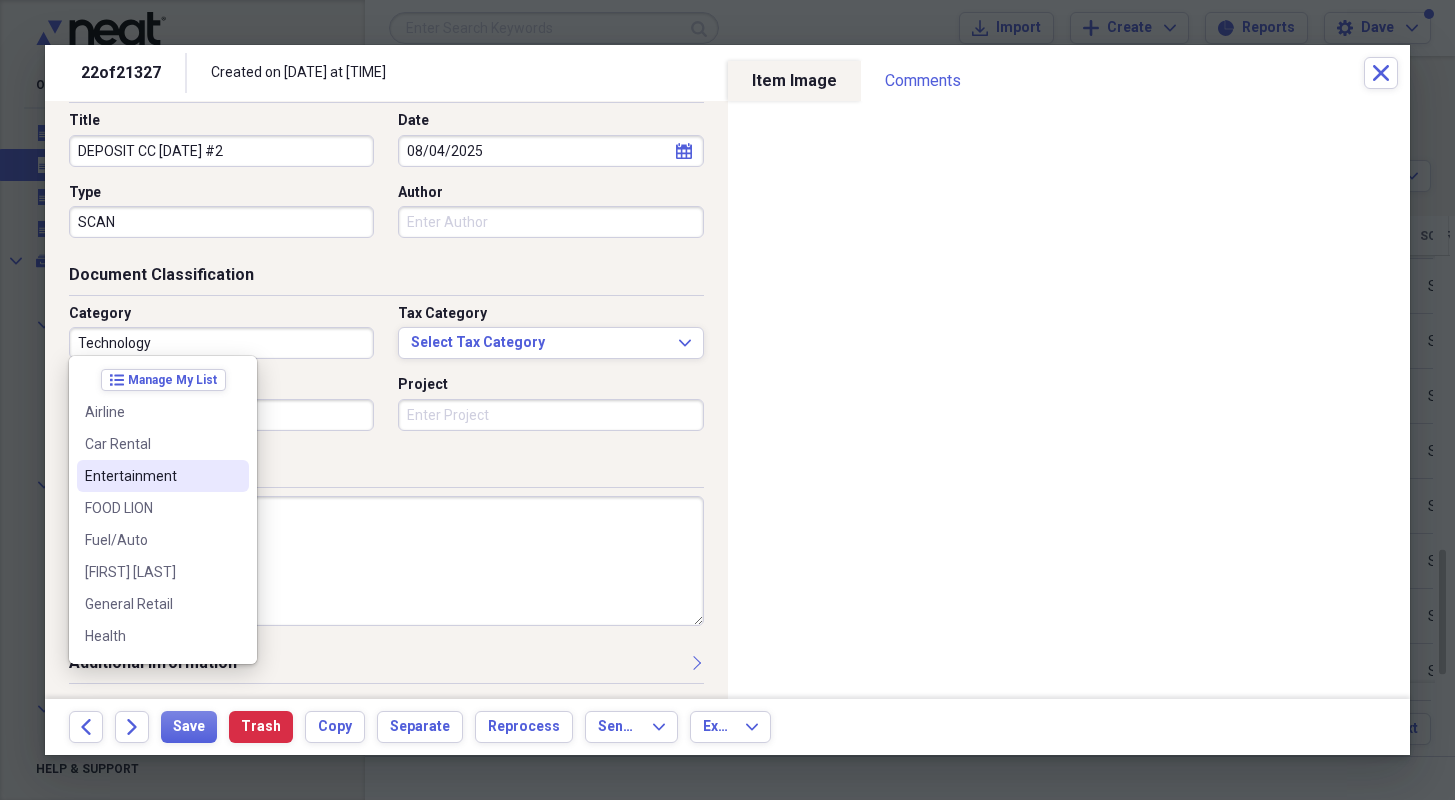 scroll, scrollTop: 138, scrollLeft: 0, axis: vertical 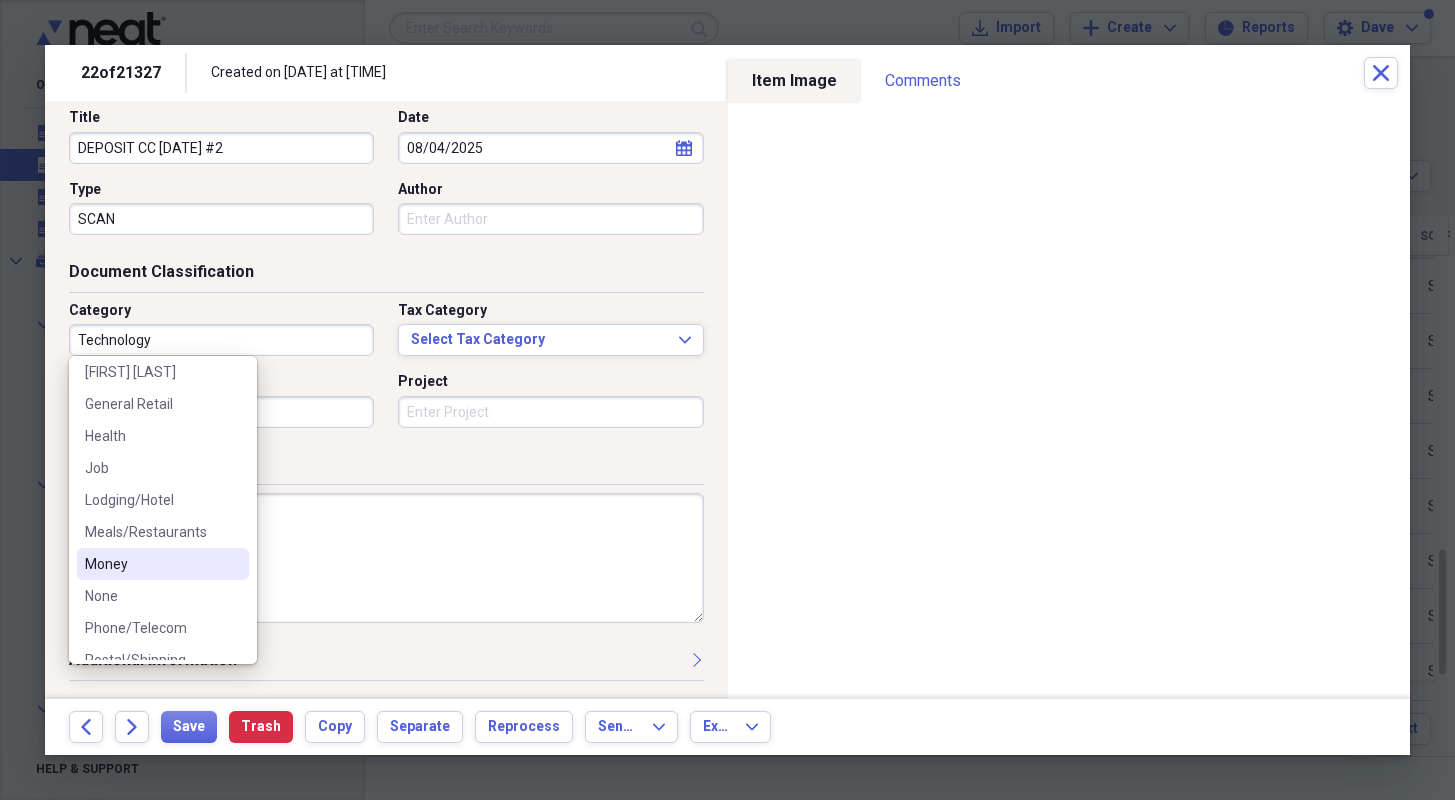 click on "Money" at bounding box center (151, 564) 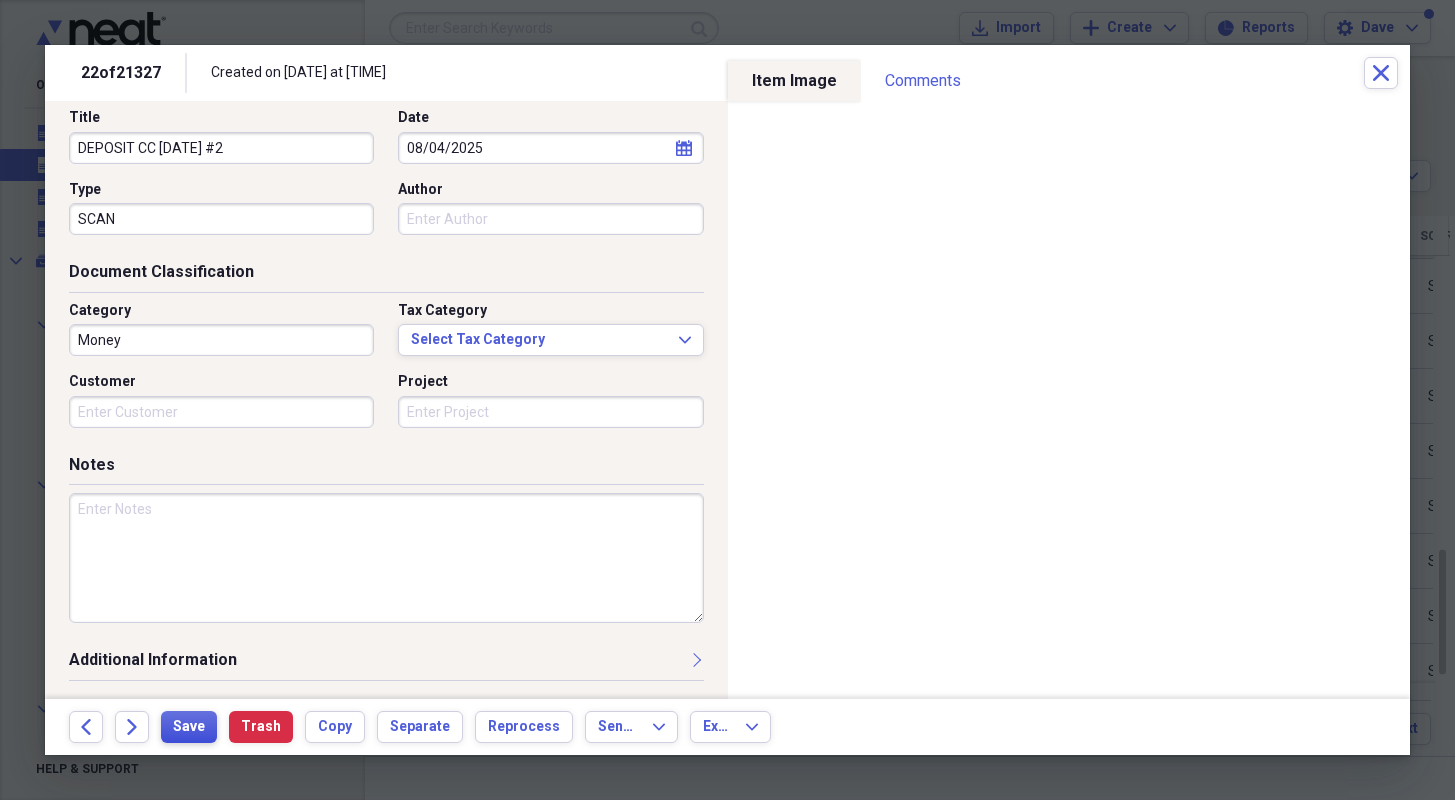 click on "Save" at bounding box center (189, 727) 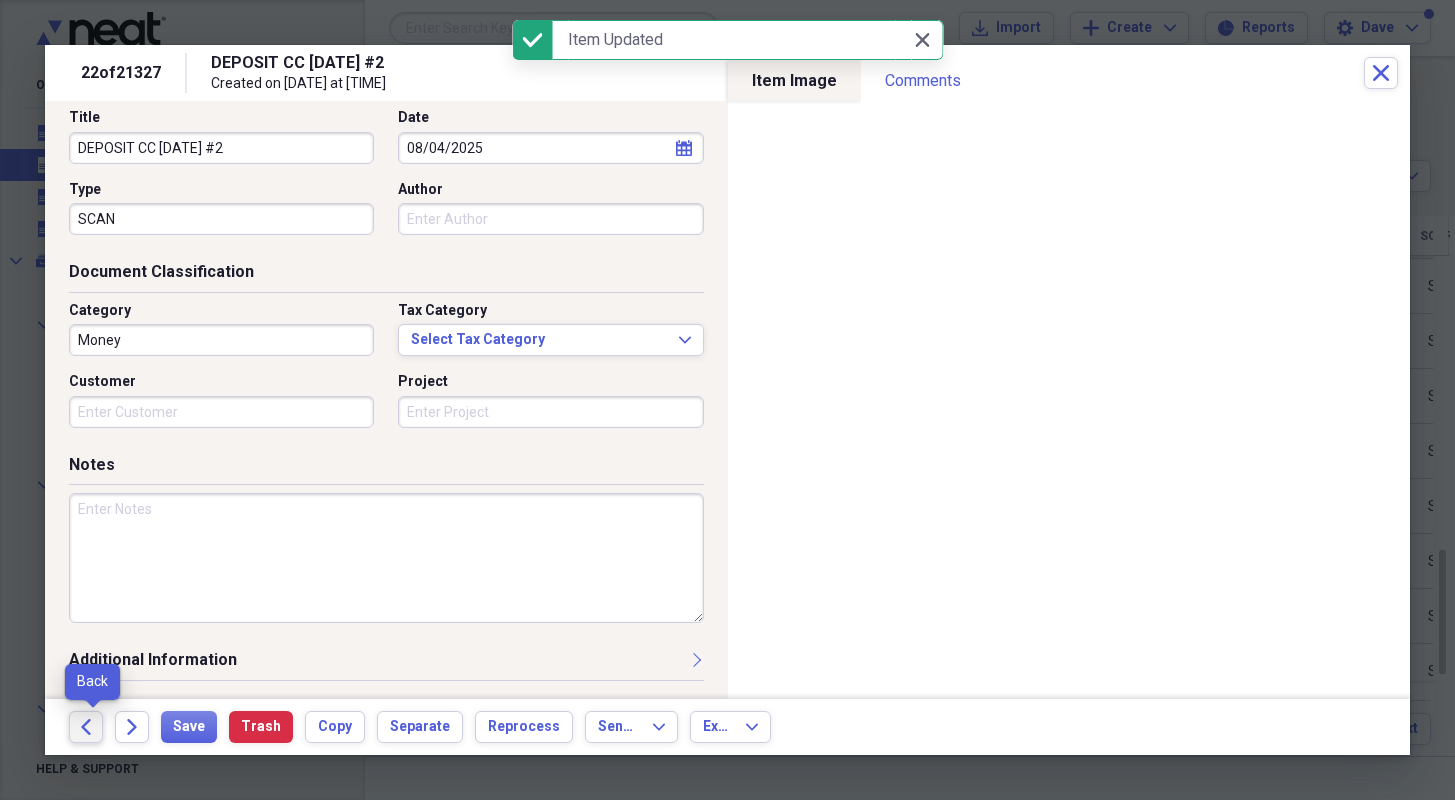 click 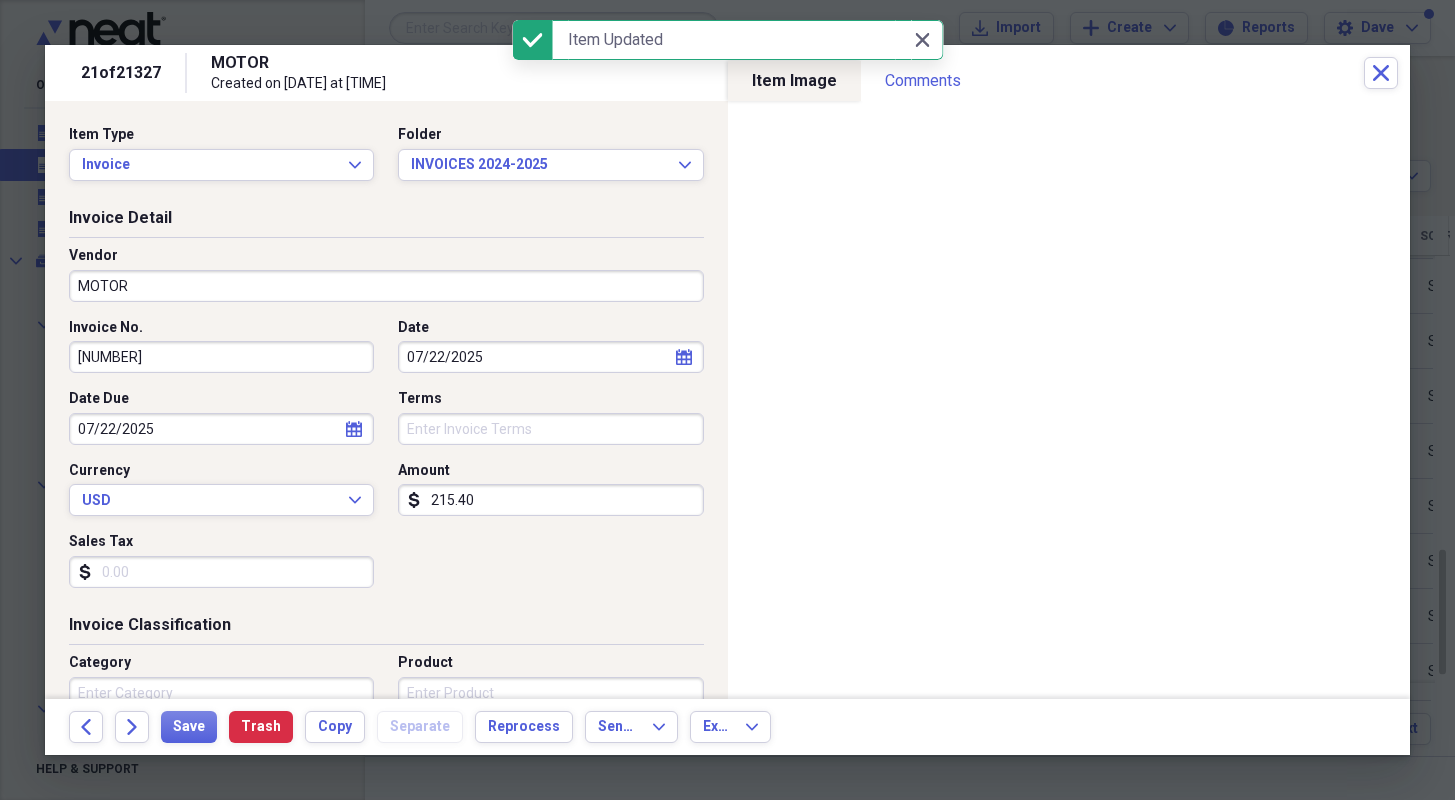 click on "MOTOR" at bounding box center (386, 286) 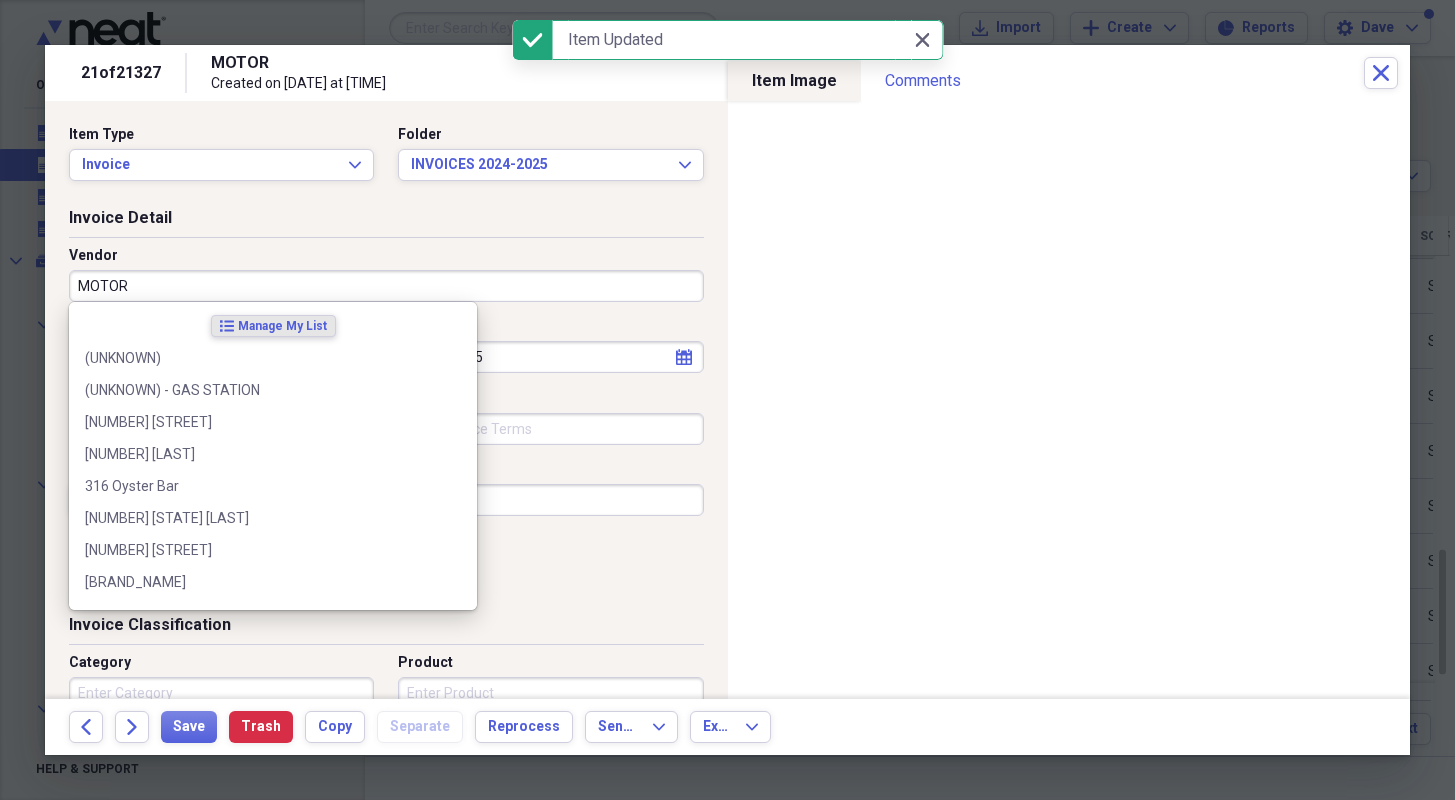 paste on "ELECTROTEK" 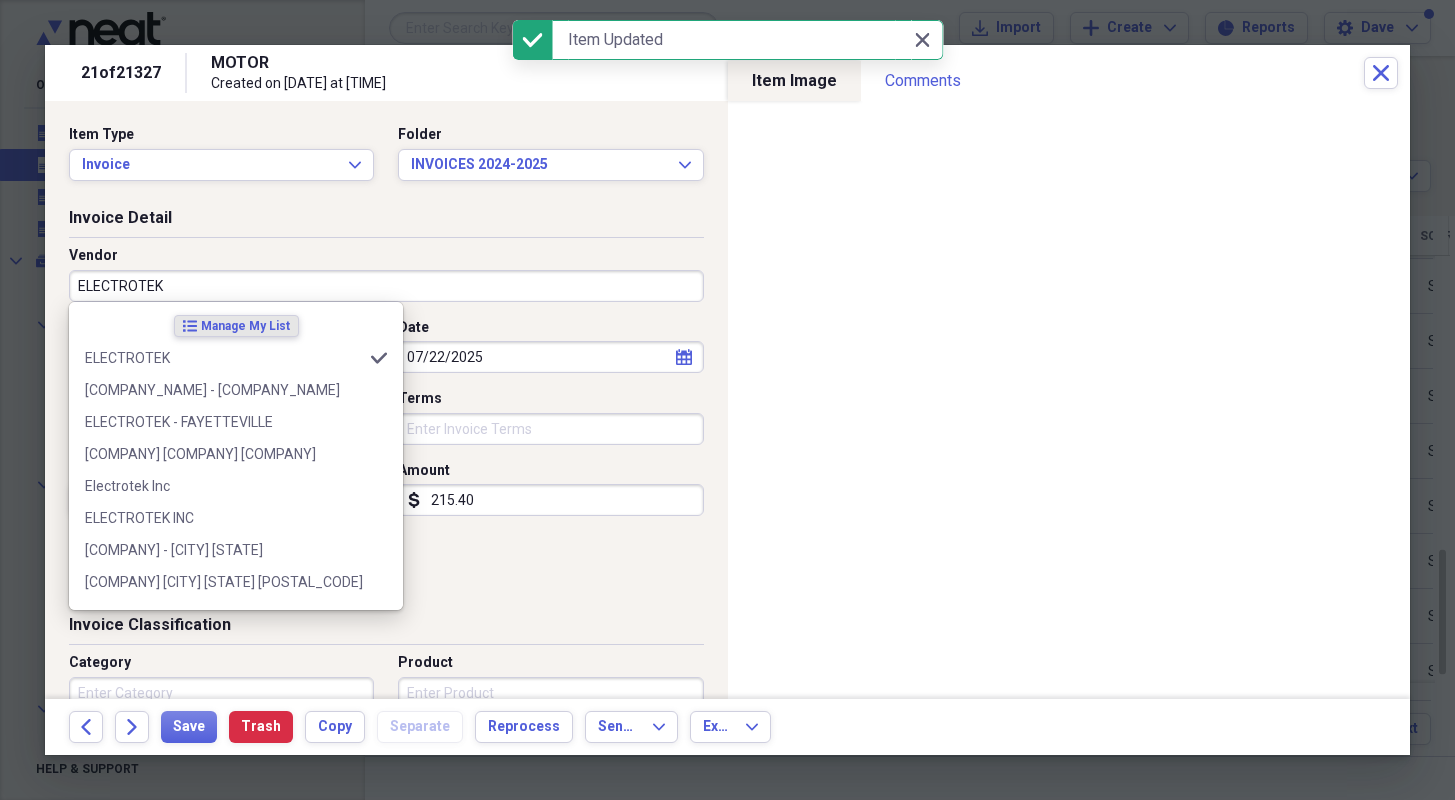 type on "ELECTROTEK" 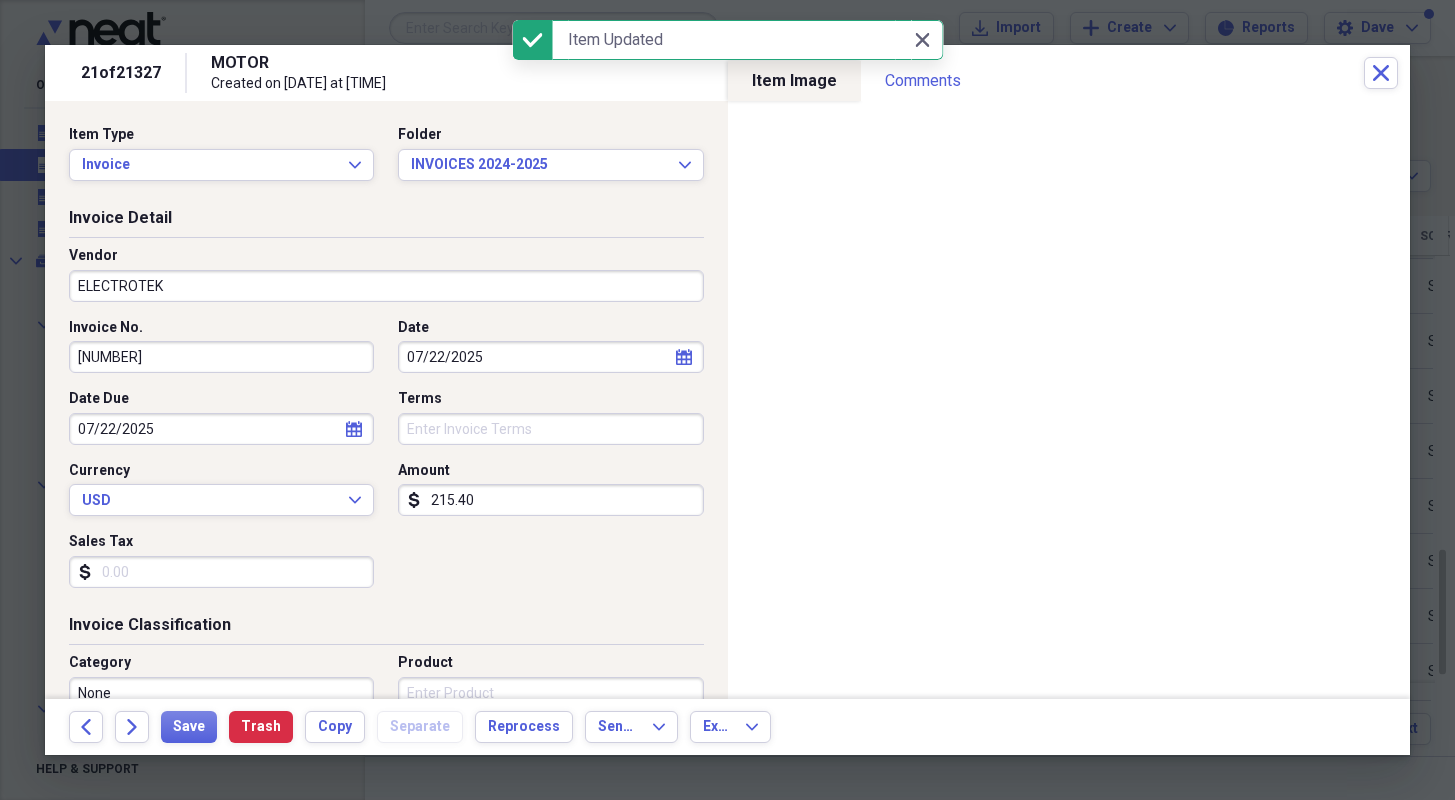 click on "215.40" at bounding box center (550, 500) 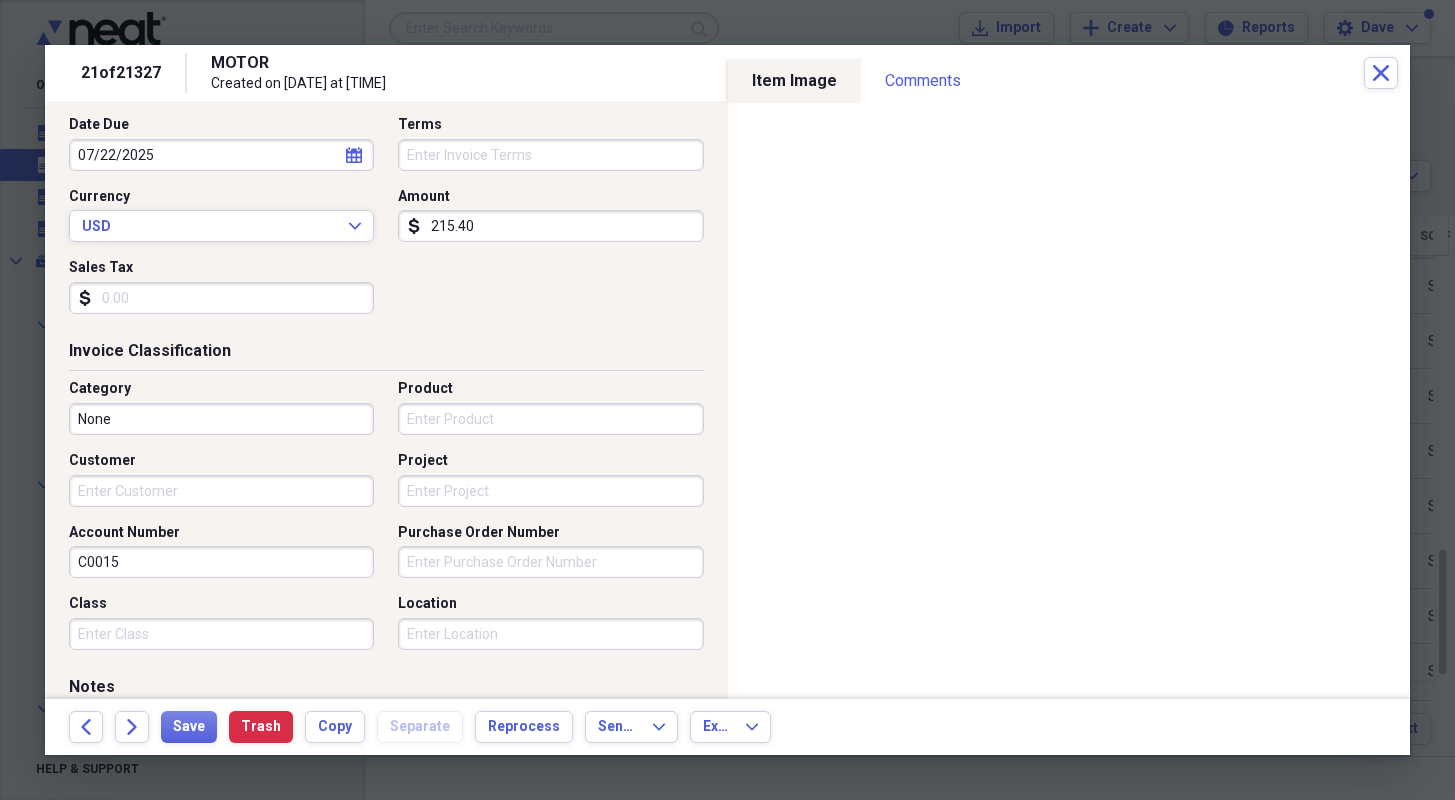scroll, scrollTop: 300, scrollLeft: 0, axis: vertical 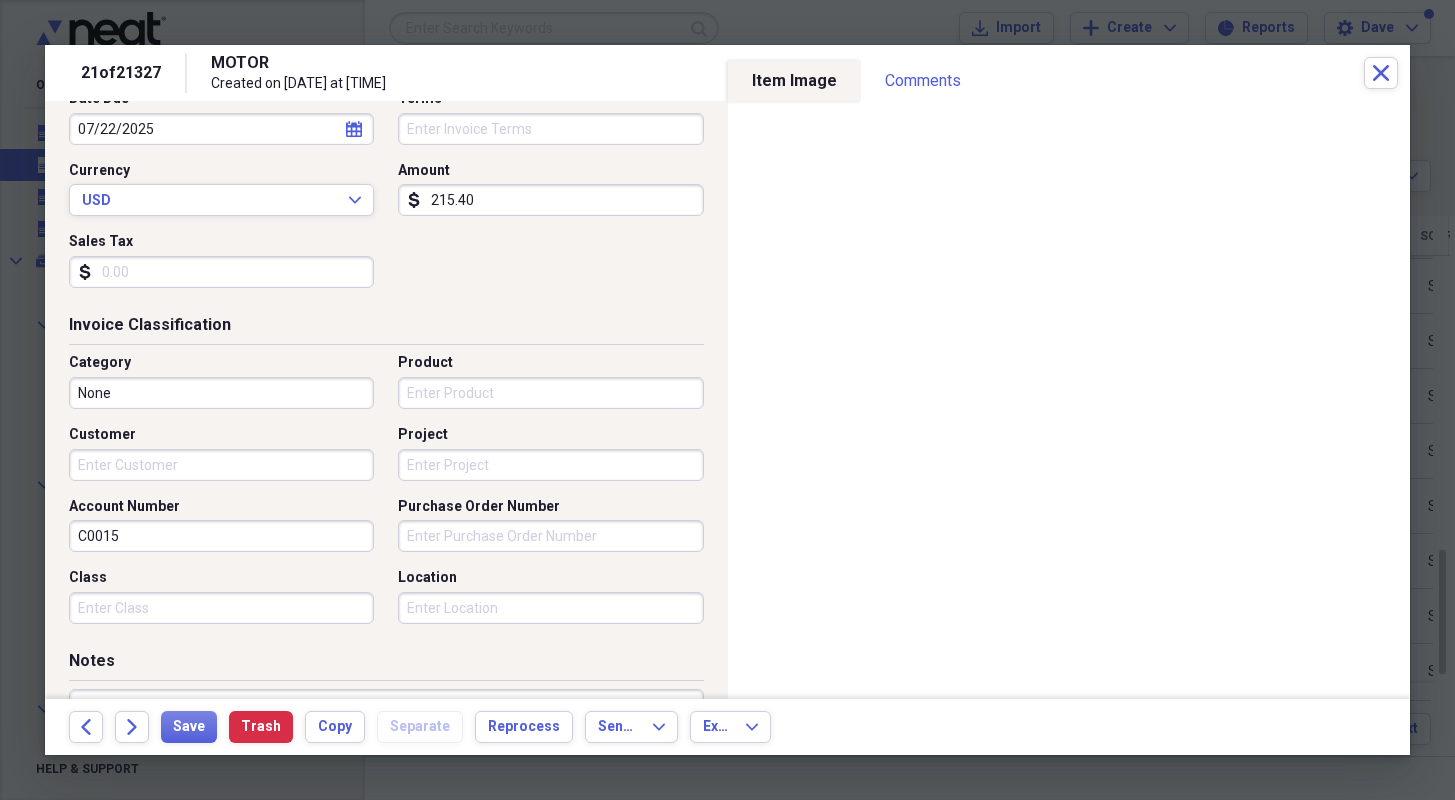 click on "Customer" at bounding box center (221, 465) 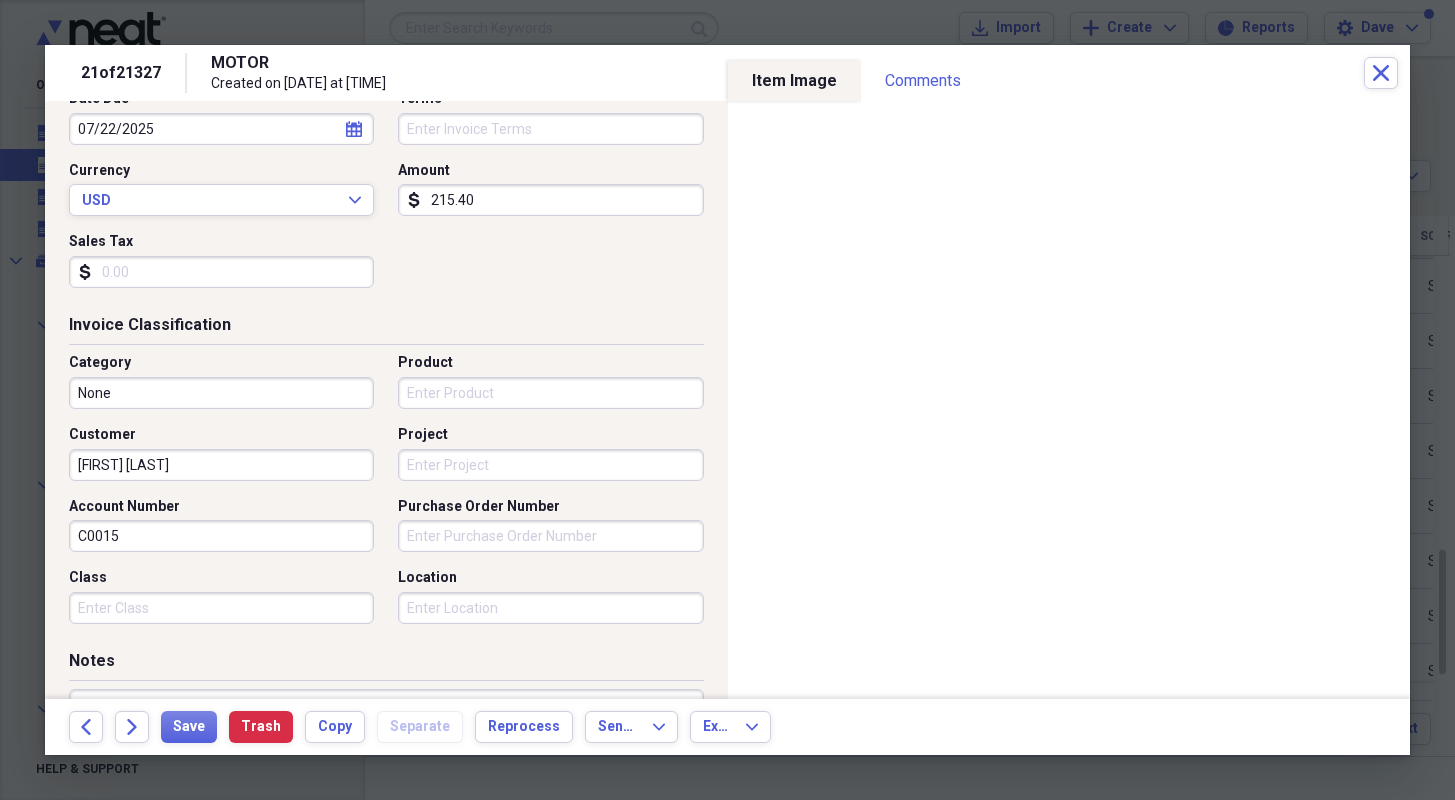 drag, startPoint x: 151, startPoint y: 461, endPoint x: 166, endPoint y: 464, distance: 15.297058 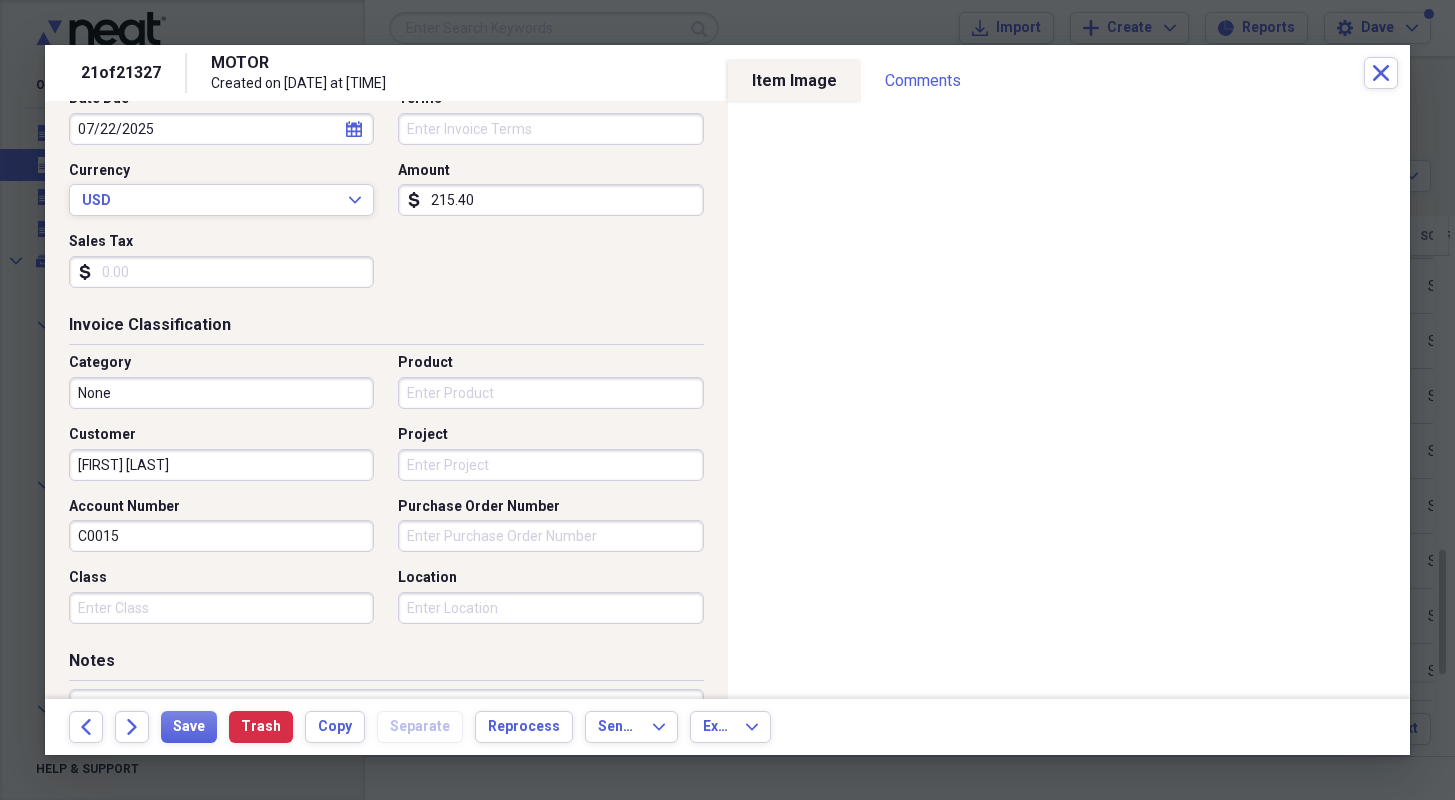 click on "[FIRST] [LAST]" at bounding box center (221, 465) 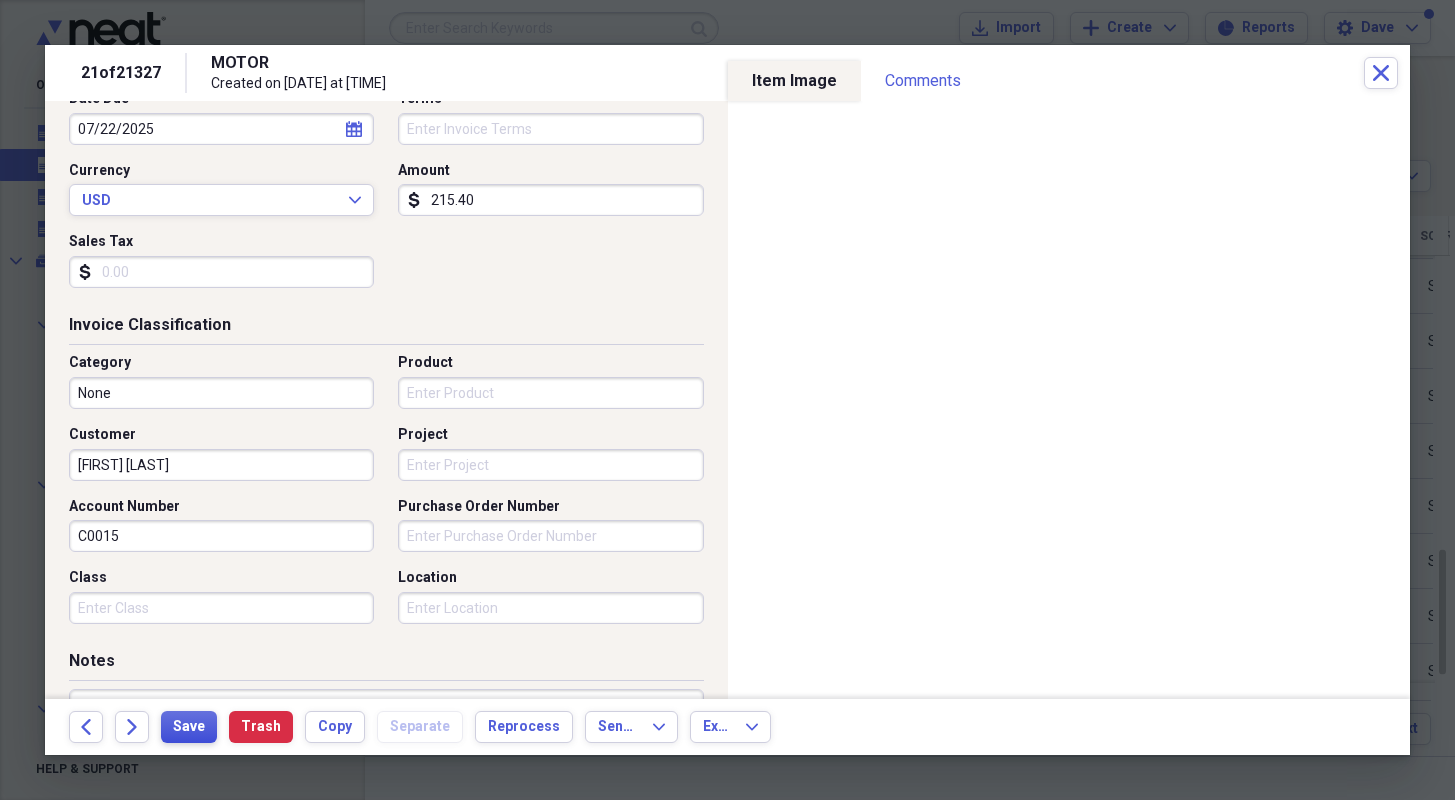 type on "[FIRST] [LAST]" 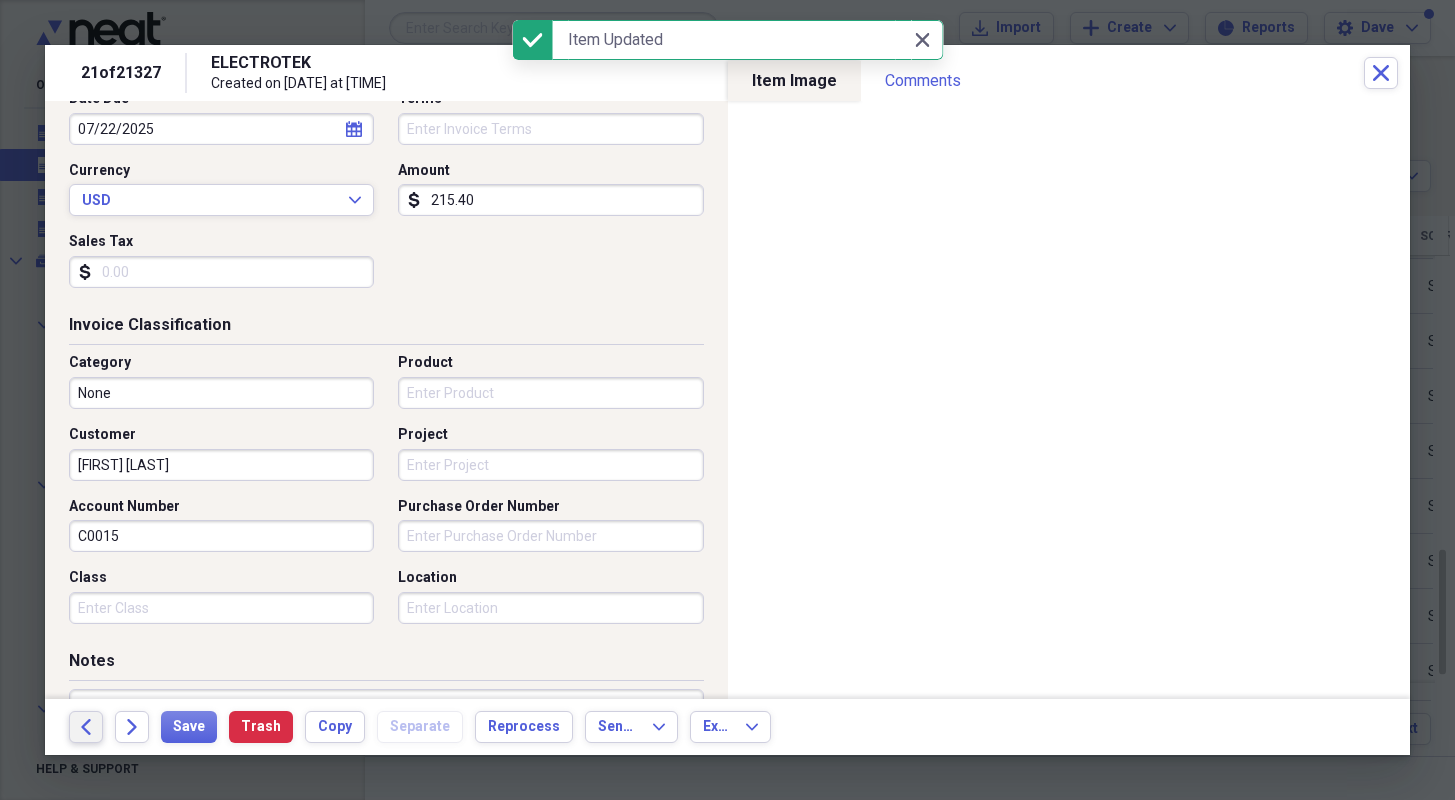 click on "Back" 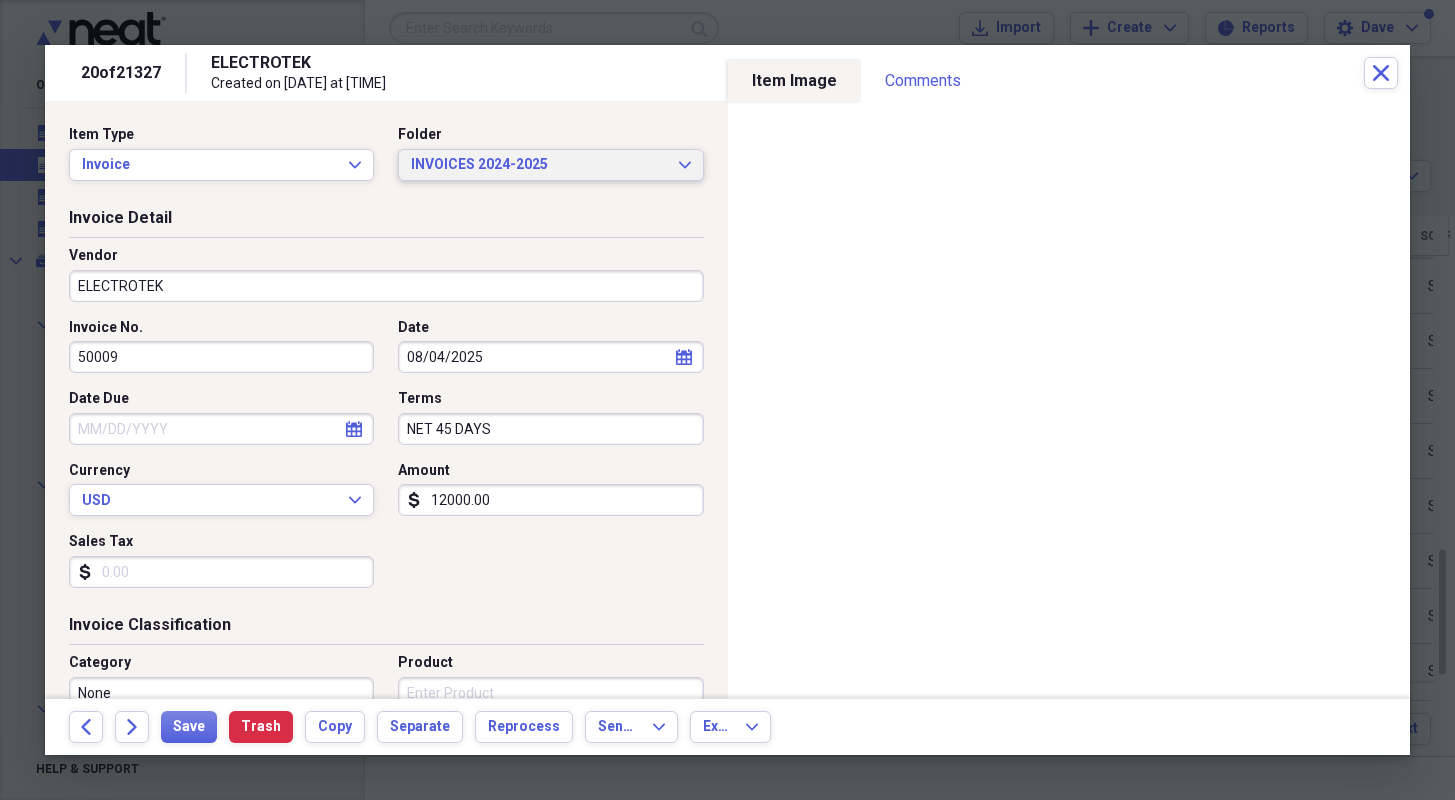 click on "INVOICES 2024-2025" at bounding box center (538, 165) 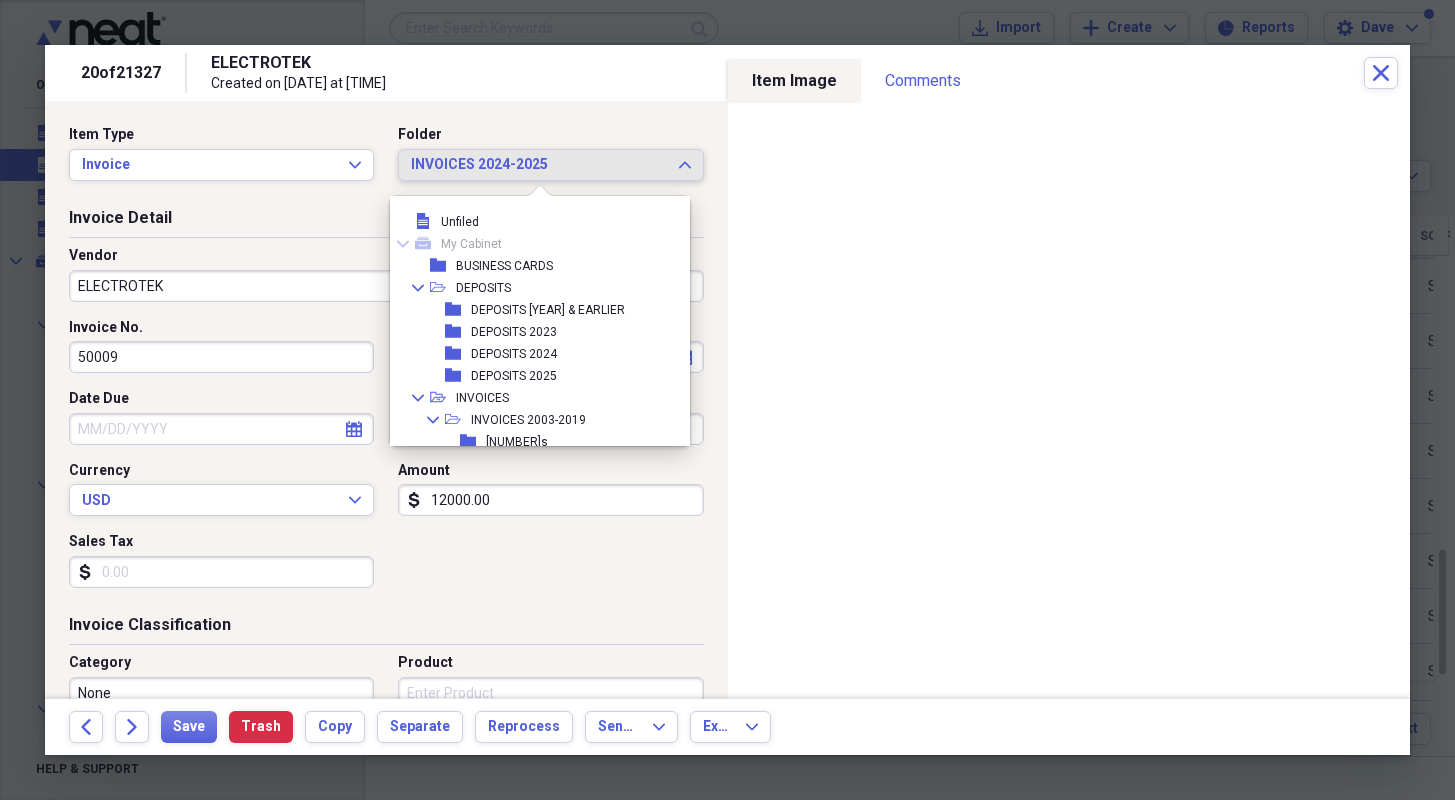 scroll, scrollTop: 165, scrollLeft: 0, axis: vertical 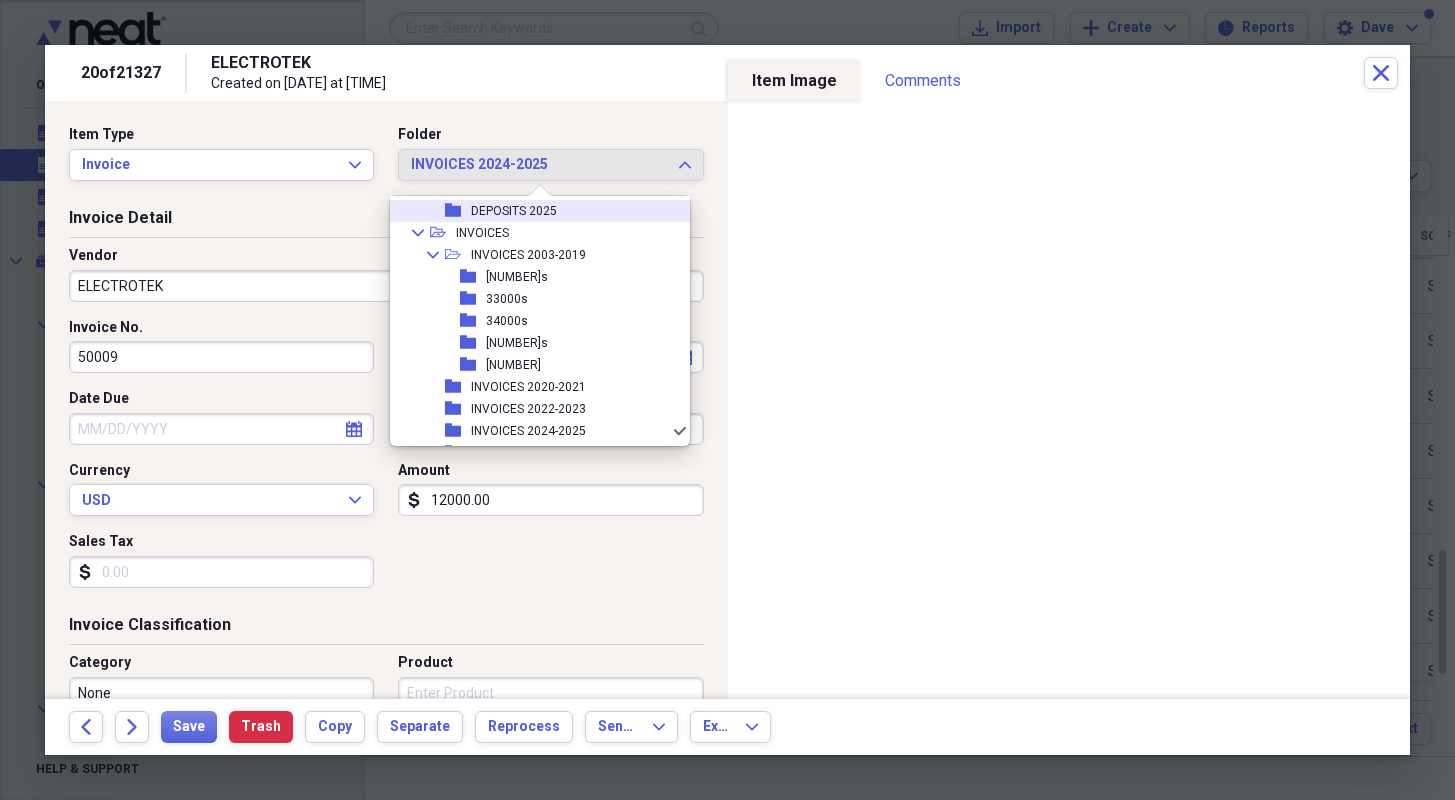 click on "folder DEPOSITS 2025" at bounding box center (532, 211) 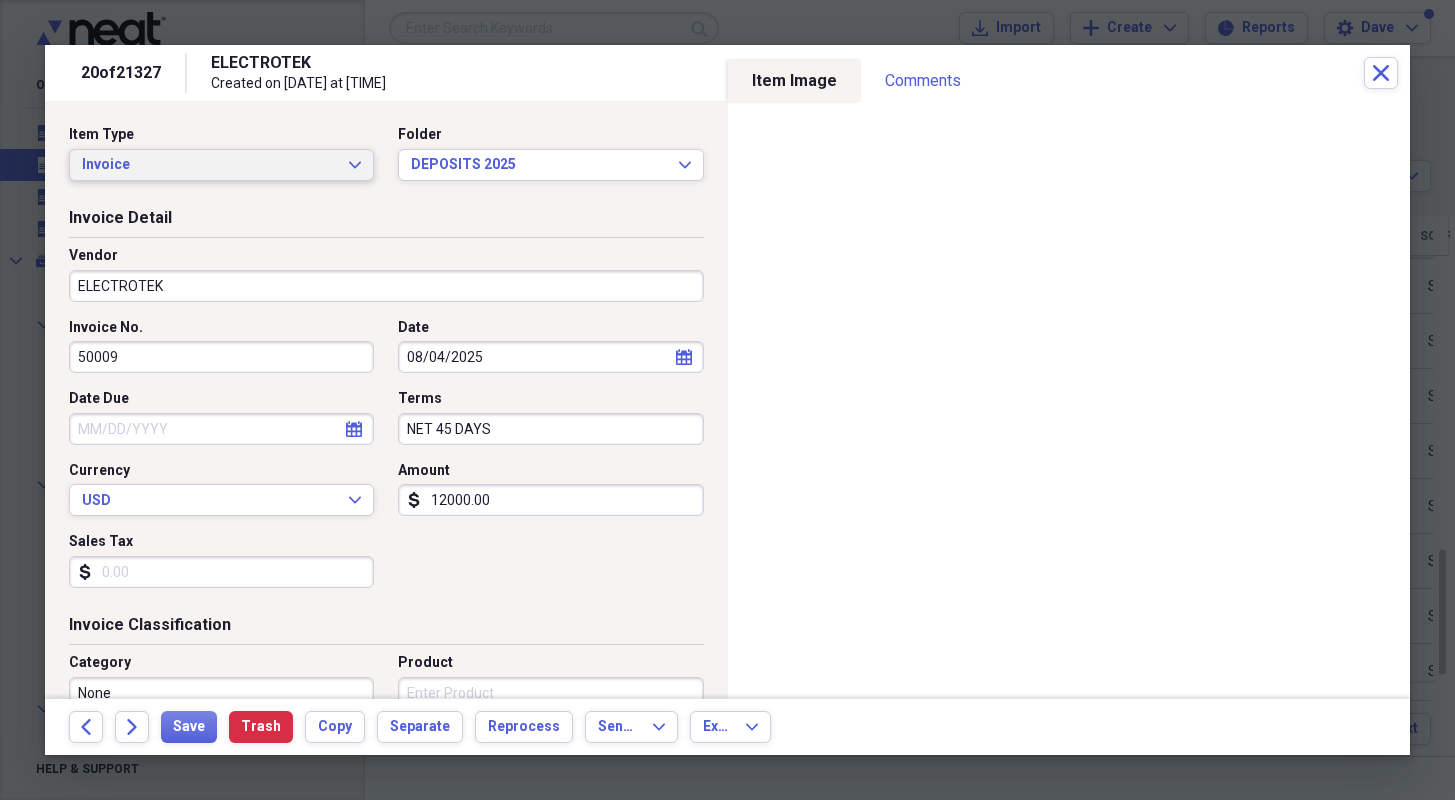 click on "Invoice" at bounding box center (209, 165) 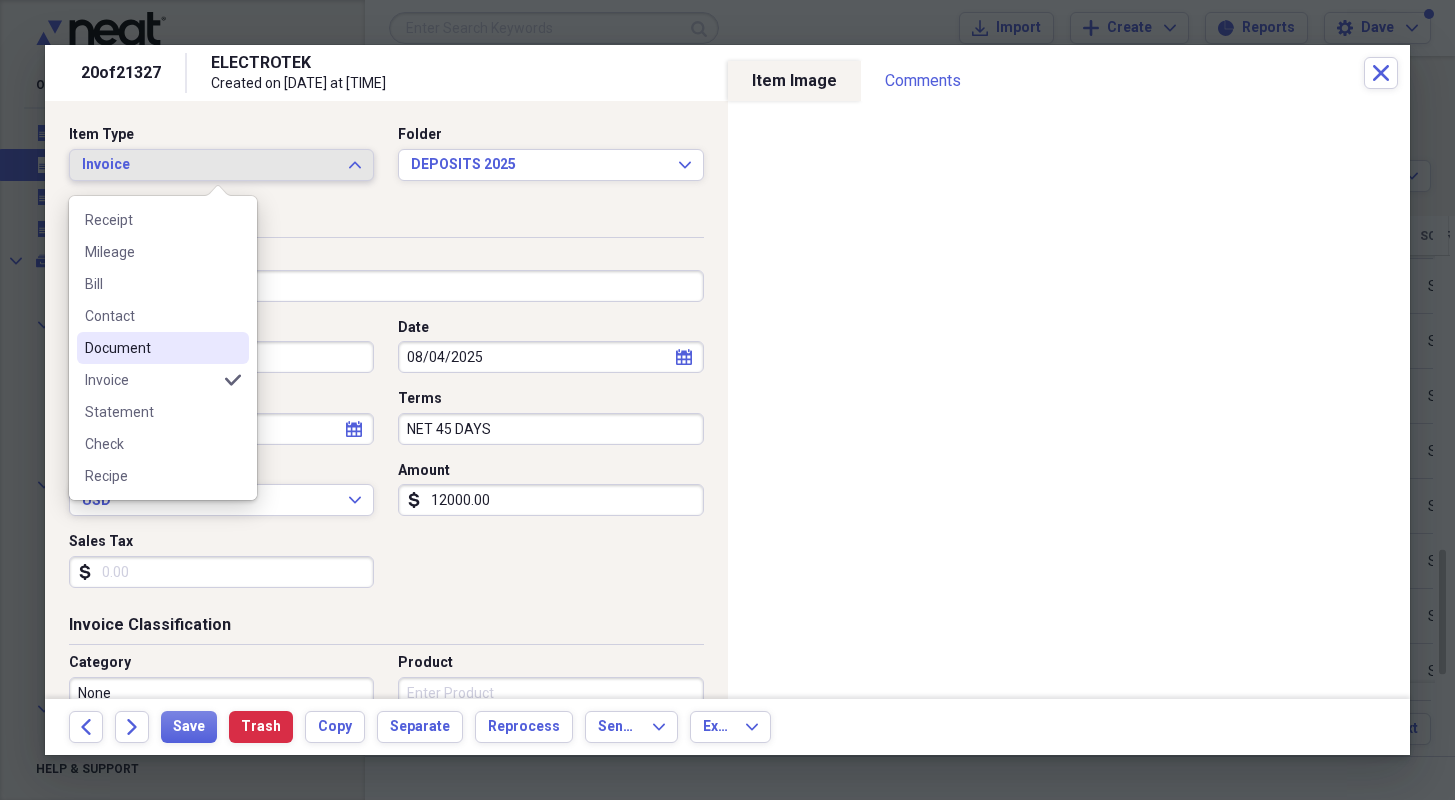 click on "Document" at bounding box center (163, 348) 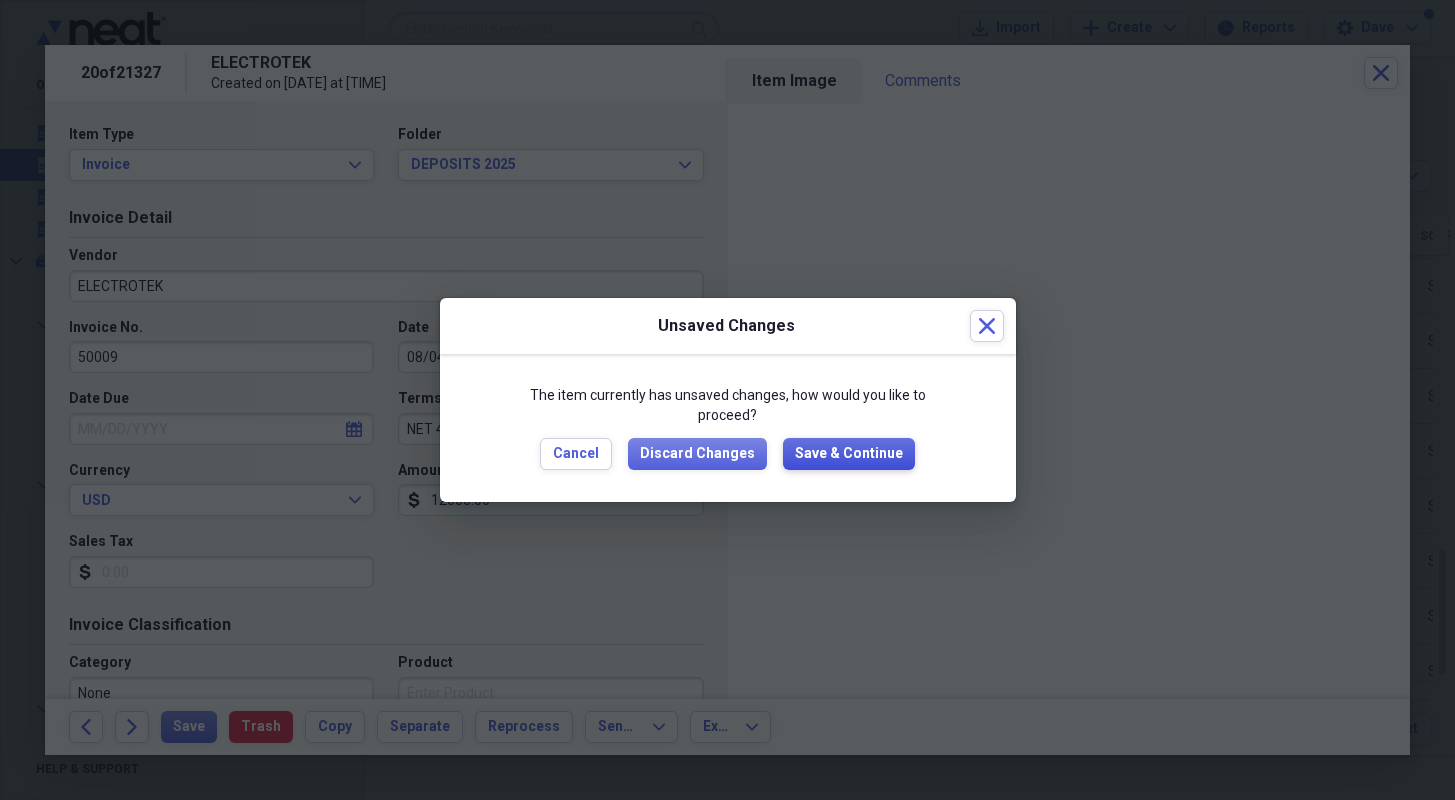 click on "Save & Continue" at bounding box center [849, 454] 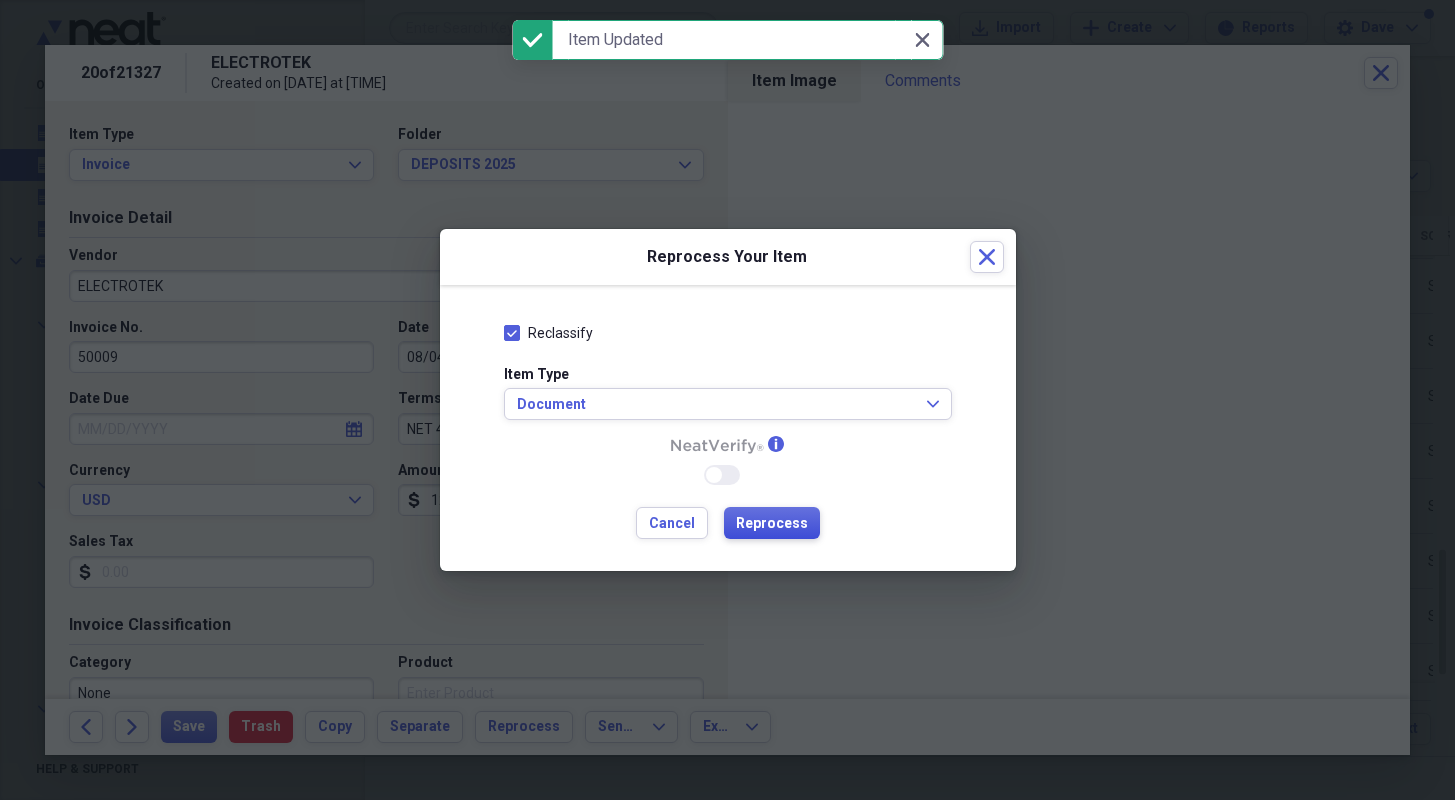 click on "Reprocess" at bounding box center [772, 524] 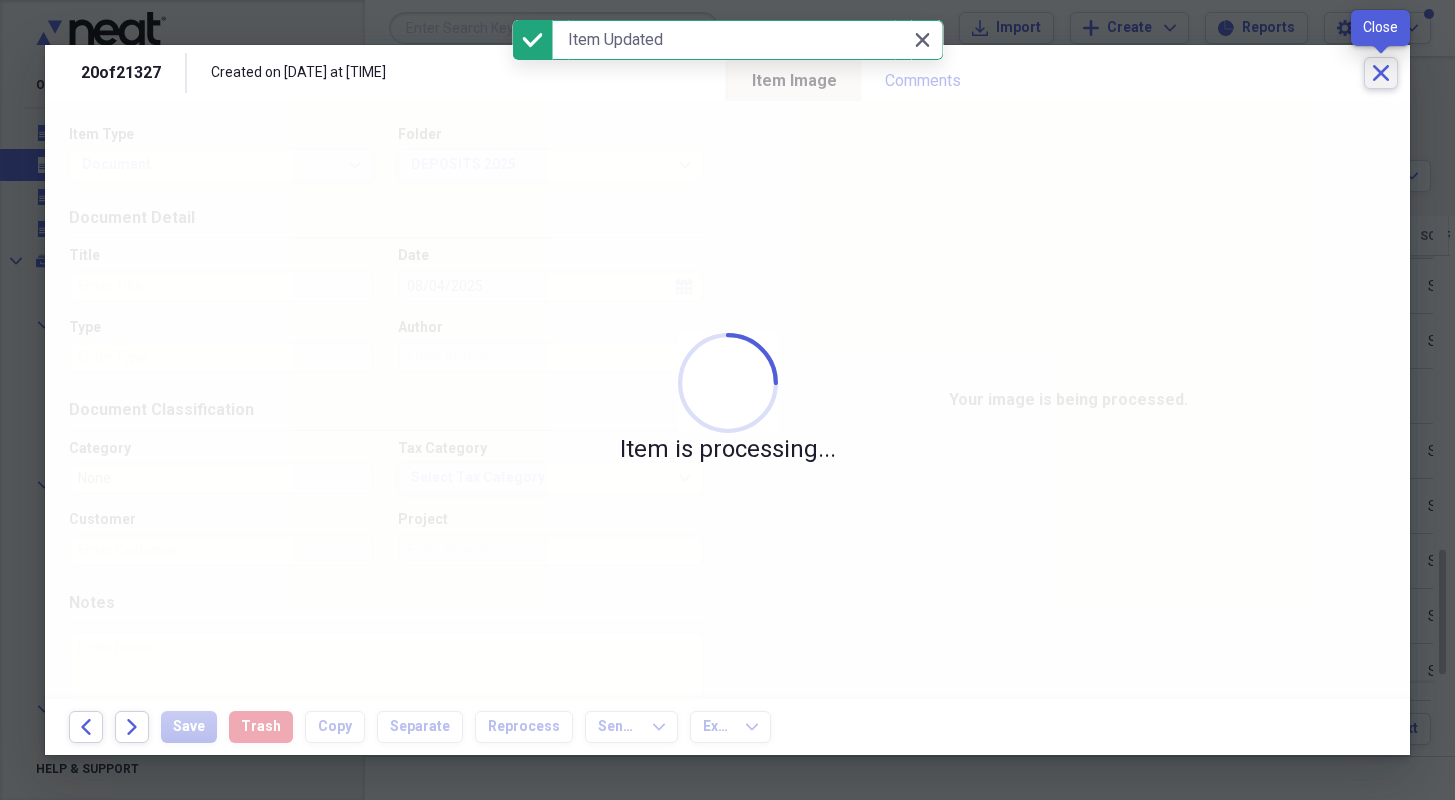 click on "Close" 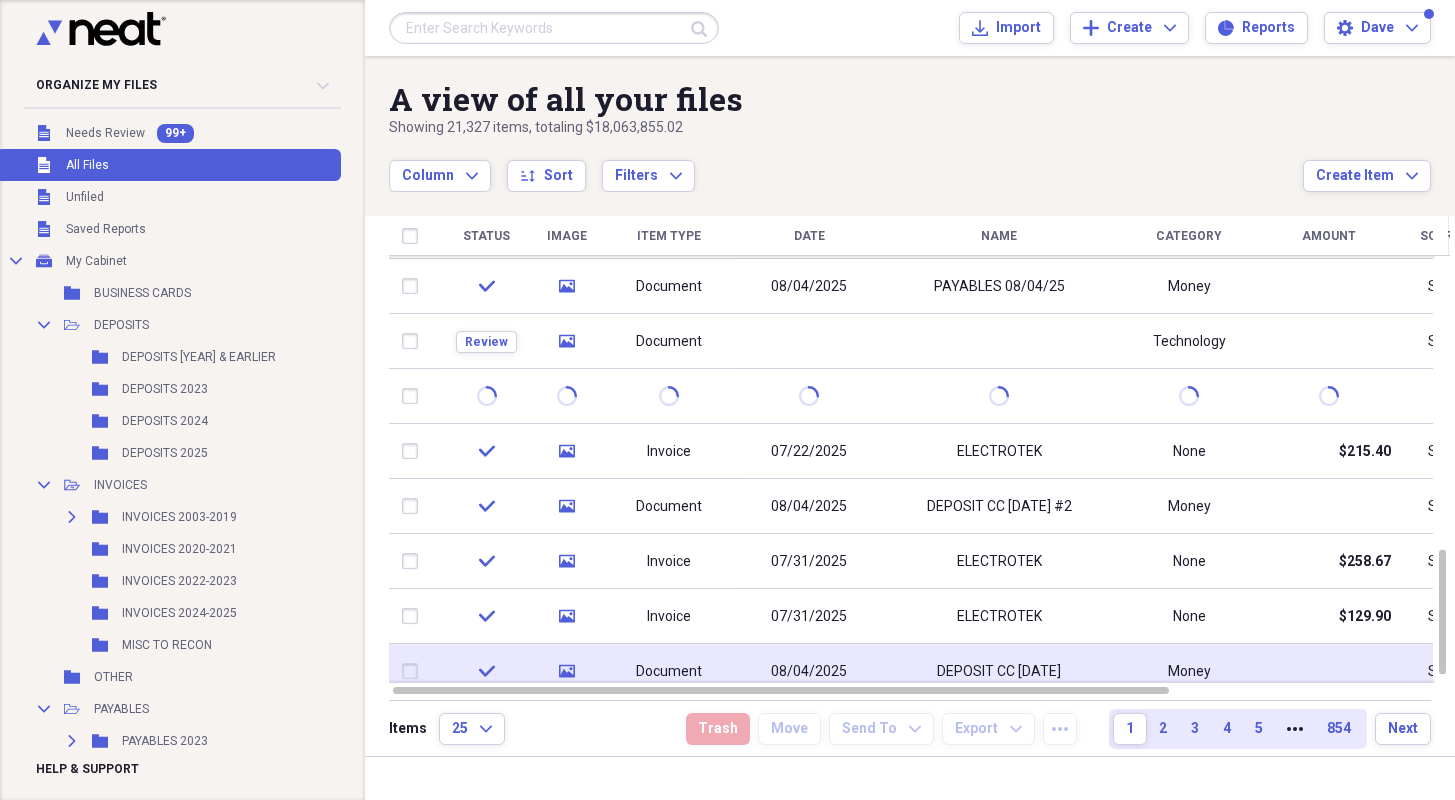 click on "Document" at bounding box center [669, 672] 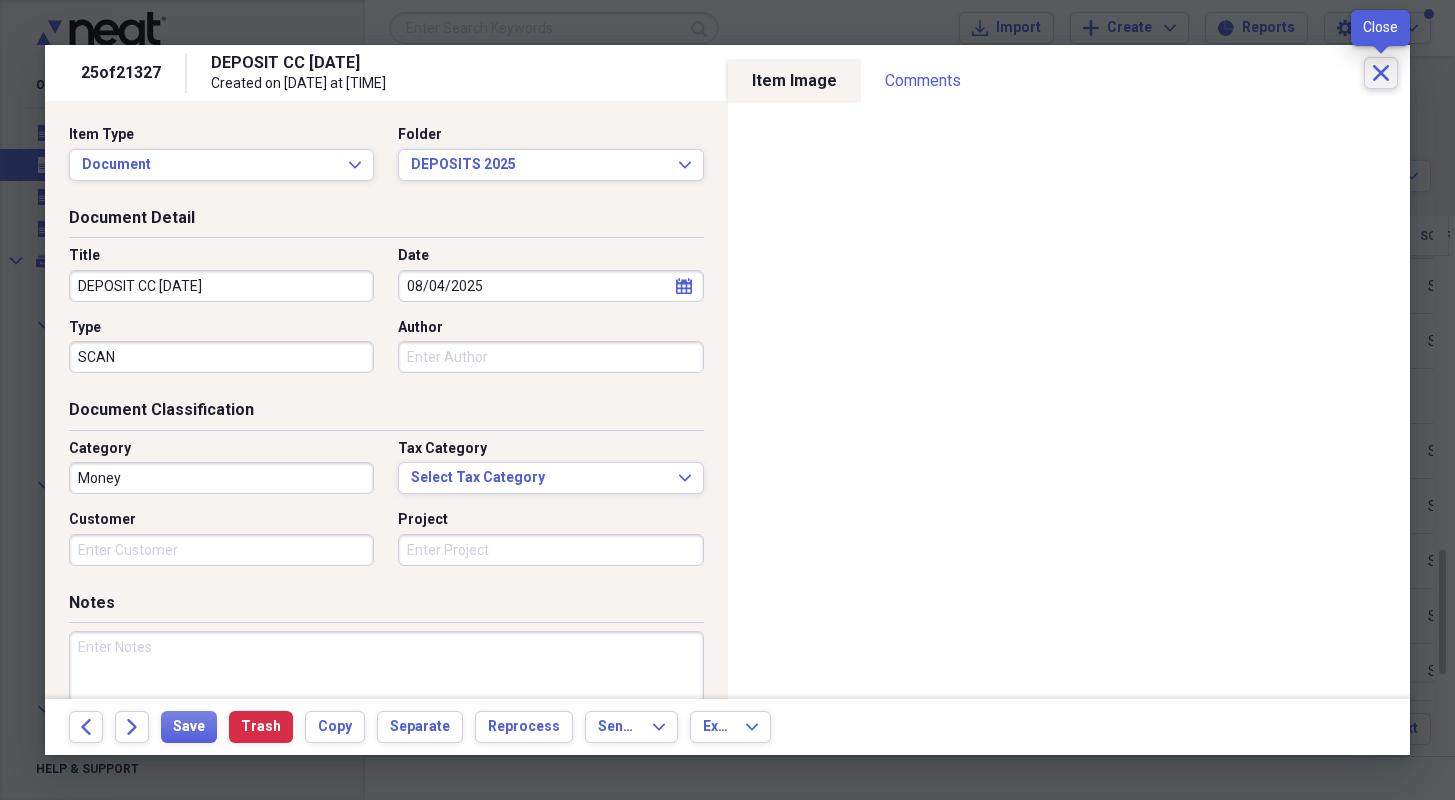 click on "Close" at bounding box center (1381, 73) 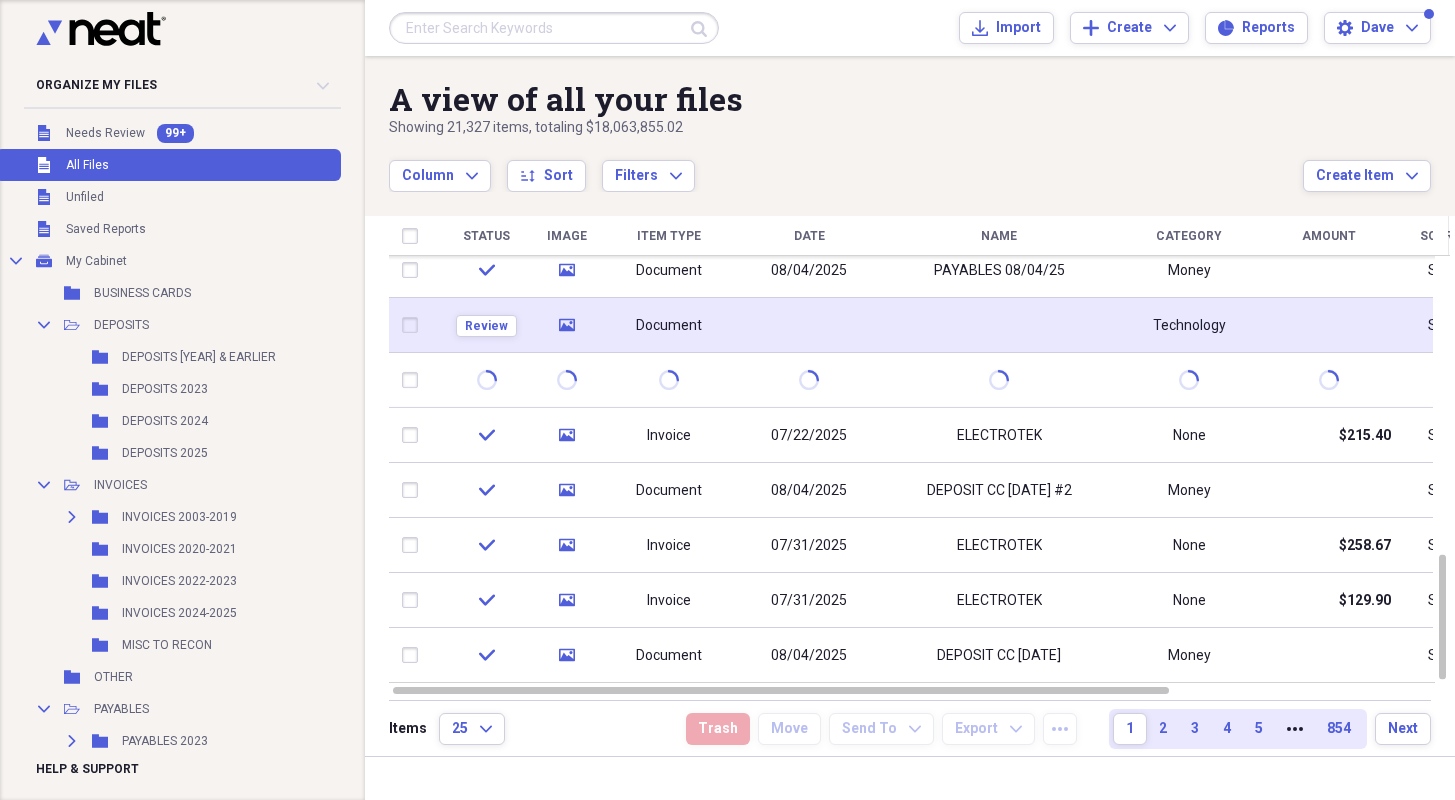 click on "Document" at bounding box center (669, 326) 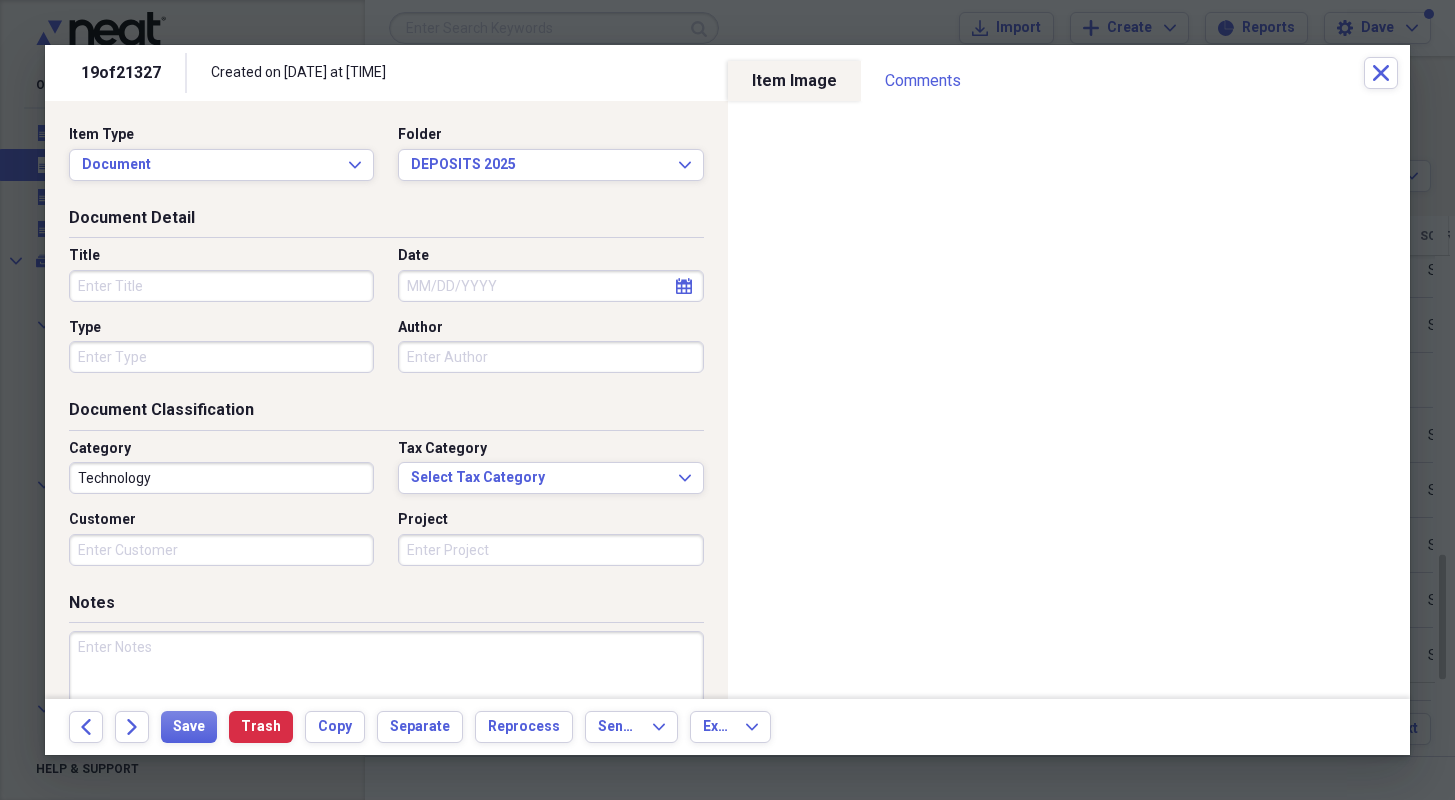 click on "Title" at bounding box center [221, 286] 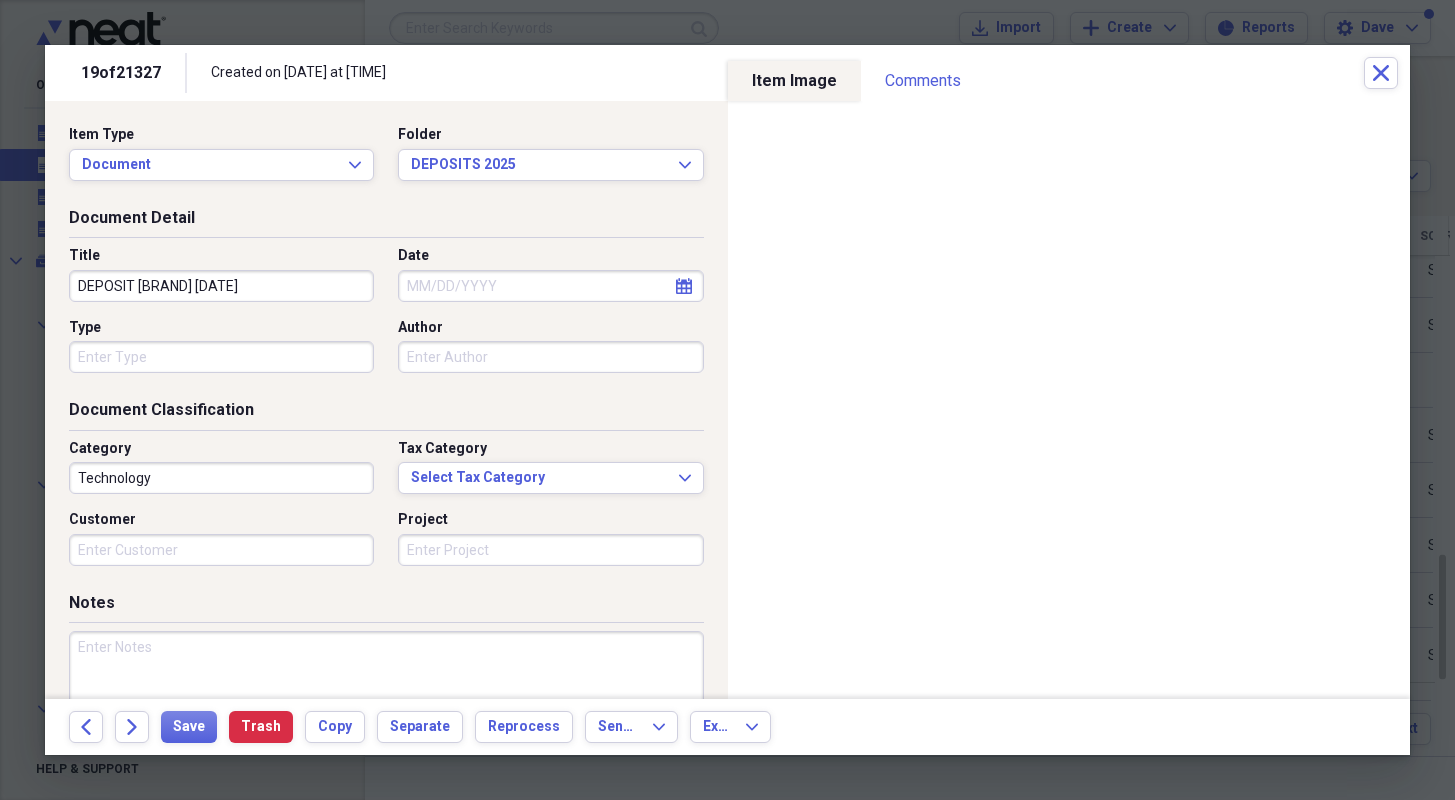 click on "DEPOSIT [BRAND] [DATE]" at bounding box center [221, 286] 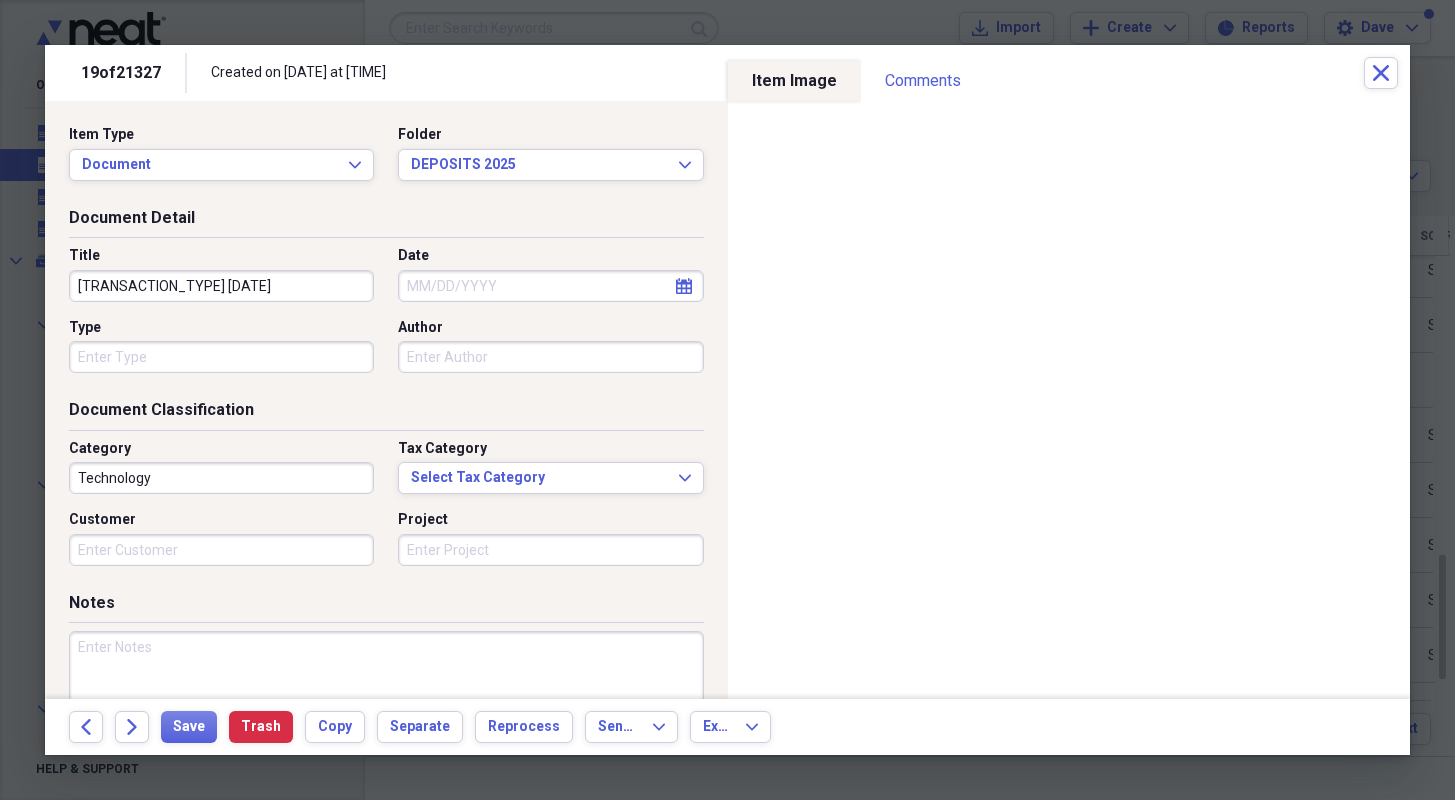 type on "[TRANSACTION_TYPE] [DATE]" 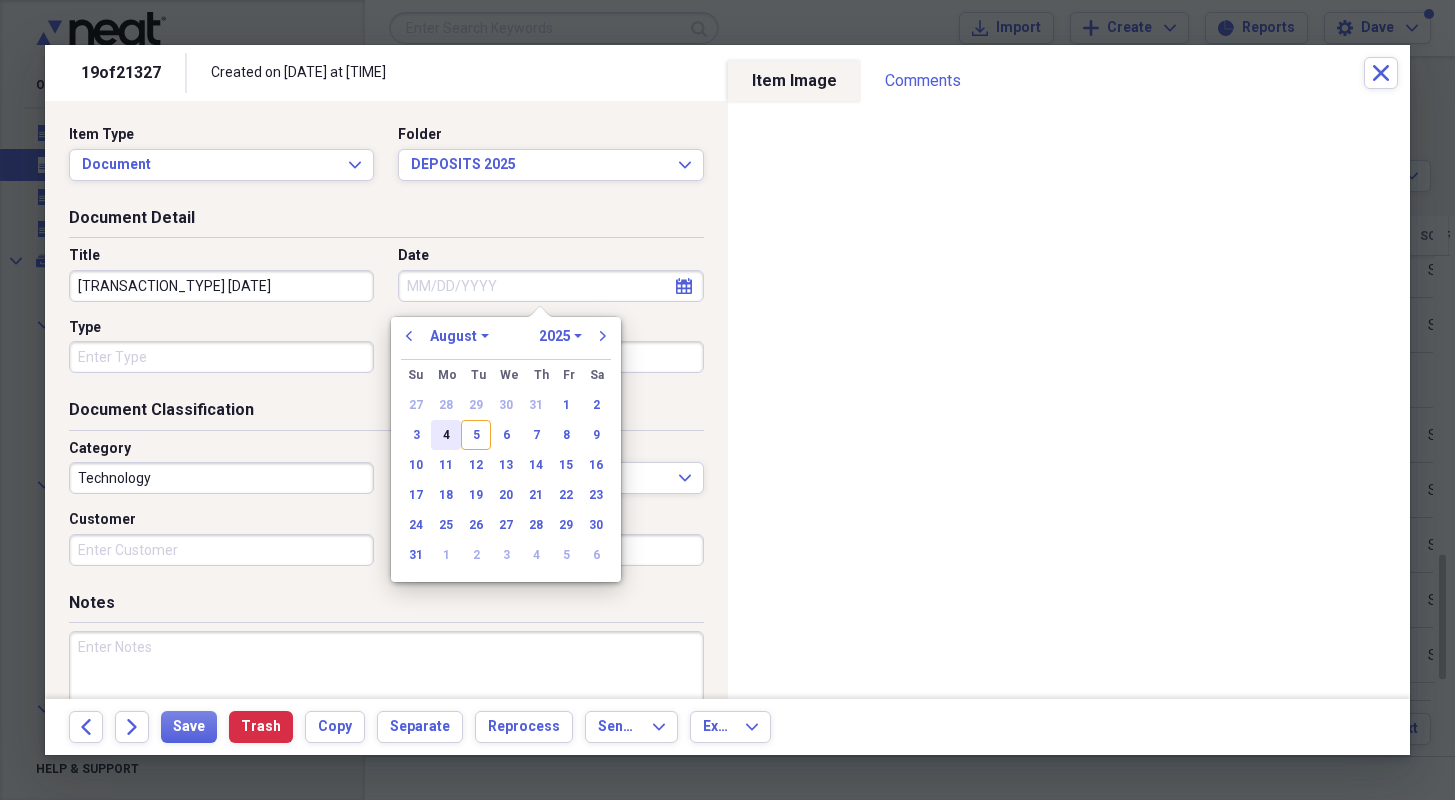 click on "4" at bounding box center [446, 435] 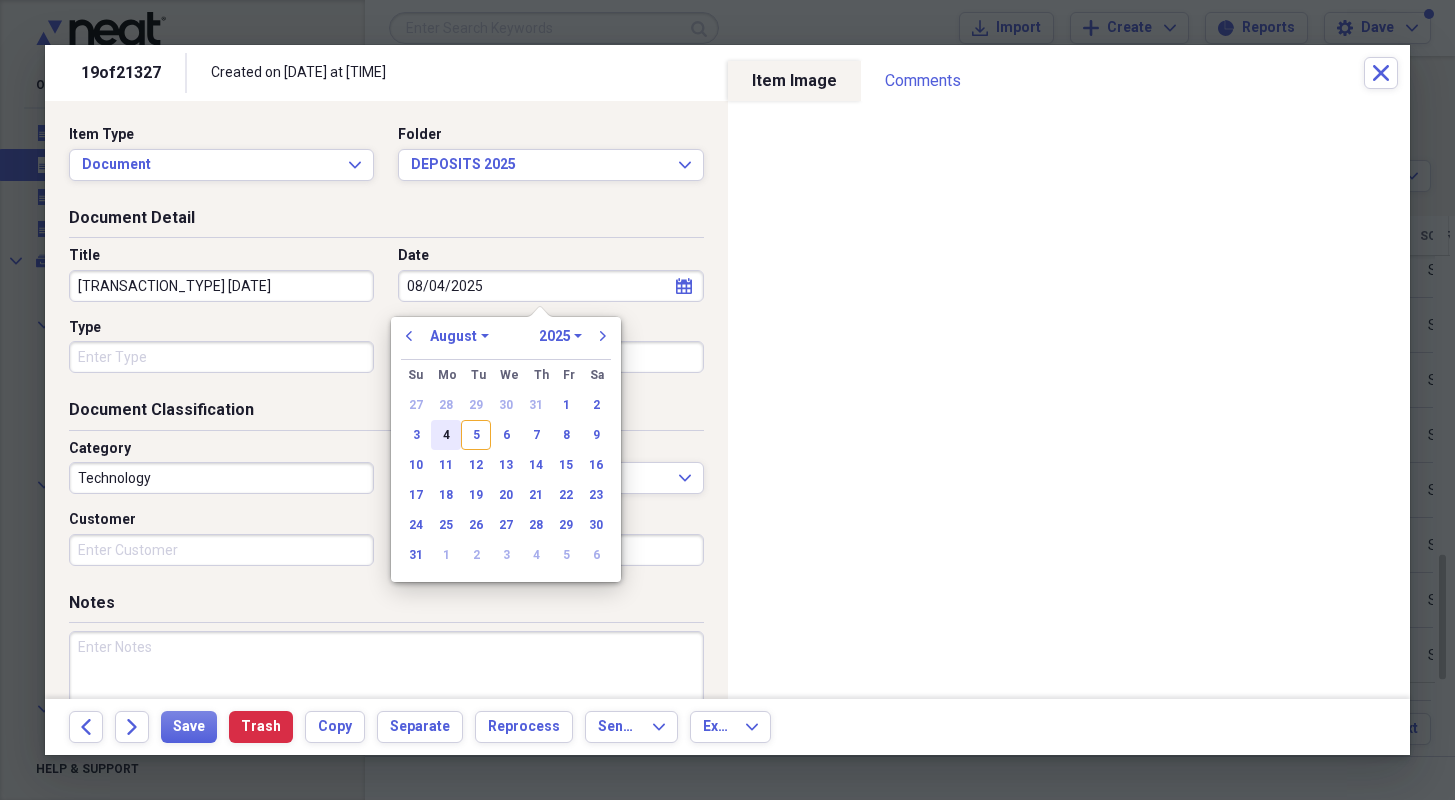 type on "08/04/2025" 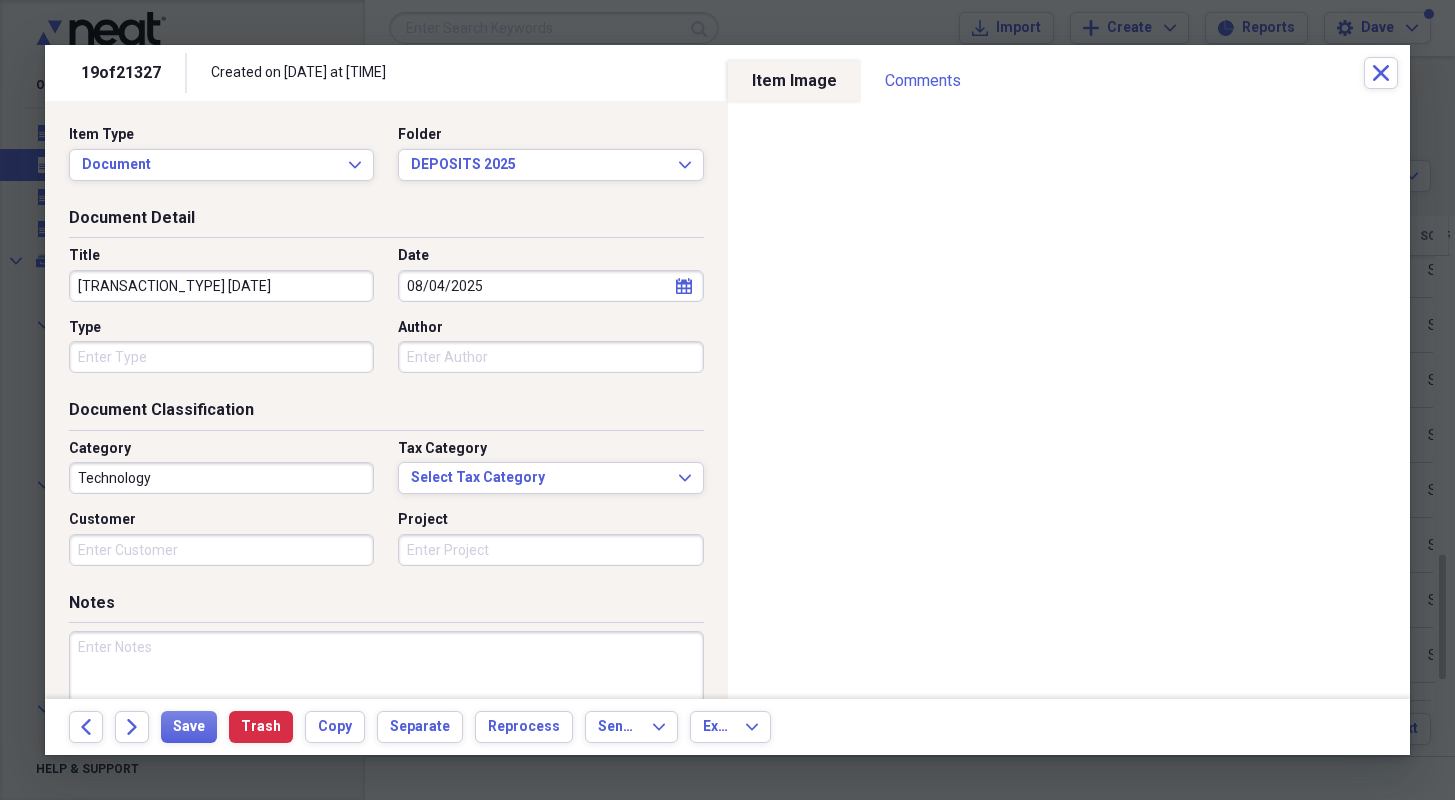 click on "Type" at bounding box center [221, 357] 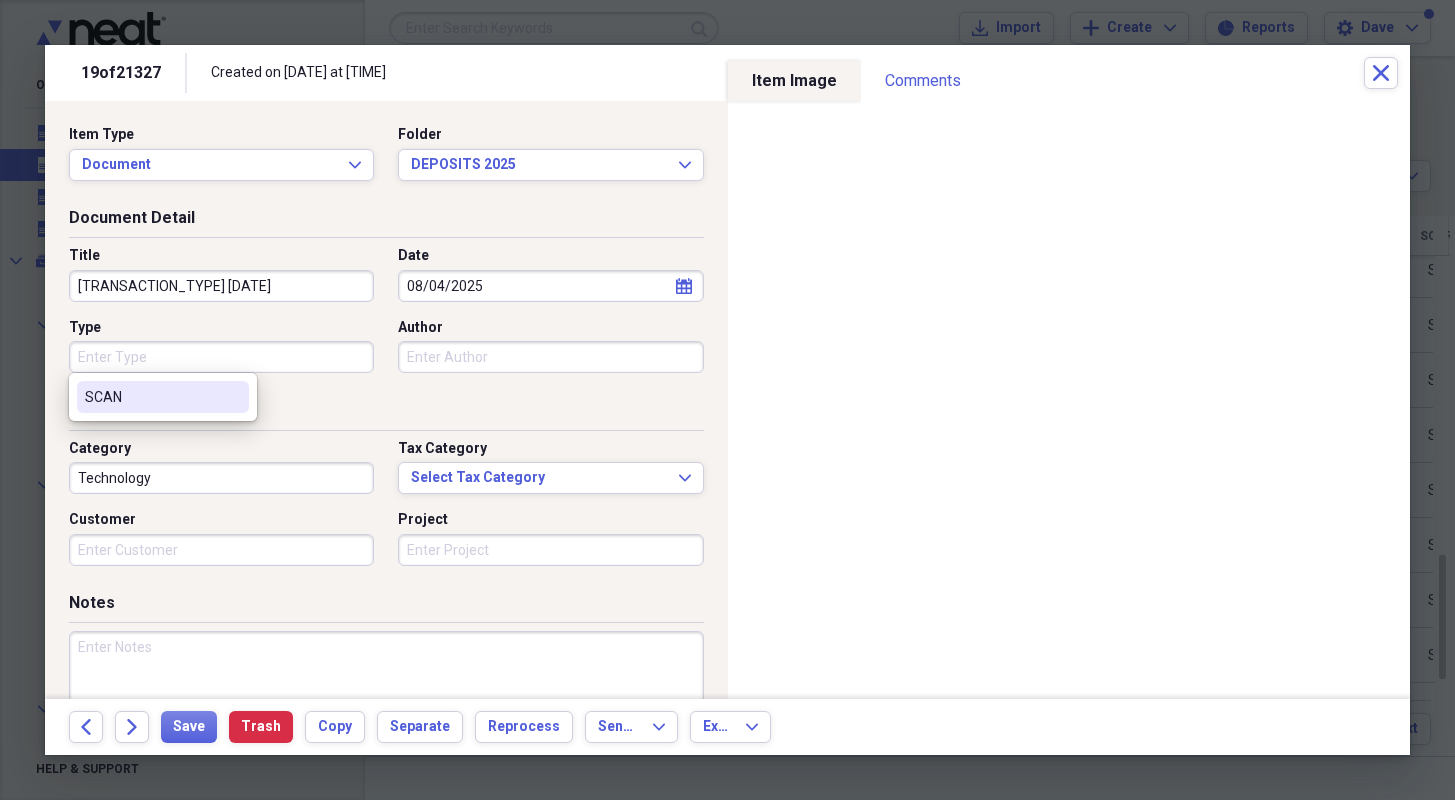 click on "SCAN" at bounding box center (151, 397) 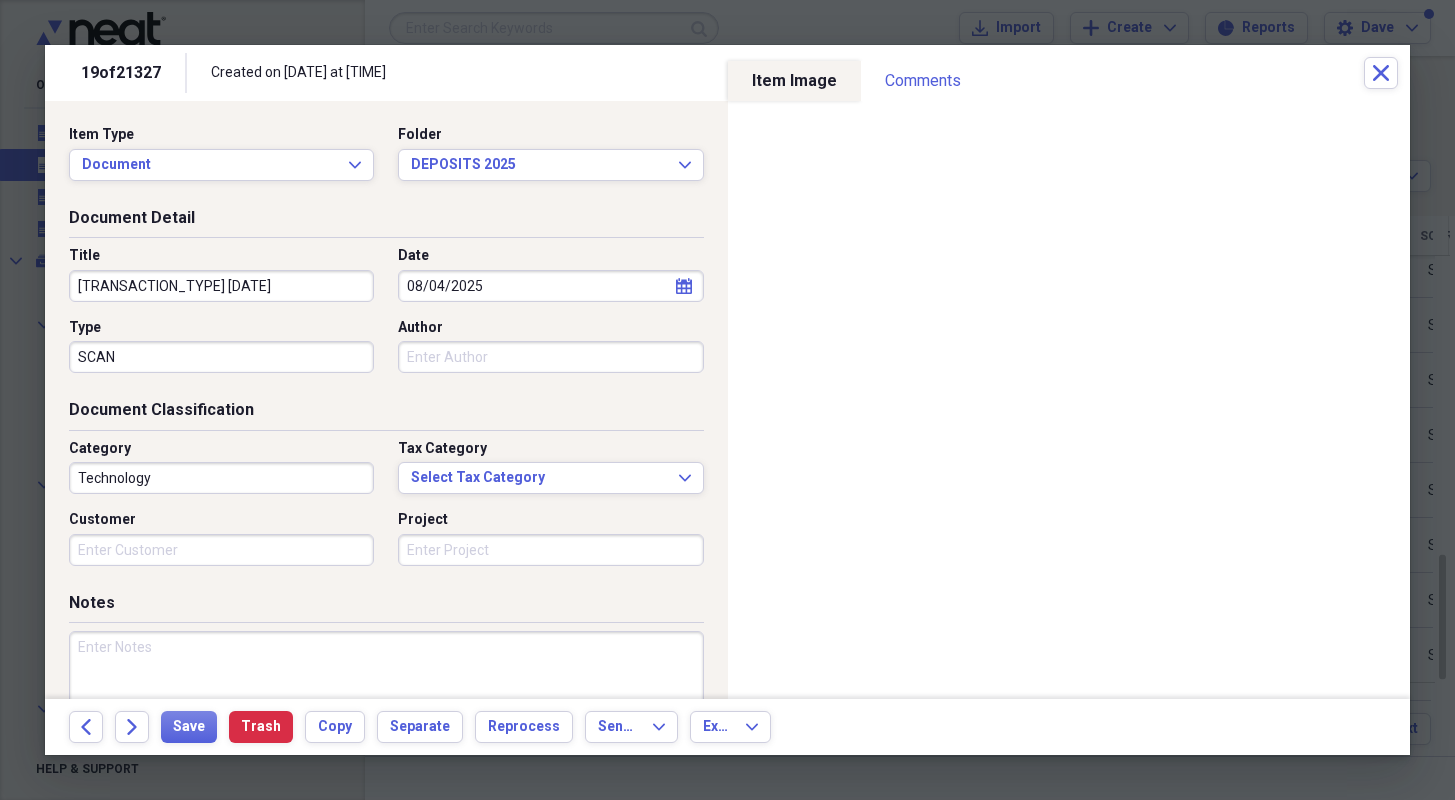 click on "Technology" at bounding box center (221, 478) 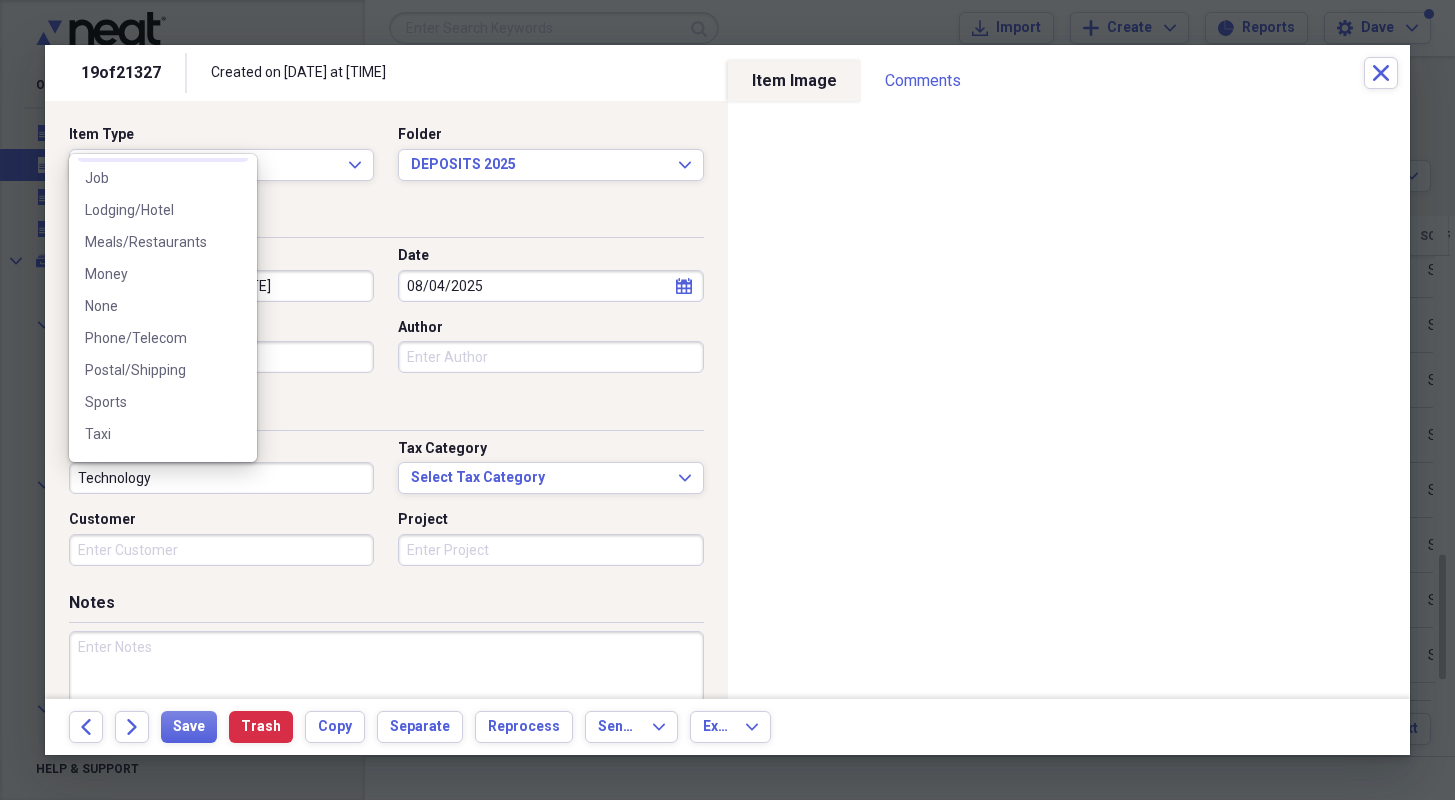 scroll, scrollTop: 300, scrollLeft: 0, axis: vertical 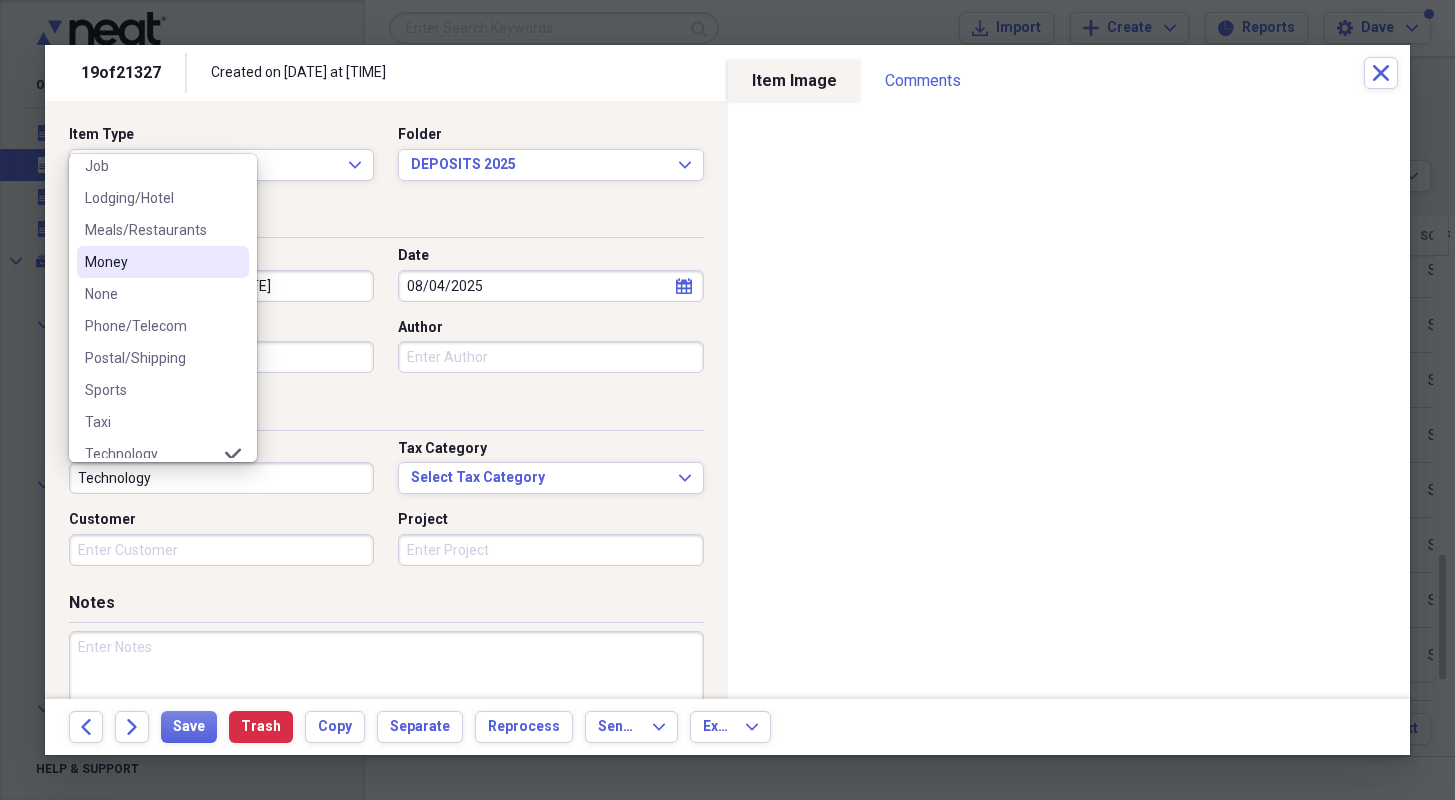 click on "Money" at bounding box center (151, 262) 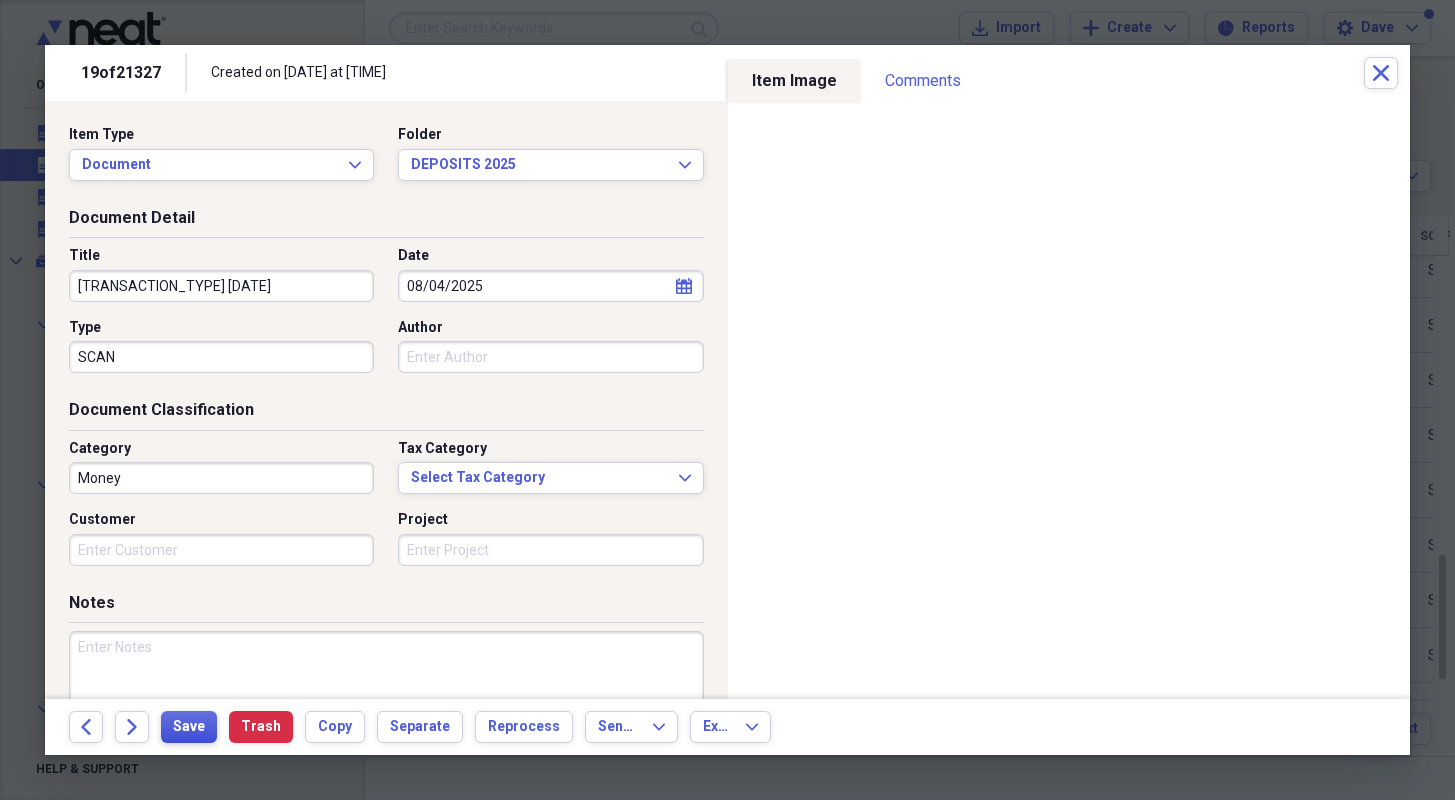 click on "Save" at bounding box center (189, 727) 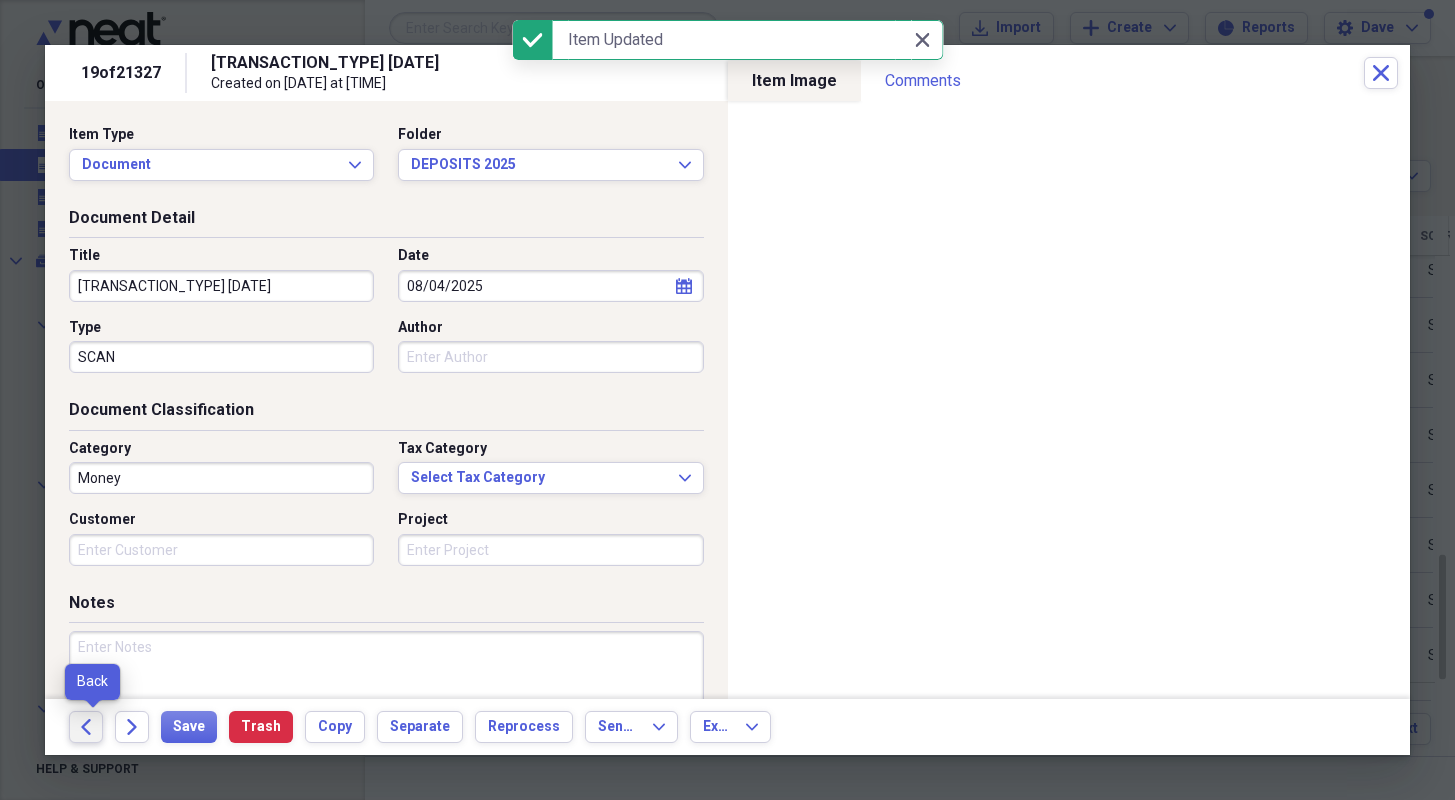 click on "Back" 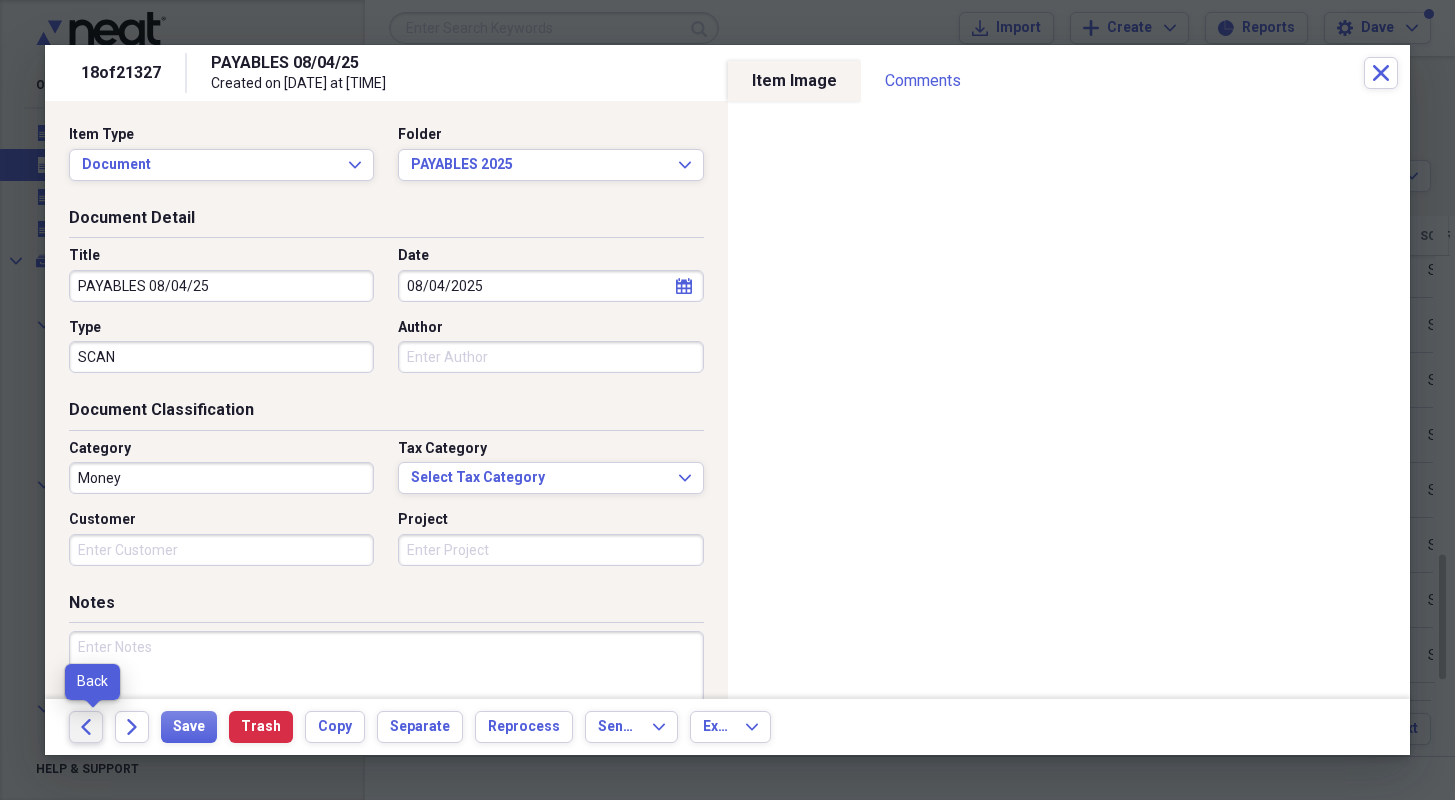 click 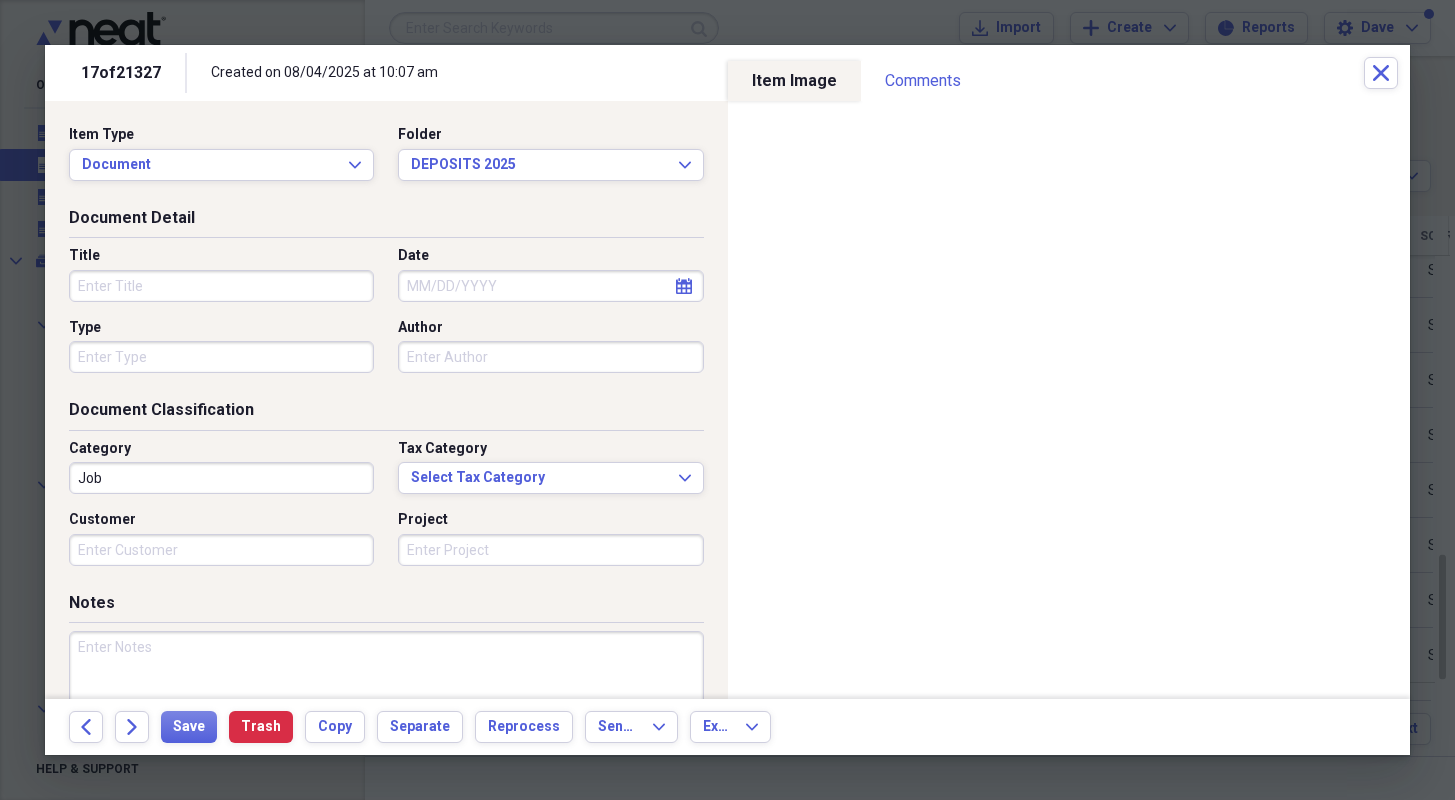 click on "Title" at bounding box center (221, 286) 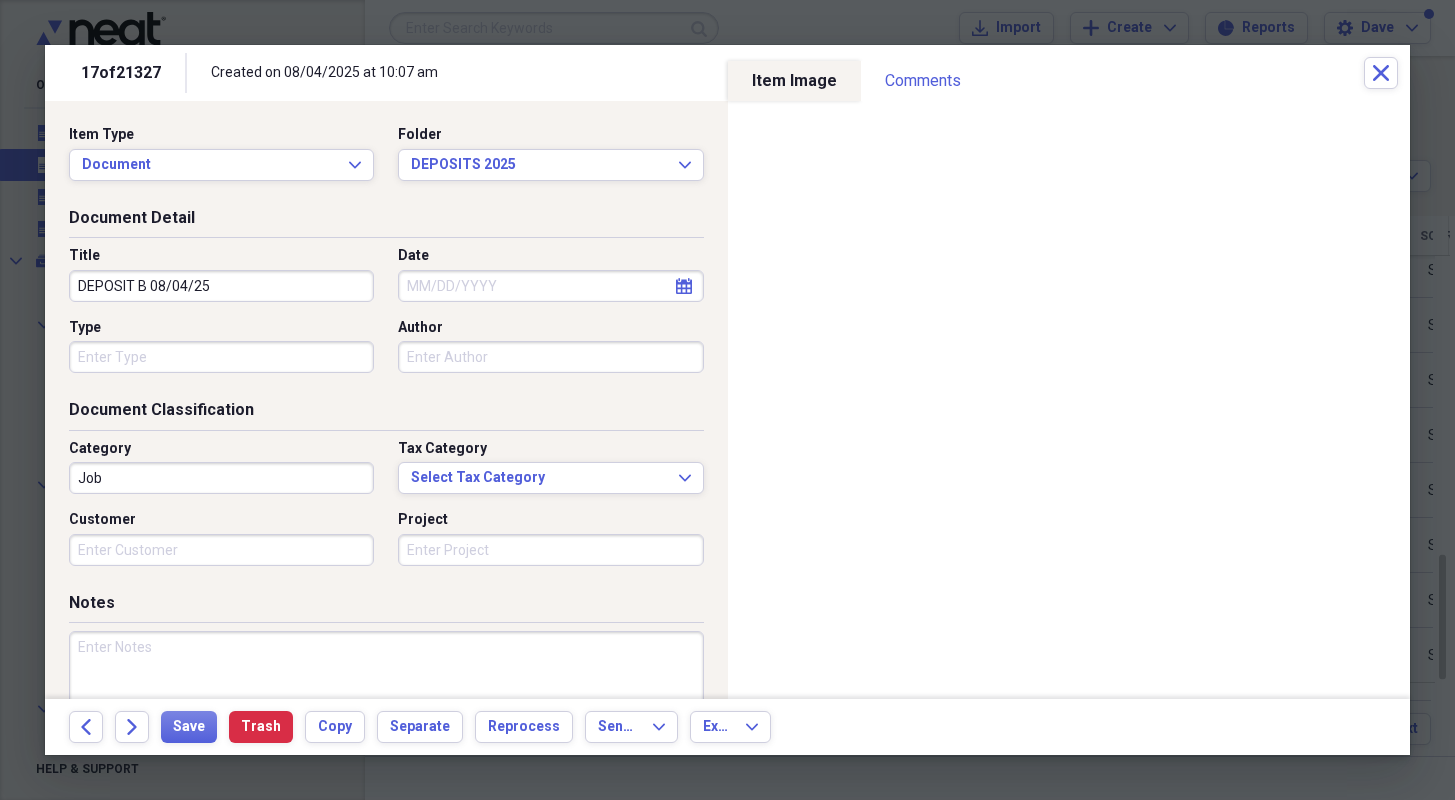 type on "DEPOSIT B 08/04/25" 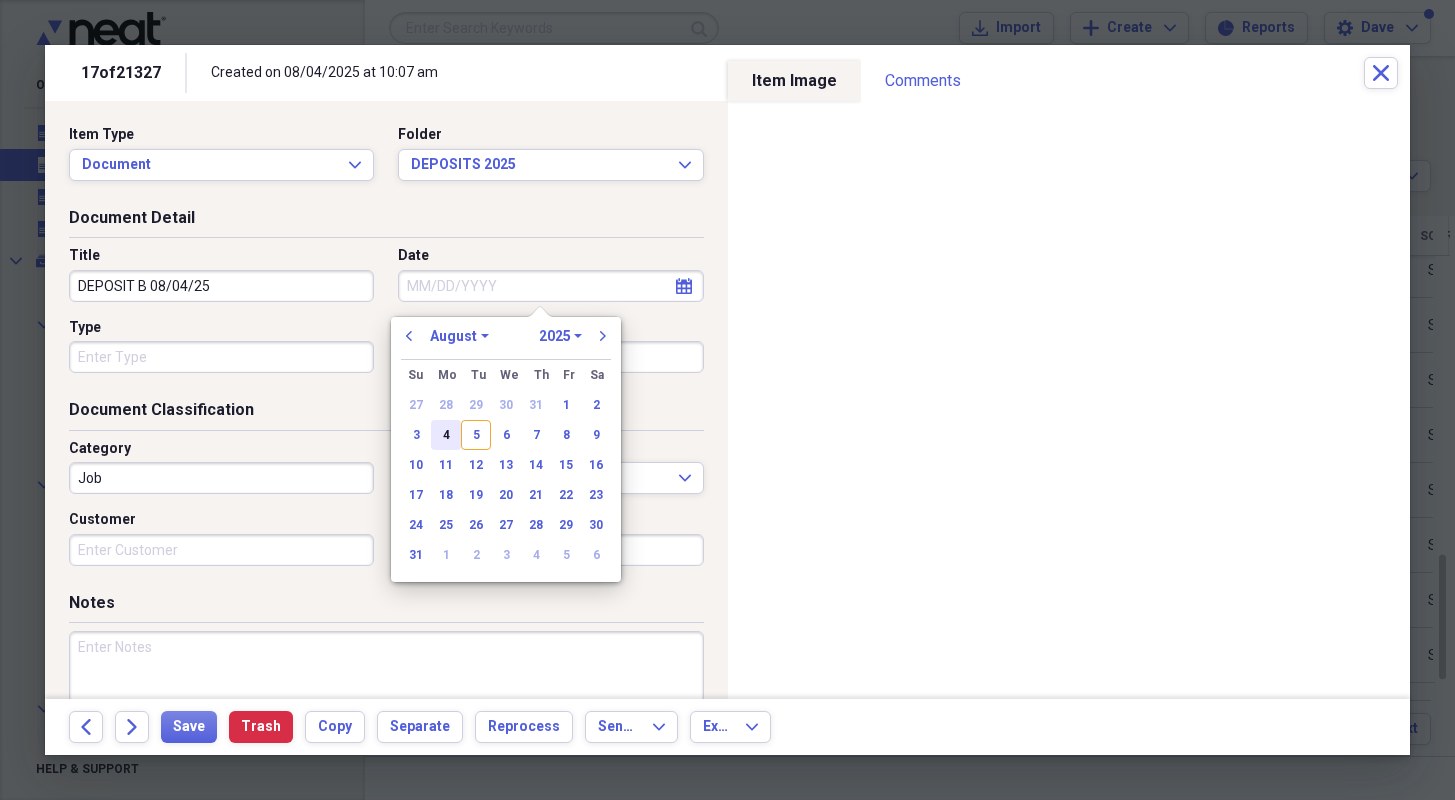 click on "4" at bounding box center [446, 435] 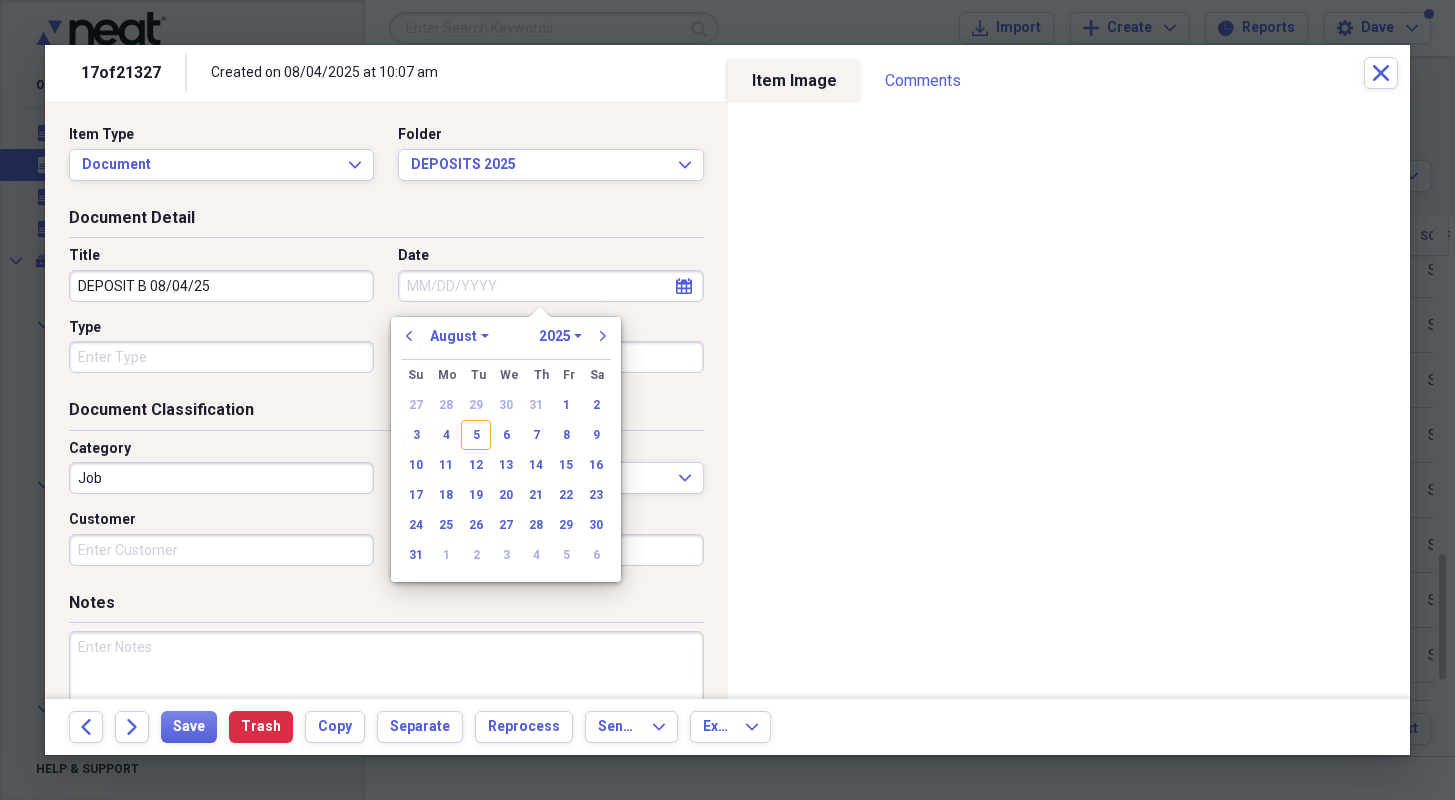 type on "08/04/2025" 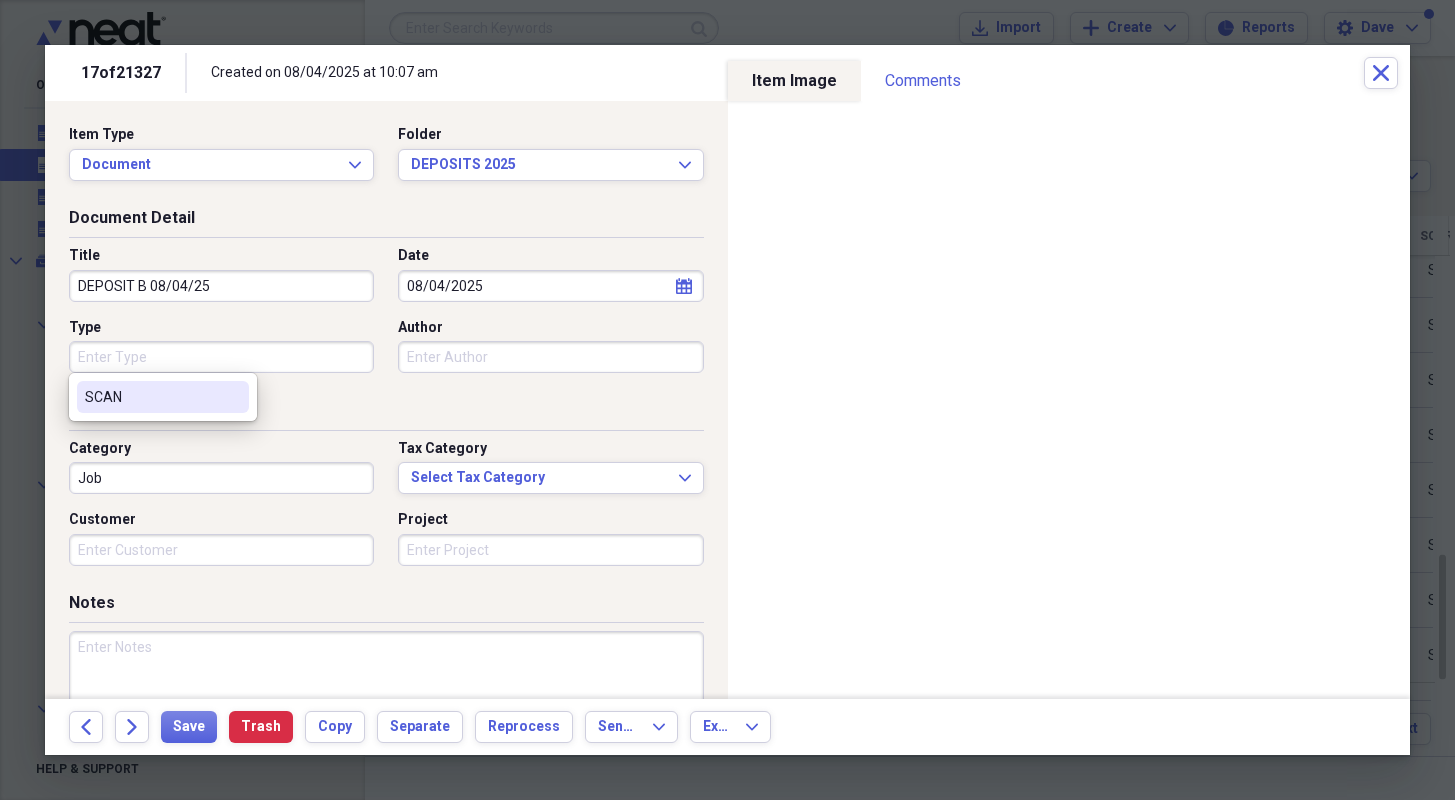 click on "Type" at bounding box center [221, 357] 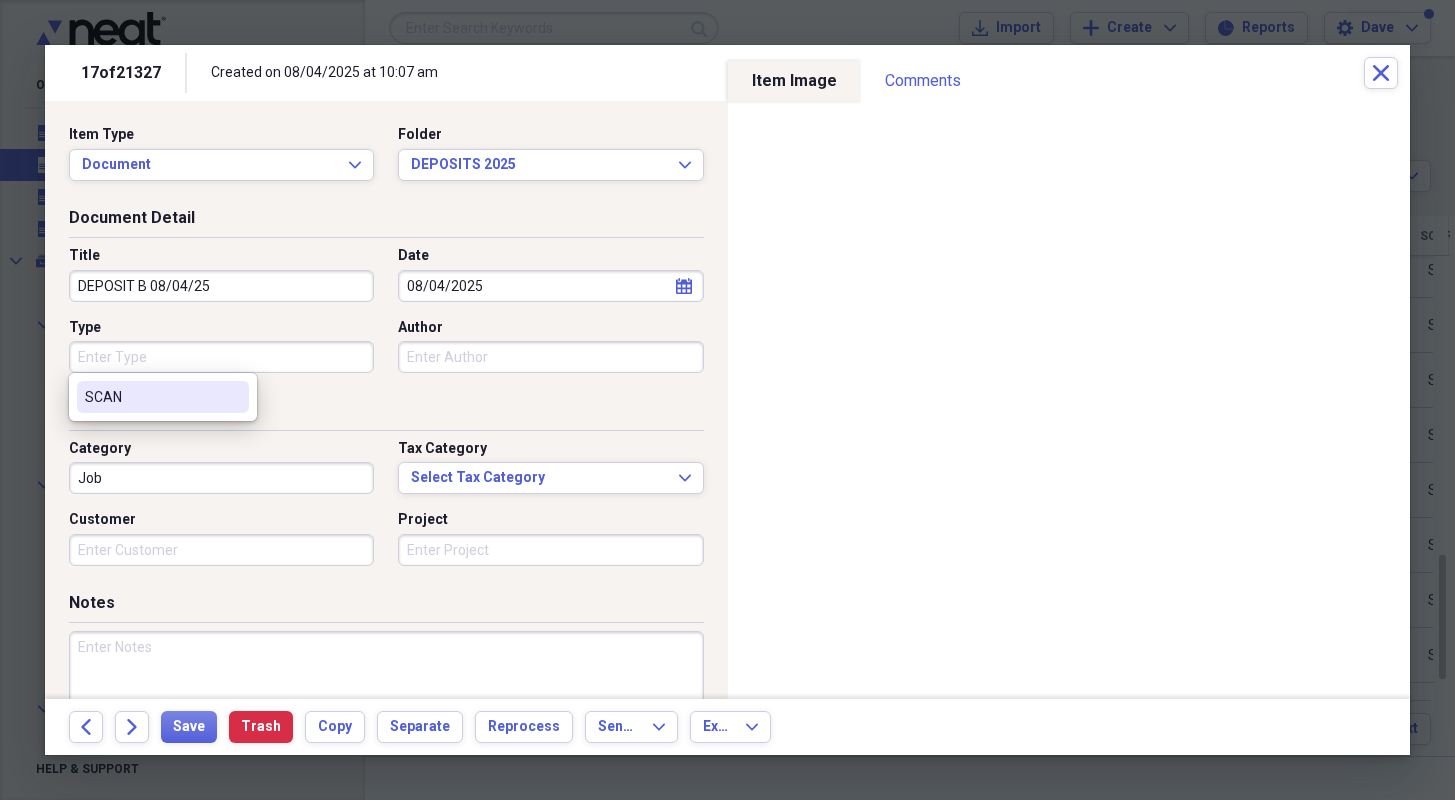 click on "SCAN" at bounding box center [151, 397] 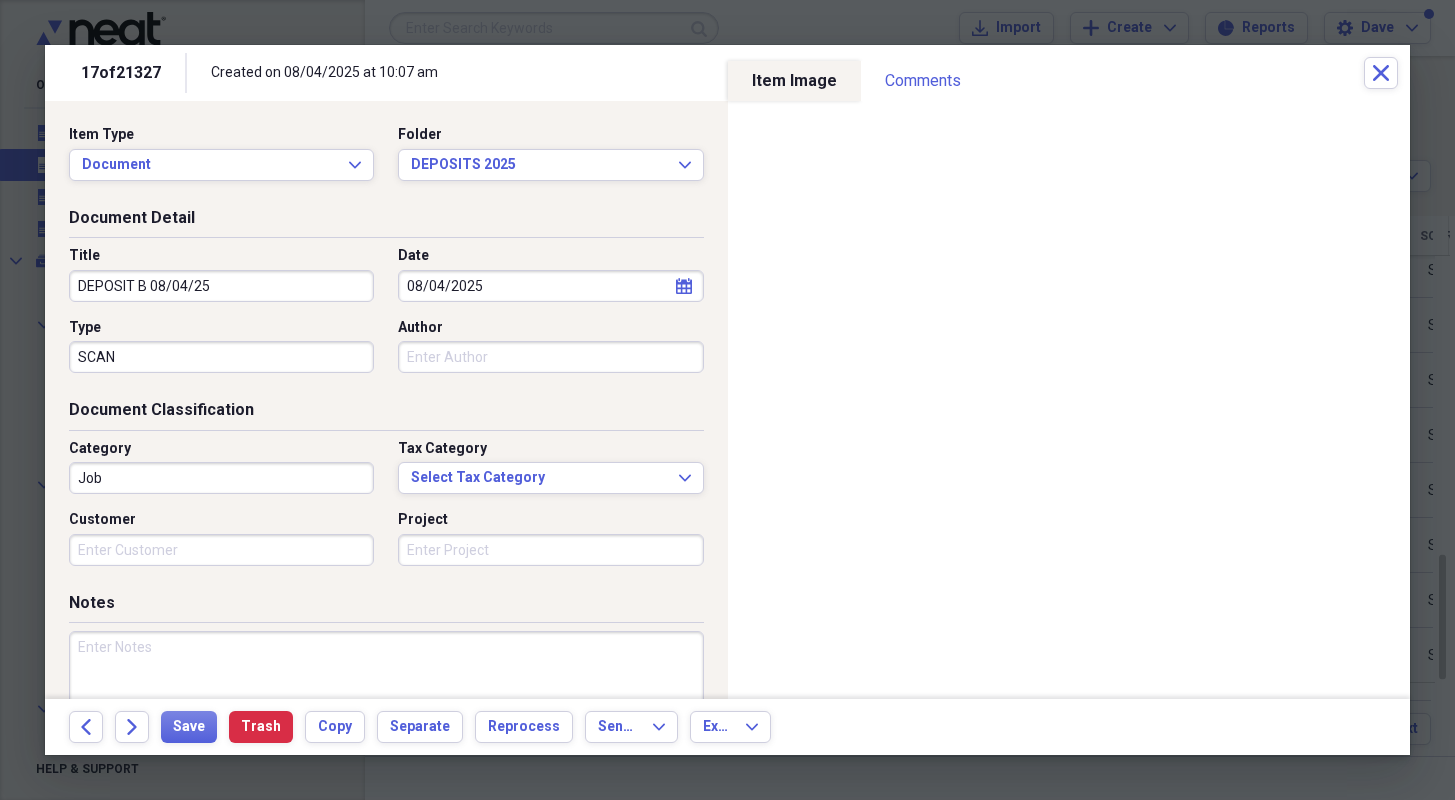 click on "Job" at bounding box center [221, 478] 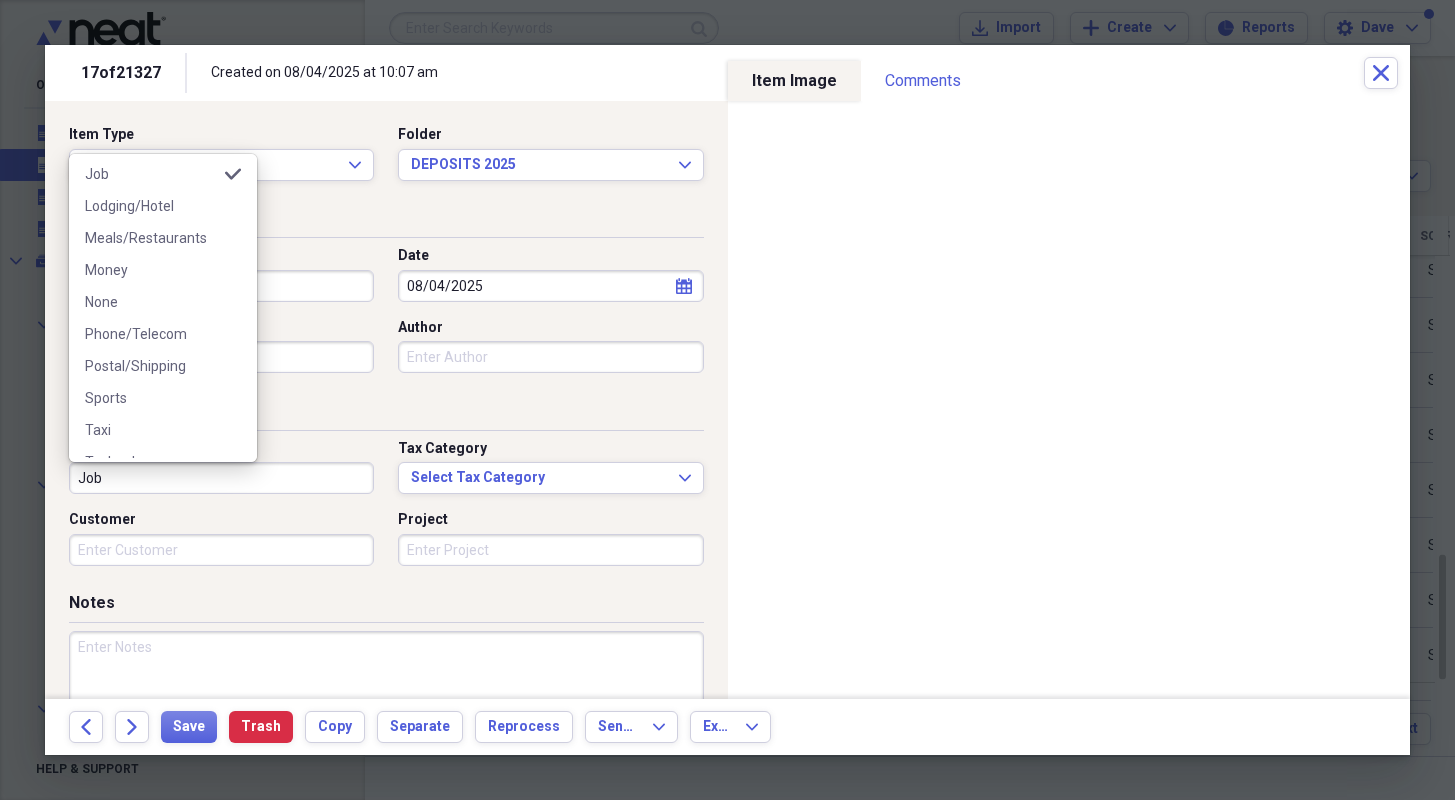 scroll, scrollTop: 300, scrollLeft: 0, axis: vertical 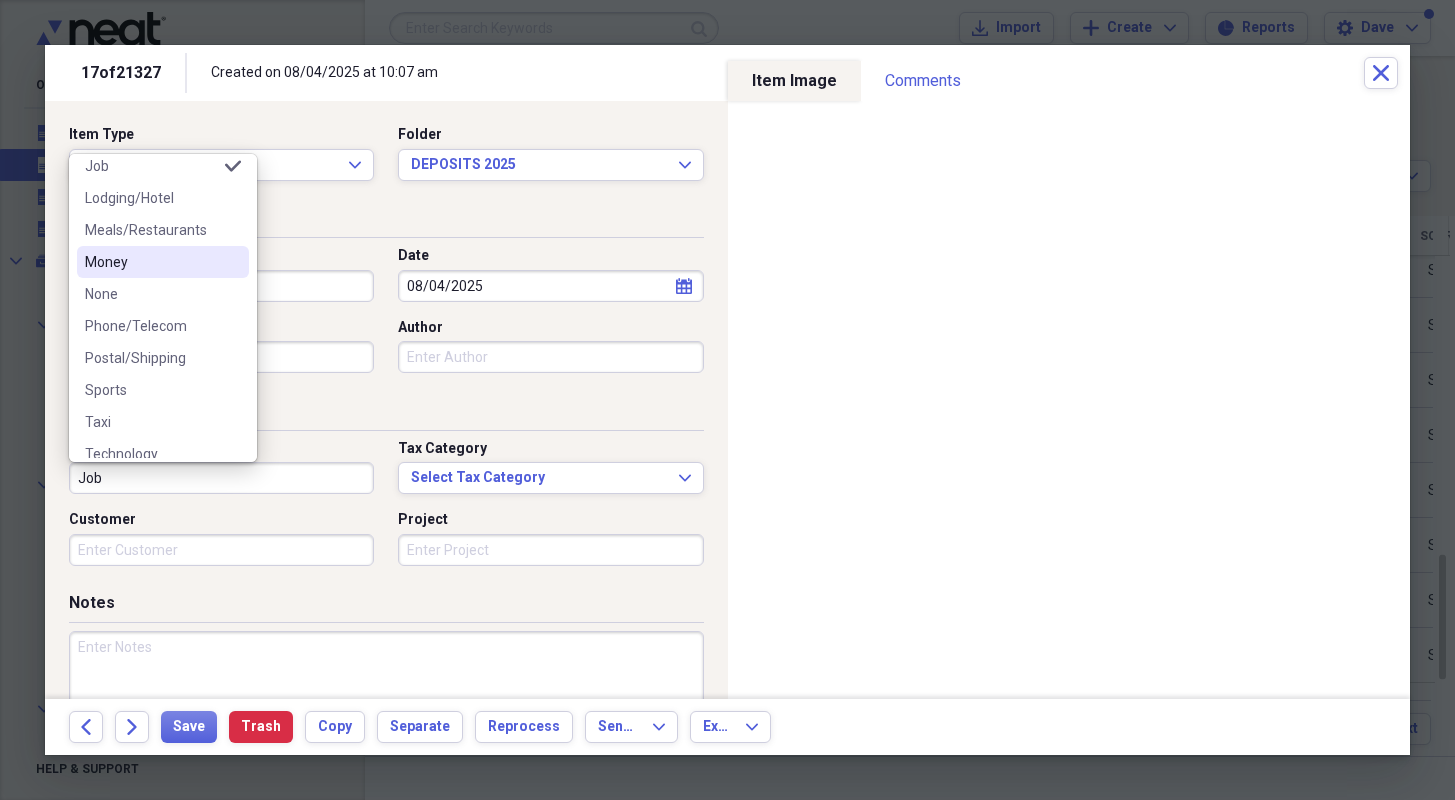 click on "Money" at bounding box center (151, 262) 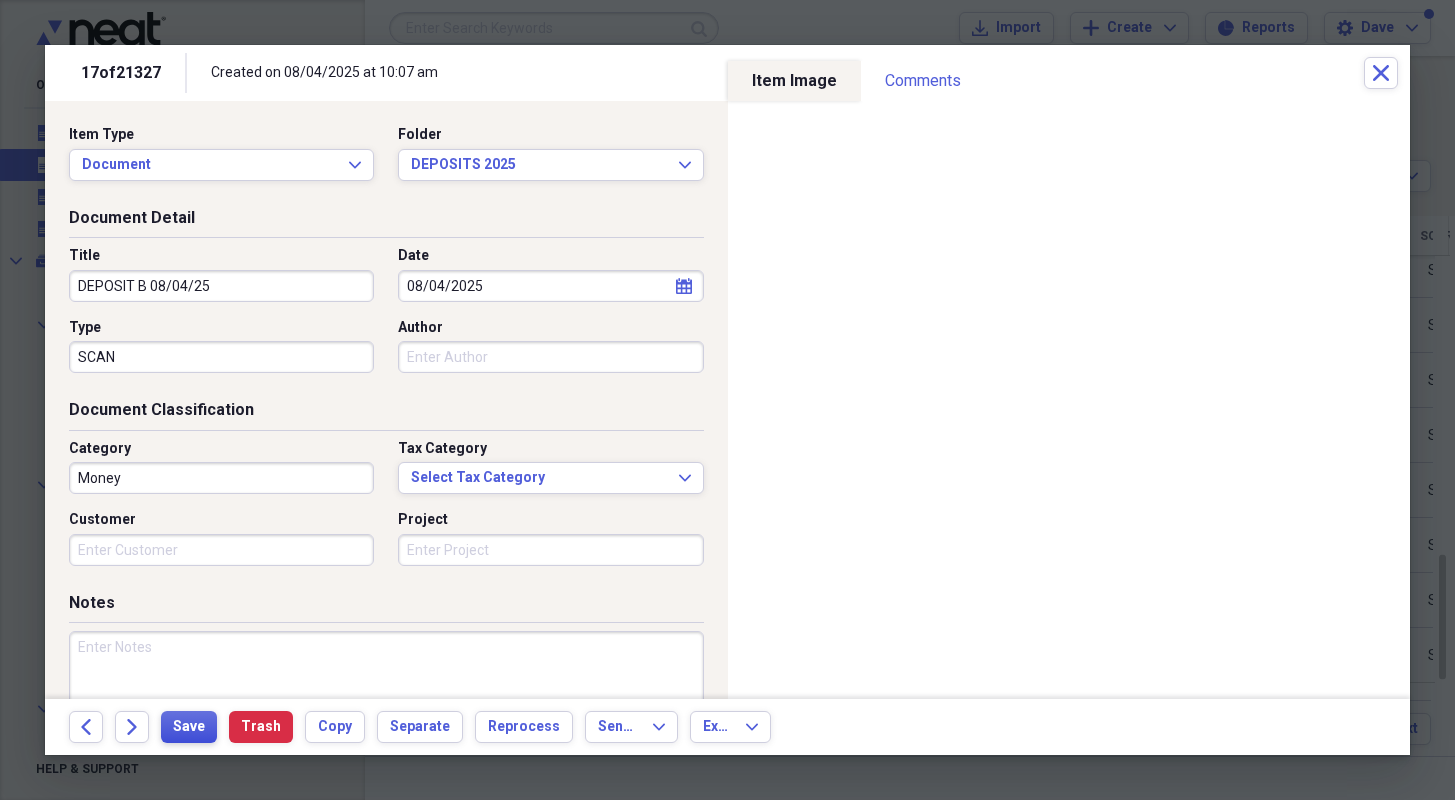 drag, startPoint x: 180, startPoint y: 729, endPoint x: 166, endPoint y: 722, distance: 15.652476 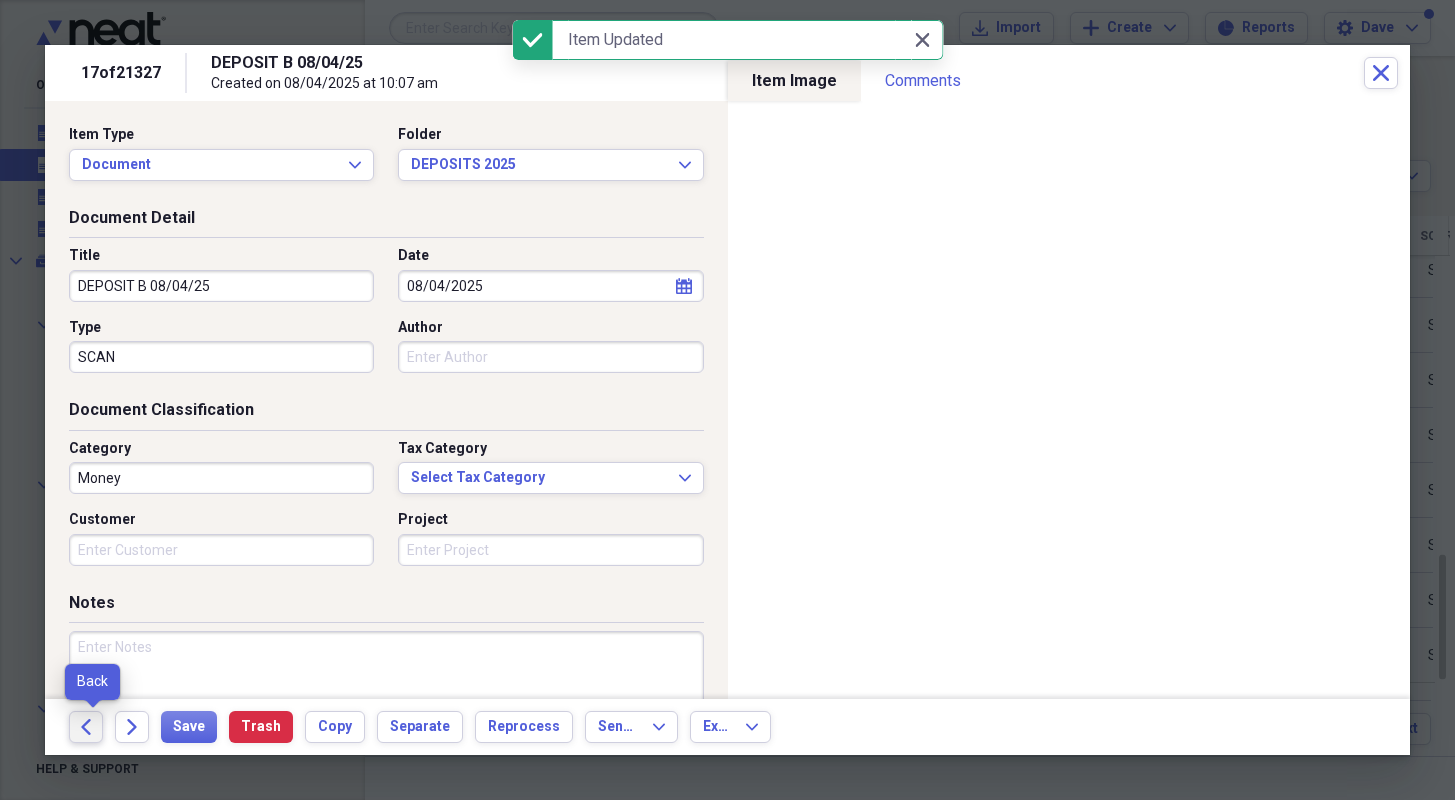 click on "Back" 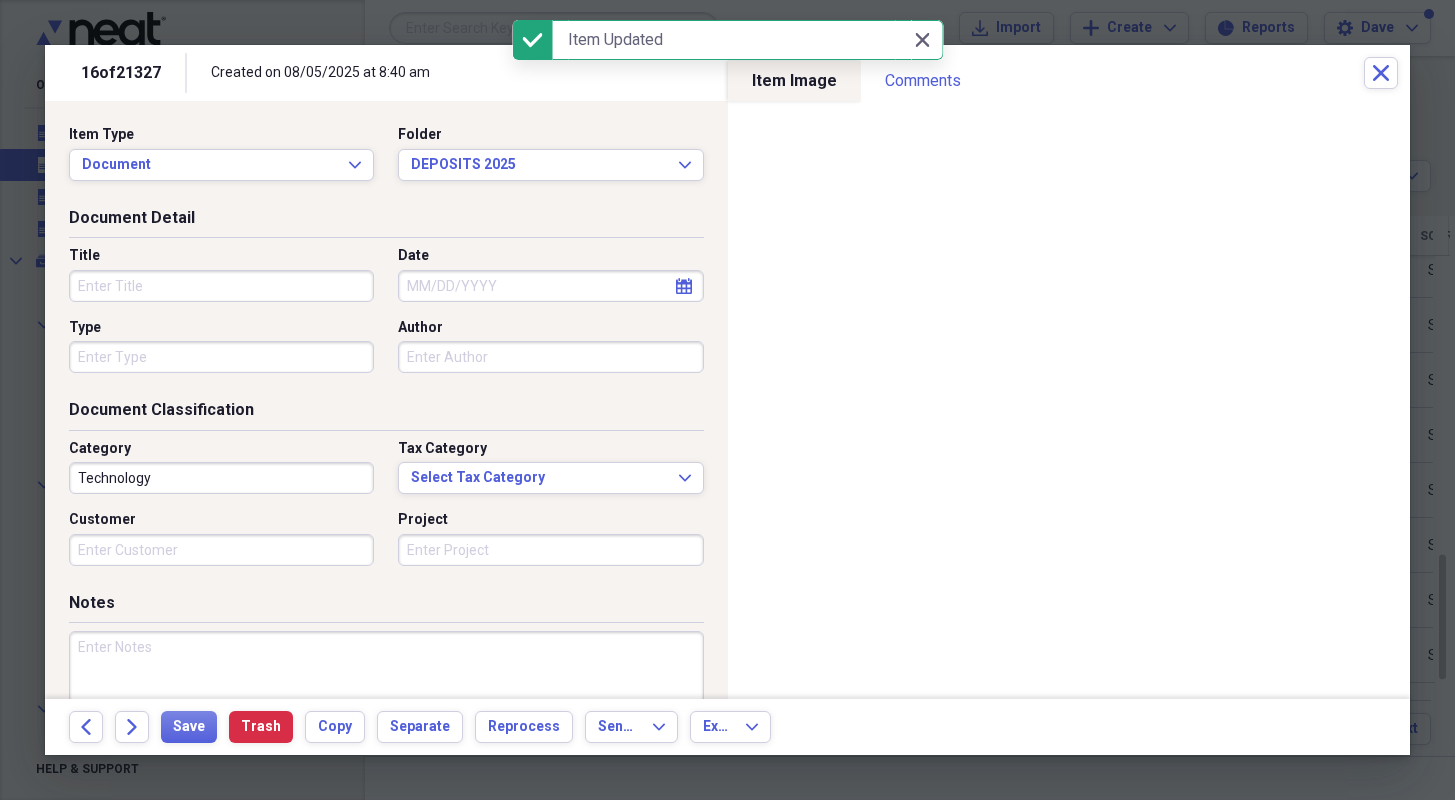 click on "Title" at bounding box center [221, 286] 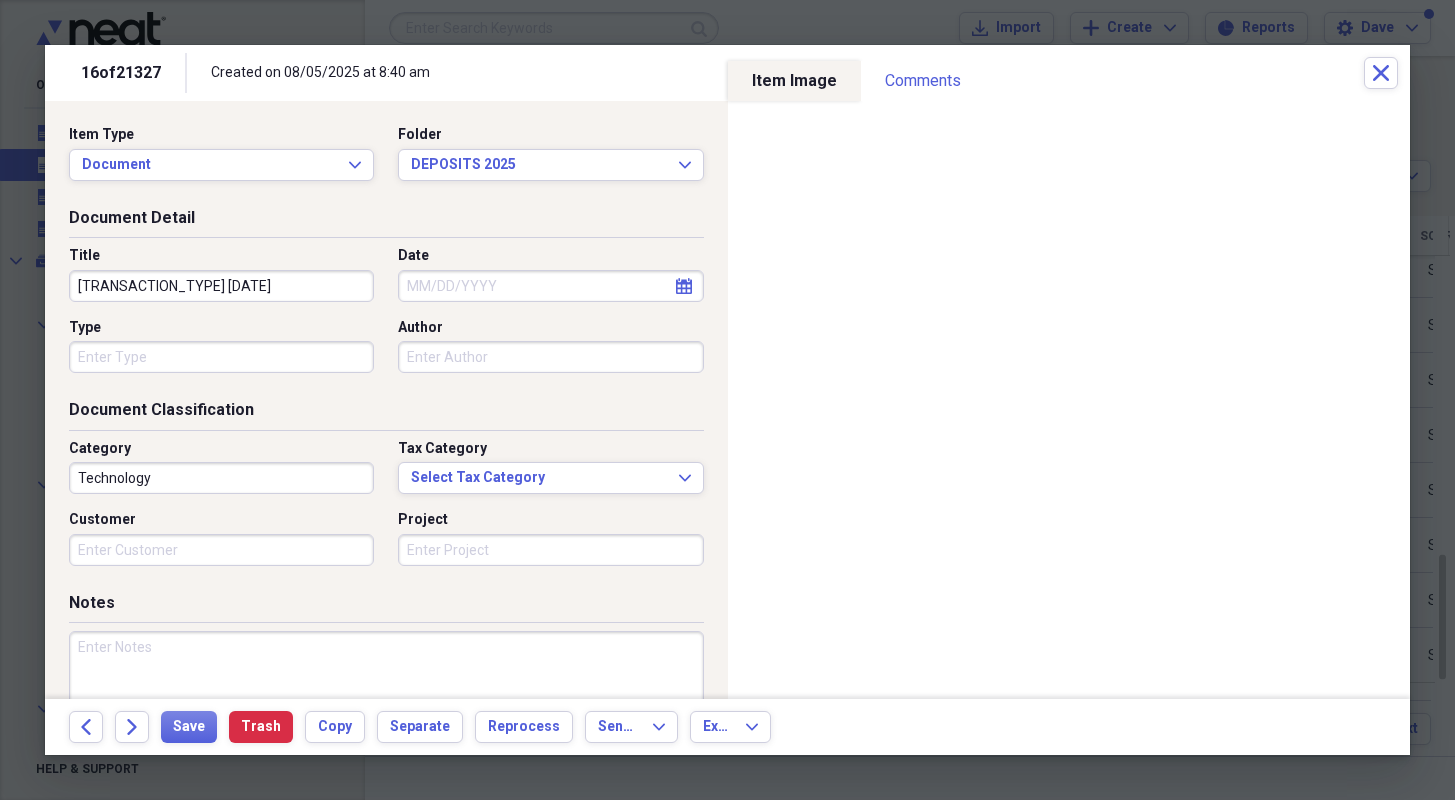 type on "[TRANSACTION_TYPE] [DATE]" 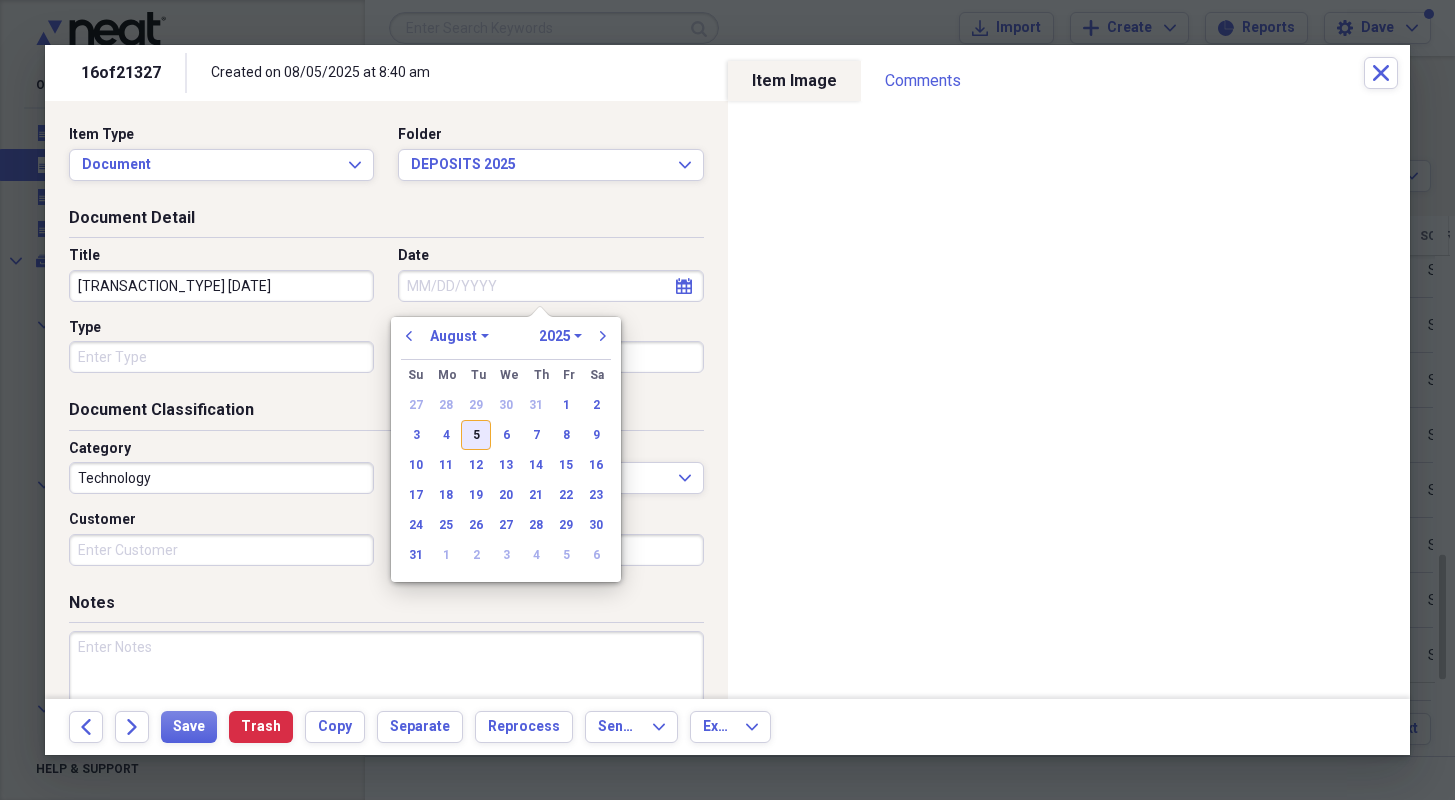 click on "5" at bounding box center [476, 435] 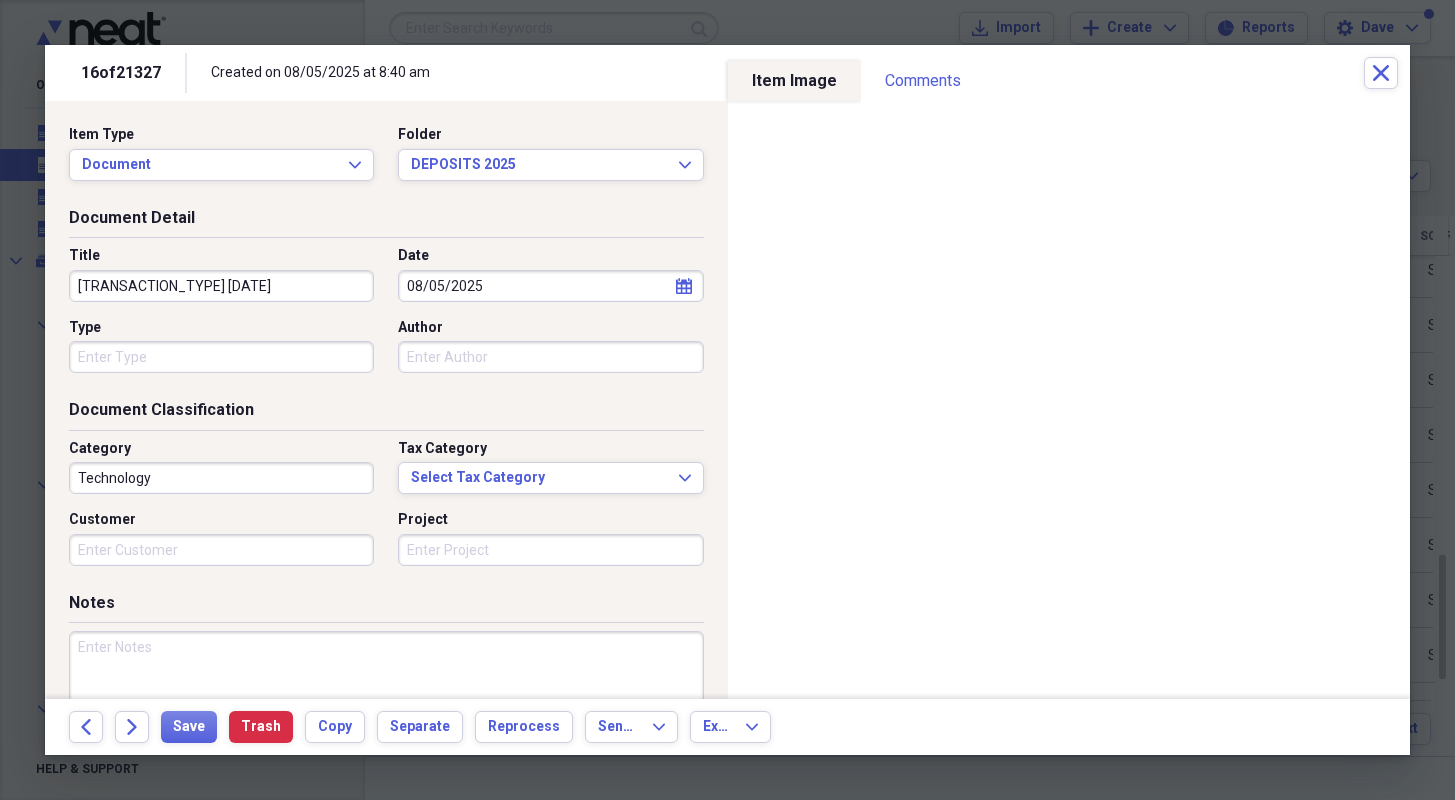 click on "Type" at bounding box center (221, 357) 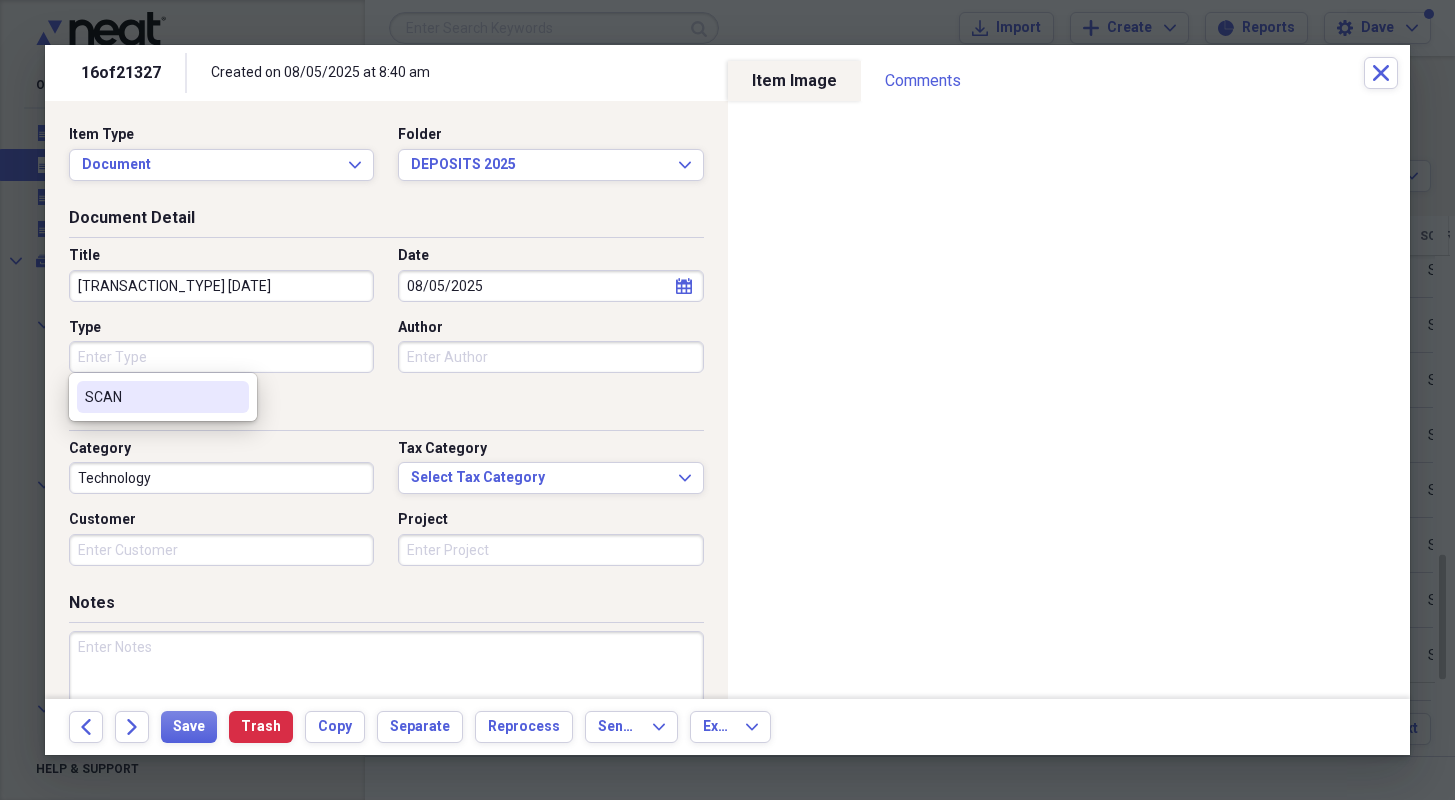 click on "SCAN" at bounding box center (151, 397) 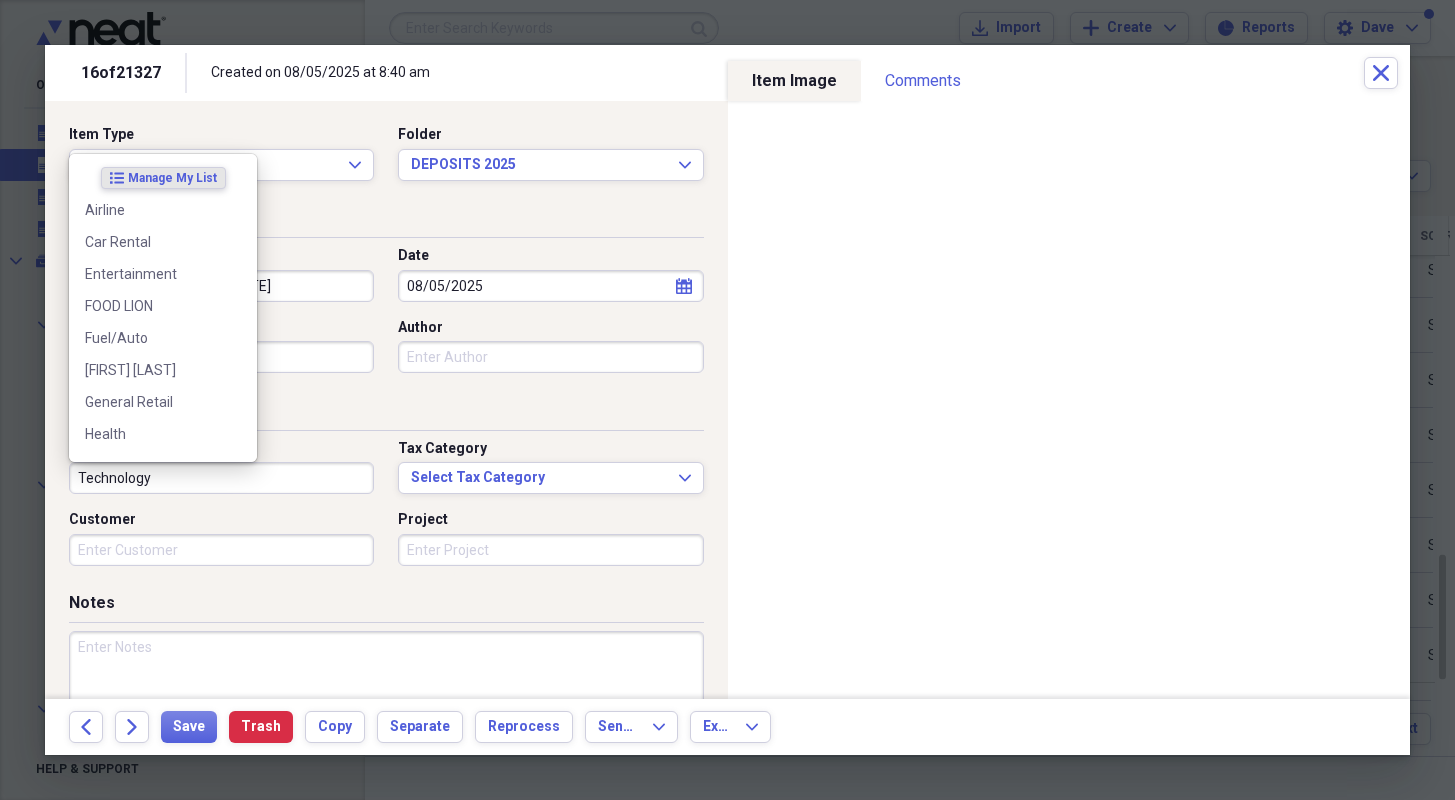 click on "Technology" at bounding box center [221, 478] 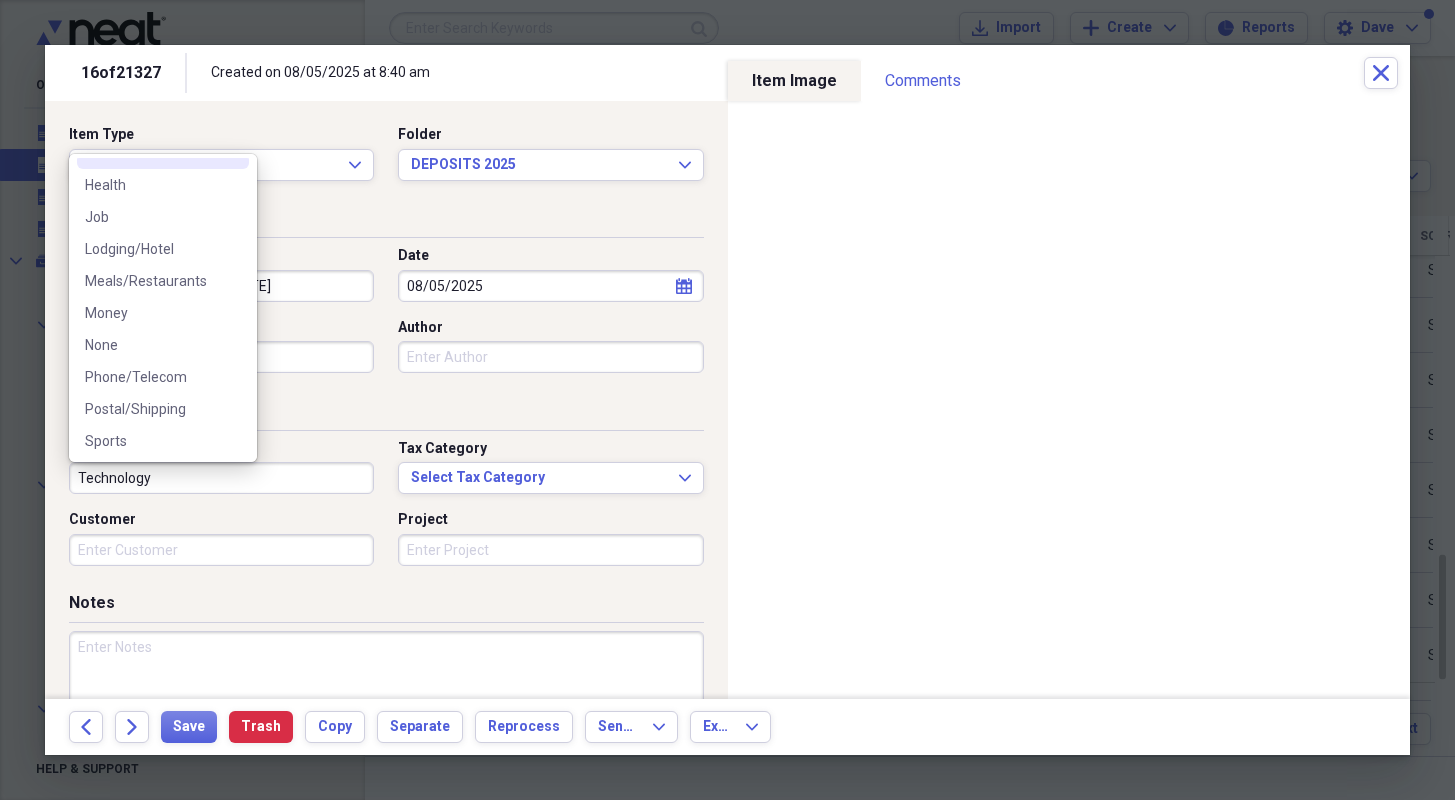 scroll, scrollTop: 300, scrollLeft: 0, axis: vertical 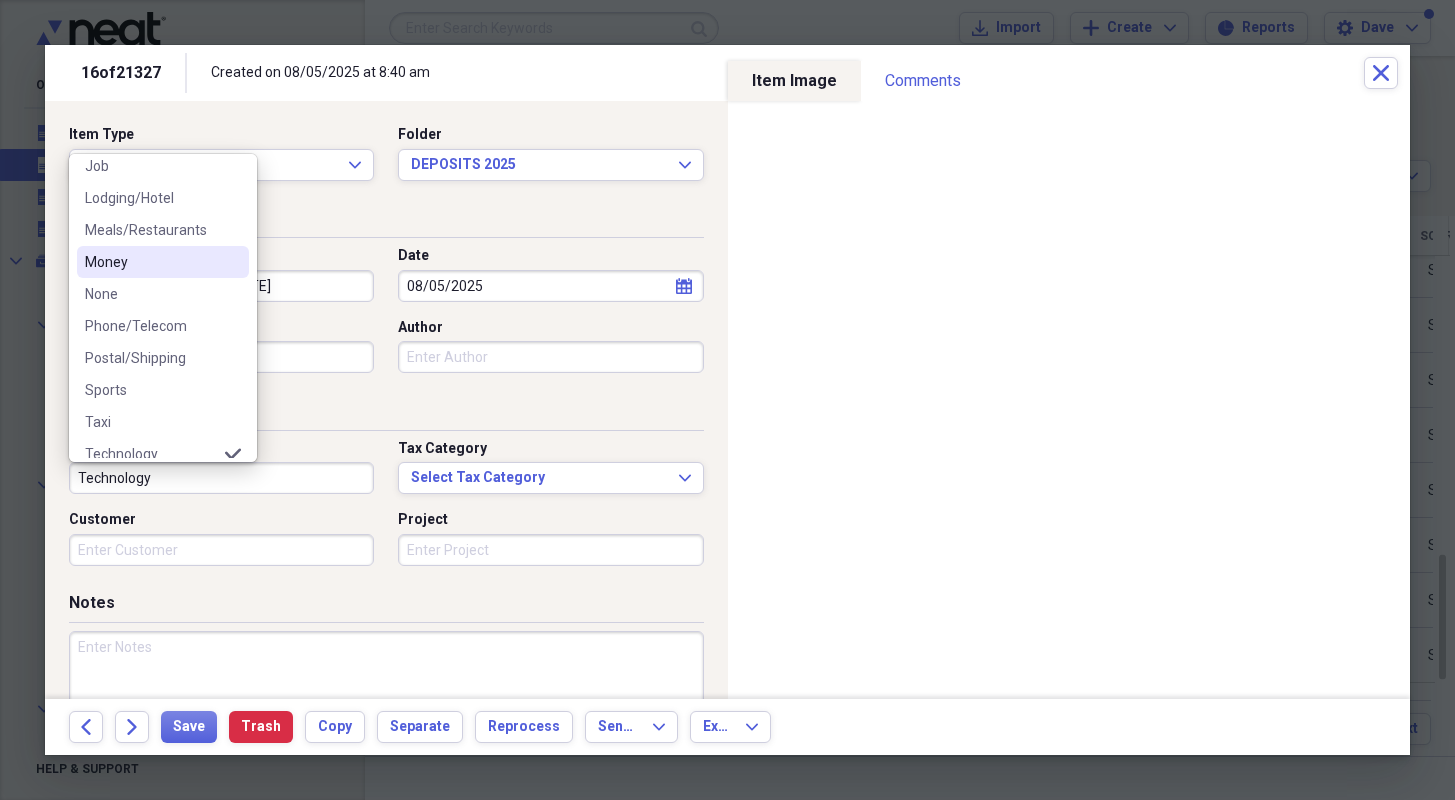 click on "Money" at bounding box center (151, 262) 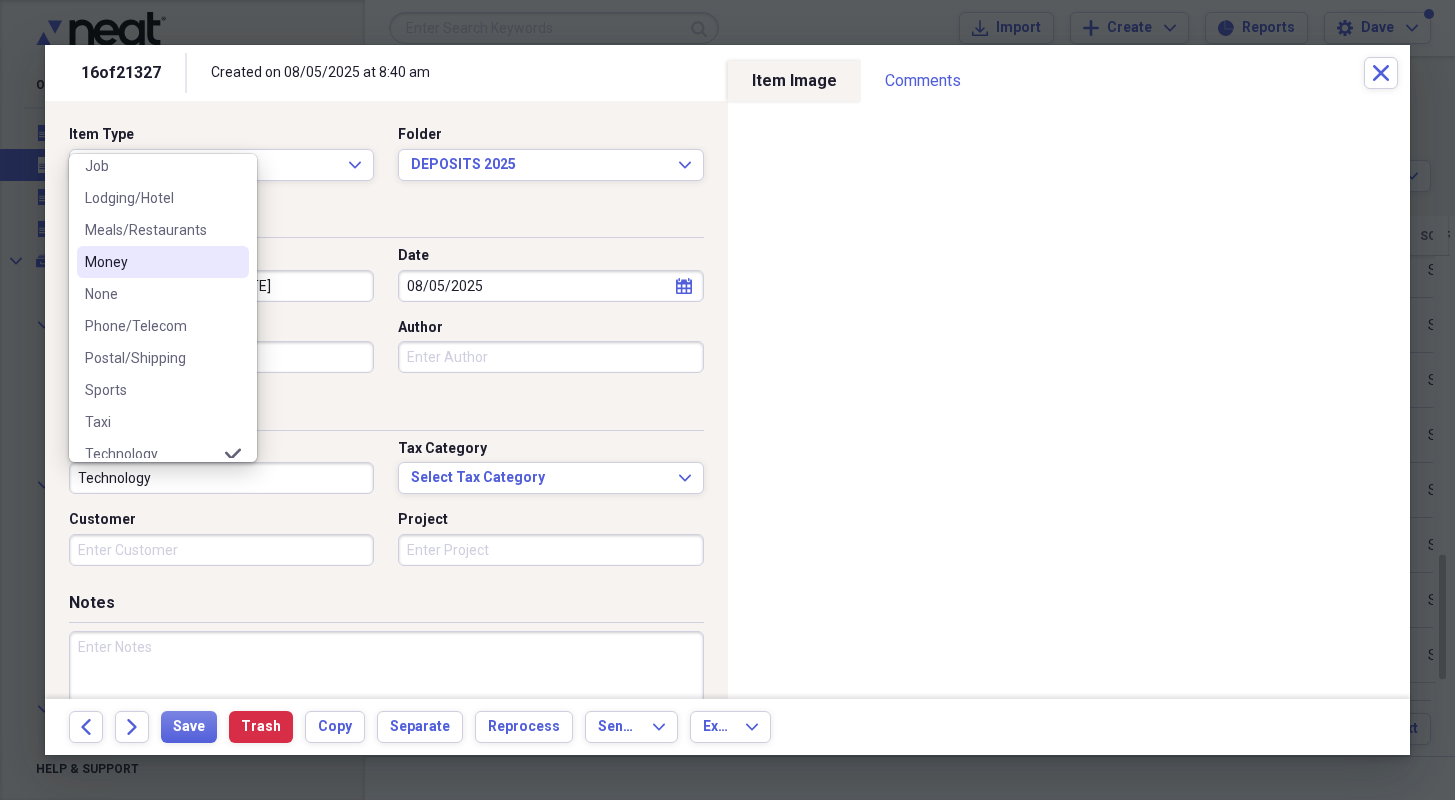 type on "Money" 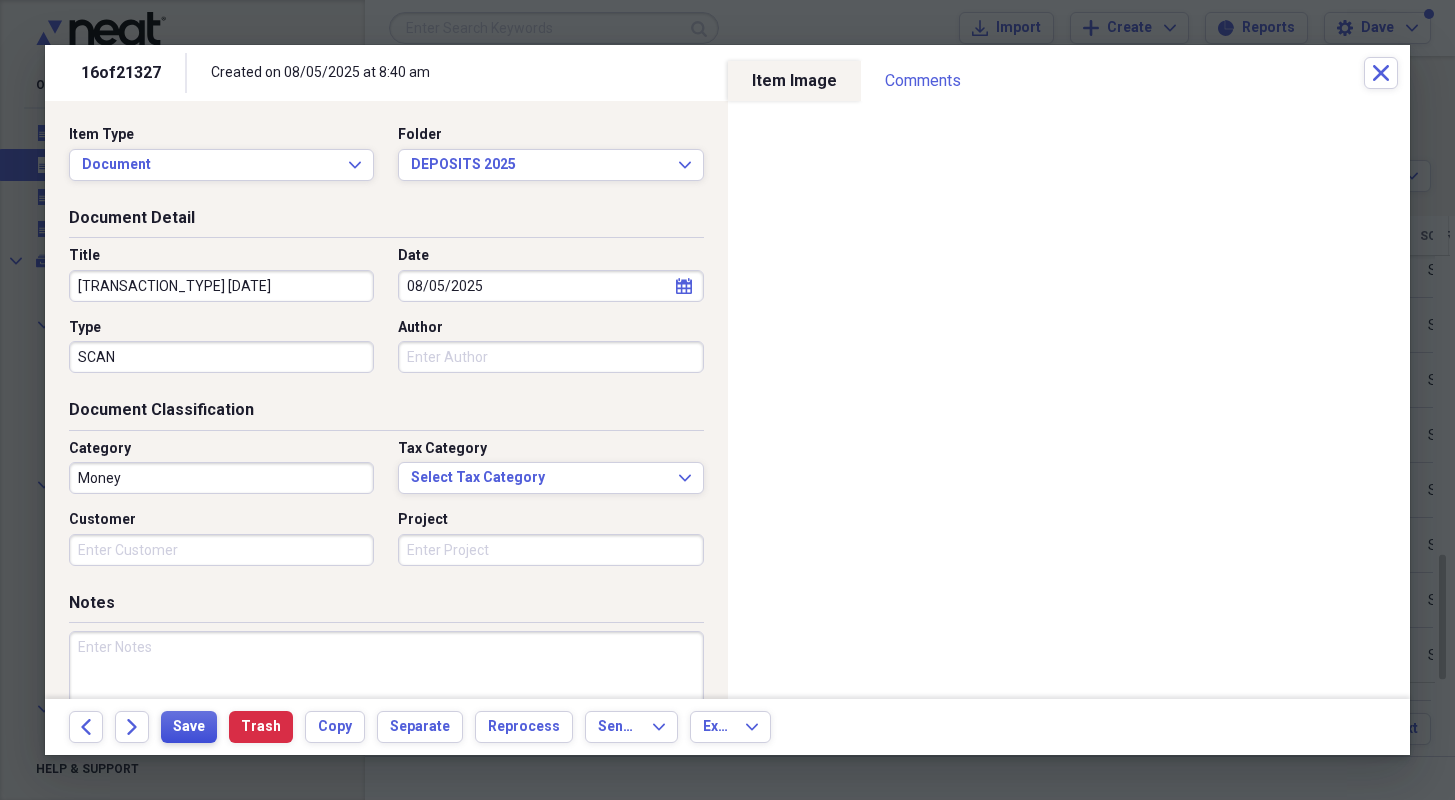 drag, startPoint x: 214, startPoint y: 724, endPoint x: 200, endPoint y: 726, distance: 14.142136 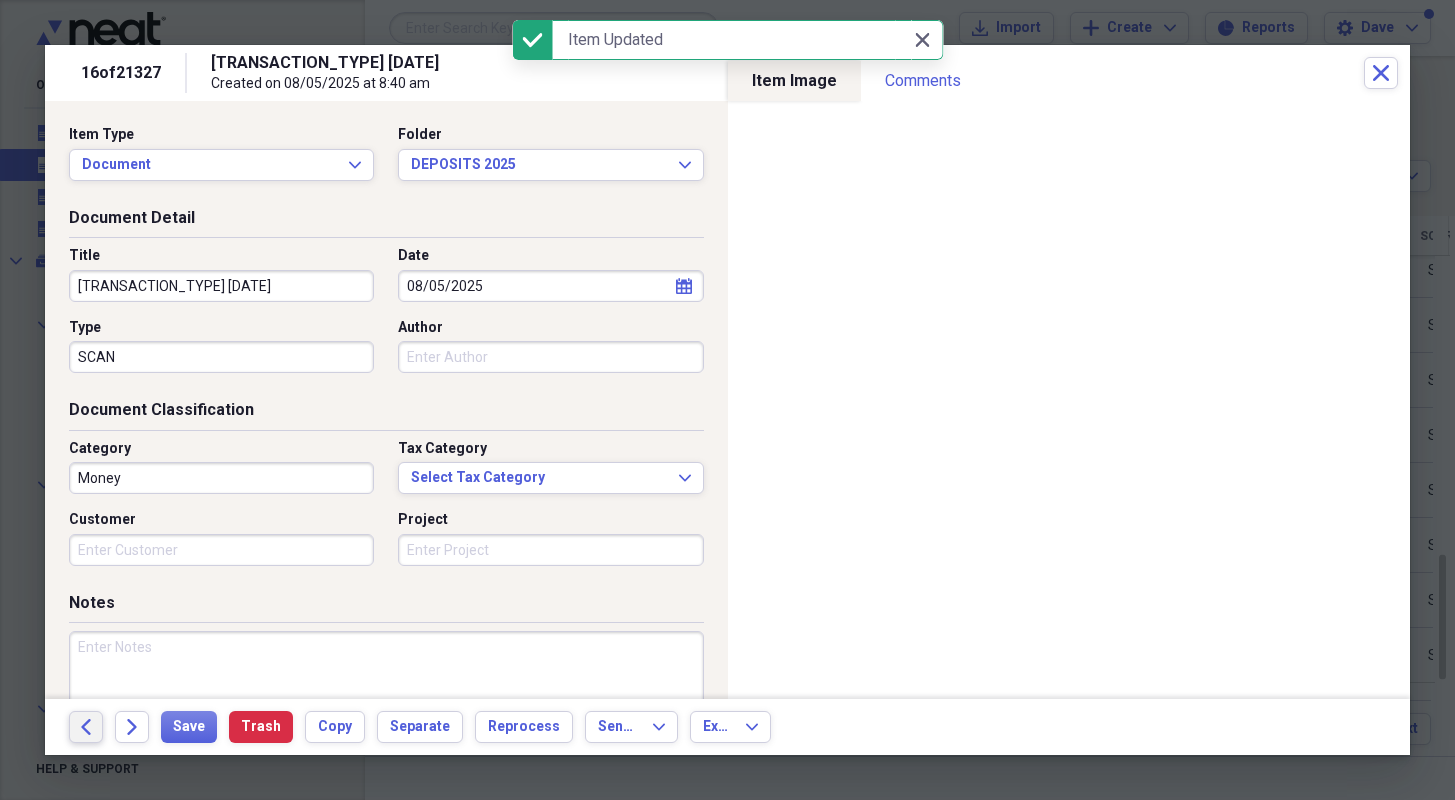 click on "Back" 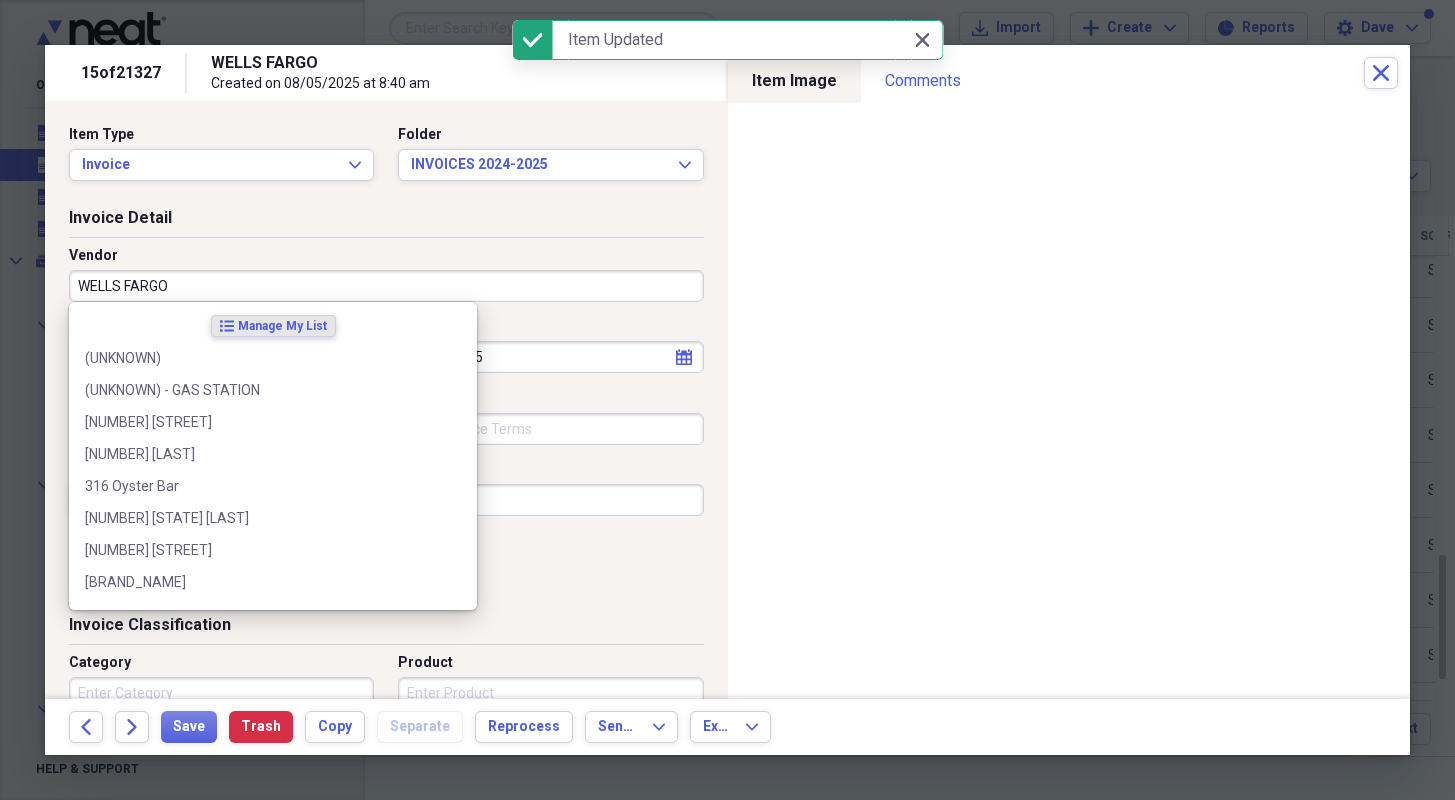 paste on "ELECTROTEK" 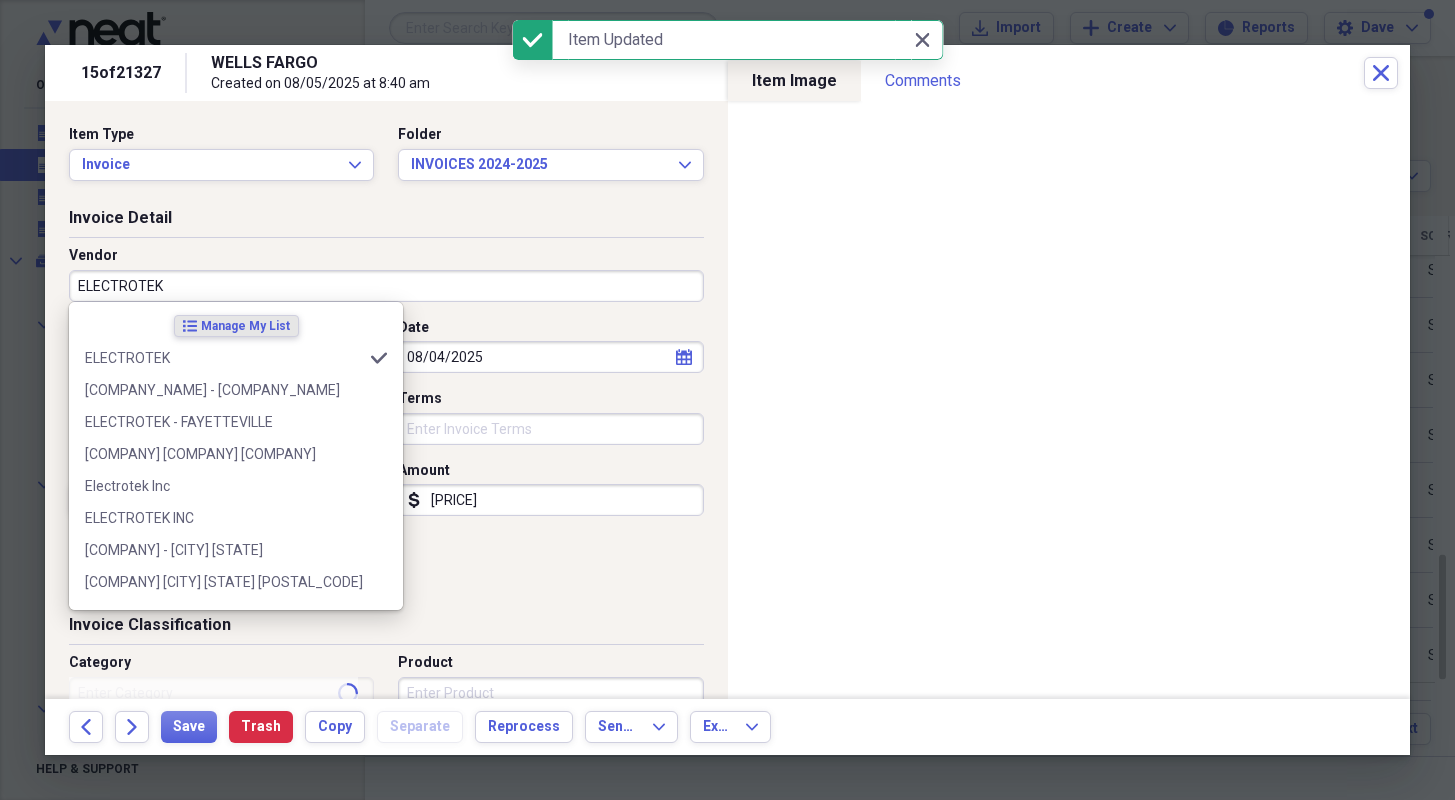 type on "None" 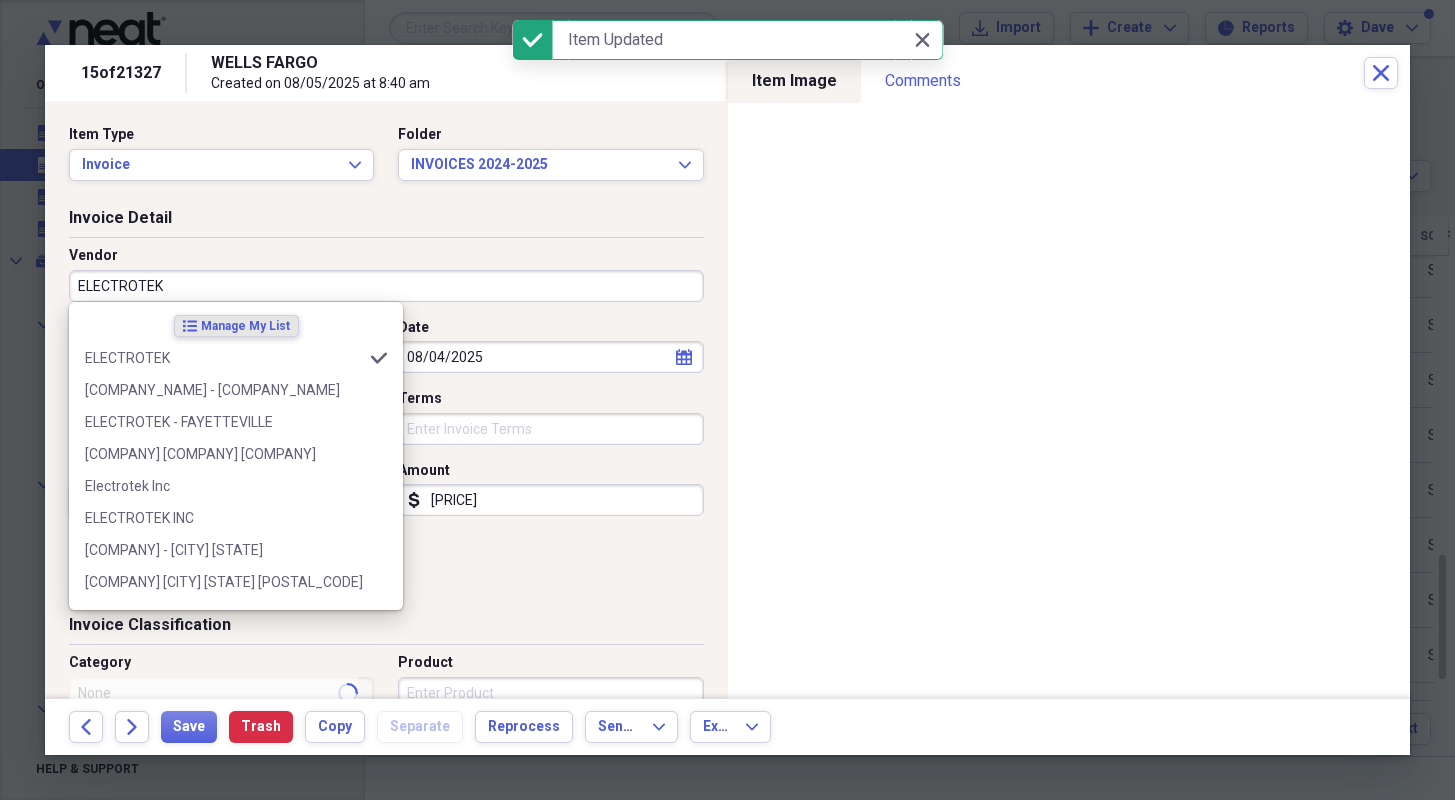 type on "ELECTROTEK" 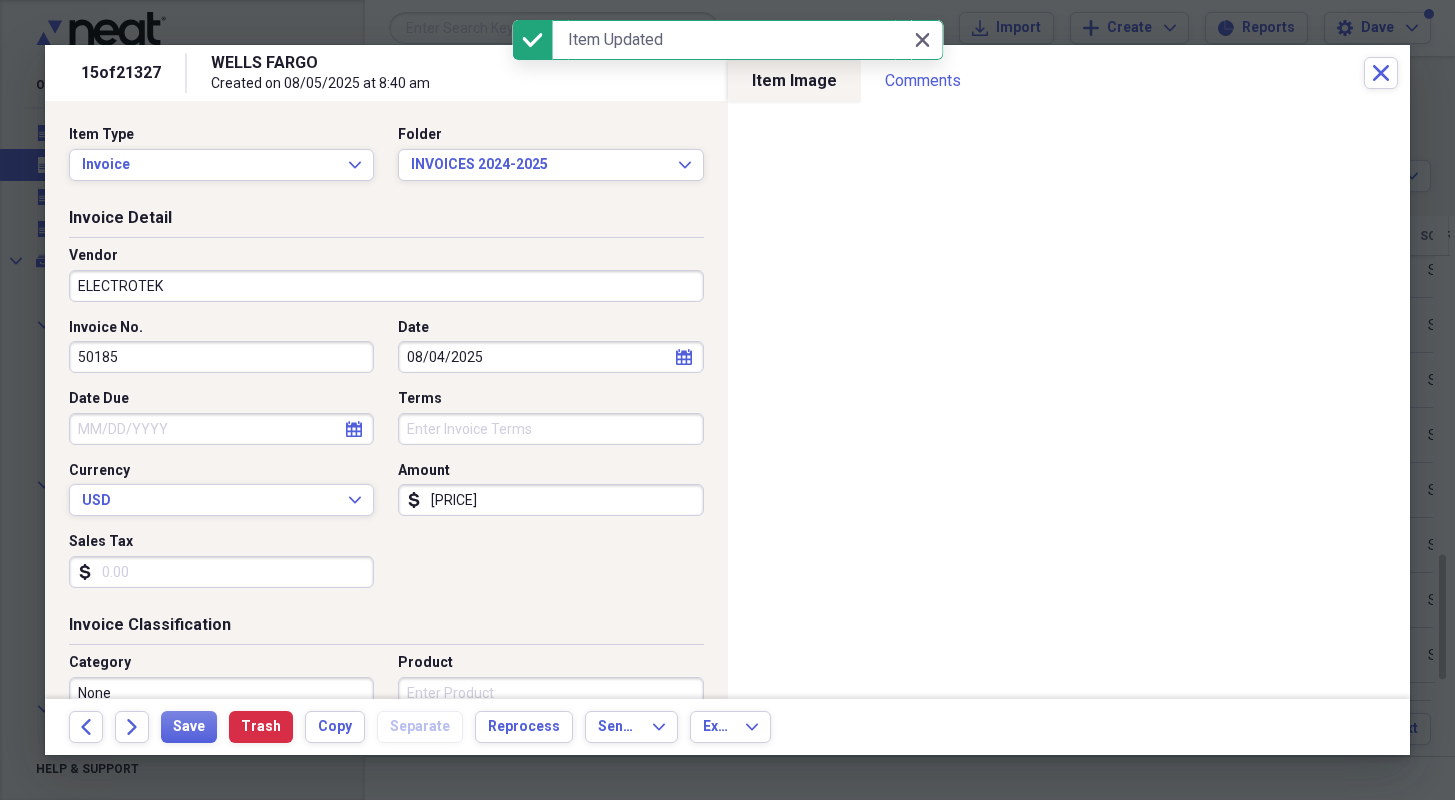 click on "Invoice No. [NUMBER] Date [DATE] calendar Calendar Date Due calendar Calendar Terms Currency USD Expand Amount dollar-sign [PRICE] Sales Tax dollar-sign" at bounding box center (386, 461) 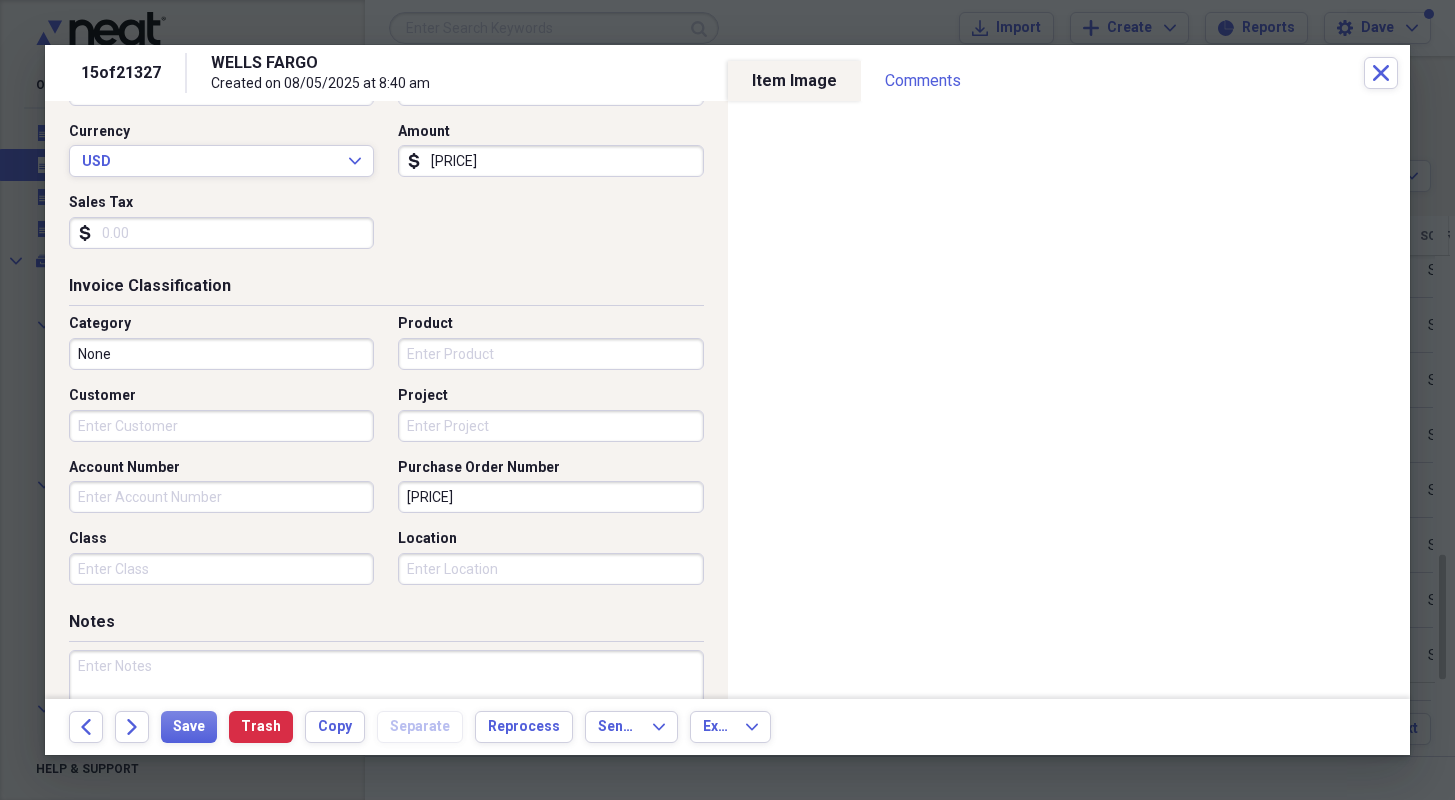 scroll, scrollTop: 400, scrollLeft: 0, axis: vertical 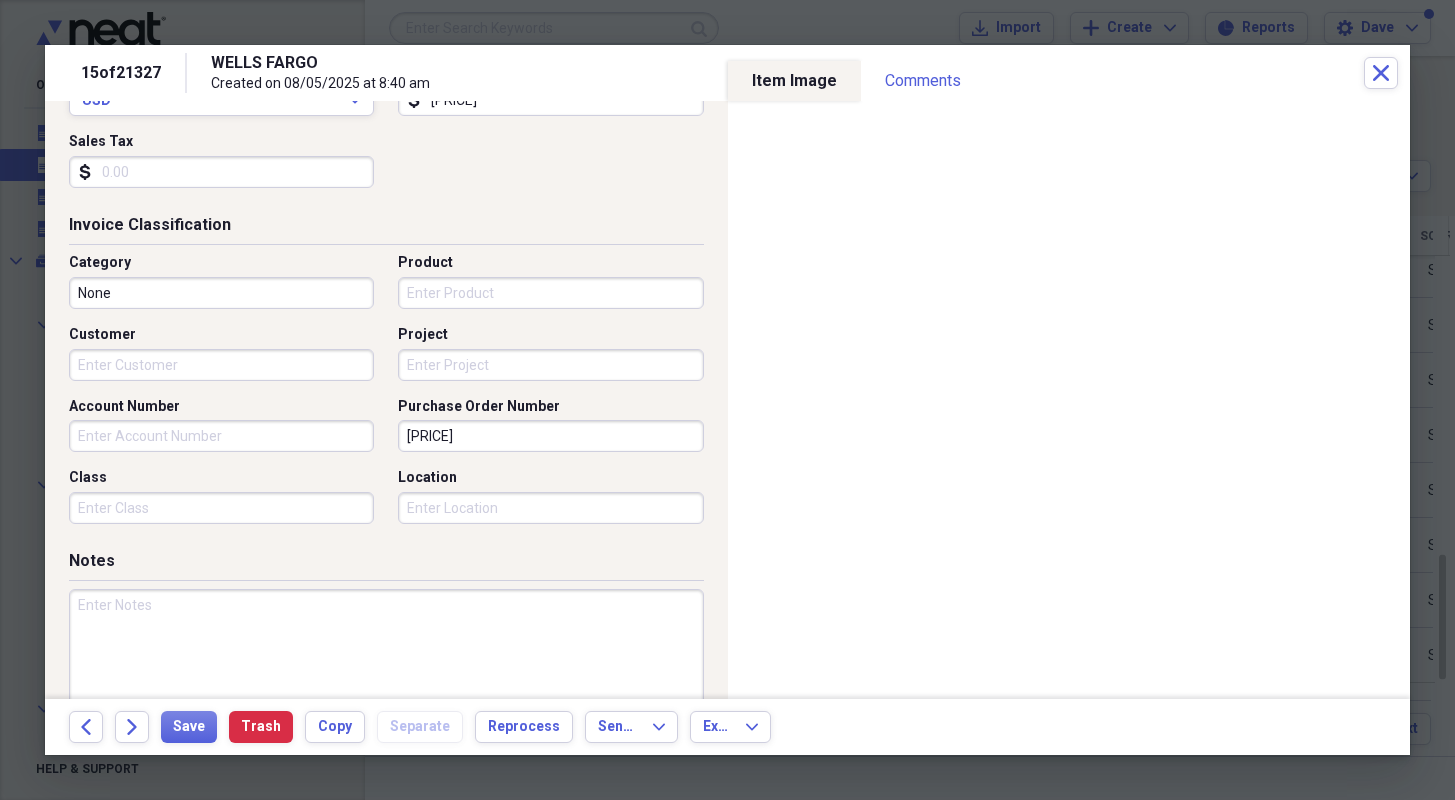 click on "Customer" at bounding box center [221, 365] 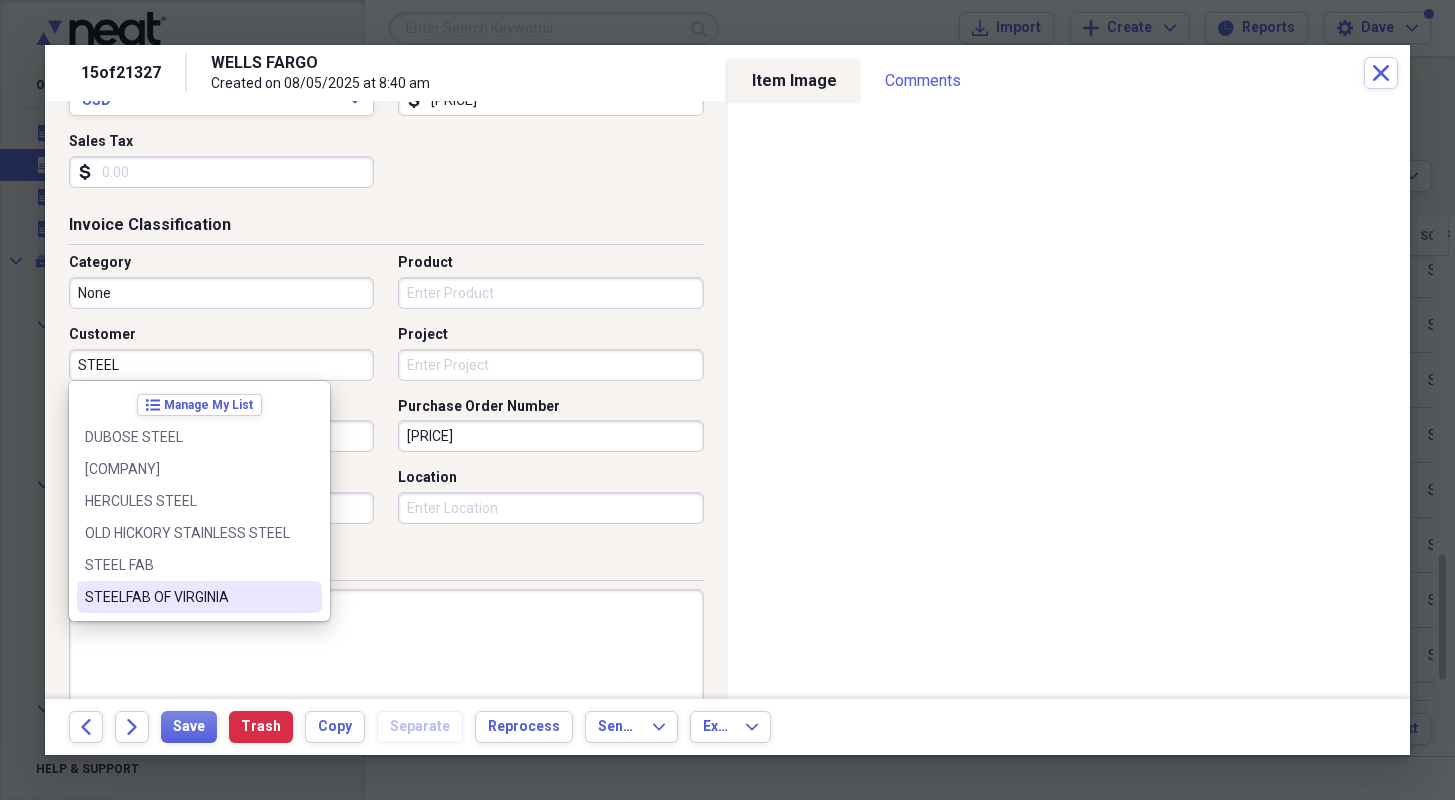 drag, startPoint x: 233, startPoint y: 588, endPoint x: 210, endPoint y: 568, distance: 30.479502 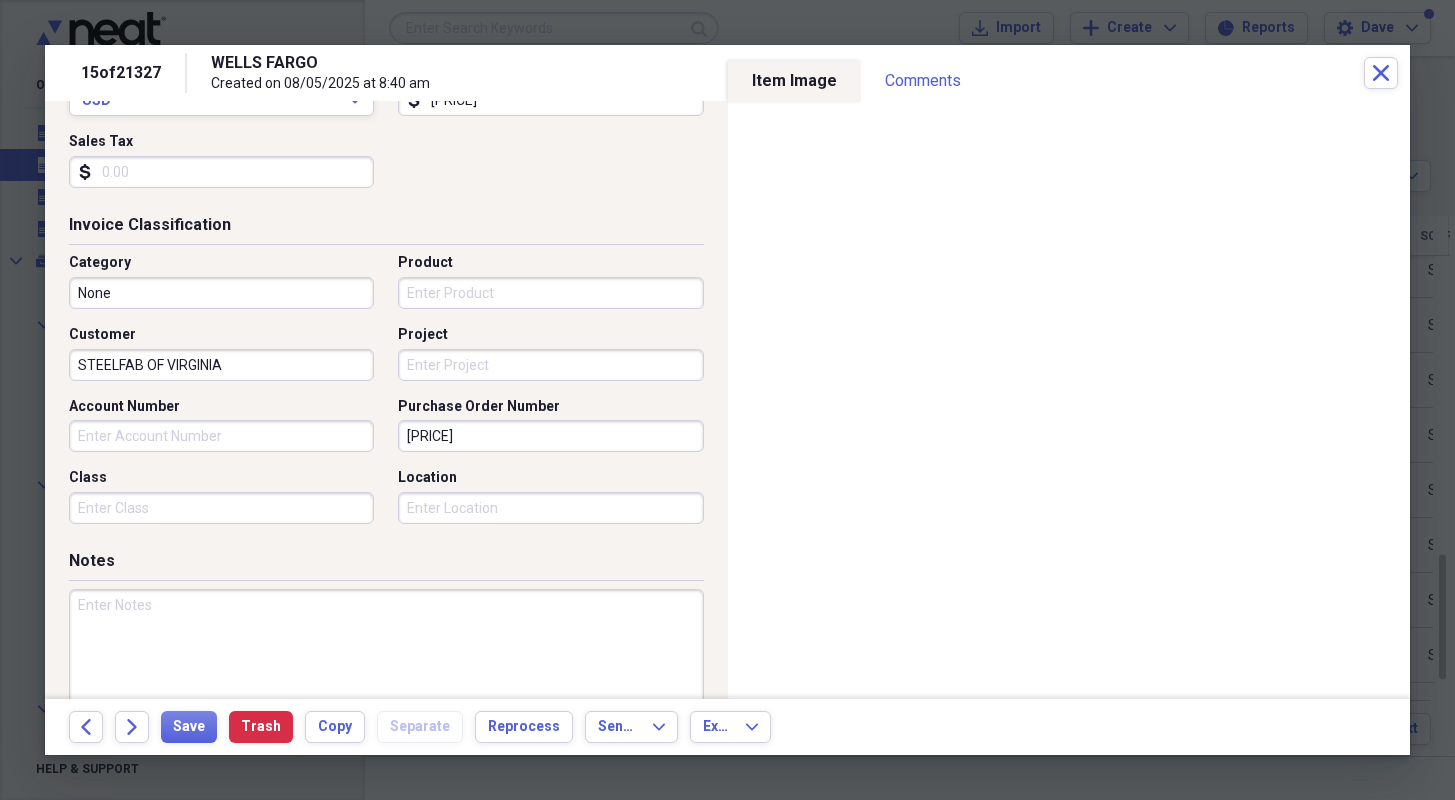 click on "Account Number" at bounding box center (221, 436) 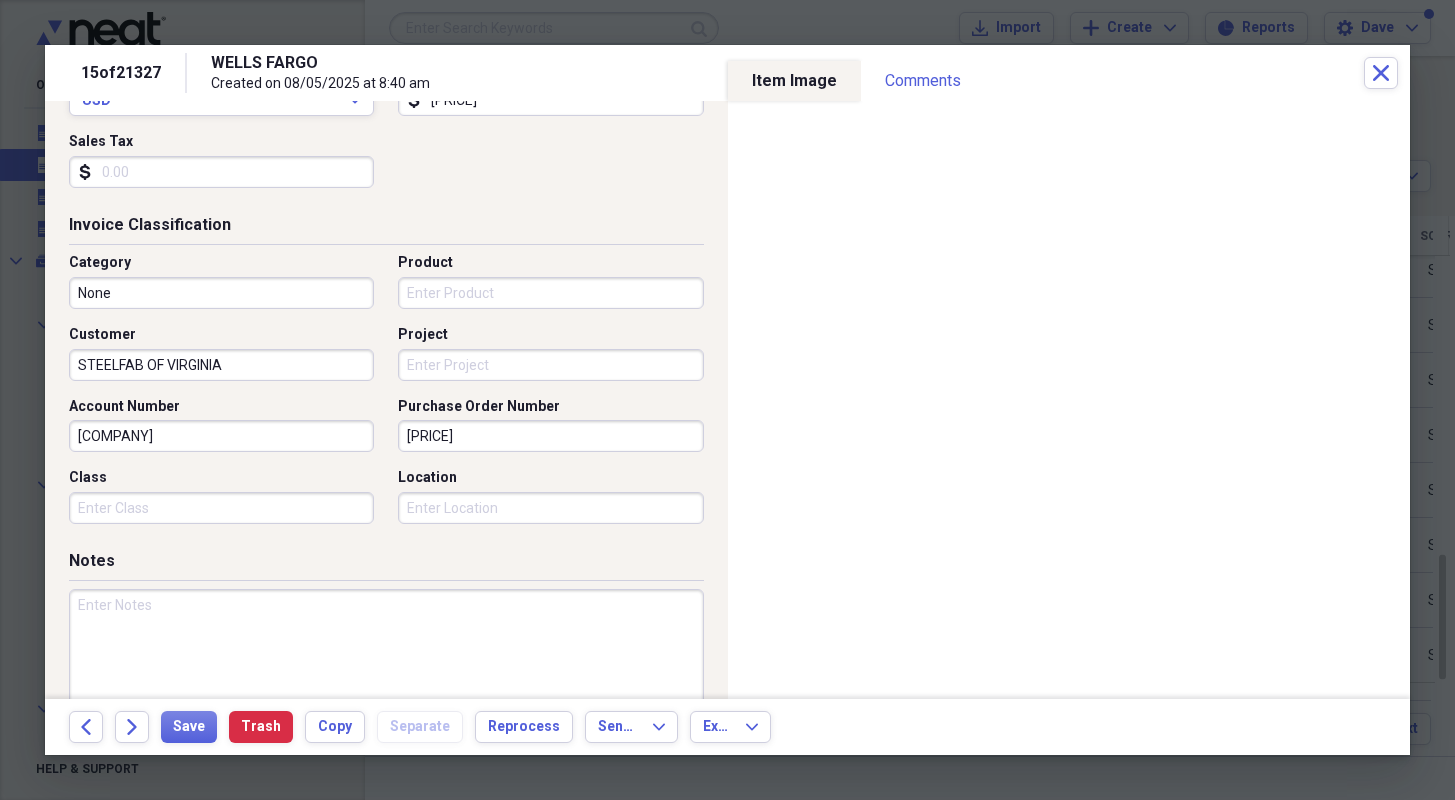 type on "[COMPANY]" 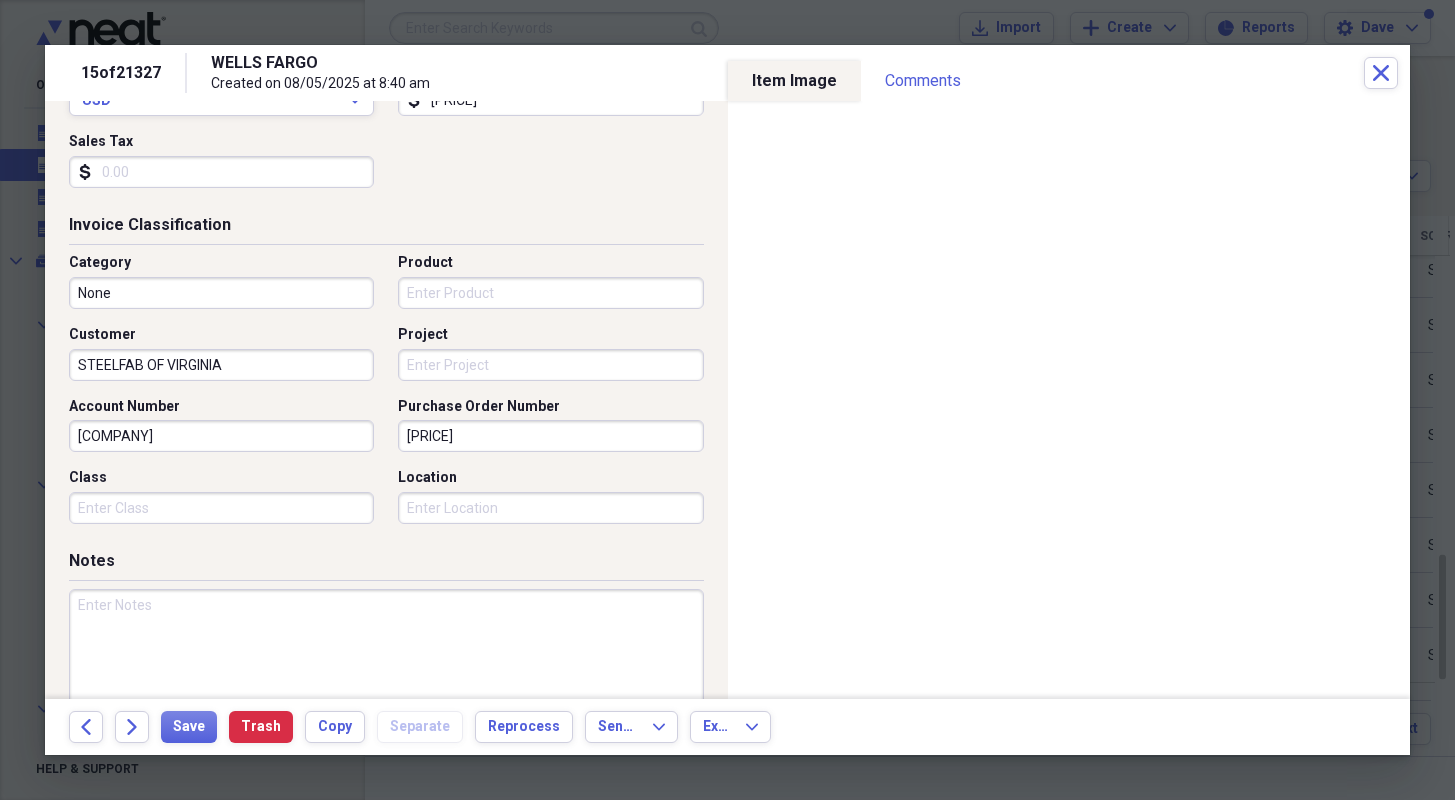 drag, startPoint x: 472, startPoint y: 436, endPoint x: 283, endPoint y: 438, distance: 189.01057 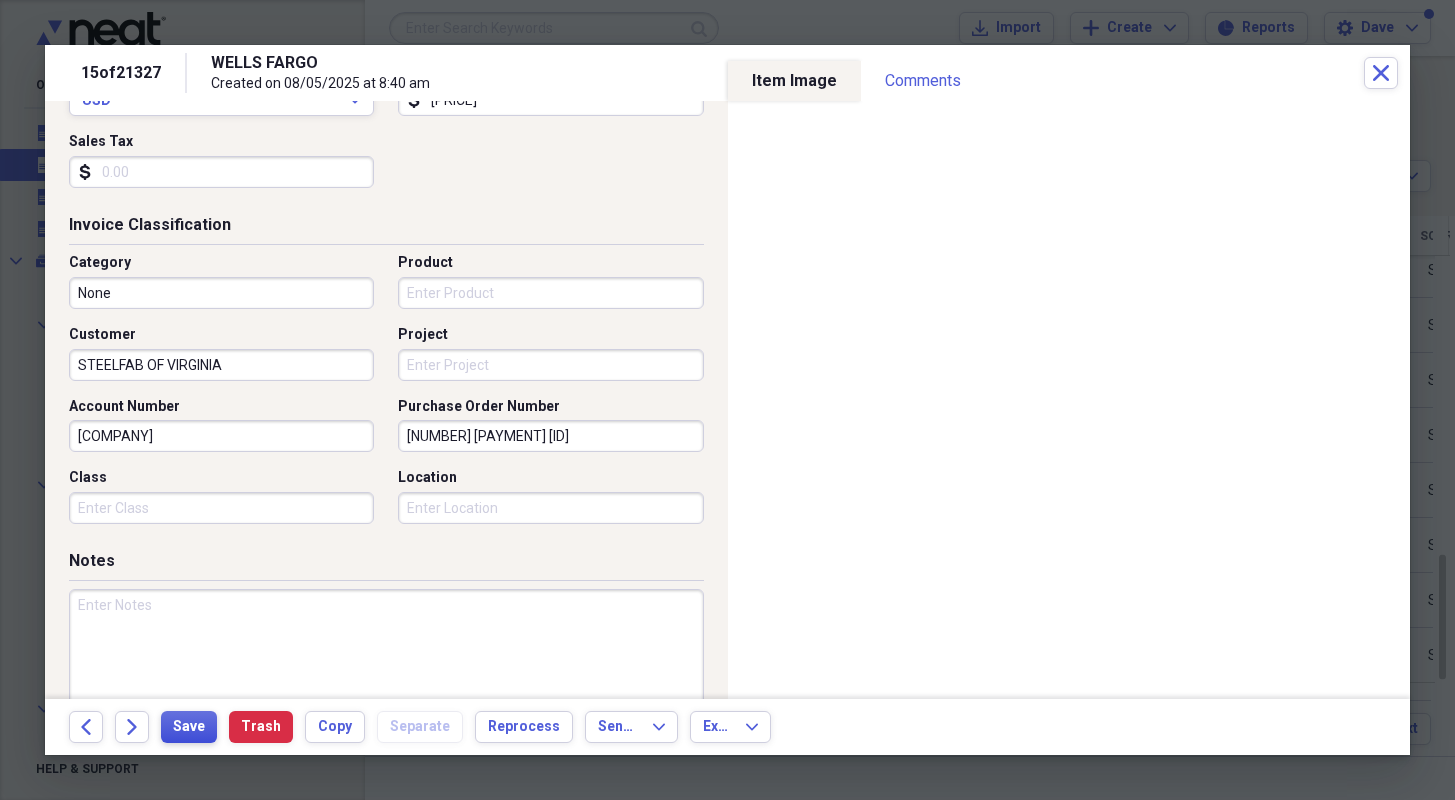 type on "[NUMBER] [PAYMENT] [ID]" 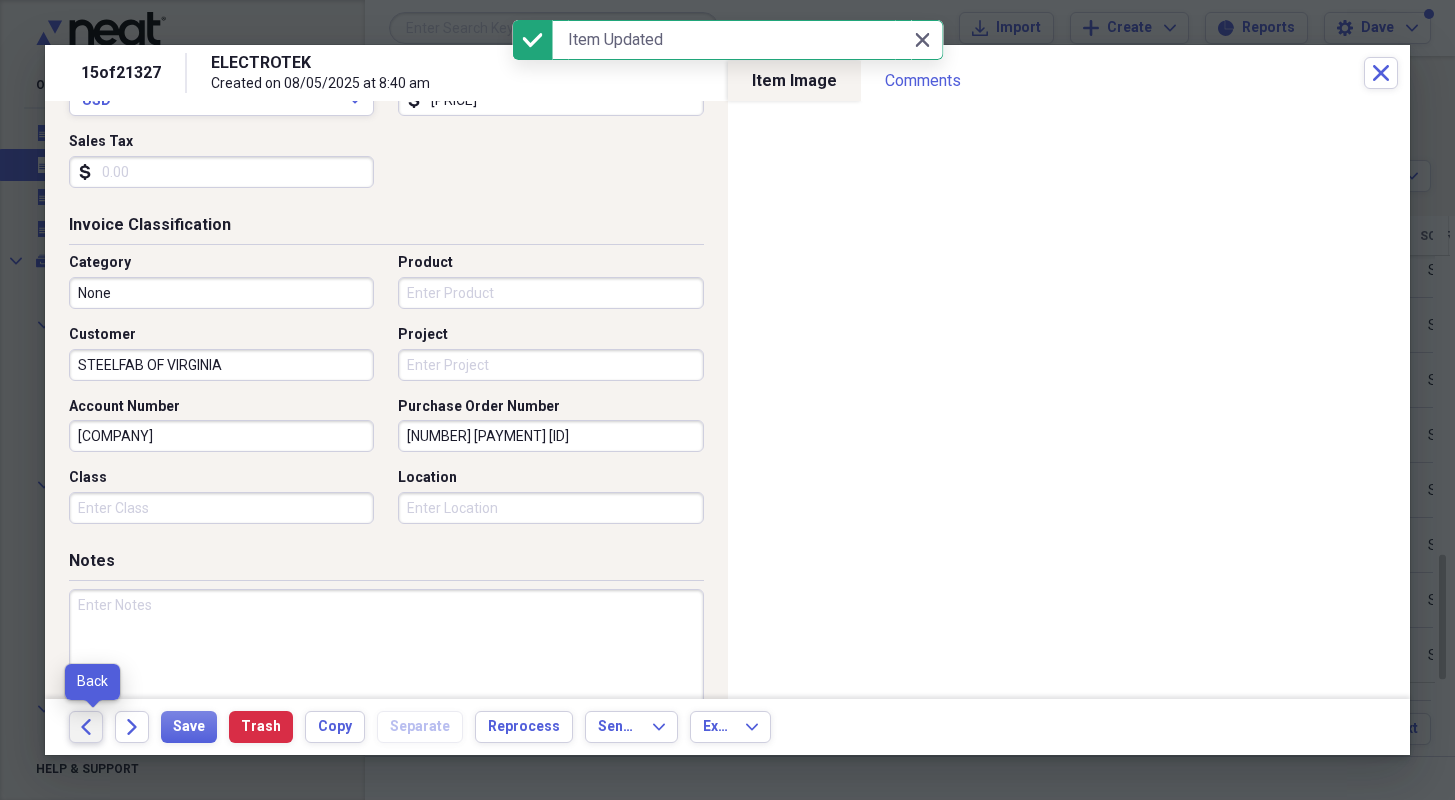 click 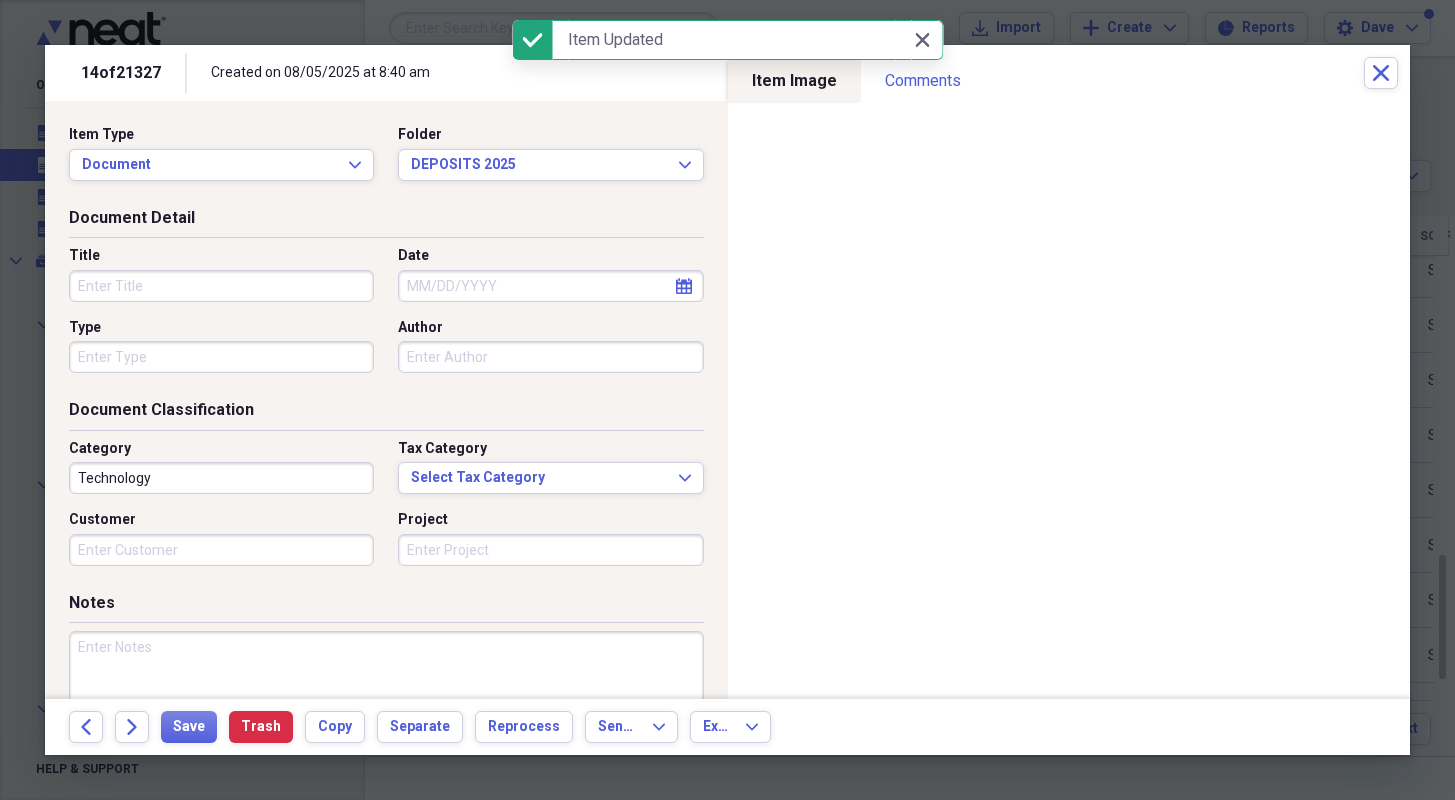 click on "Title" at bounding box center [221, 286] 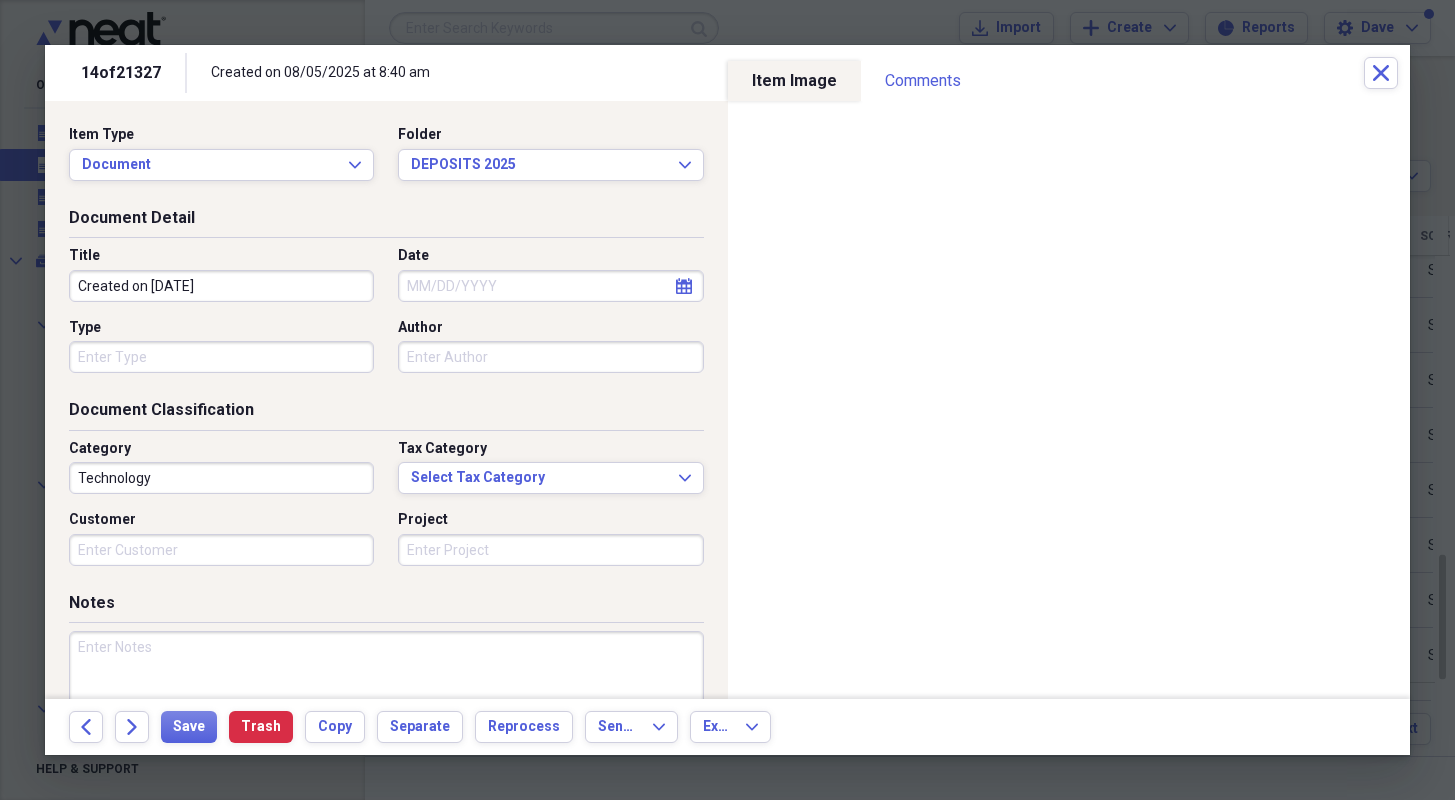 type on "Created on [DATE]" 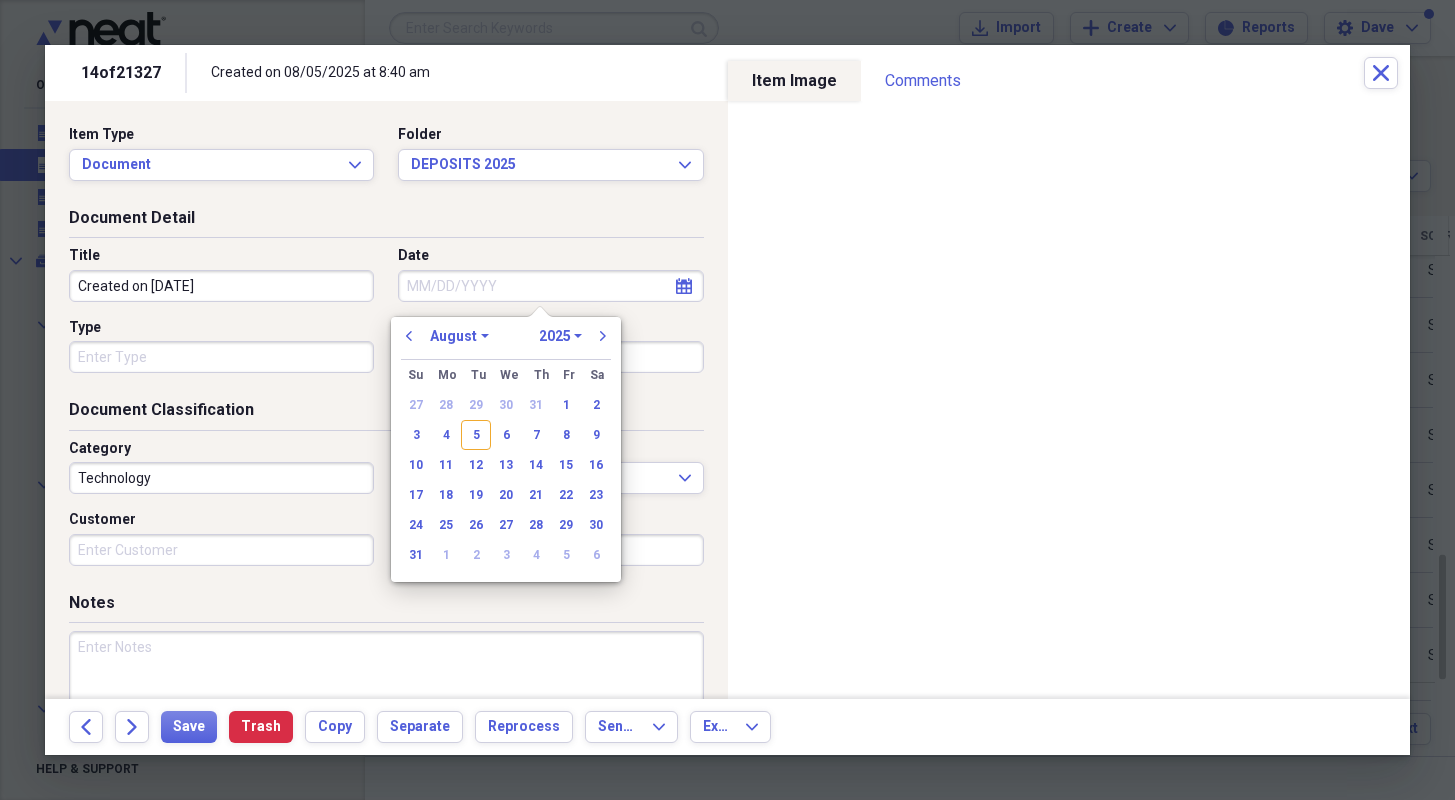 click on "5" at bounding box center [476, 435] 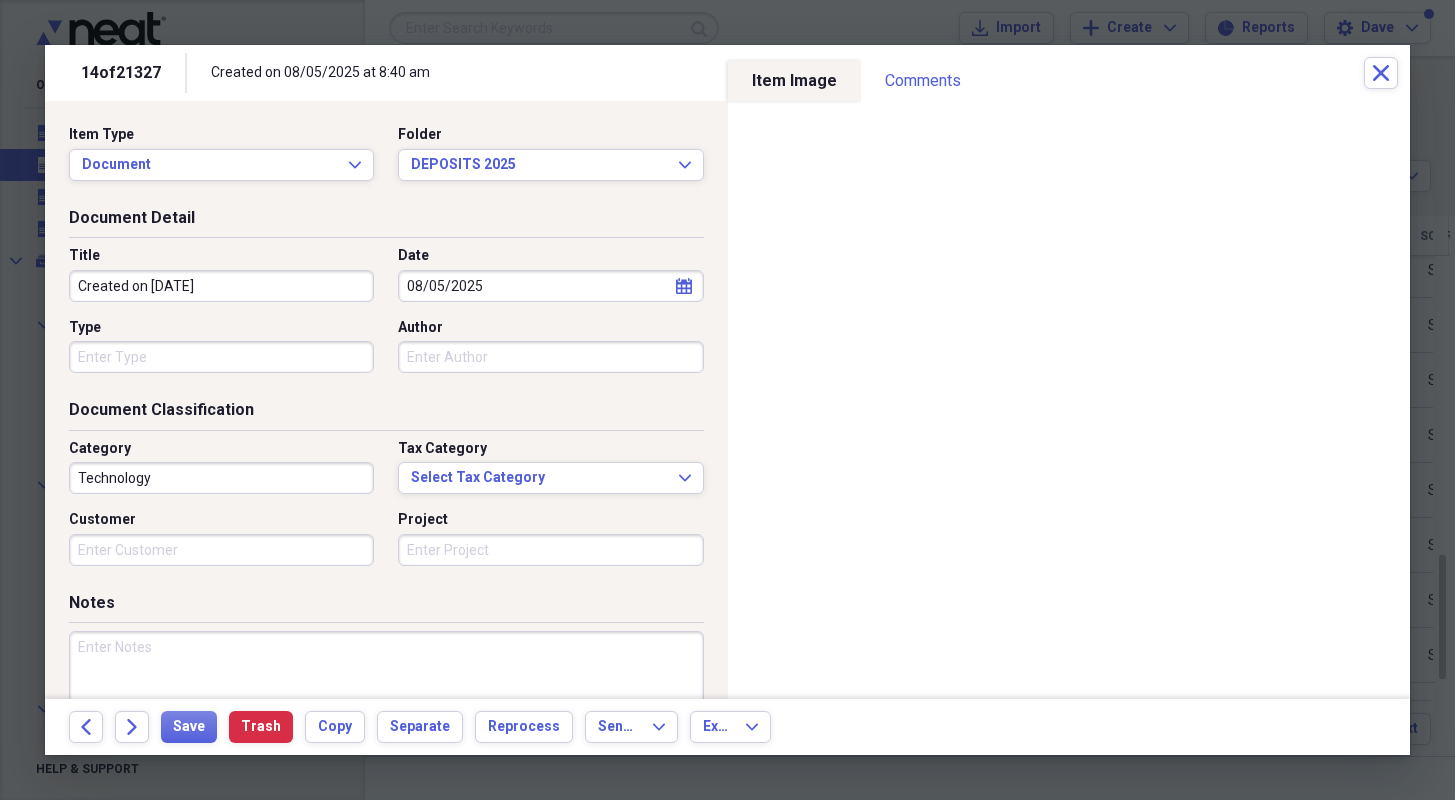click on "Type" at bounding box center (221, 357) 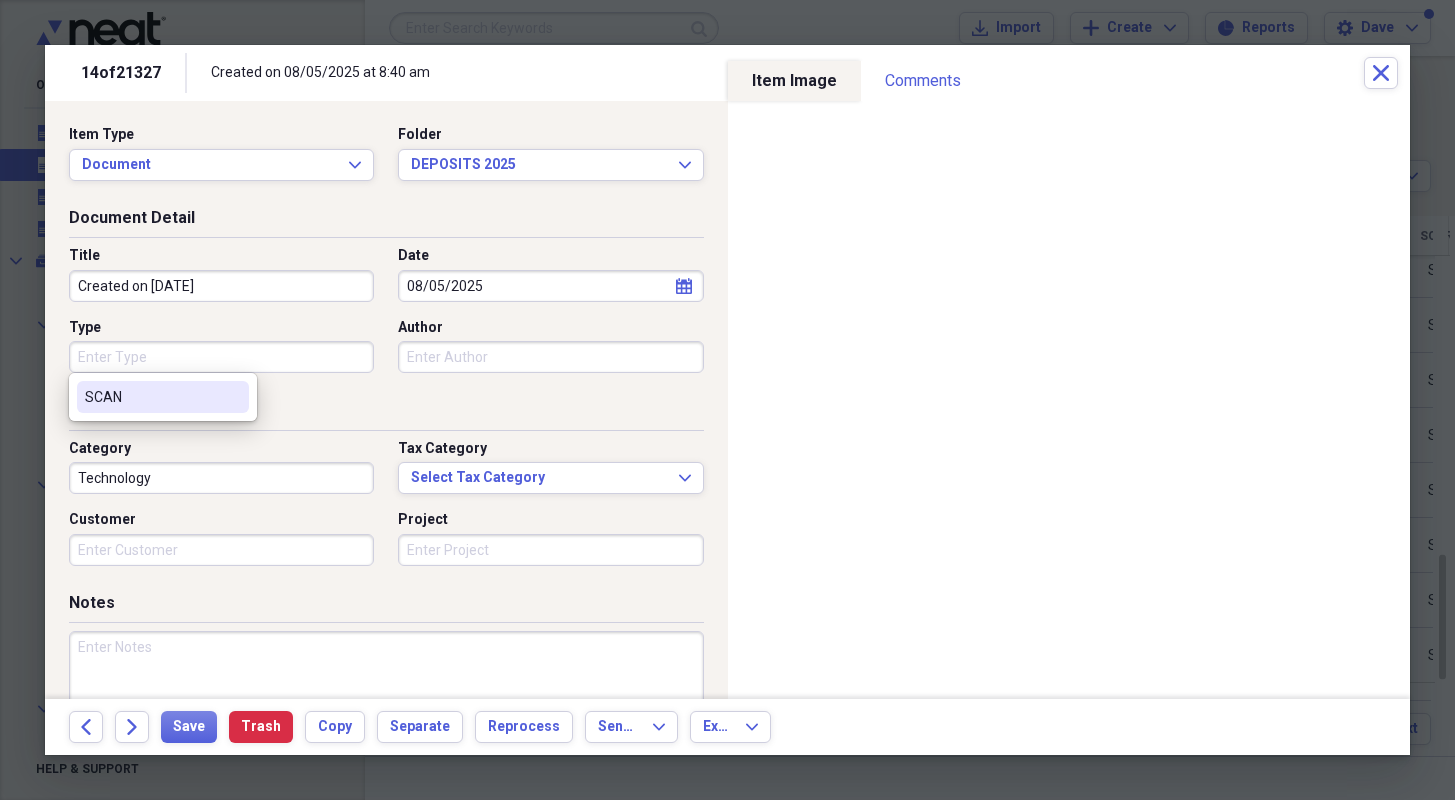 click on "SCAN" at bounding box center [151, 397] 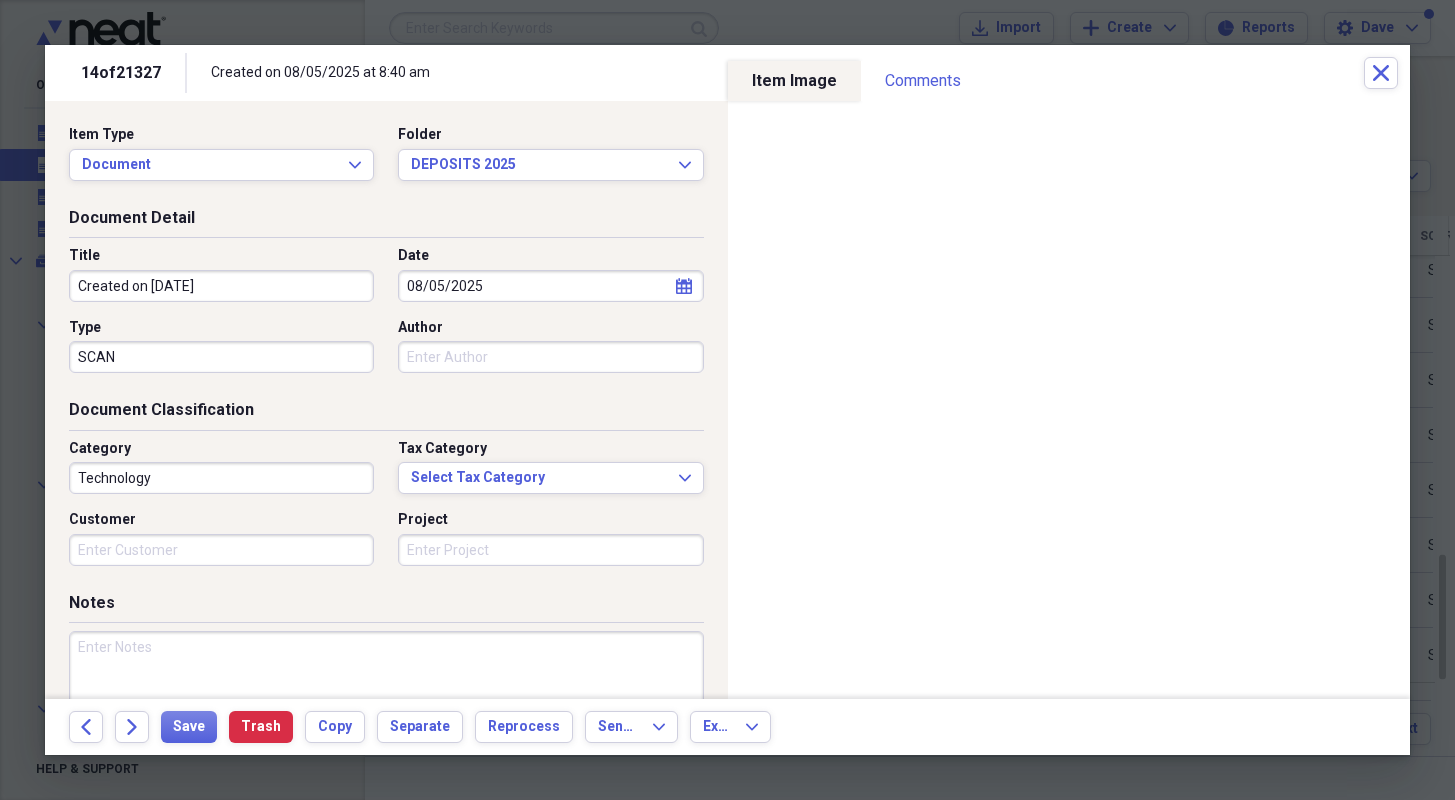 click on "Technology" at bounding box center [221, 478] 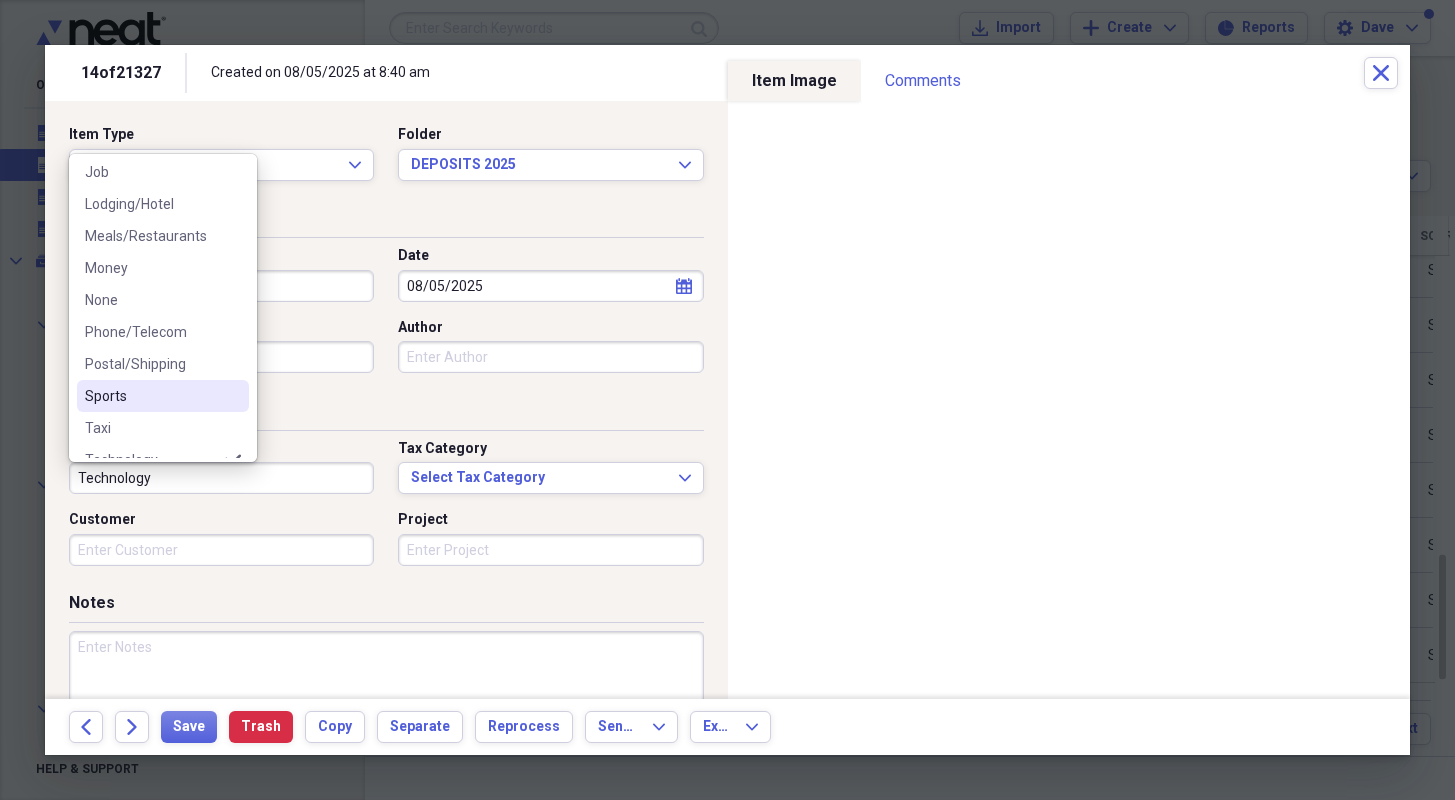 scroll, scrollTop: 300, scrollLeft: 0, axis: vertical 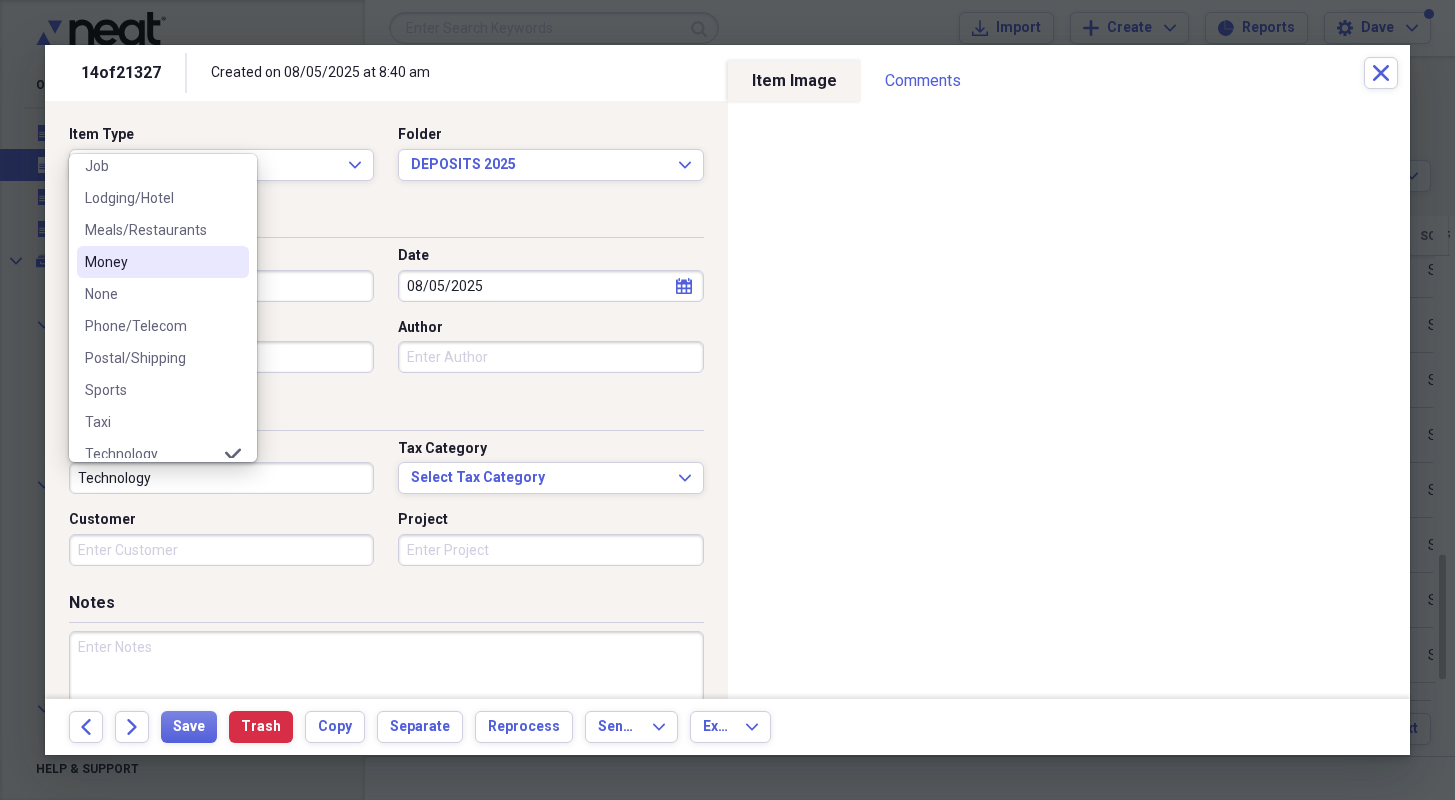 click on "Money" at bounding box center (163, 262) 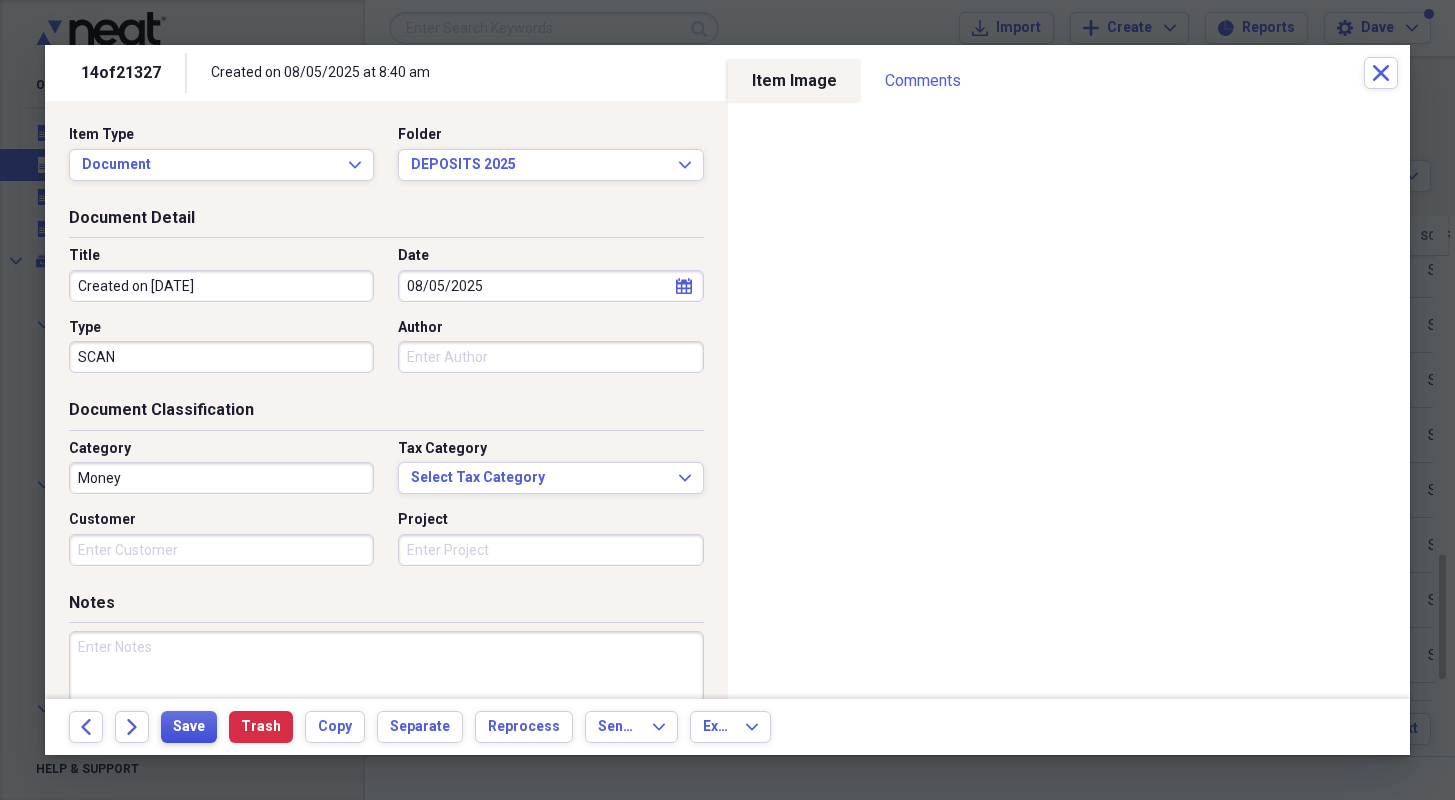 click on "Save" at bounding box center (189, 727) 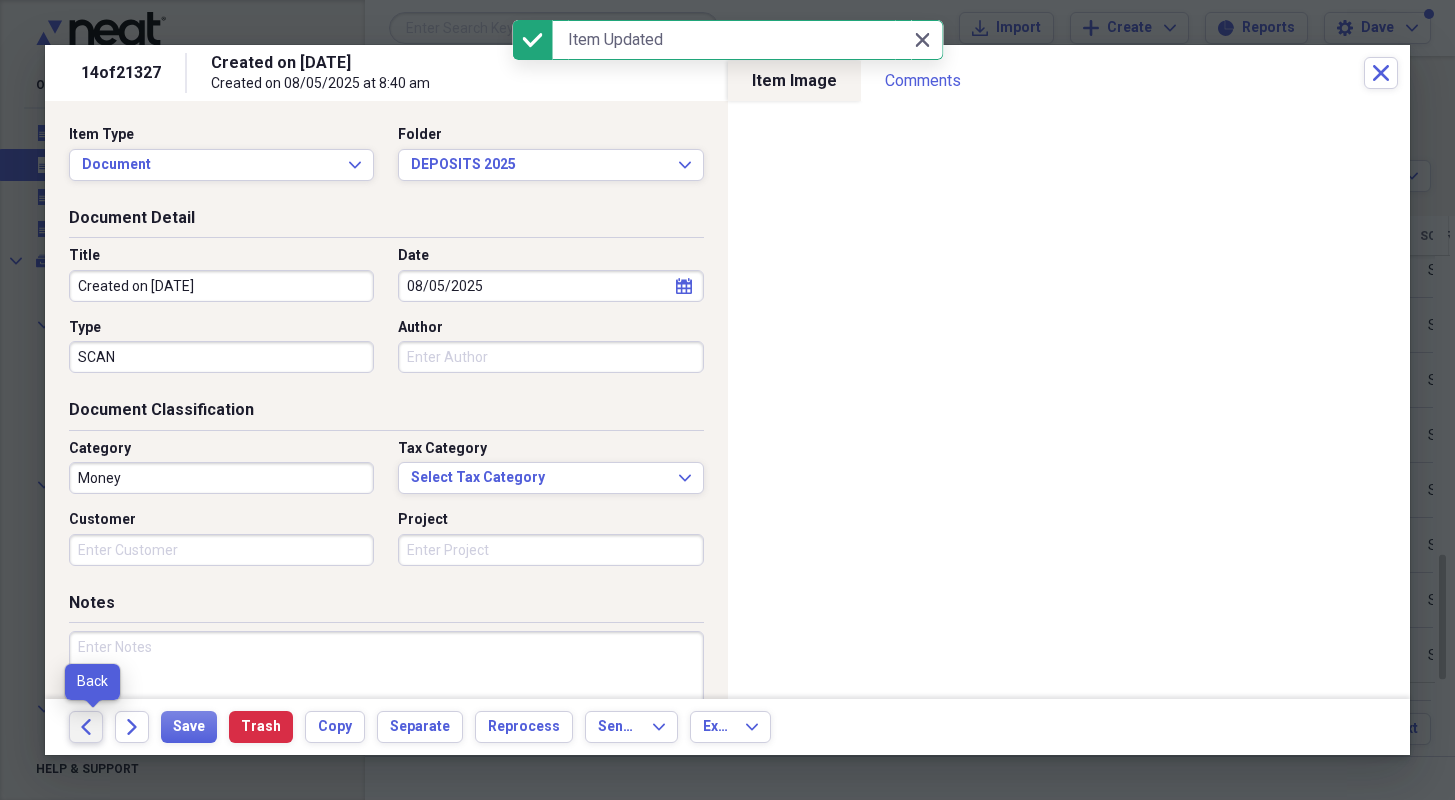 click on "Back" 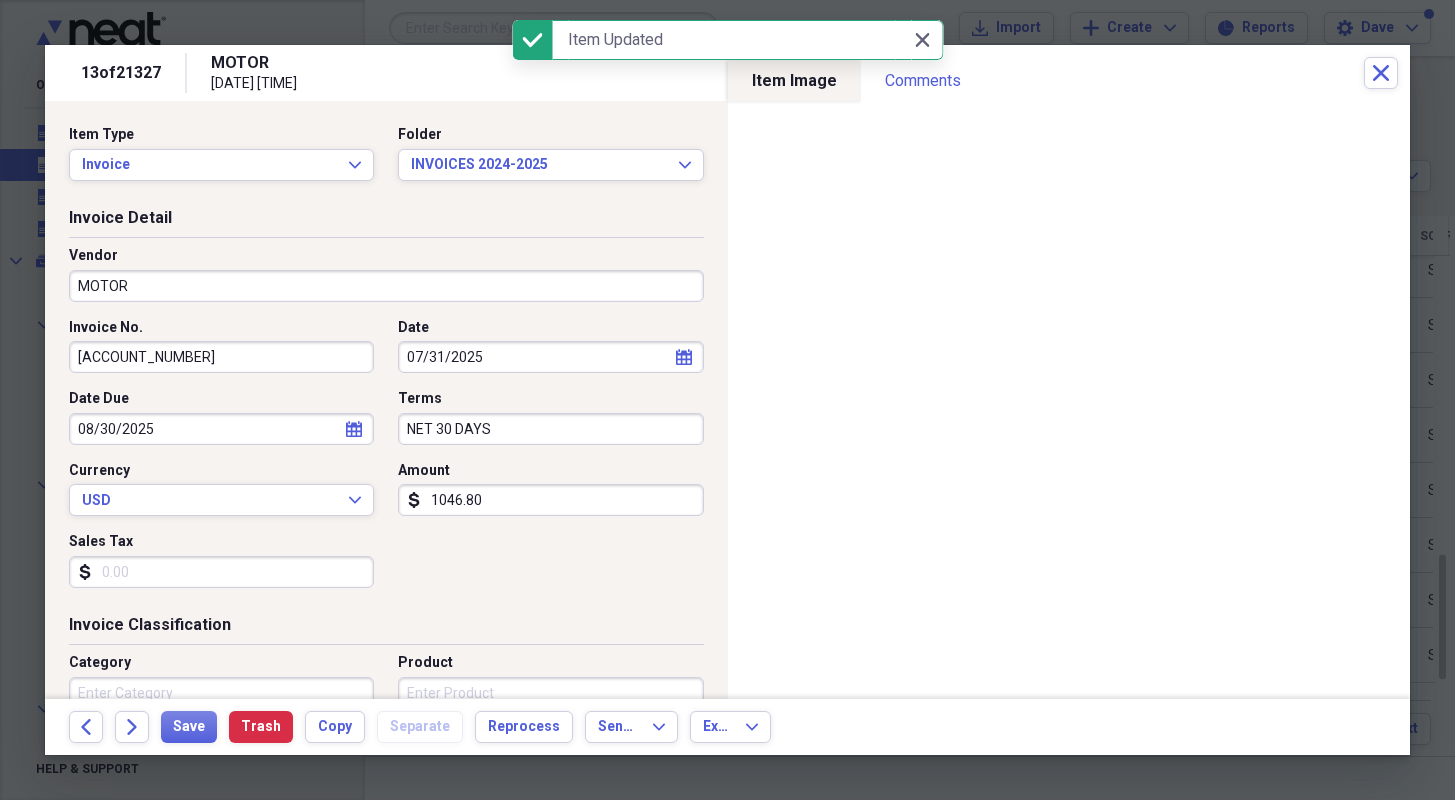 click on "MOTOR" at bounding box center (386, 286) 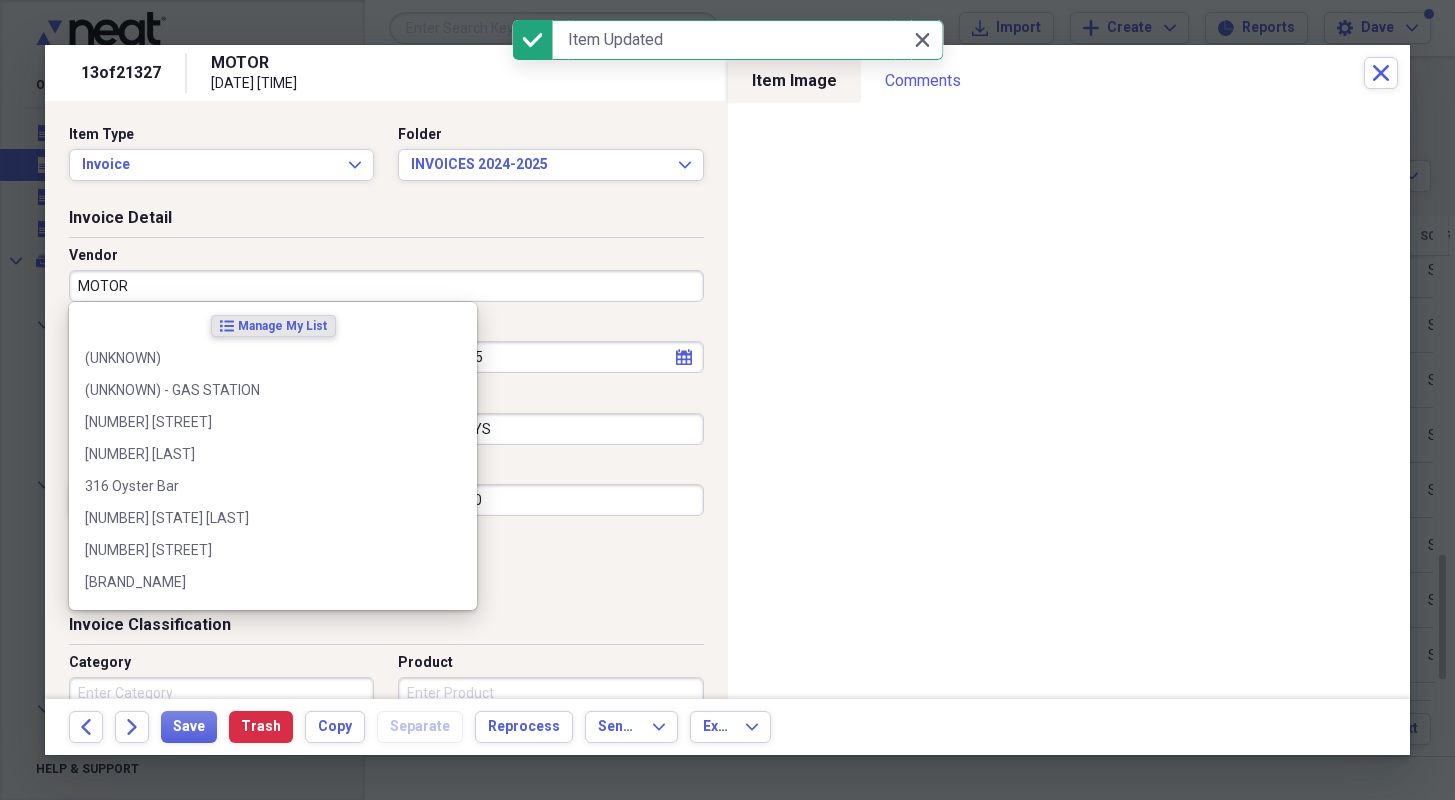 paste on "ELECTROTEK" 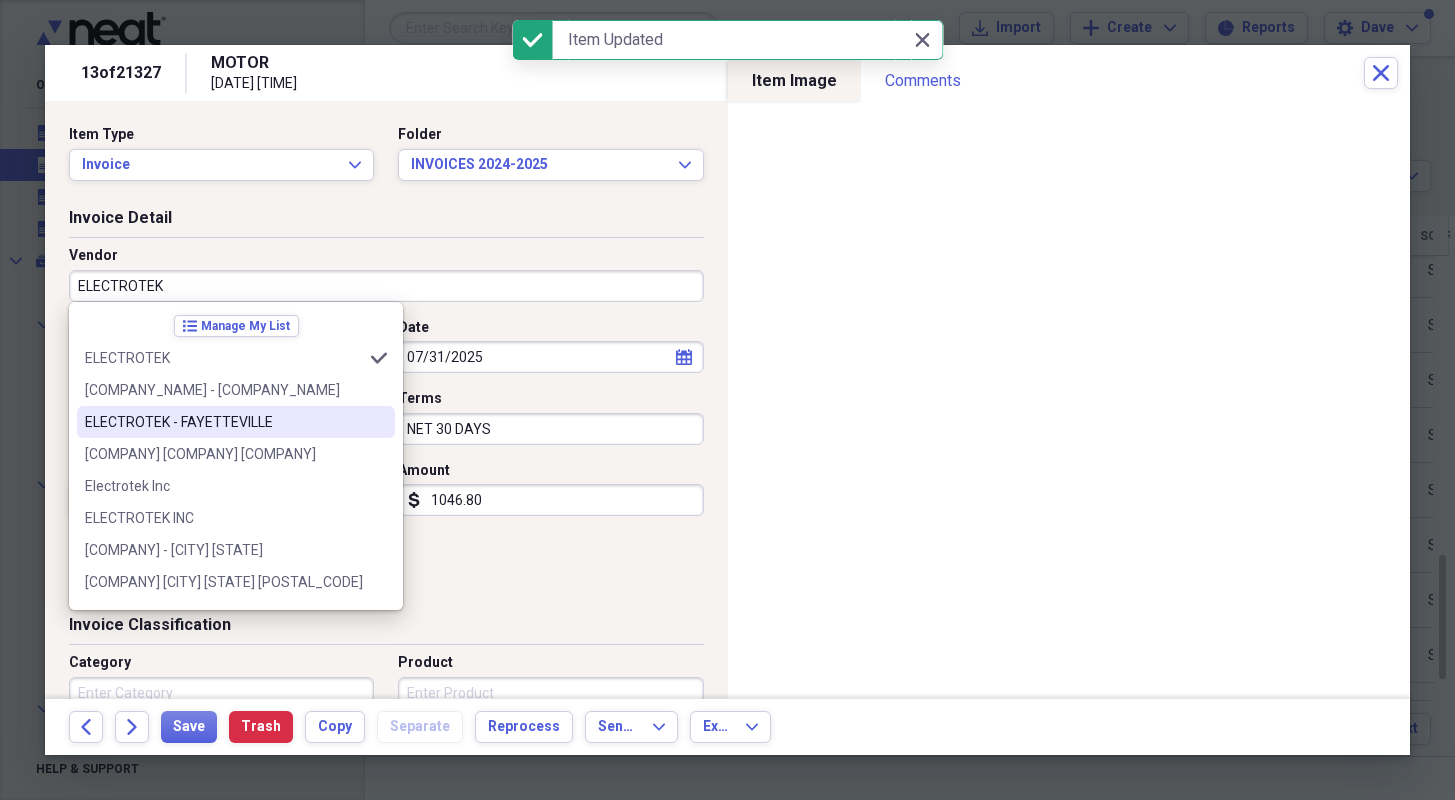 type on "ELECTROTEK" 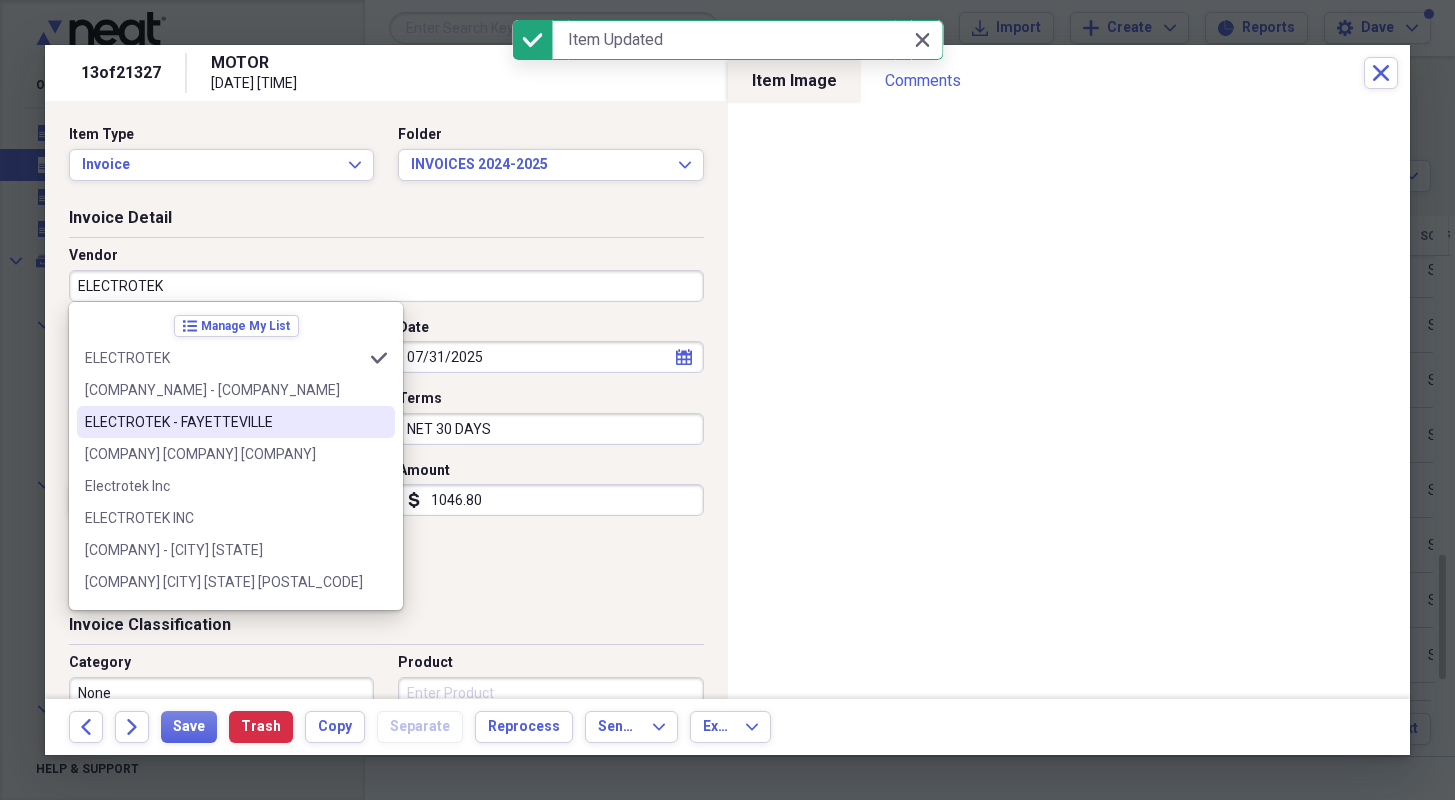click on "Invoice No. [NUMBER] Date [DATE] calendar Calendar Date Due [DATE] calendar Calendar Terms NET 30 DAYS Currency USD Expand Amount dollar-sign [AMOUNT] Sales Tax dollar-sign" at bounding box center [386, 461] 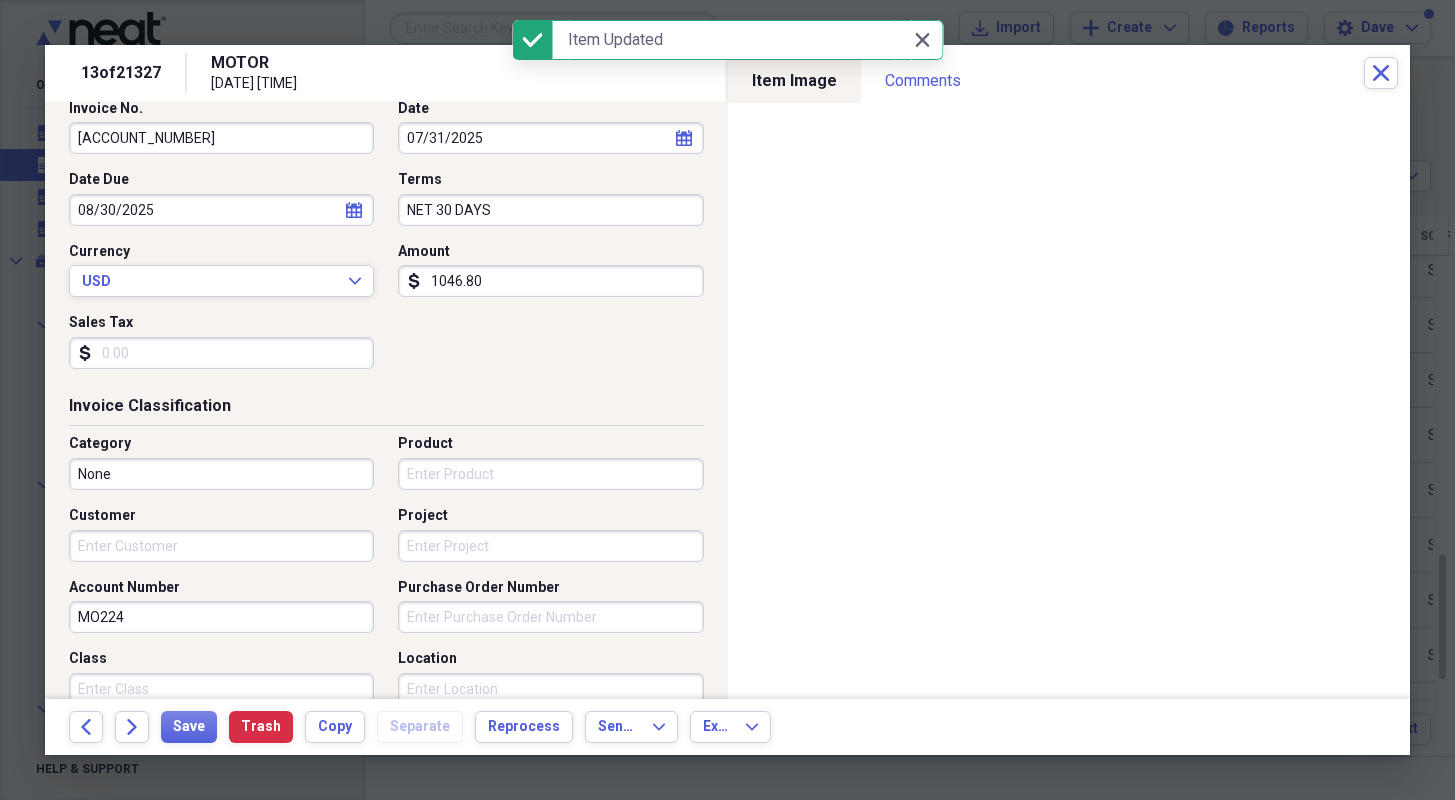 scroll, scrollTop: 300, scrollLeft: 0, axis: vertical 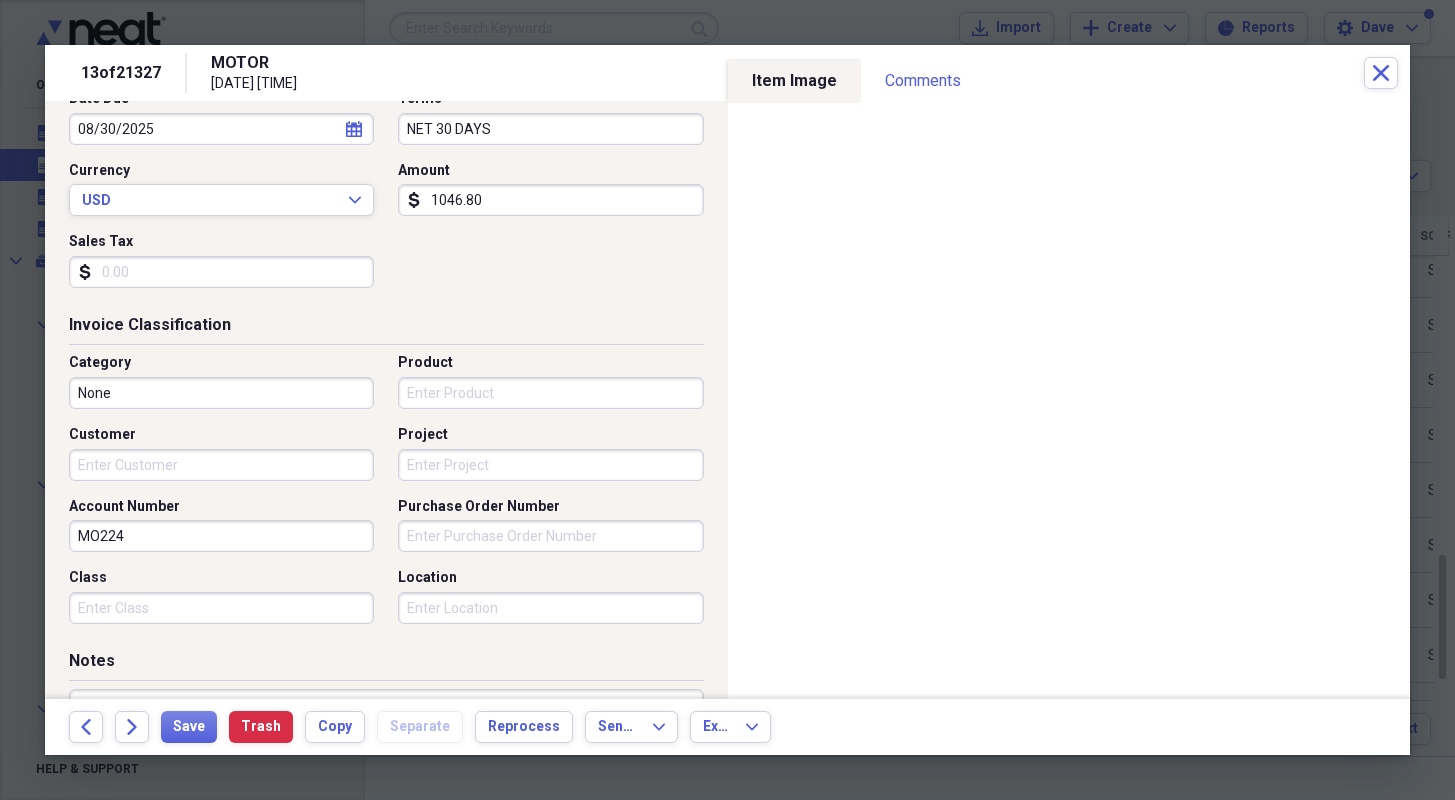 click on "Customer" at bounding box center [221, 465] 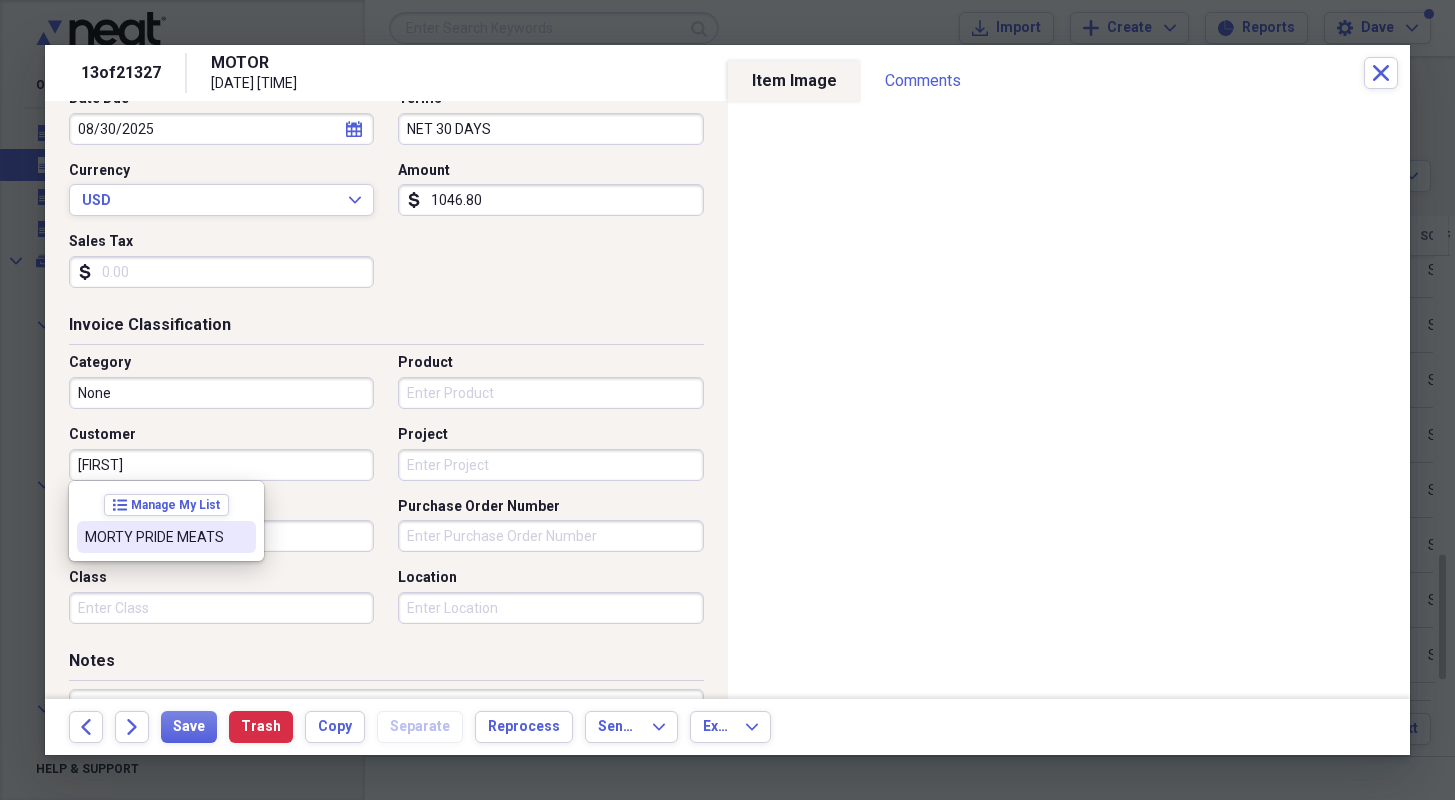 click on "MORTY PRIDE MEATS" at bounding box center [166, 537] 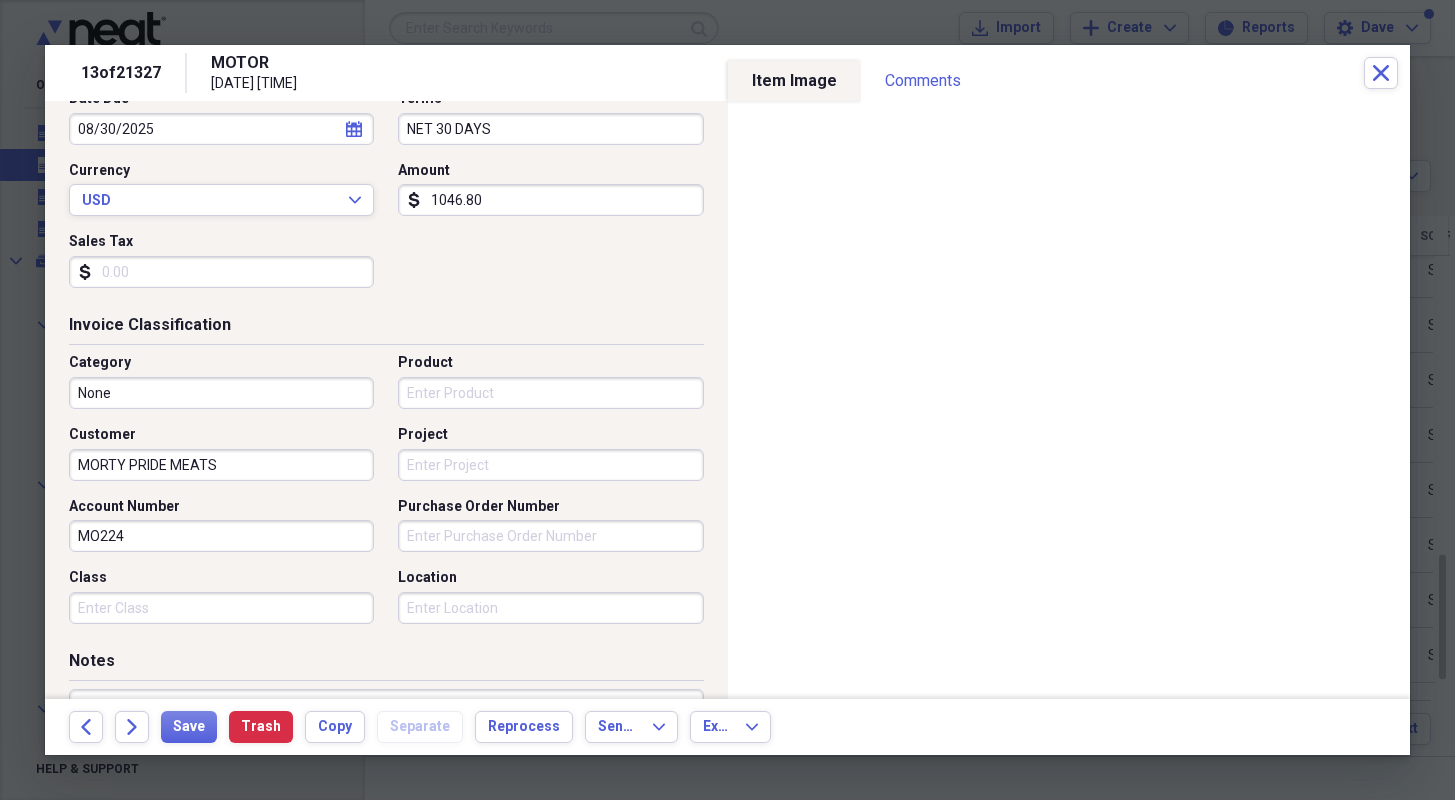 drag, startPoint x: 91, startPoint y: 543, endPoint x: 103, endPoint y: 543, distance: 12 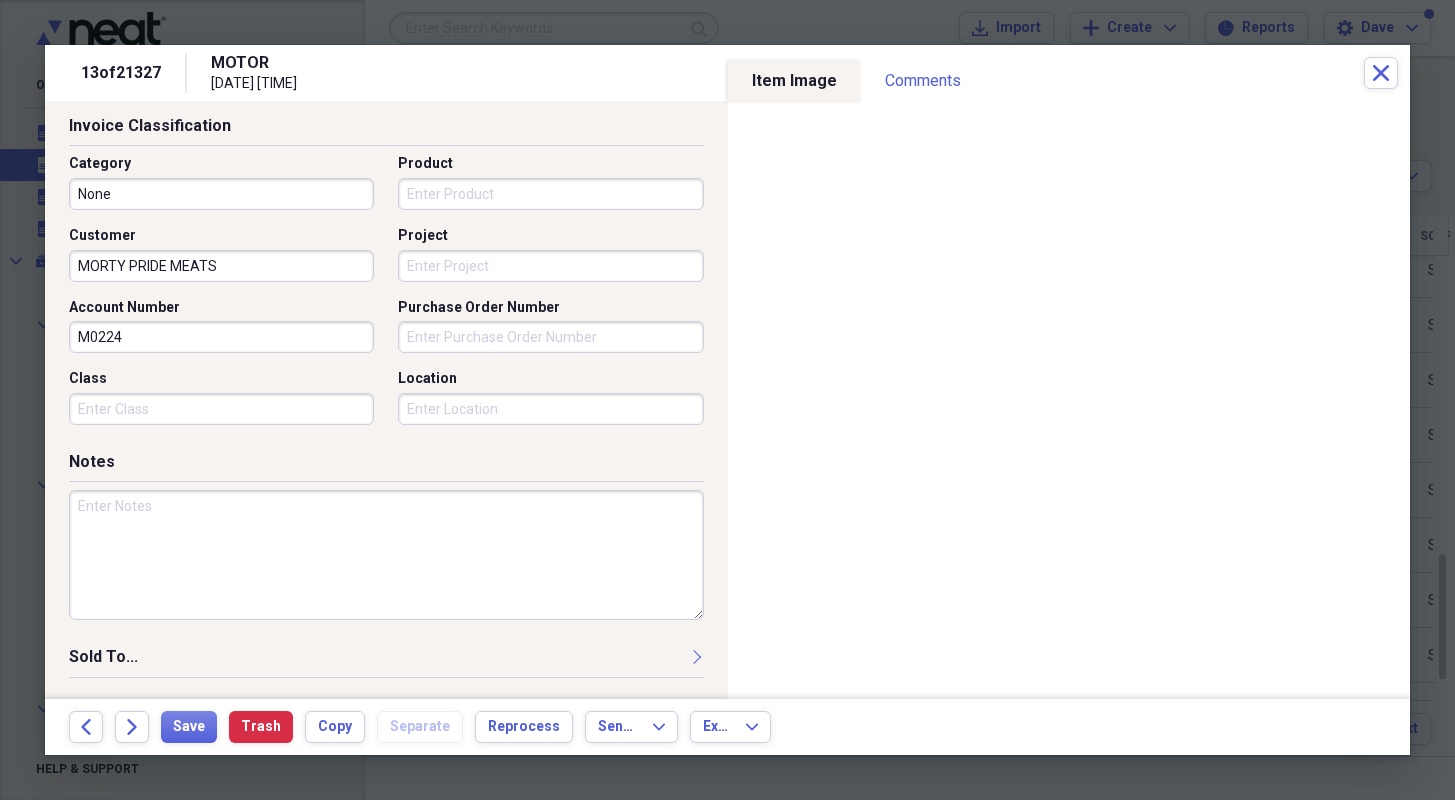 scroll, scrollTop: 500, scrollLeft: 0, axis: vertical 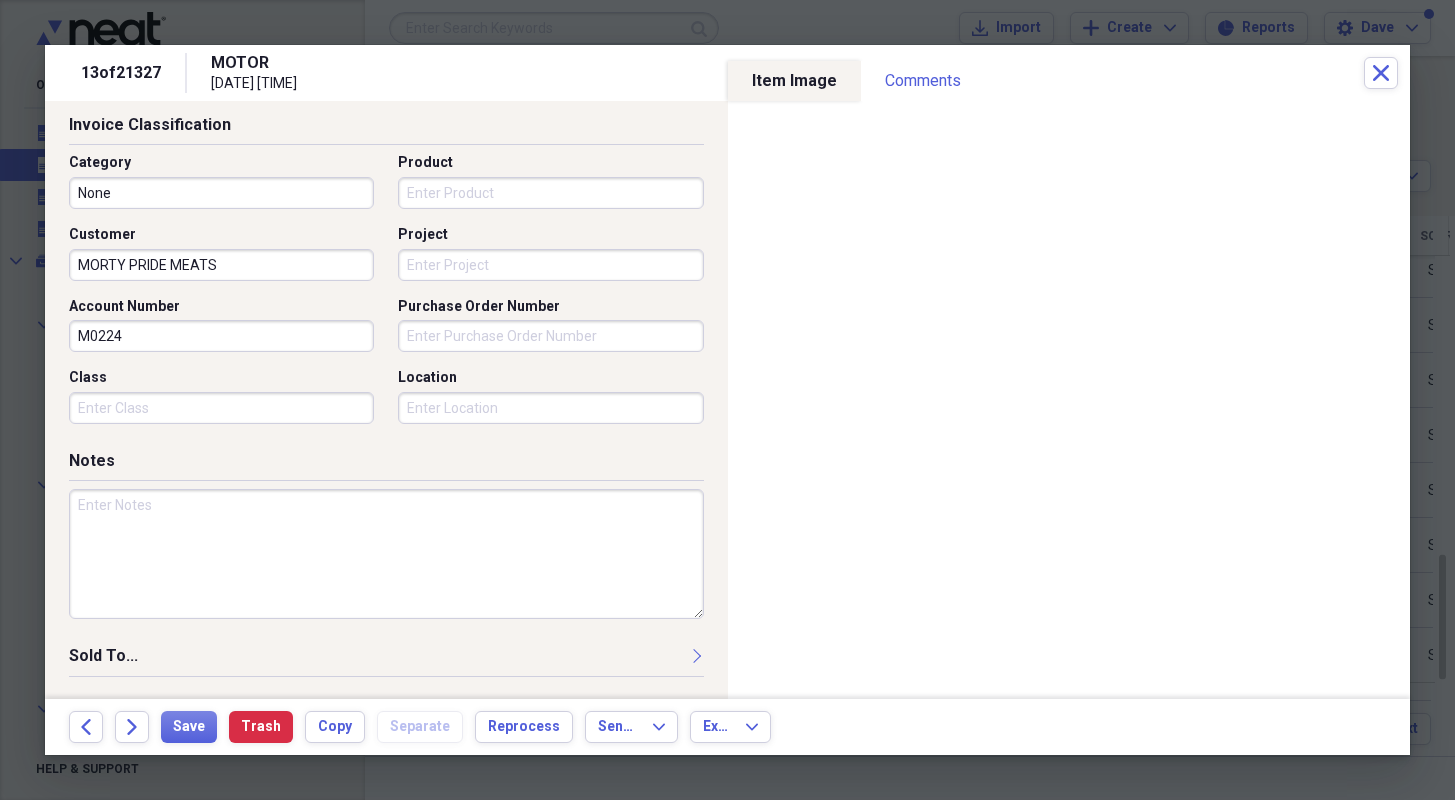 type on "M0224" 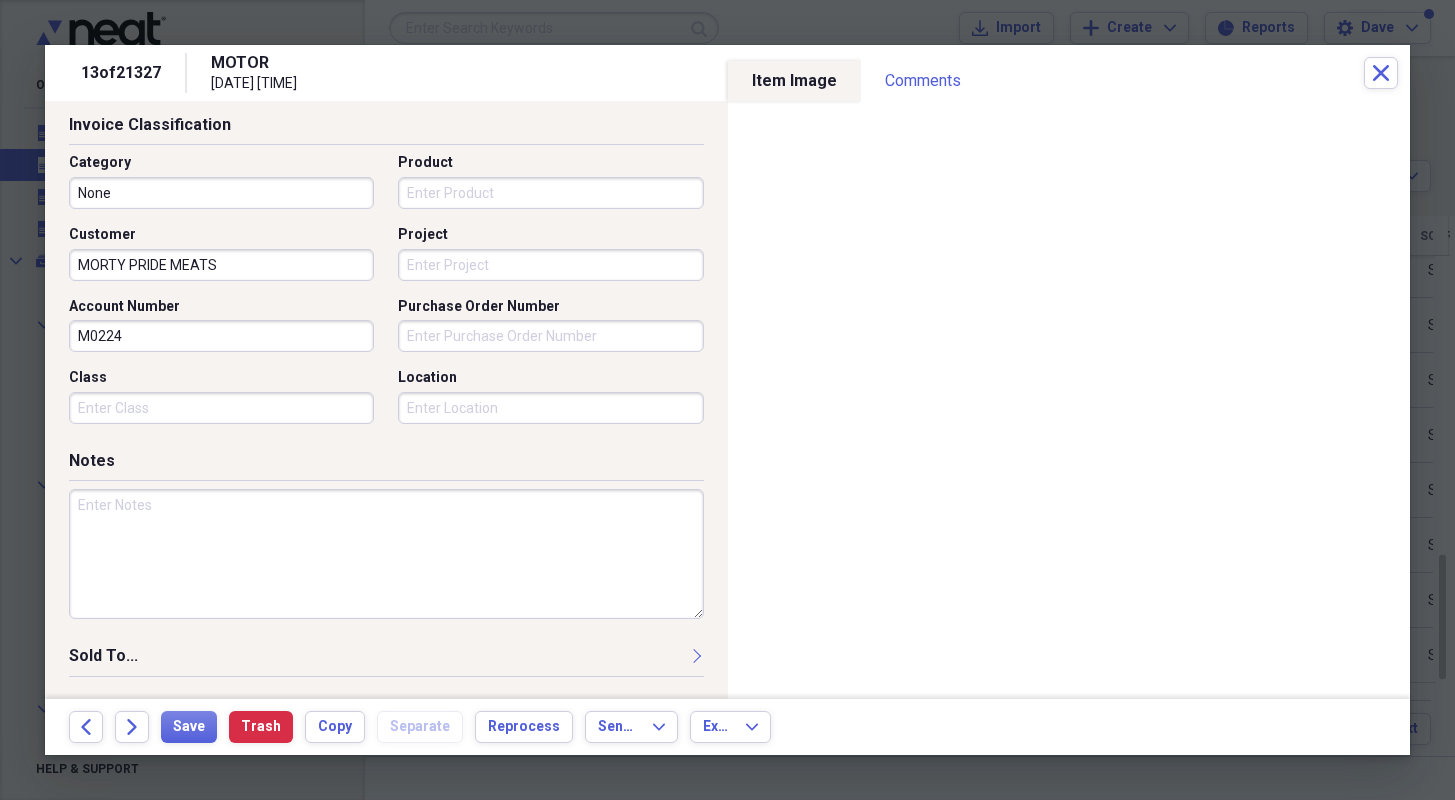 click at bounding box center (386, 554) 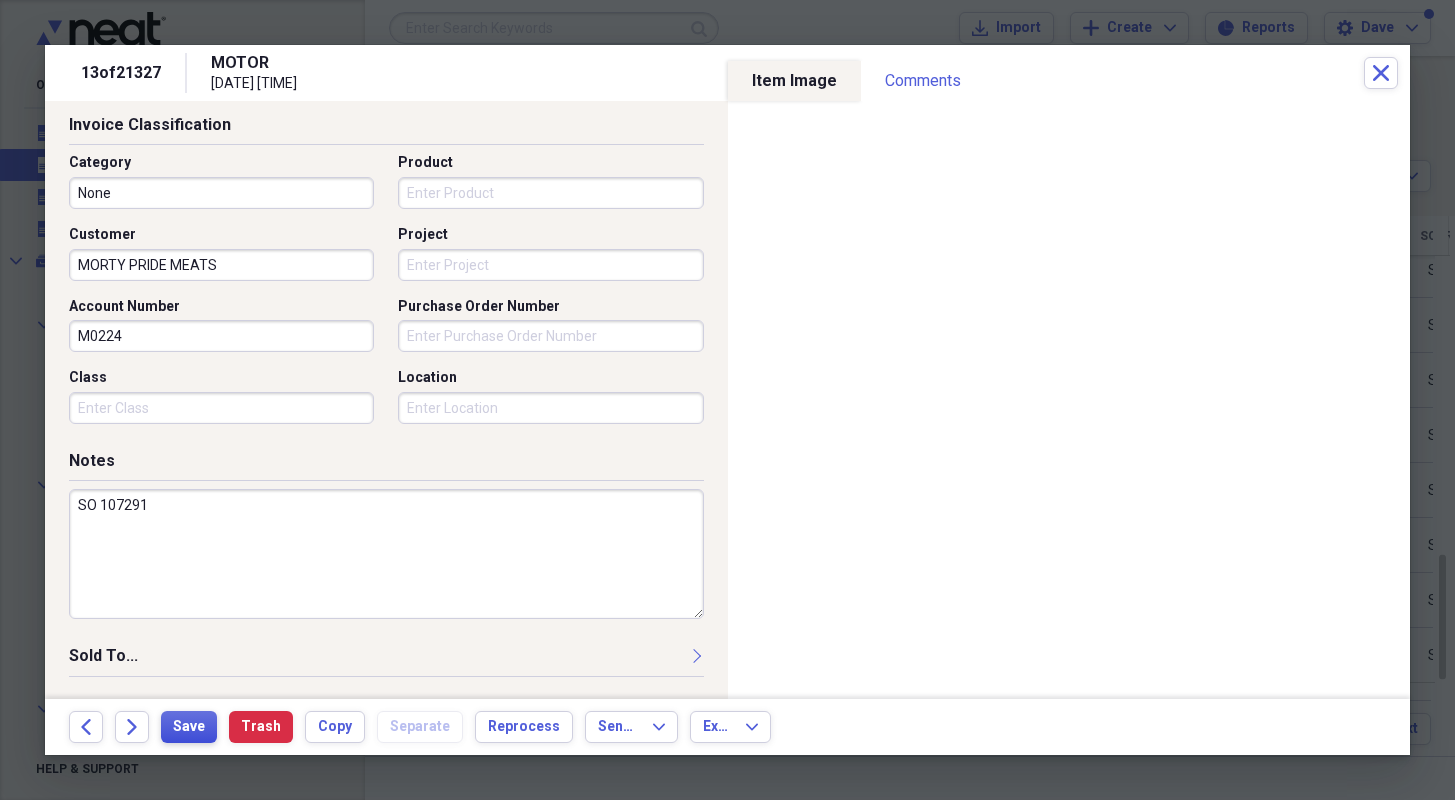 type on "SO 107291" 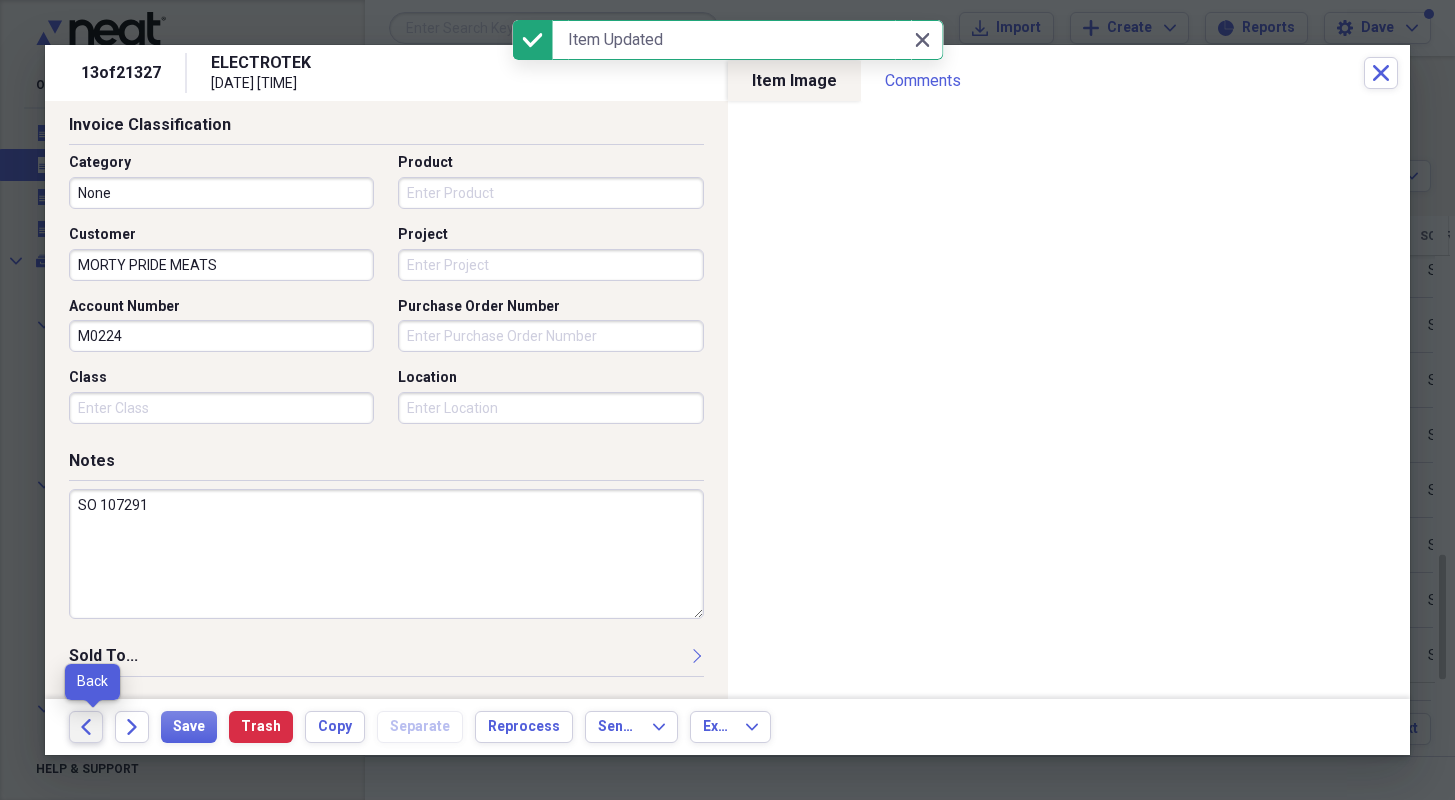 click on "Back" 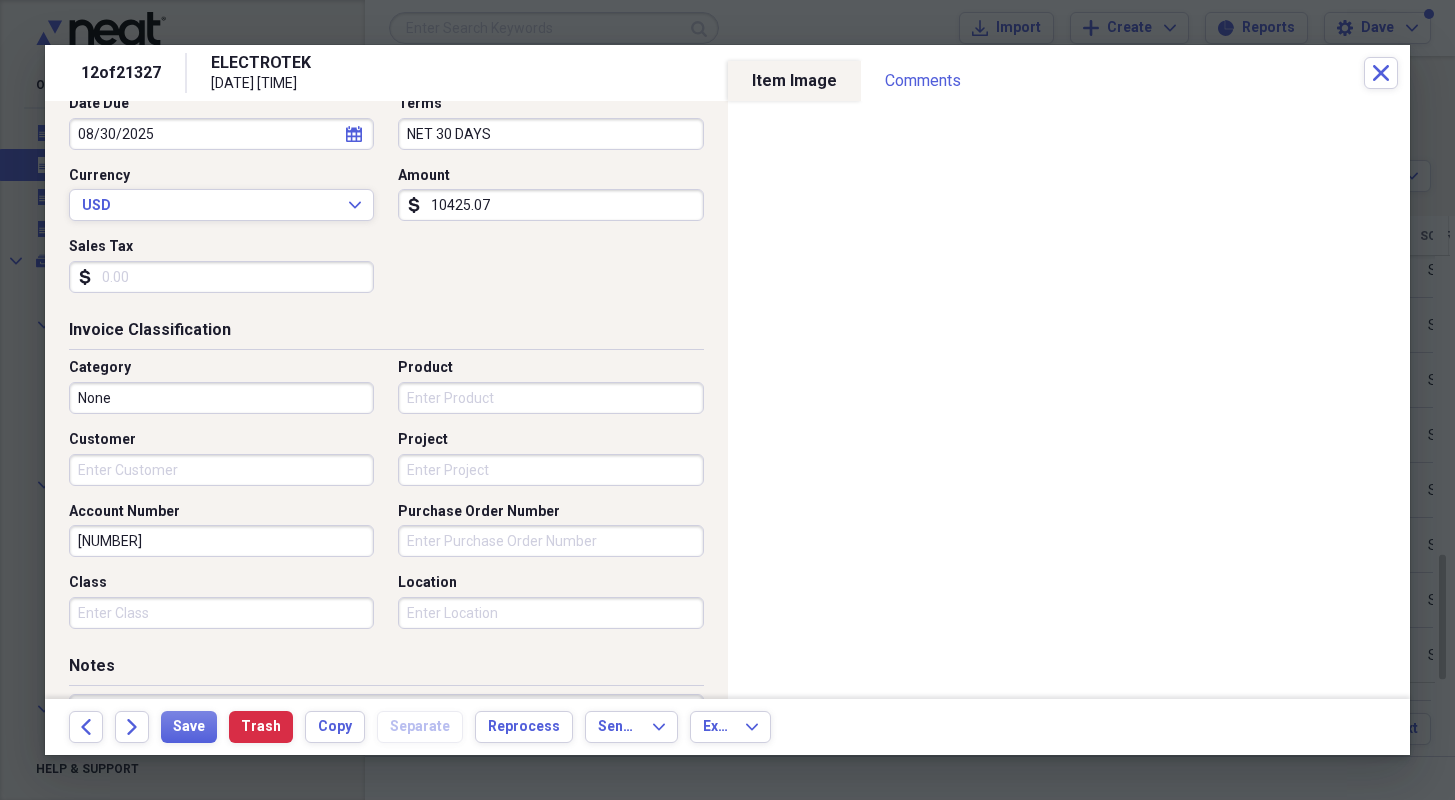 scroll, scrollTop: 300, scrollLeft: 0, axis: vertical 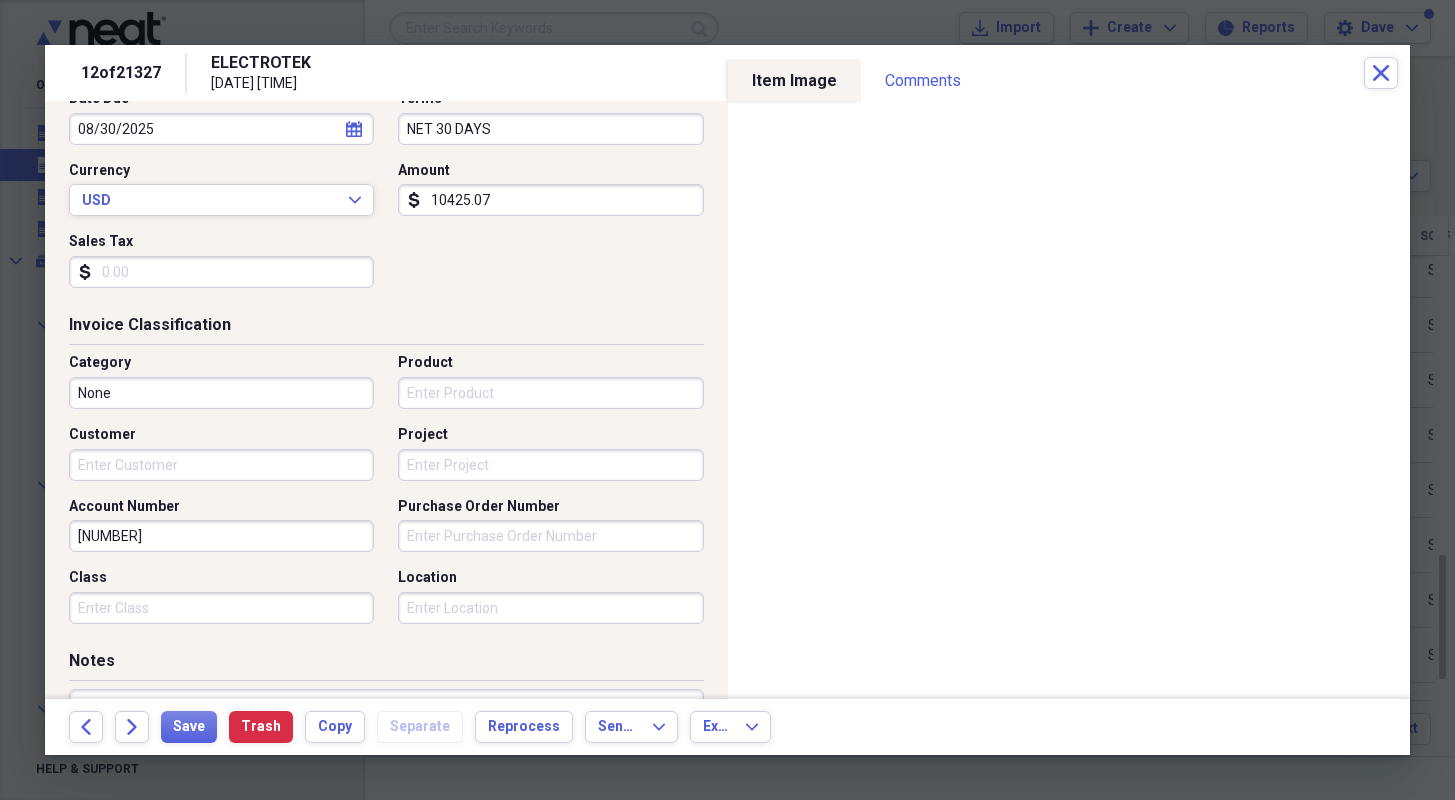click on "Customer" at bounding box center (221, 465) 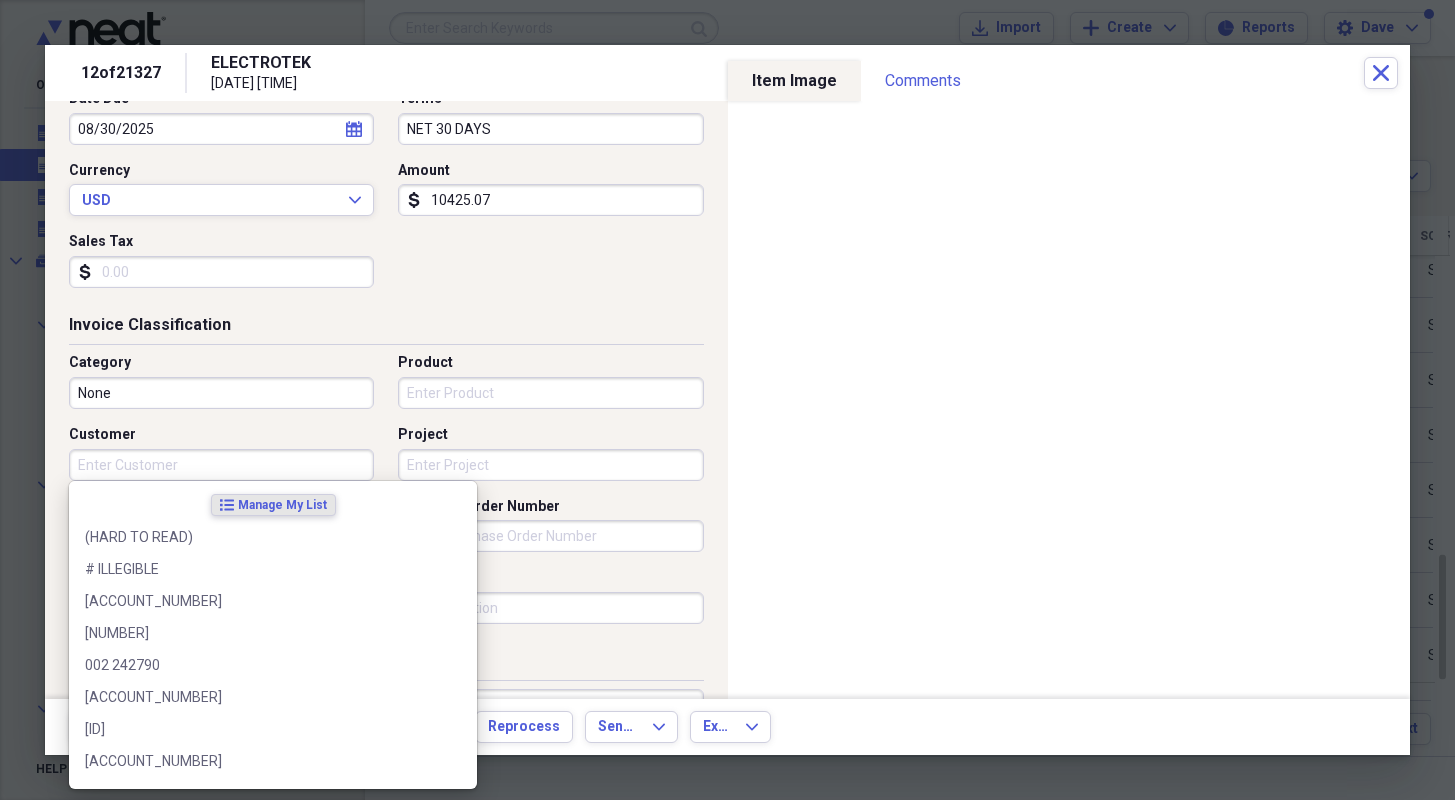 type on "S" 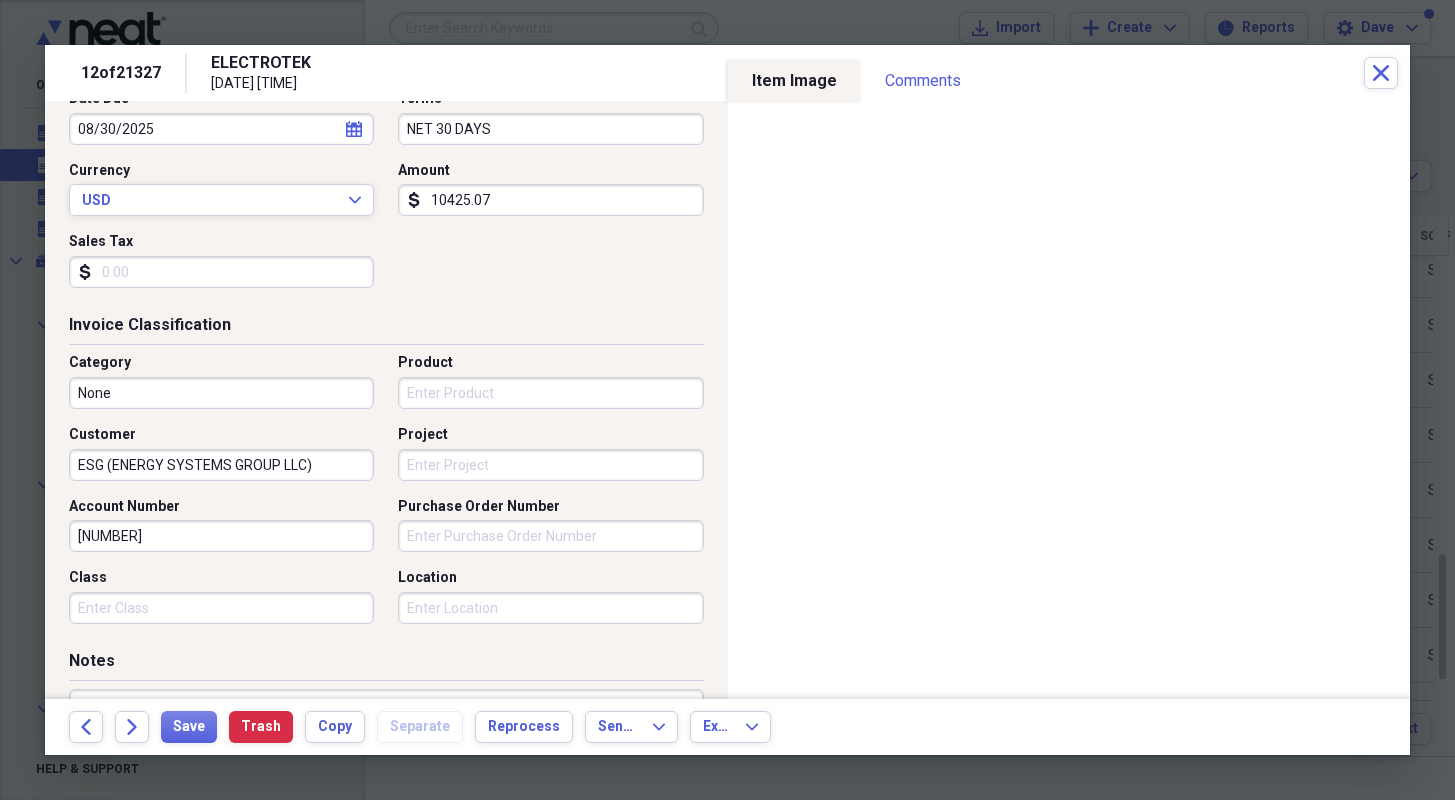 type on "ESG (ENERGY SYSTEMS GROUP LLC)" 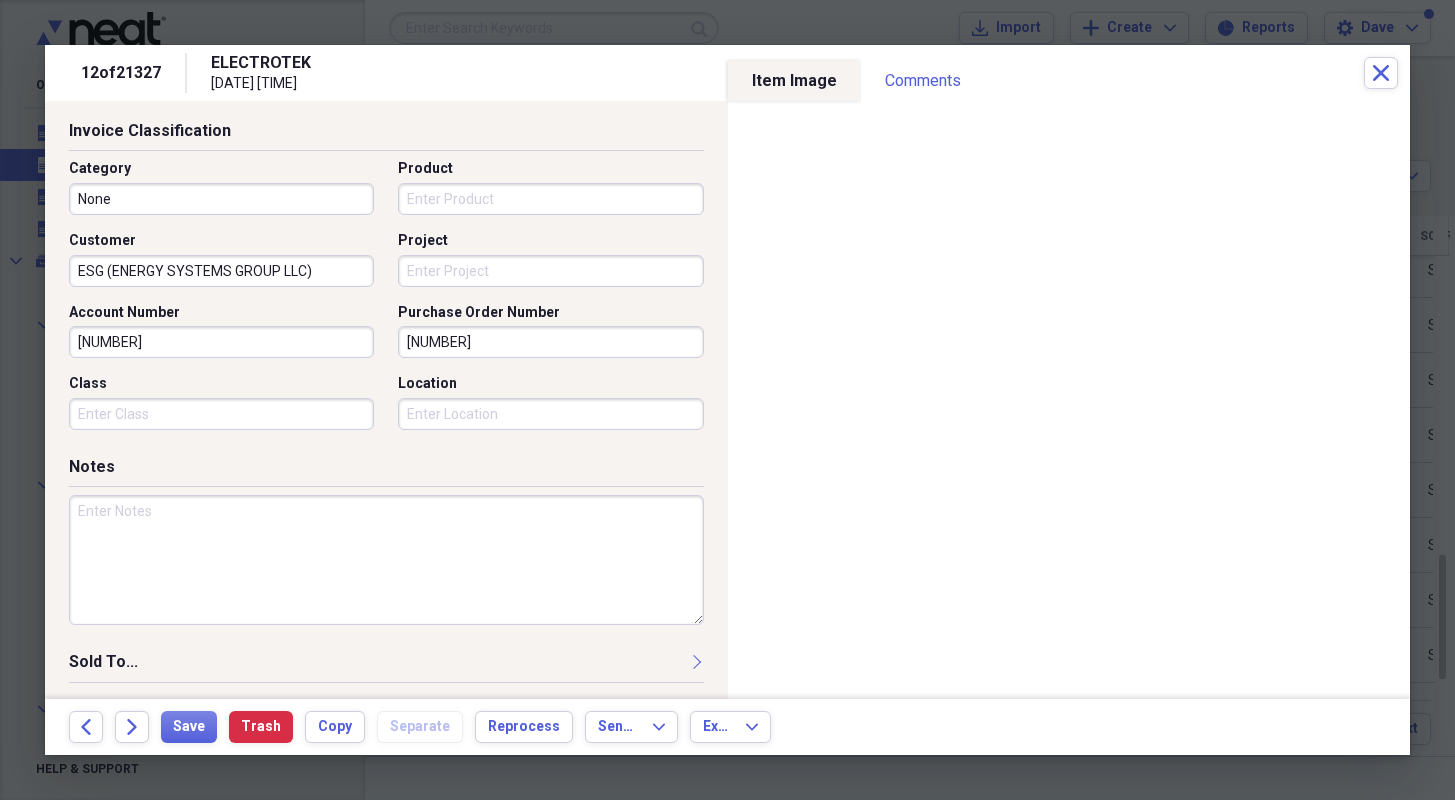 scroll, scrollTop: 500, scrollLeft: 0, axis: vertical 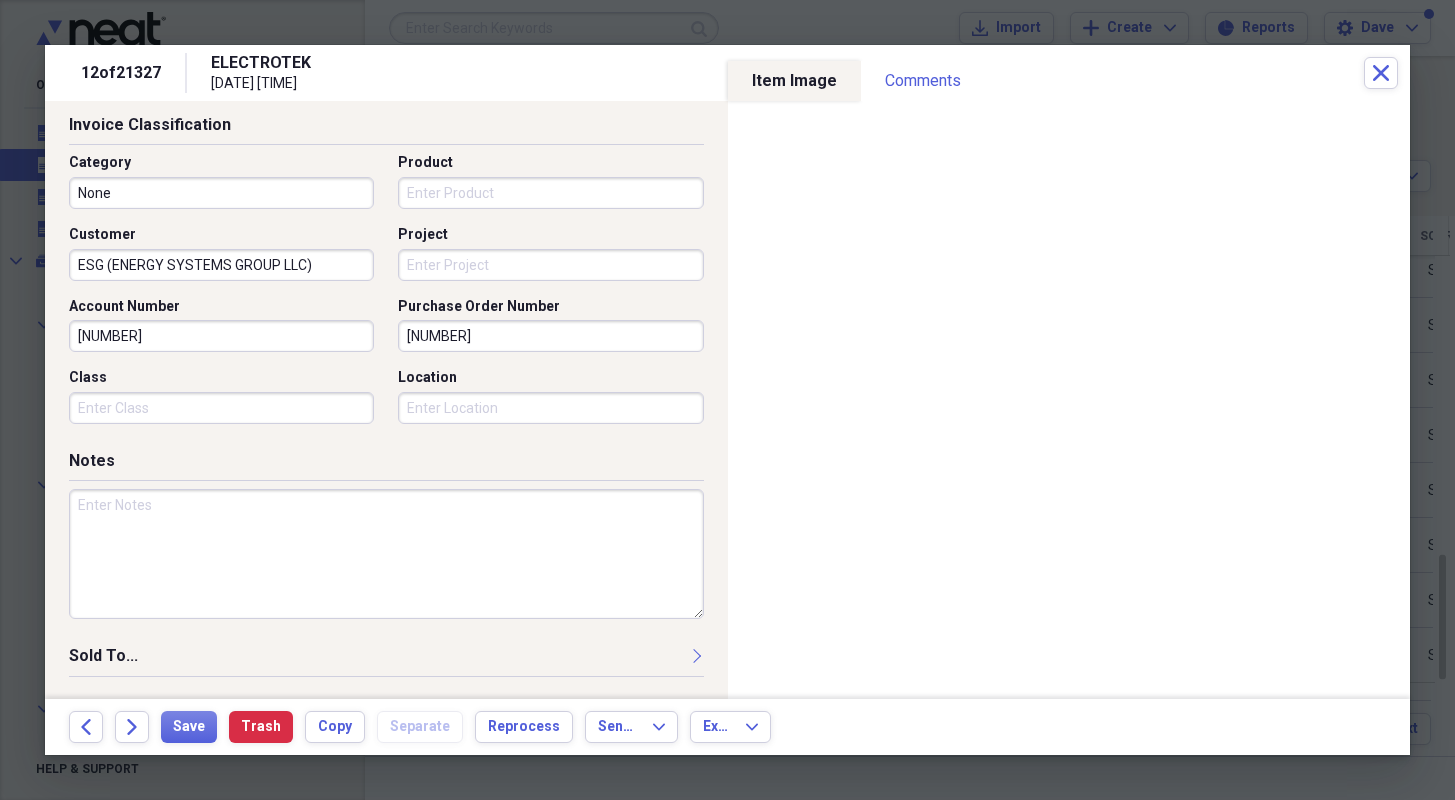 type on "[NUMBER]" 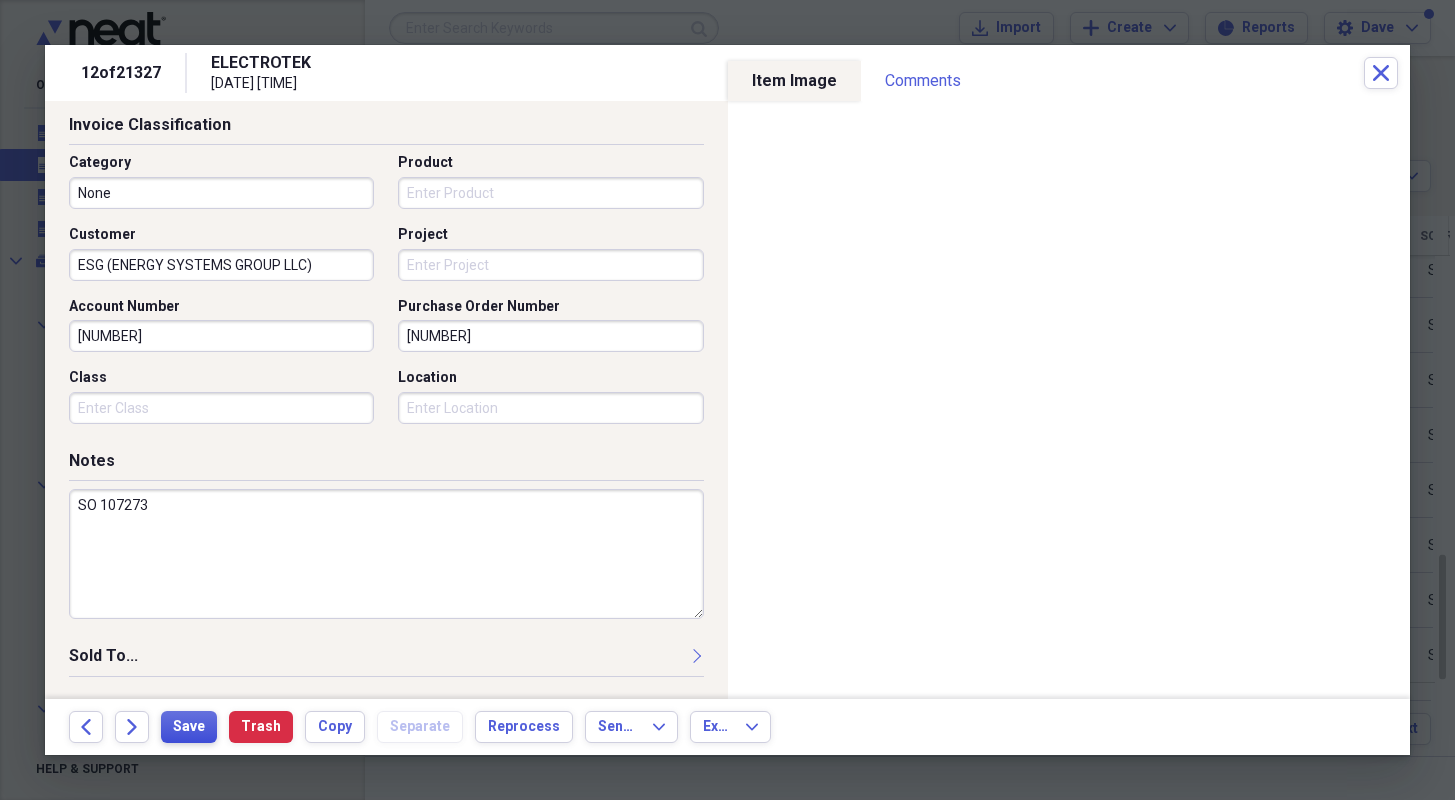 type on "SO 107273" 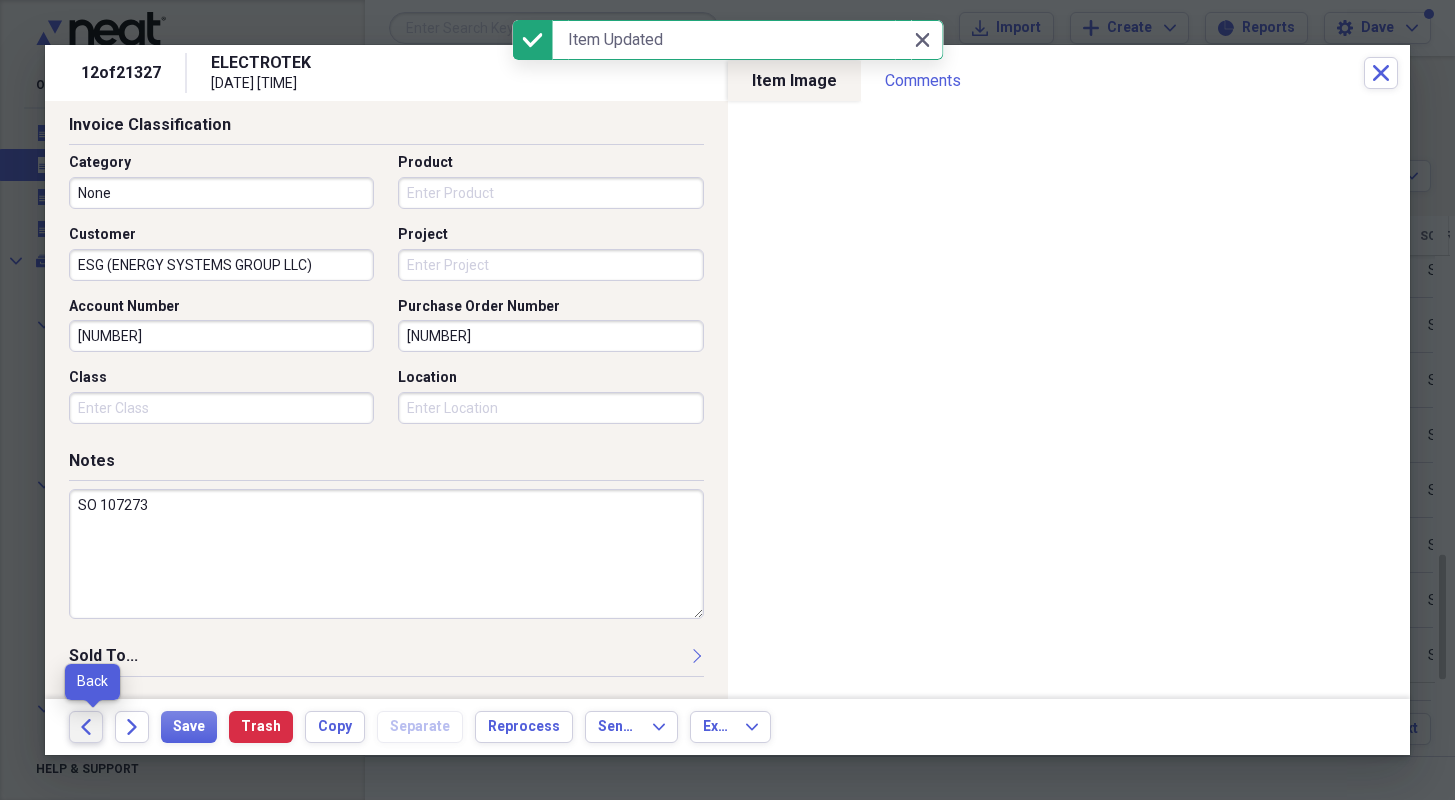 click on "Back" 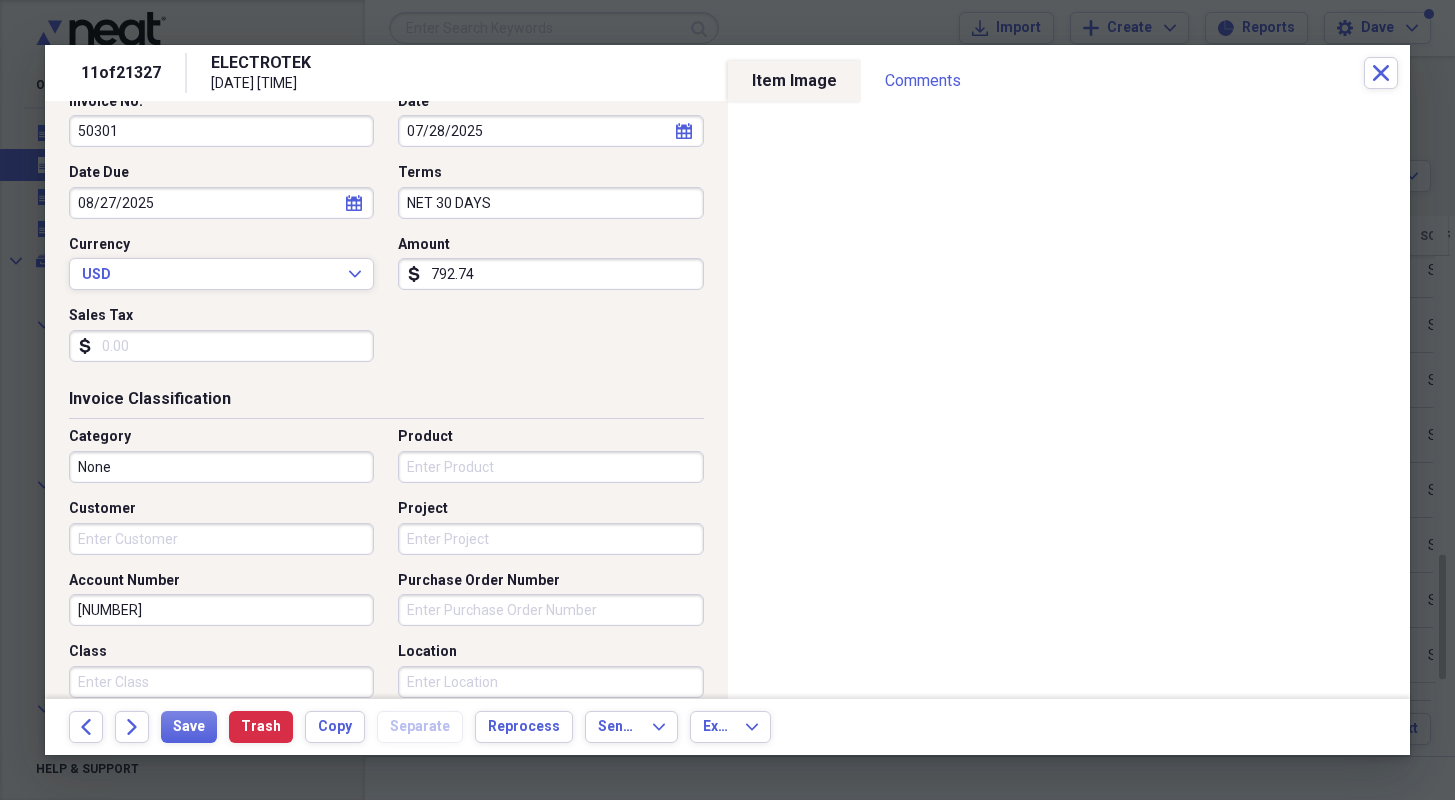 scroll, scrollTop: 300, scrollLeft: 0, axis: vertical 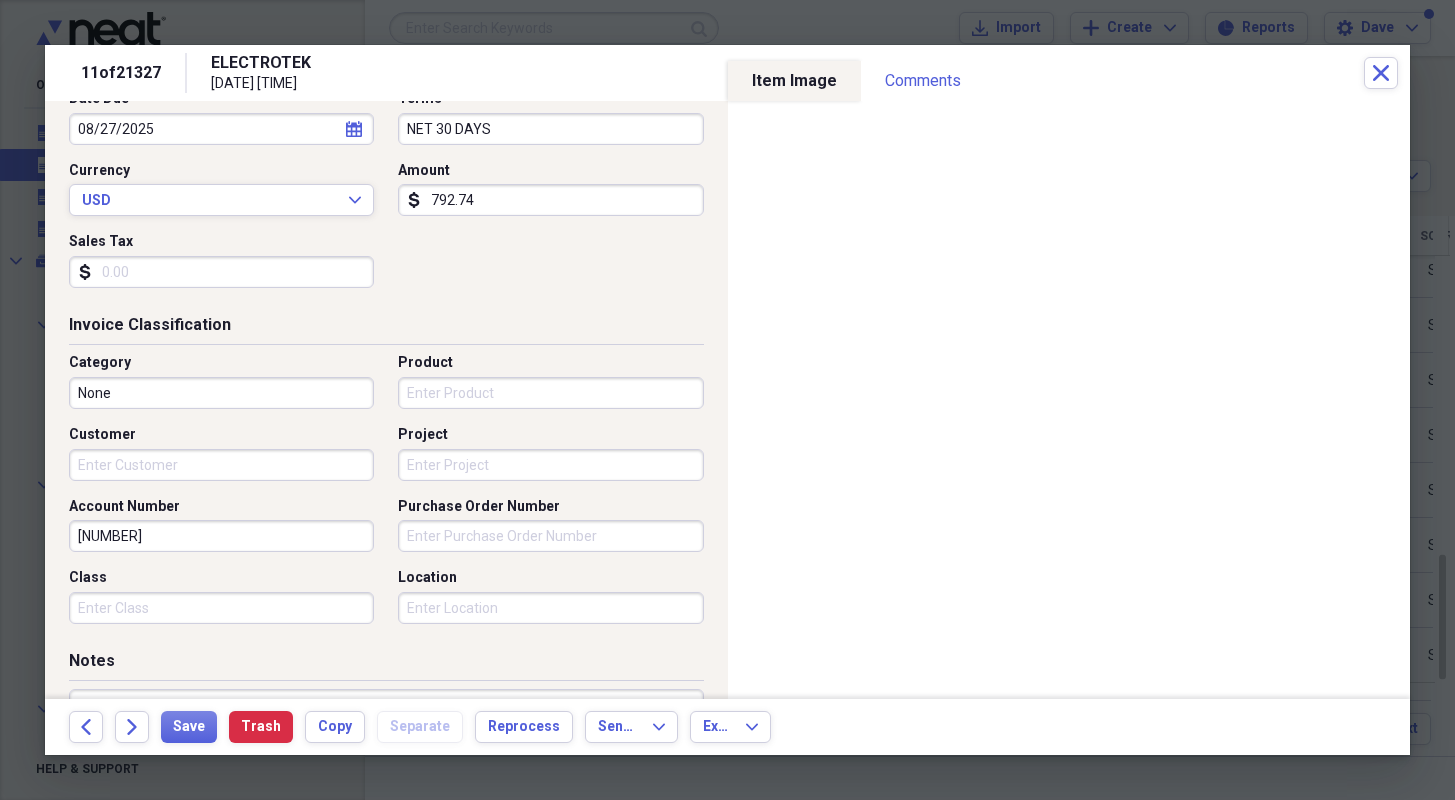 click on "Customer" at bounding box center (221, 465) 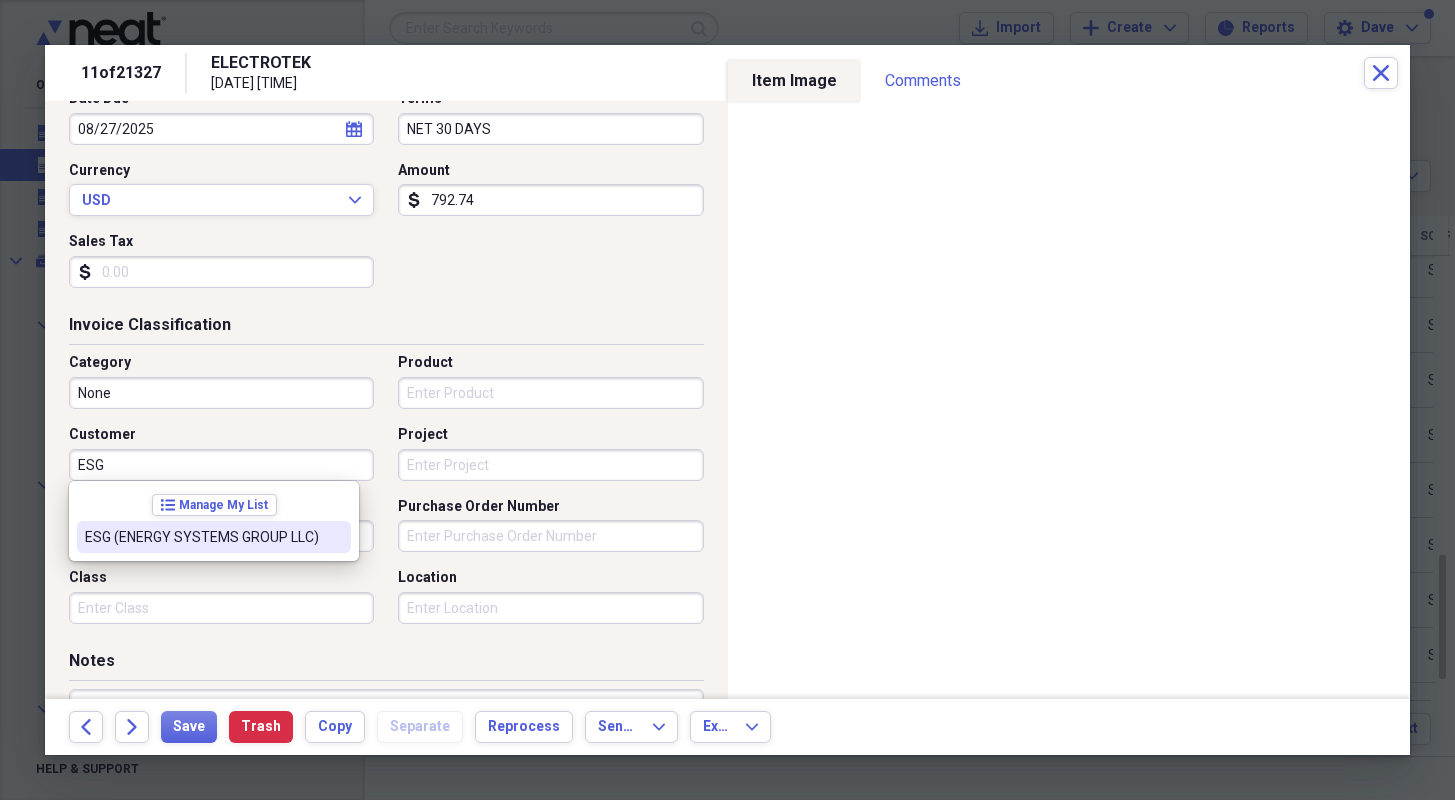 click on "ESG (ENERGY SYSTEMS GROUP LLC)" at bounding box center (202, 537) 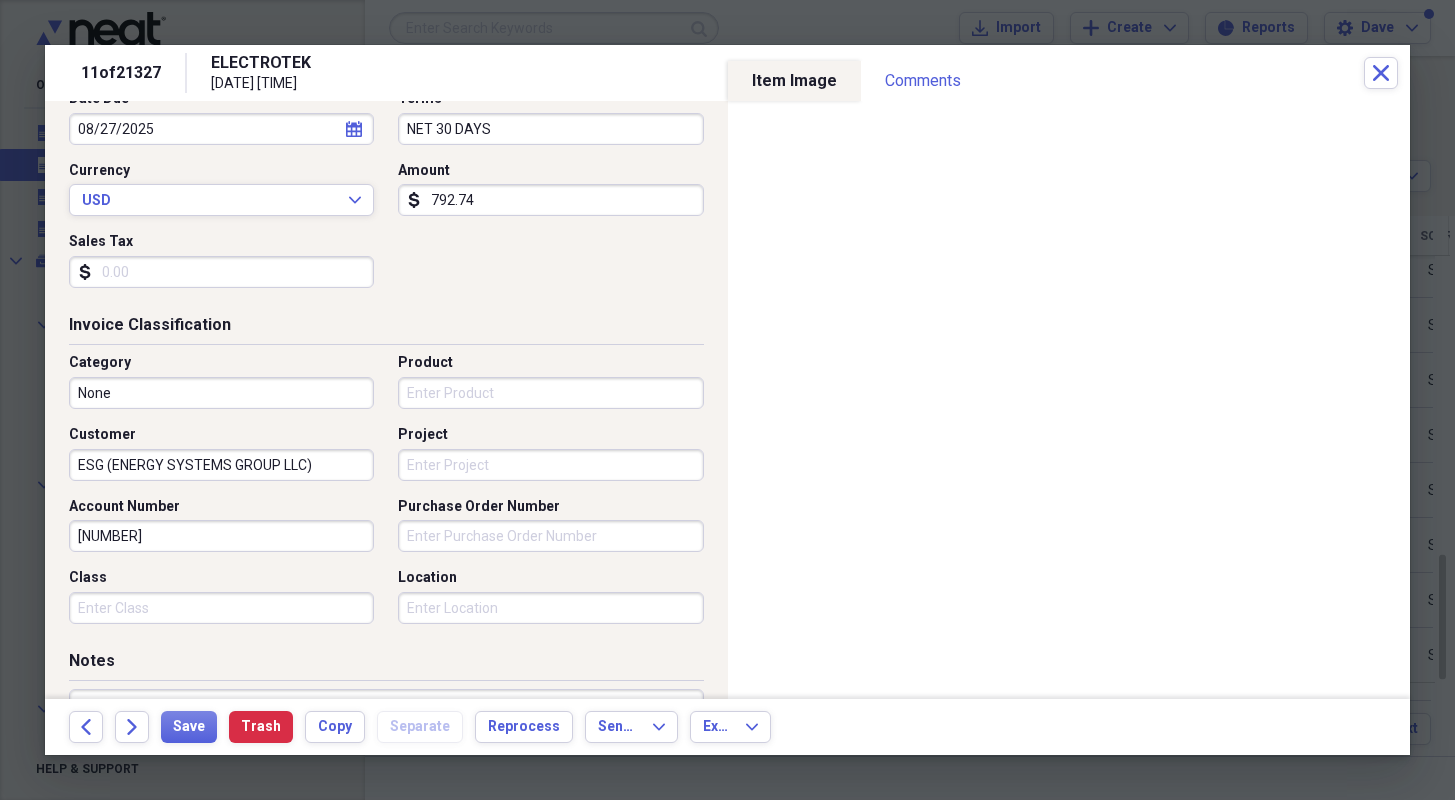 click on "Purchase Order Number" at bounding box center (550, 536) 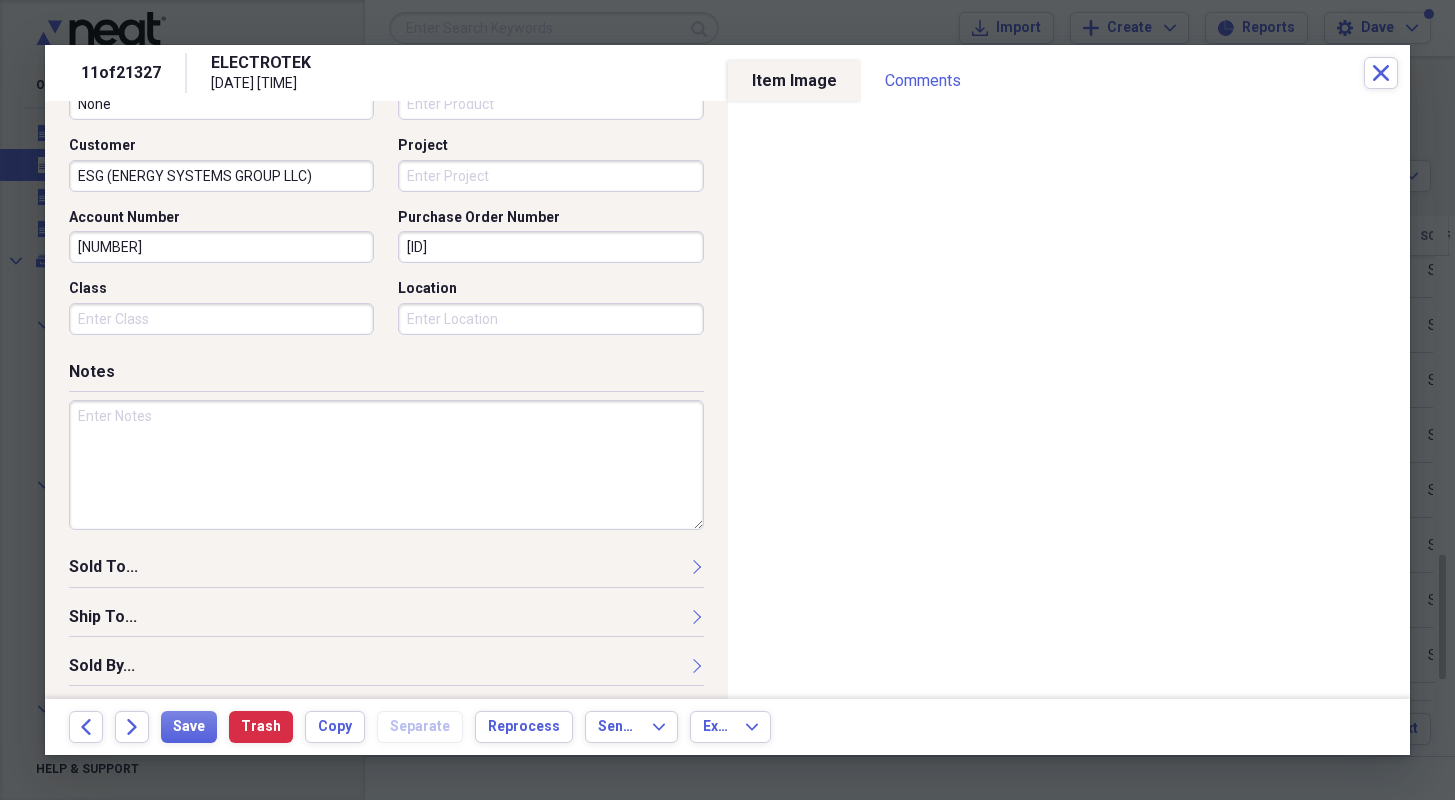 scroll, scrollTop: 594, scrollLeft: 0, axis: vertical 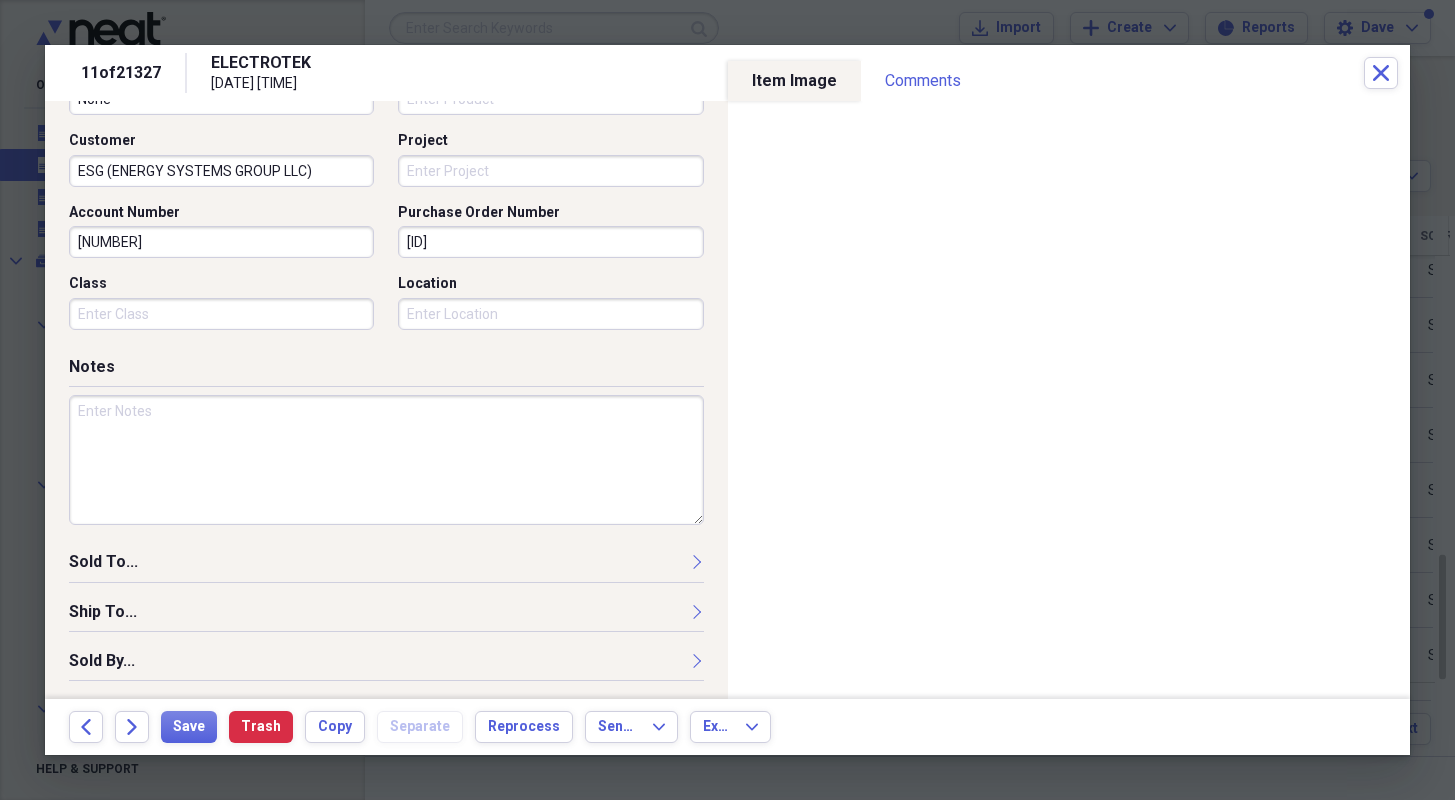 type on "[ID]" 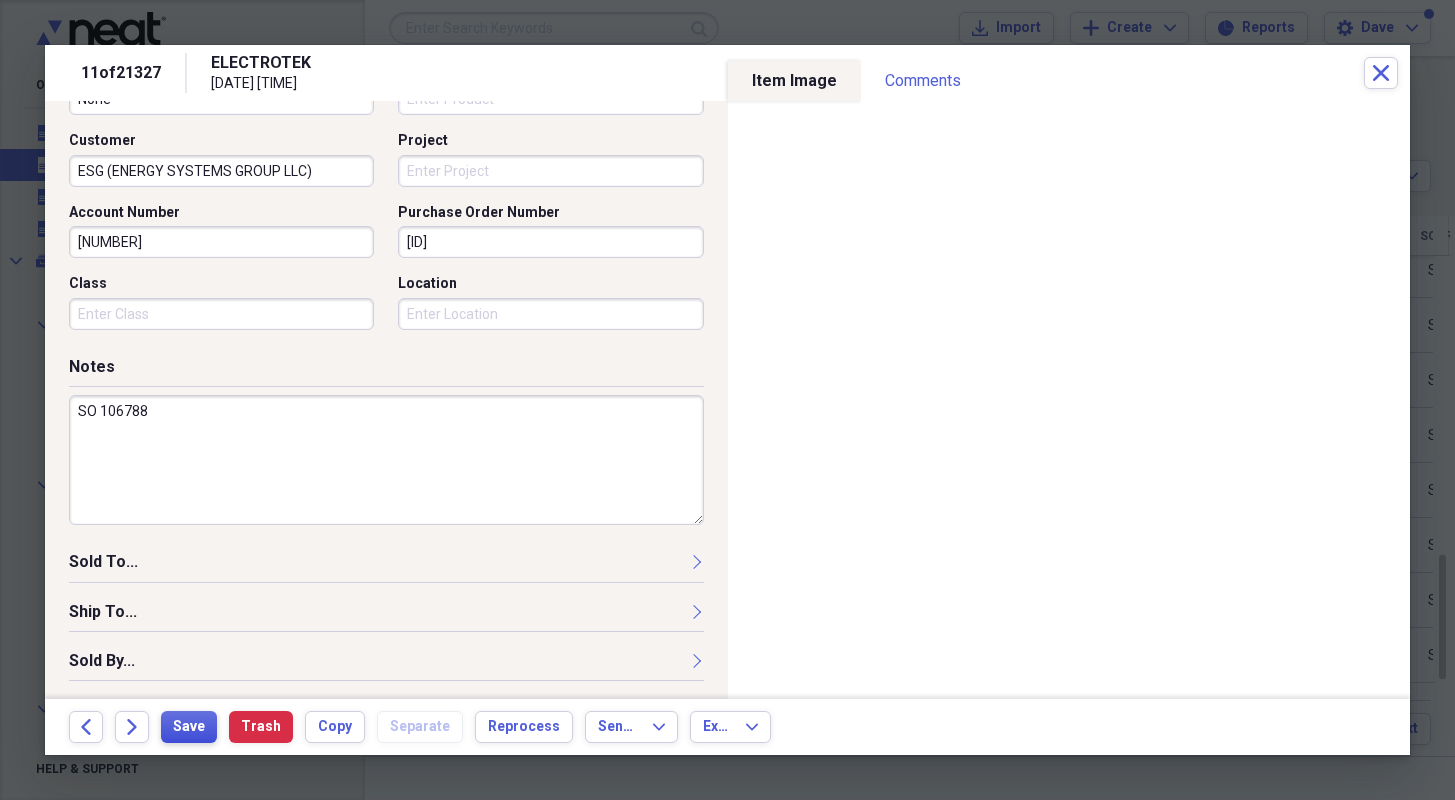 type on "SO 106788" 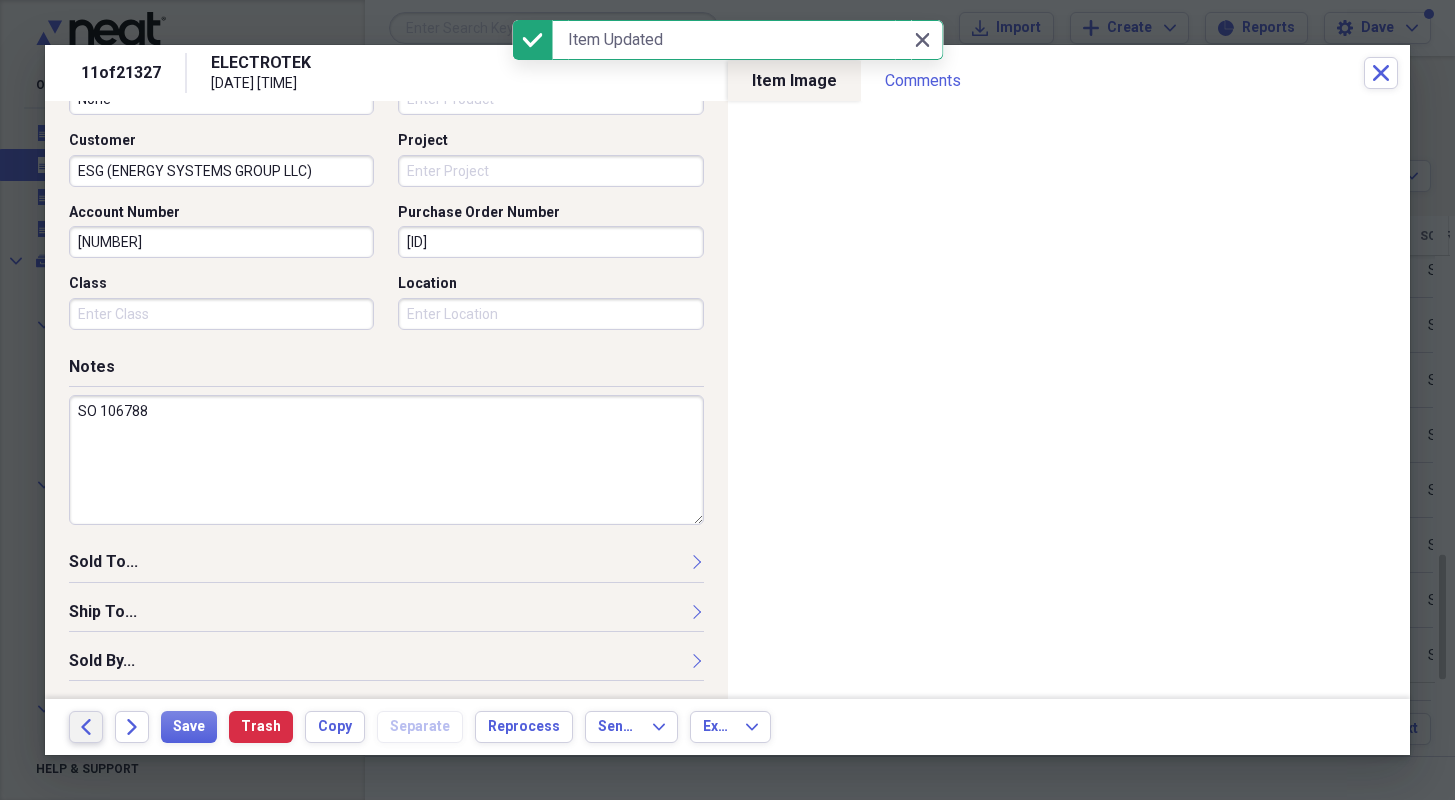 click on "Back" 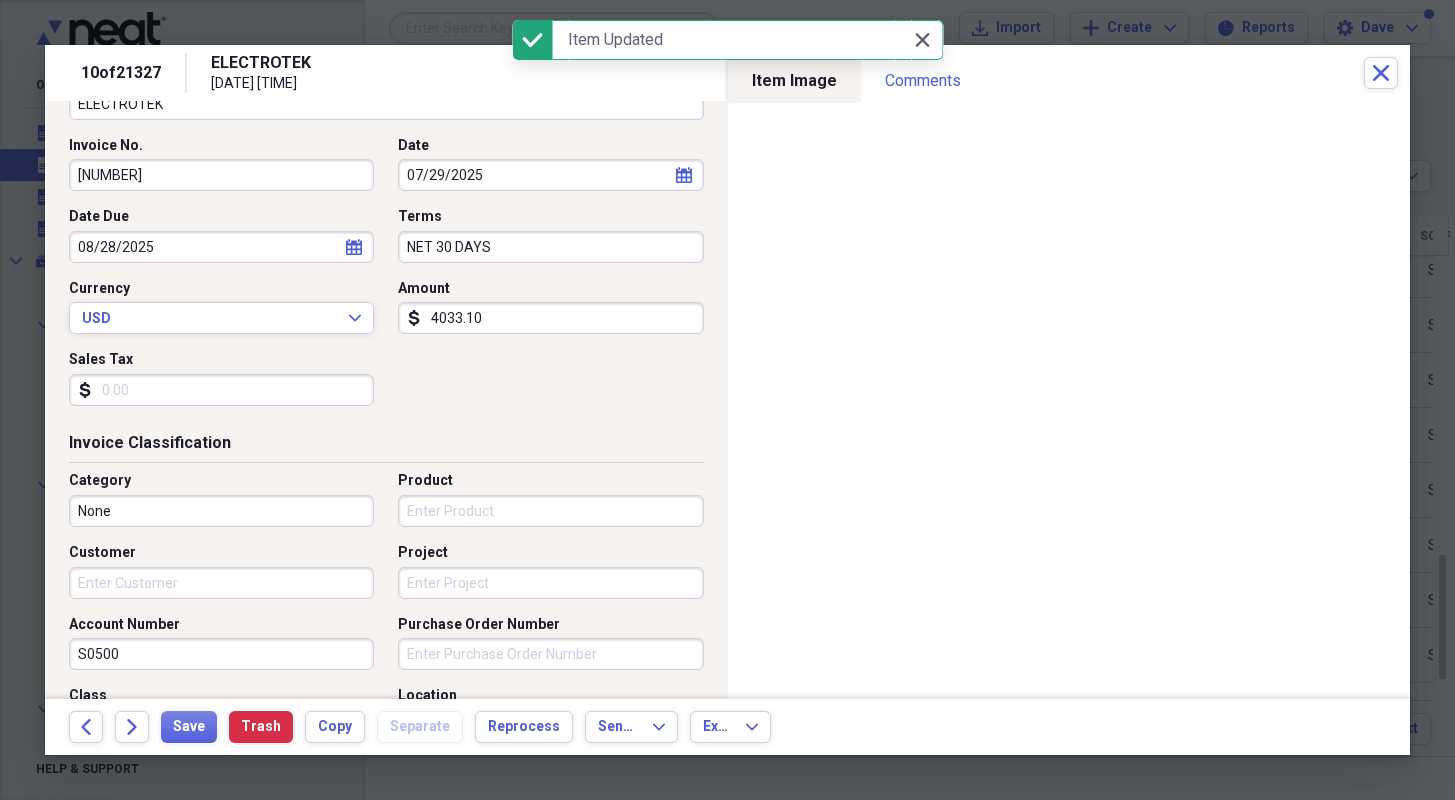 scroll, scrollTop: 200, scrollLeft: 0, axis: vertical 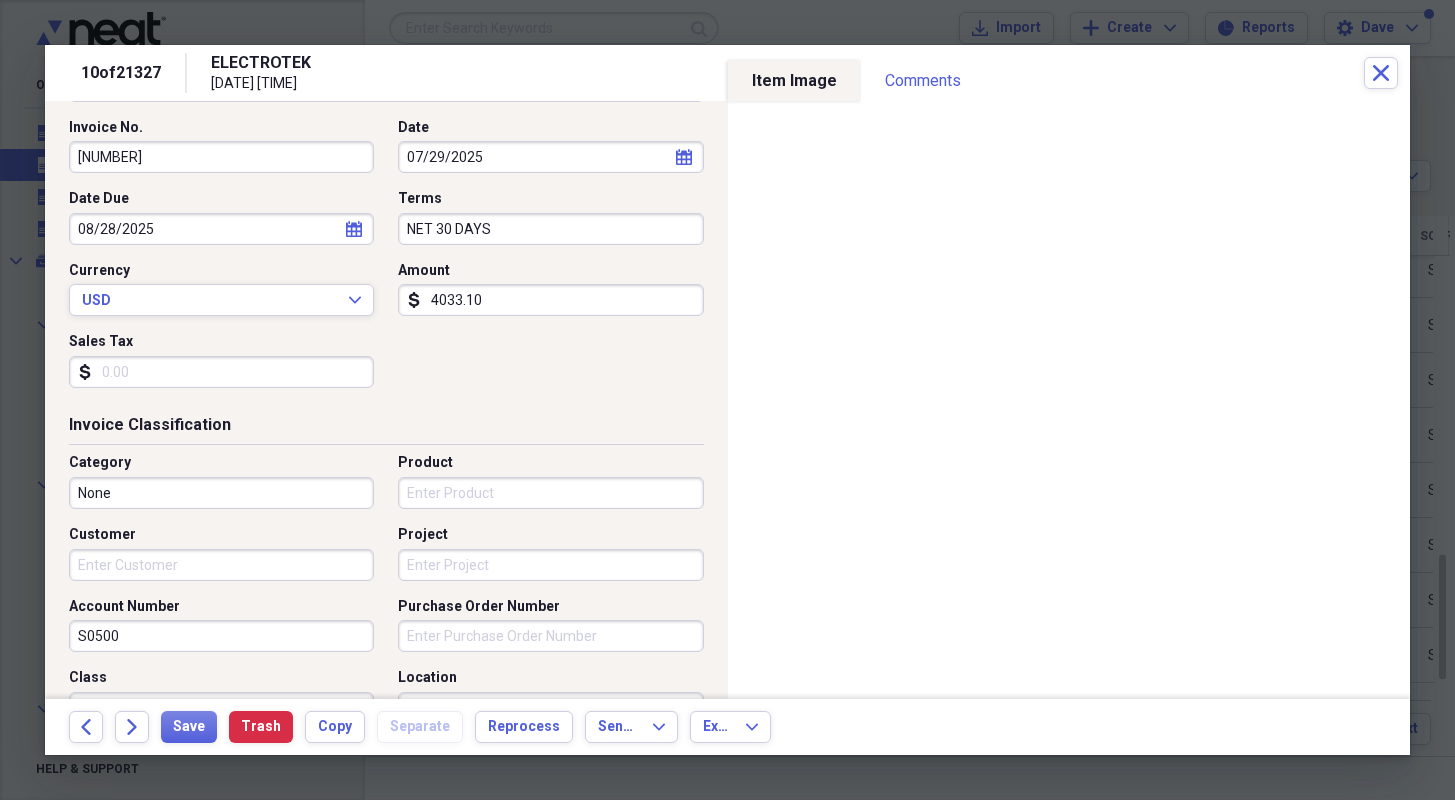 click on "Customer" at bounding box center [221, 565] 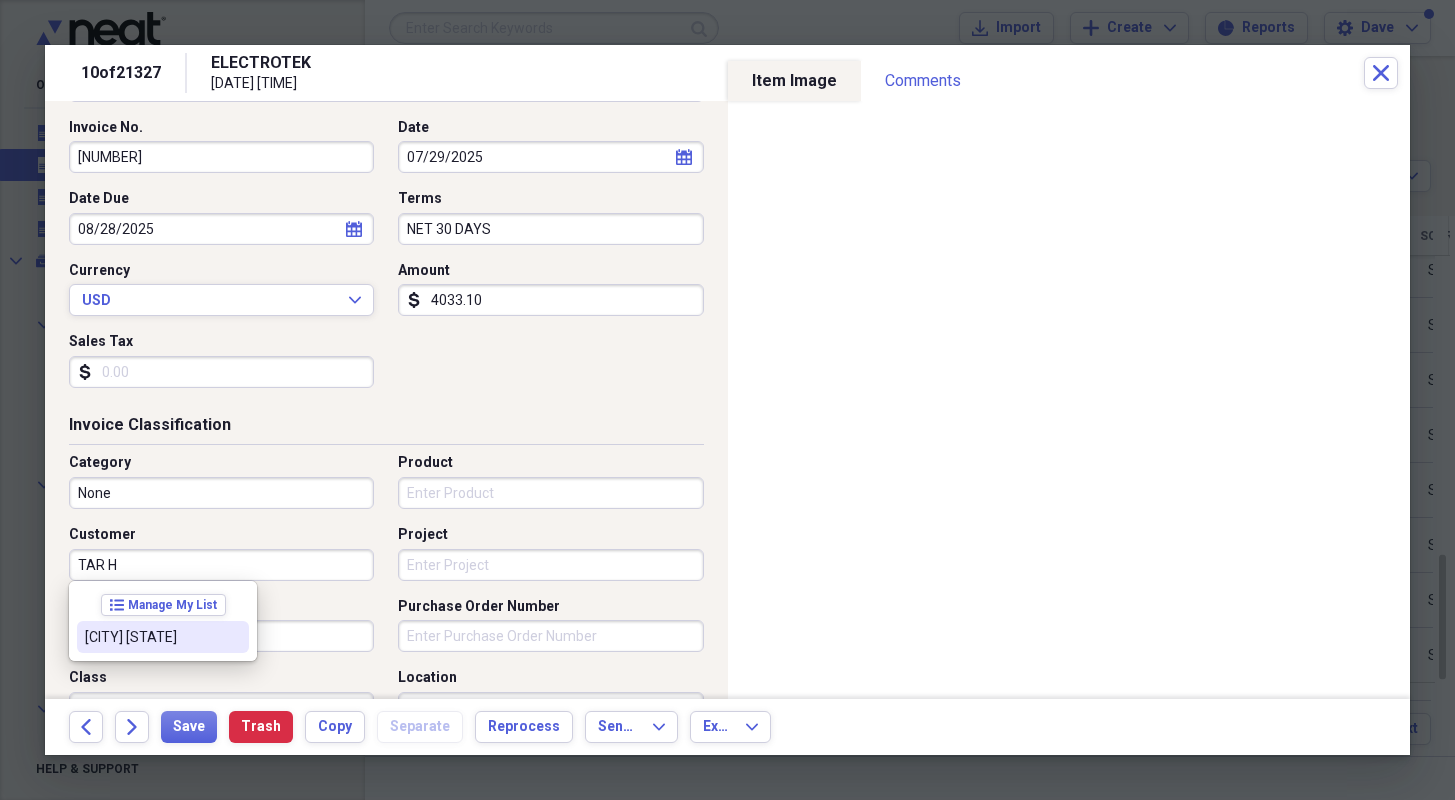 drag, startPoint x: 225, startPoint y: 630, endPoint x: 412, endPoint y: 648, distance: 187.86432 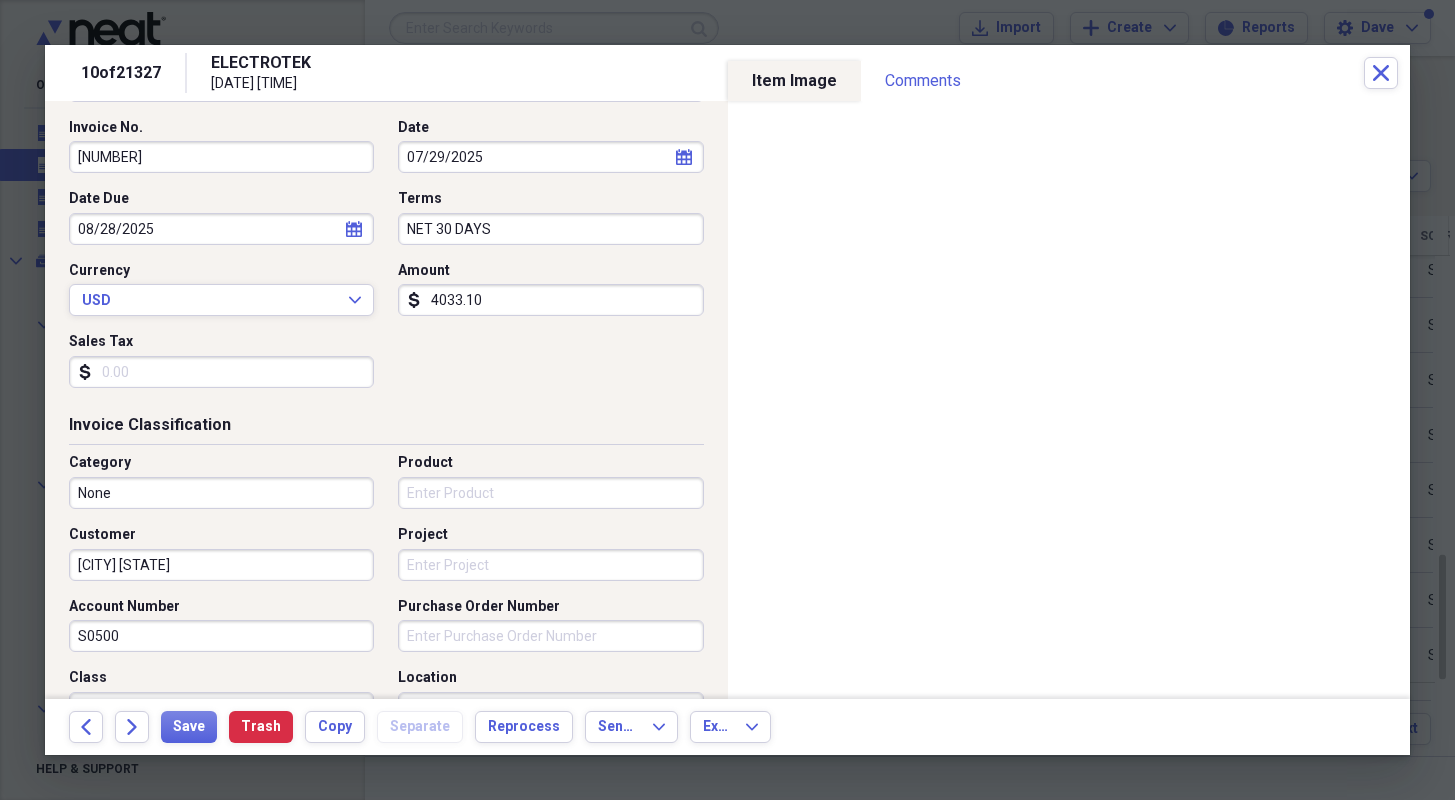click on "Purchase Order Number" at bounding box center [550, 636] 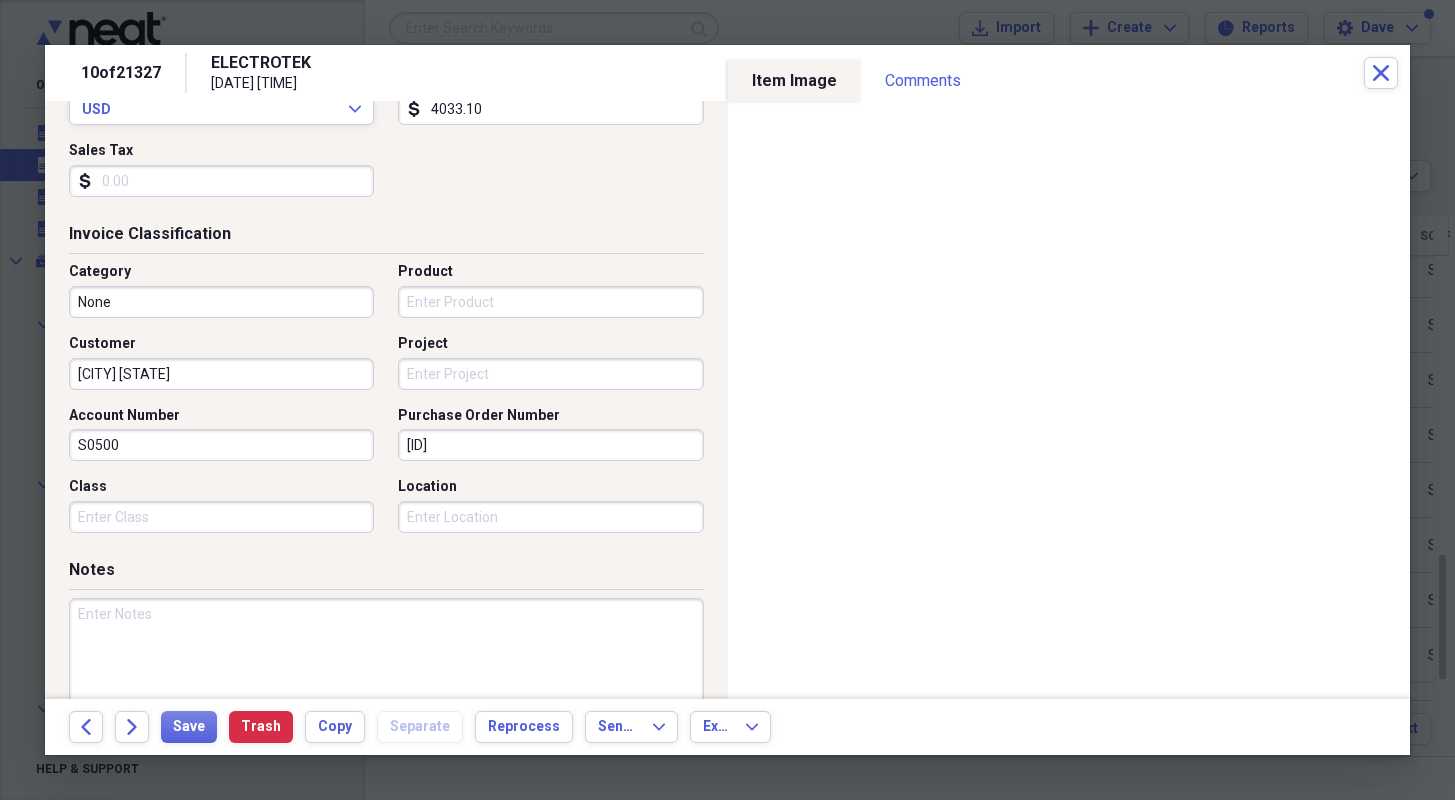 scroll, scrollTop: 400, scrollLeft: 0, axis: vertical 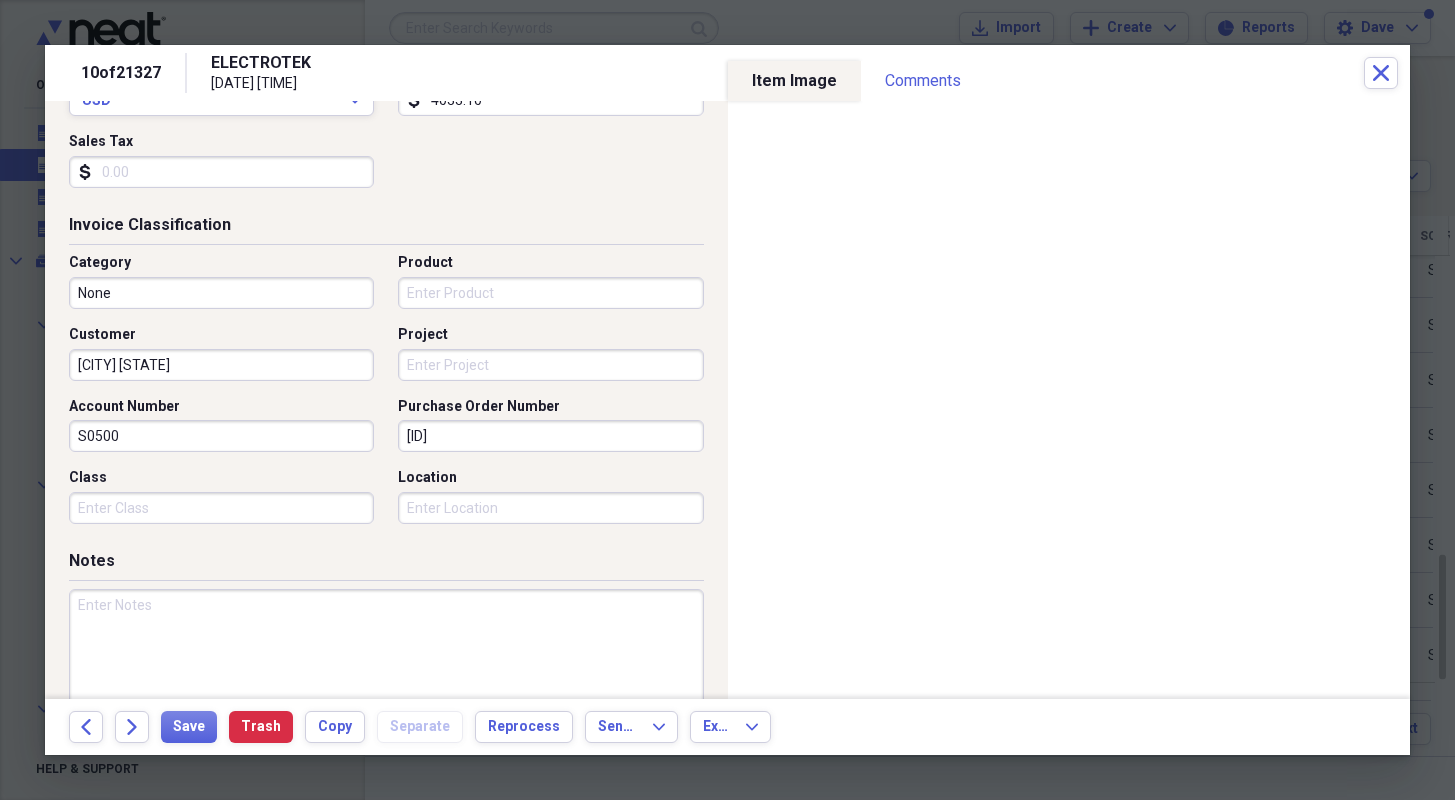 type on "[ID]" 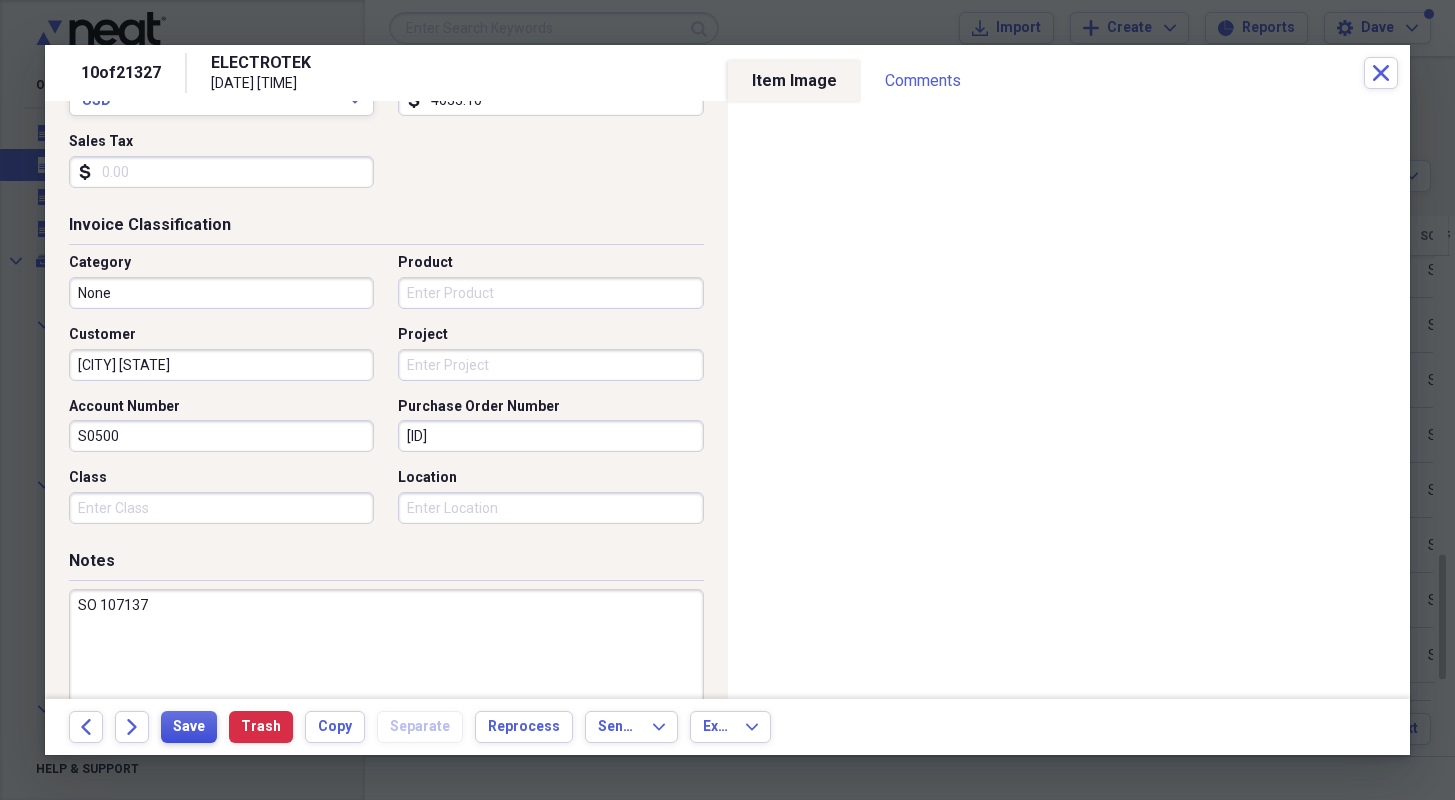 type on "SO 107137" 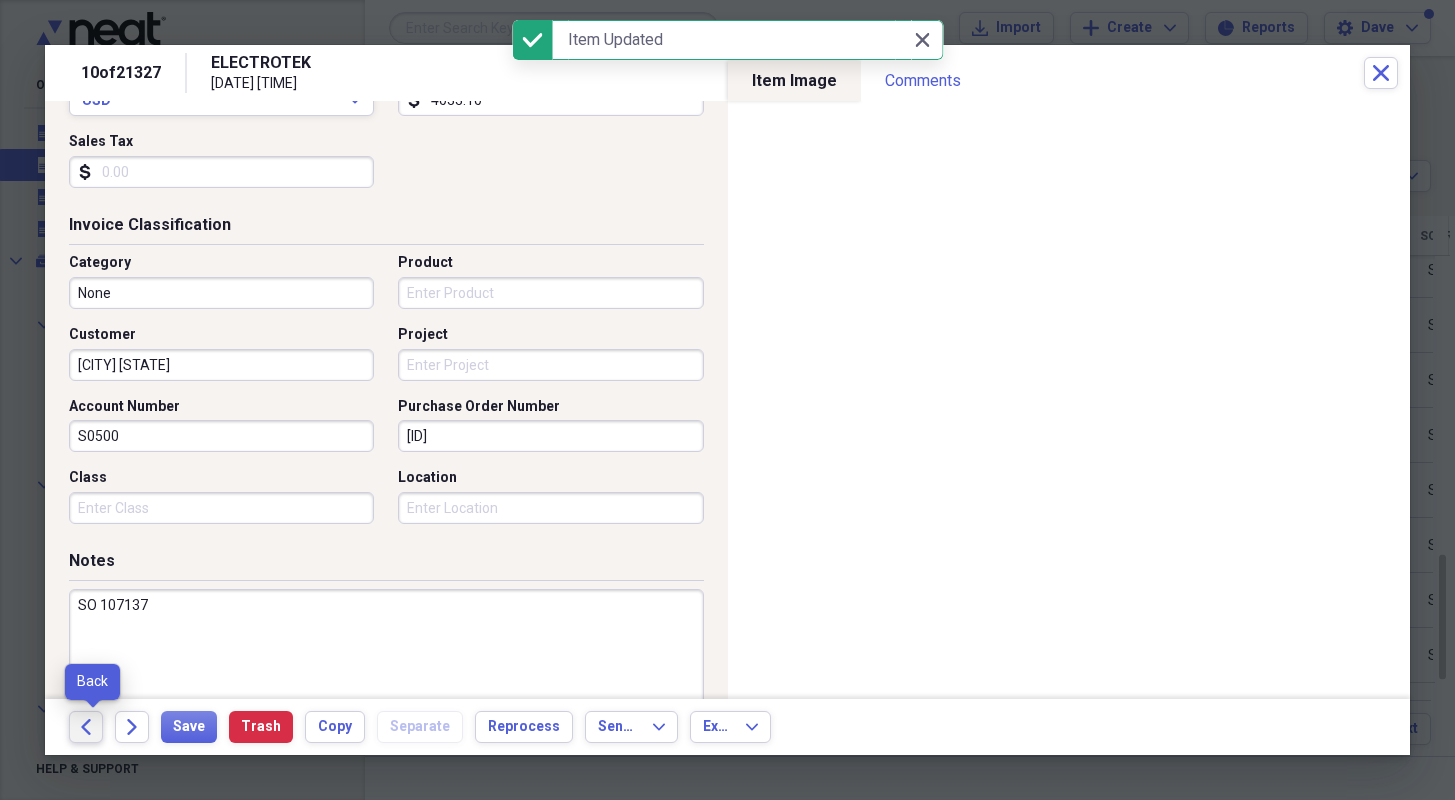 click on "Back" 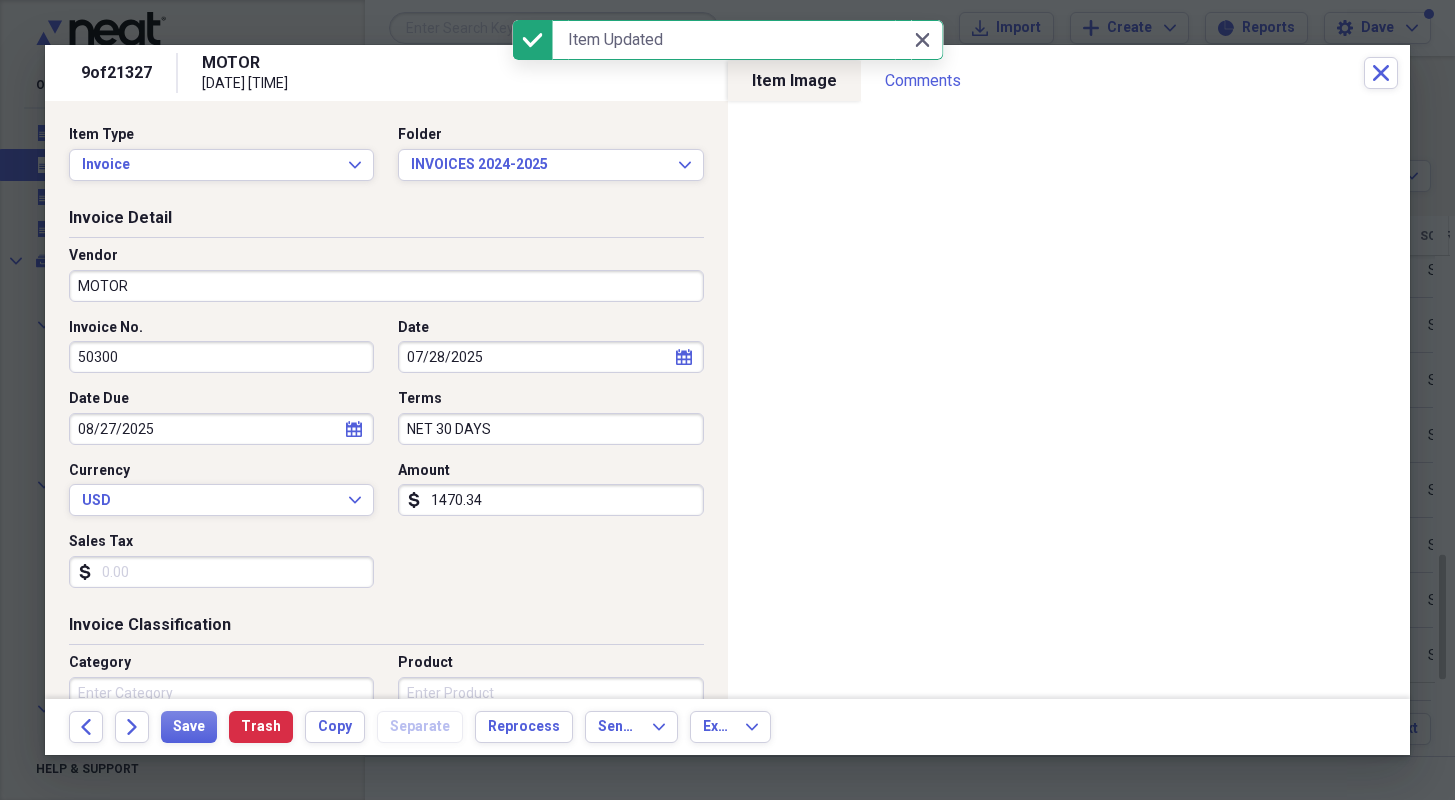 click on "MOTOR" at bounding box center (386, 286) 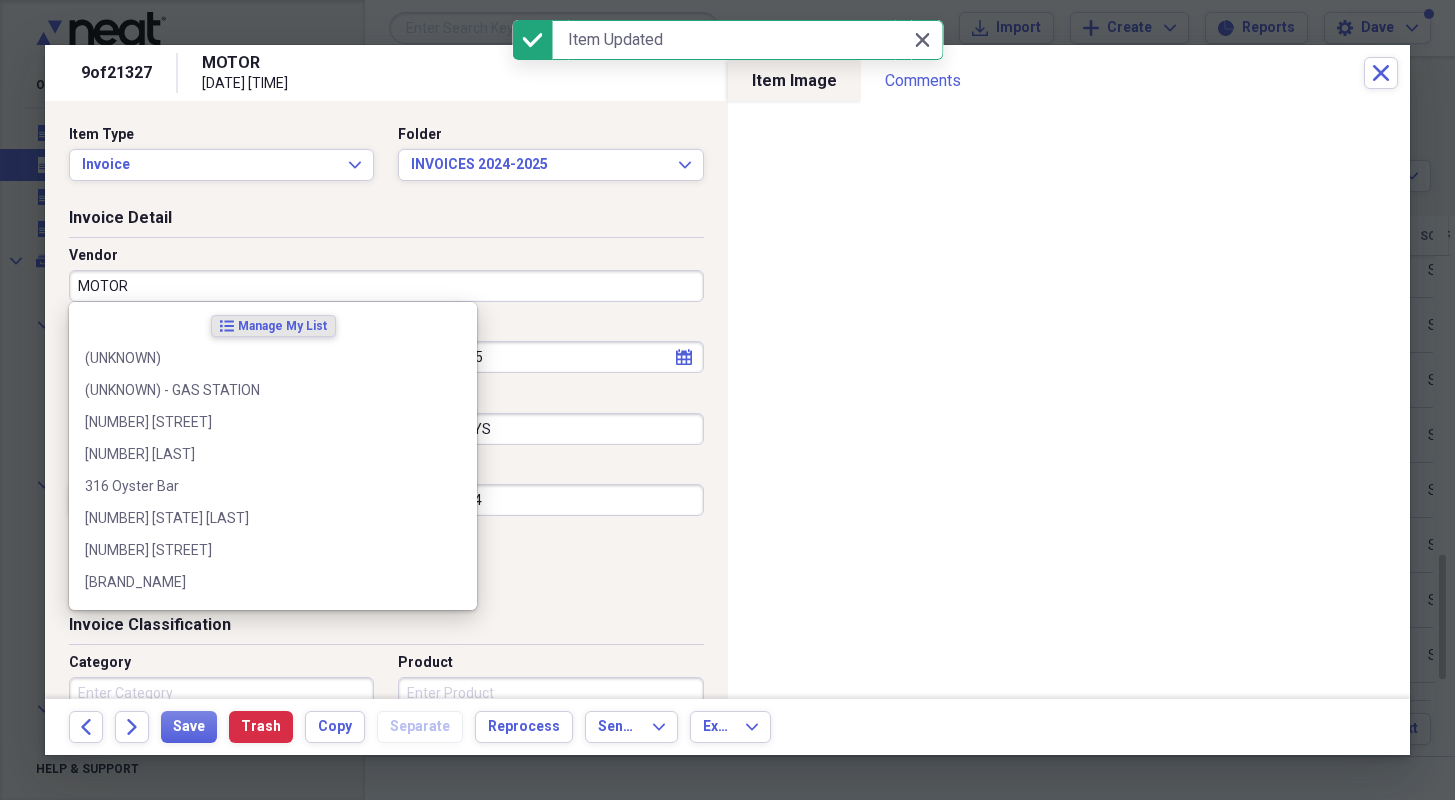 paste on "ELECTROTEK" 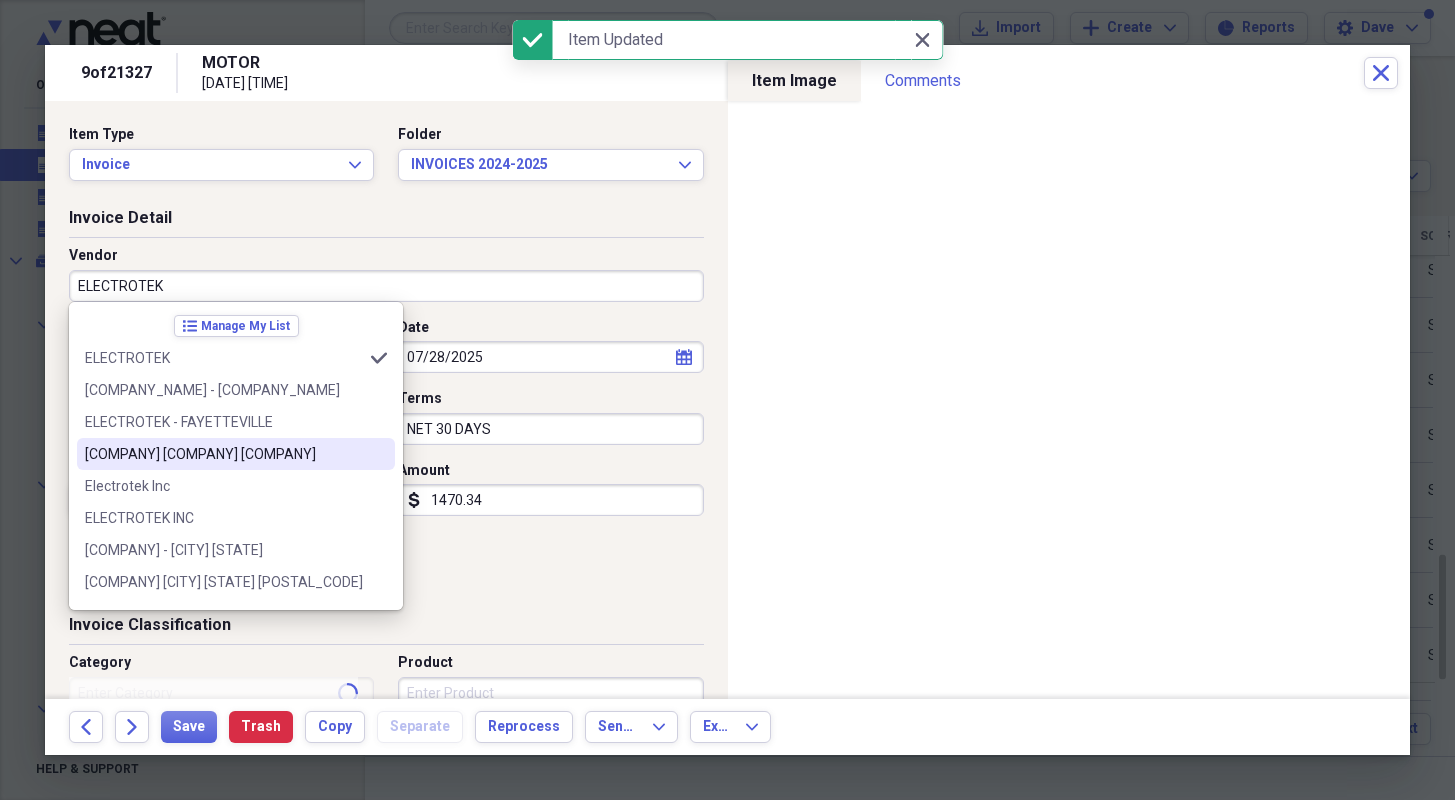 type on "None" 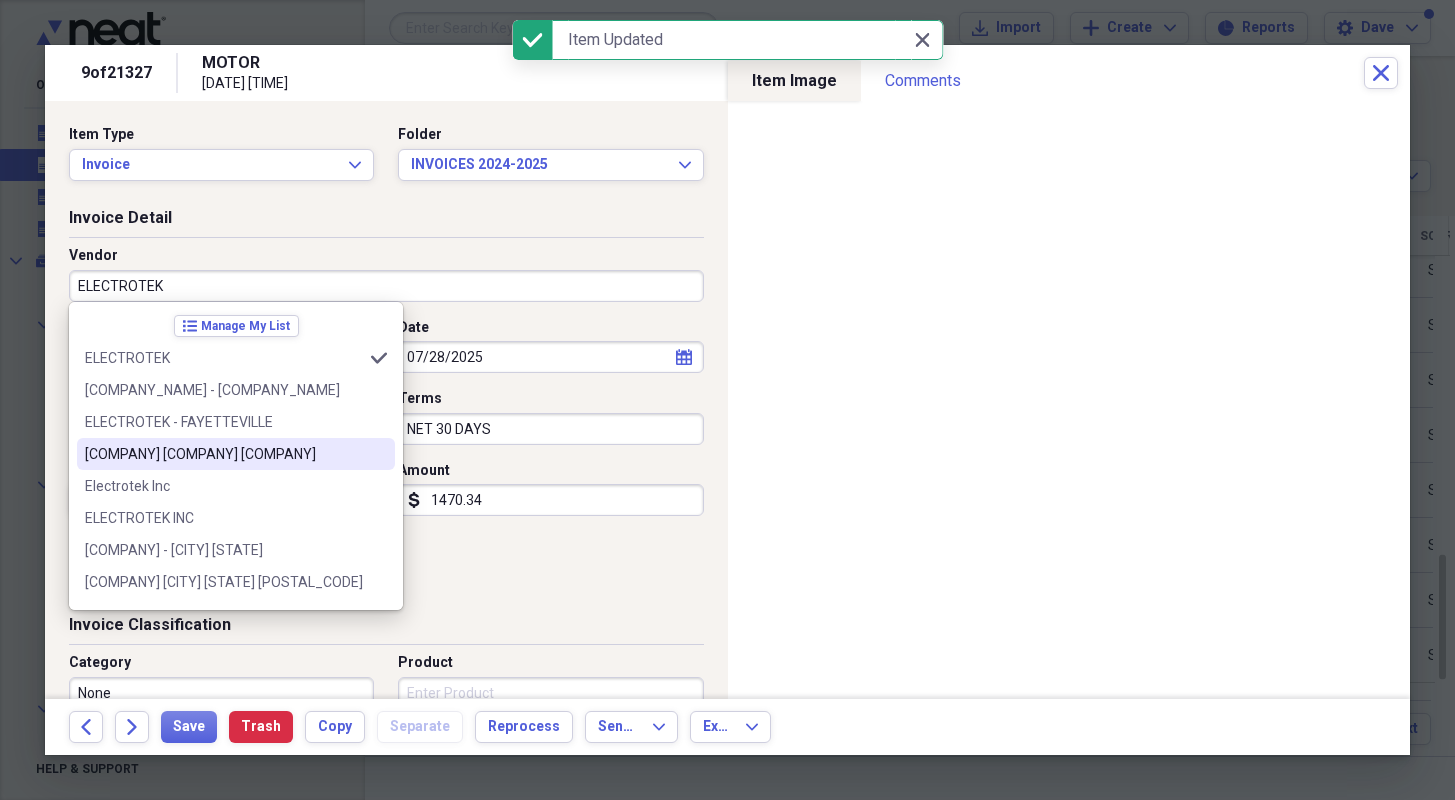 type on "ELECTROTEK" 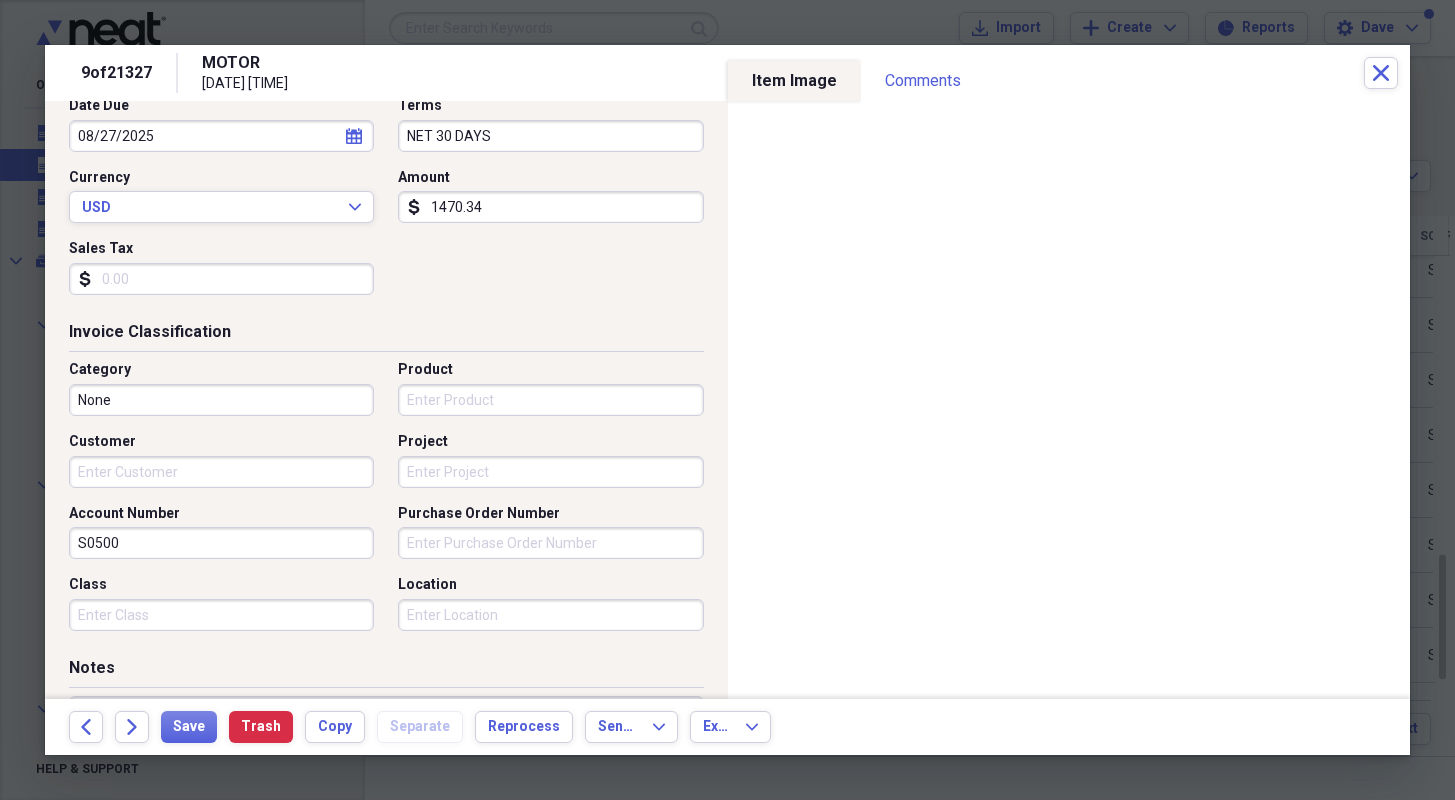 scroll, scrollTop: 300, scrollLeft: 0, axis: vertical 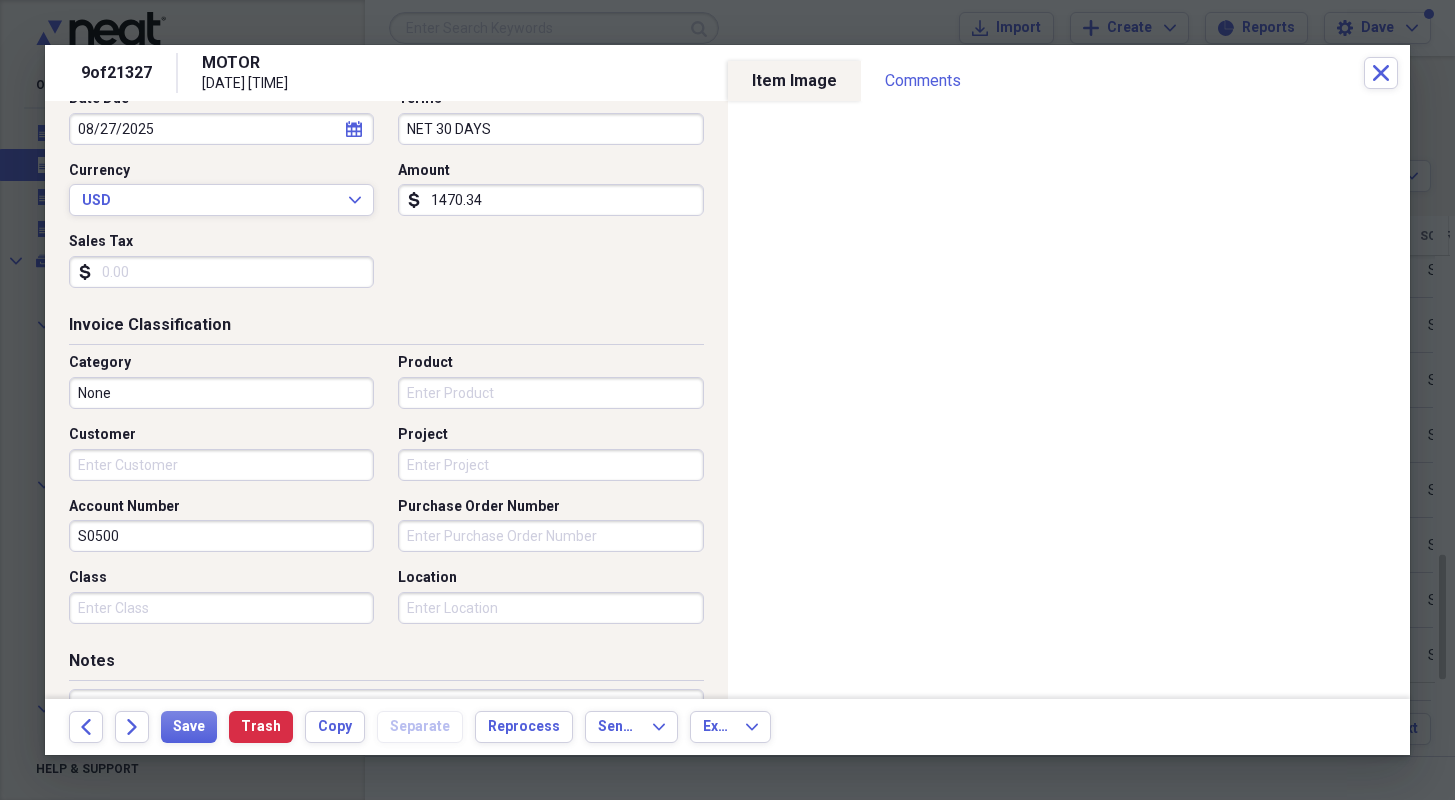 click on "Customer" at bounding box center [221, 465] 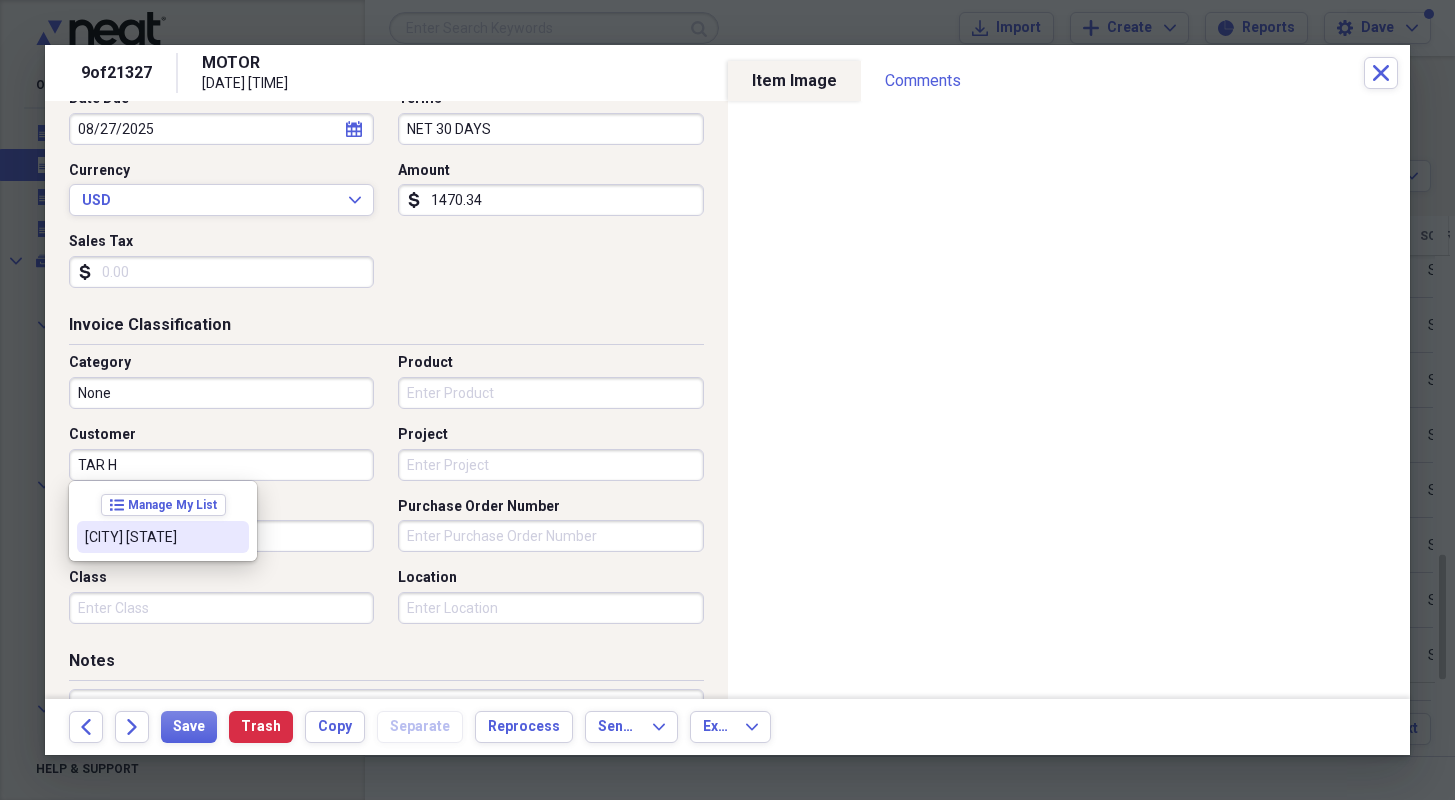 click at bounding box center [233, 537] 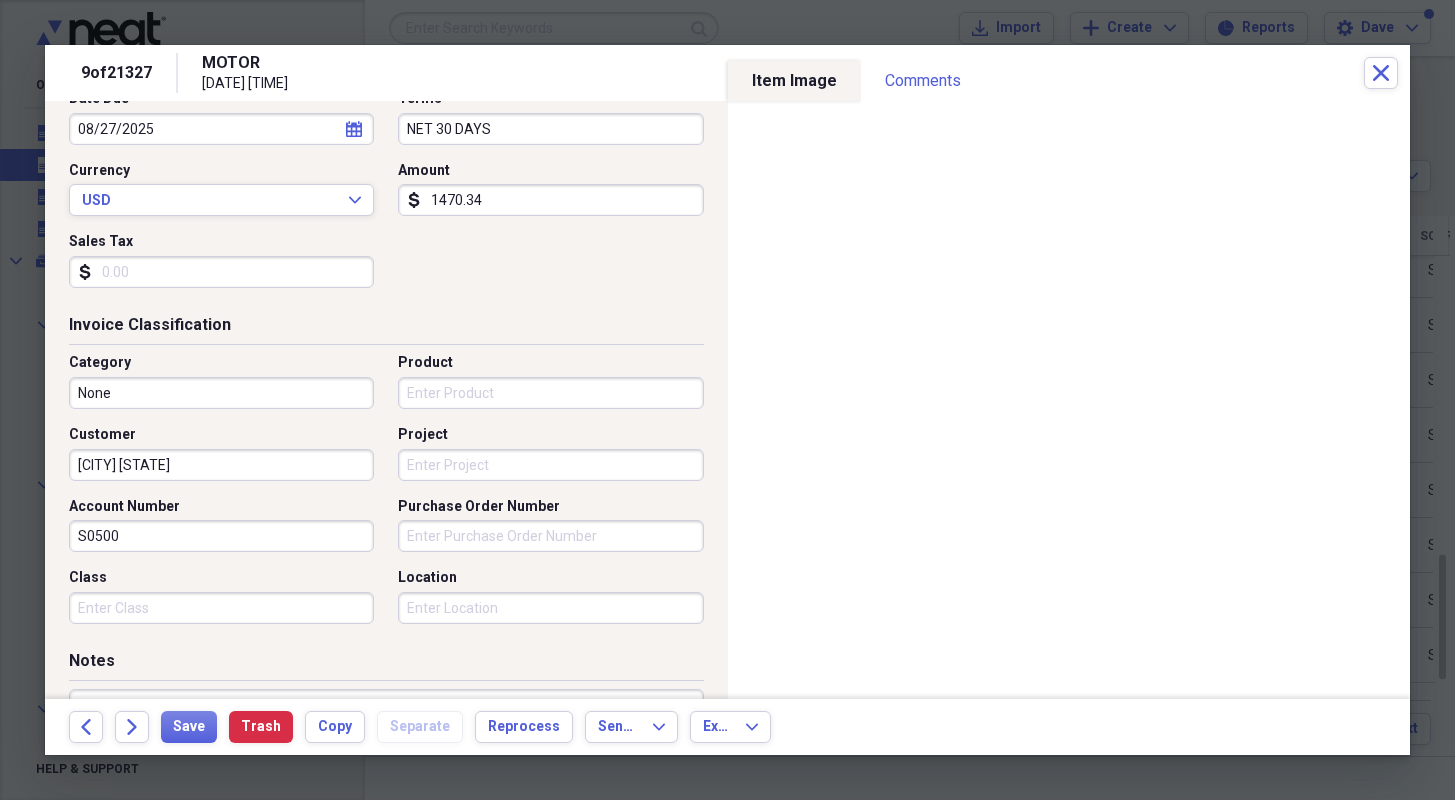 click on "Purchase Order Number" at bounding box center [550, 536] 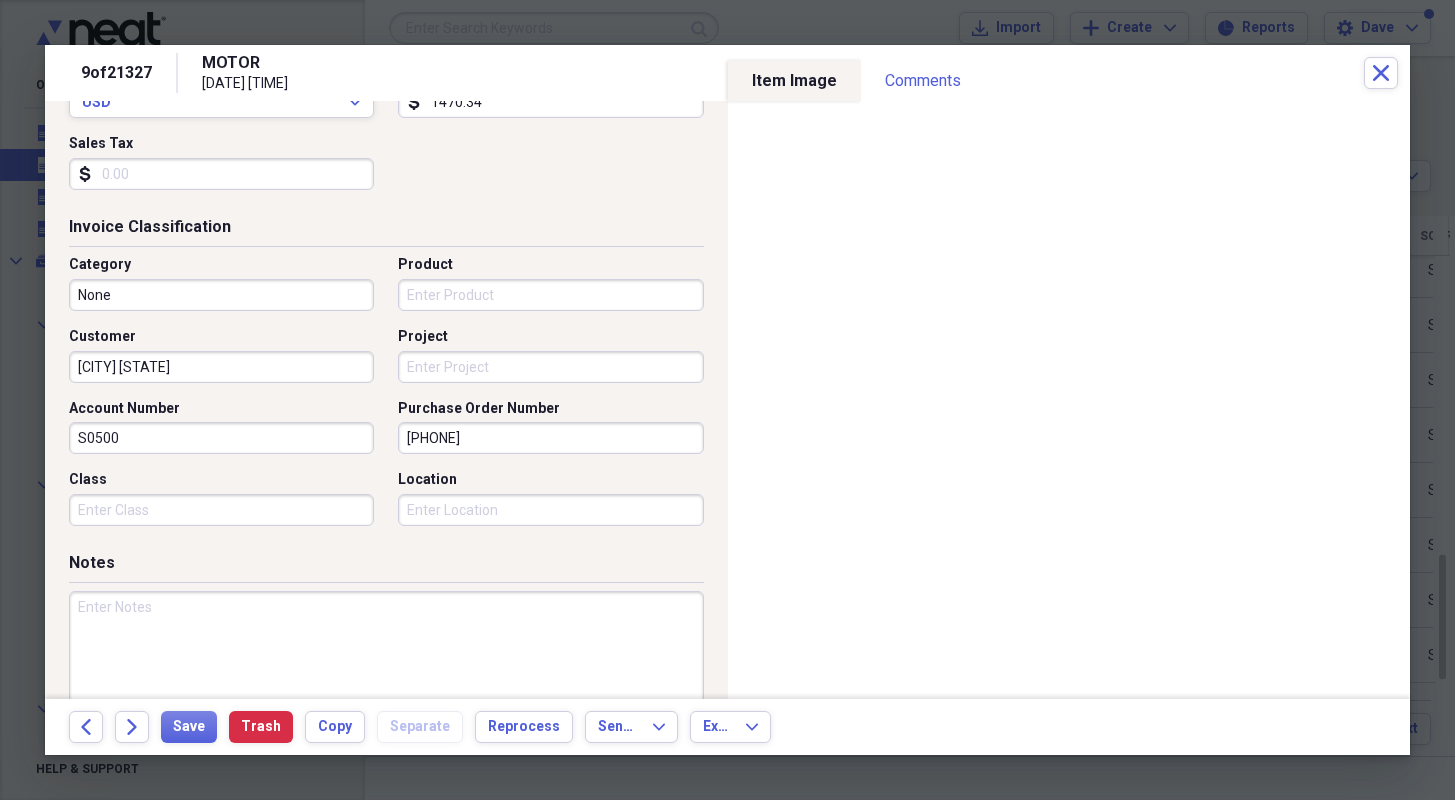 scroll, scrollTop: 594, scrollLeft: 0, axis: vertical 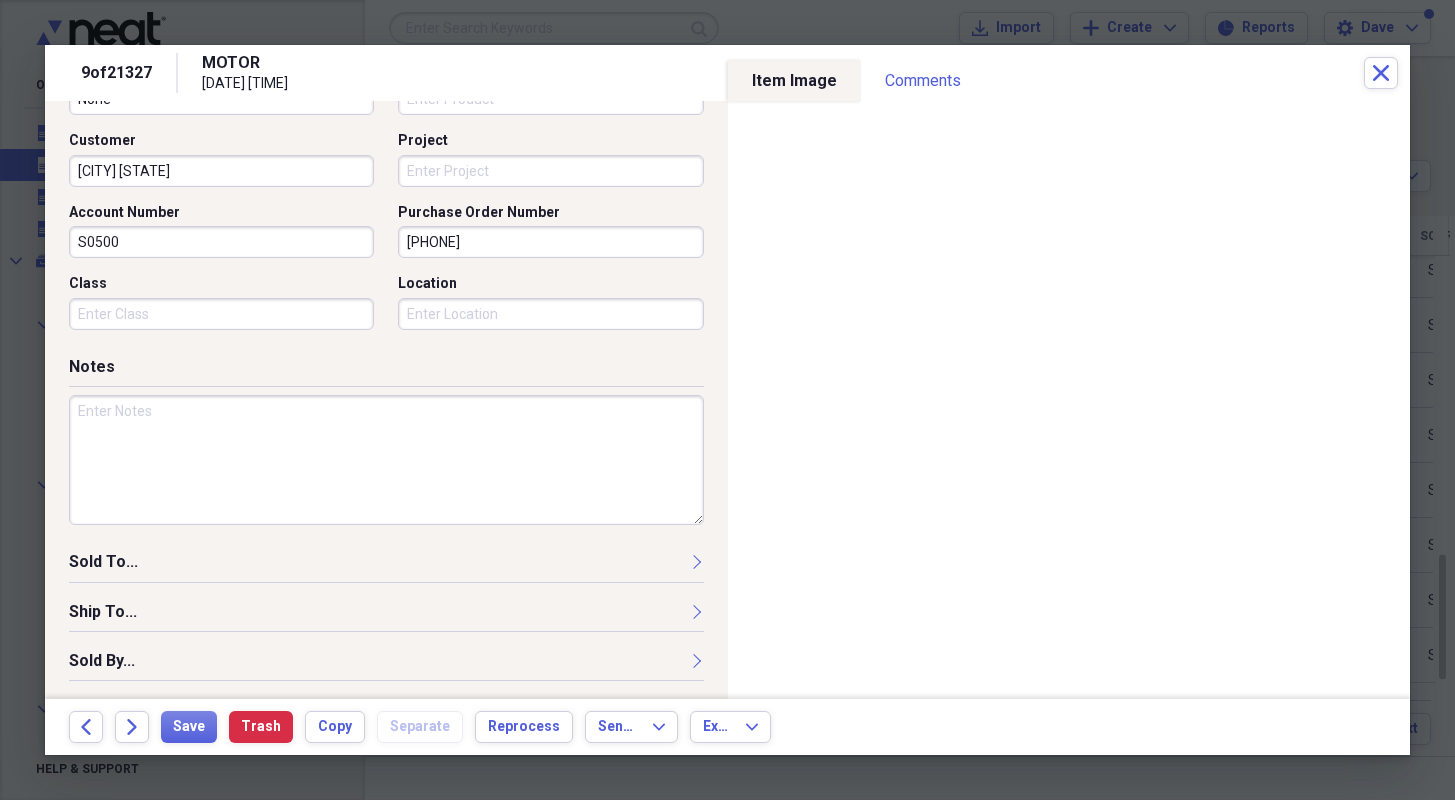type on "[PHONE]" 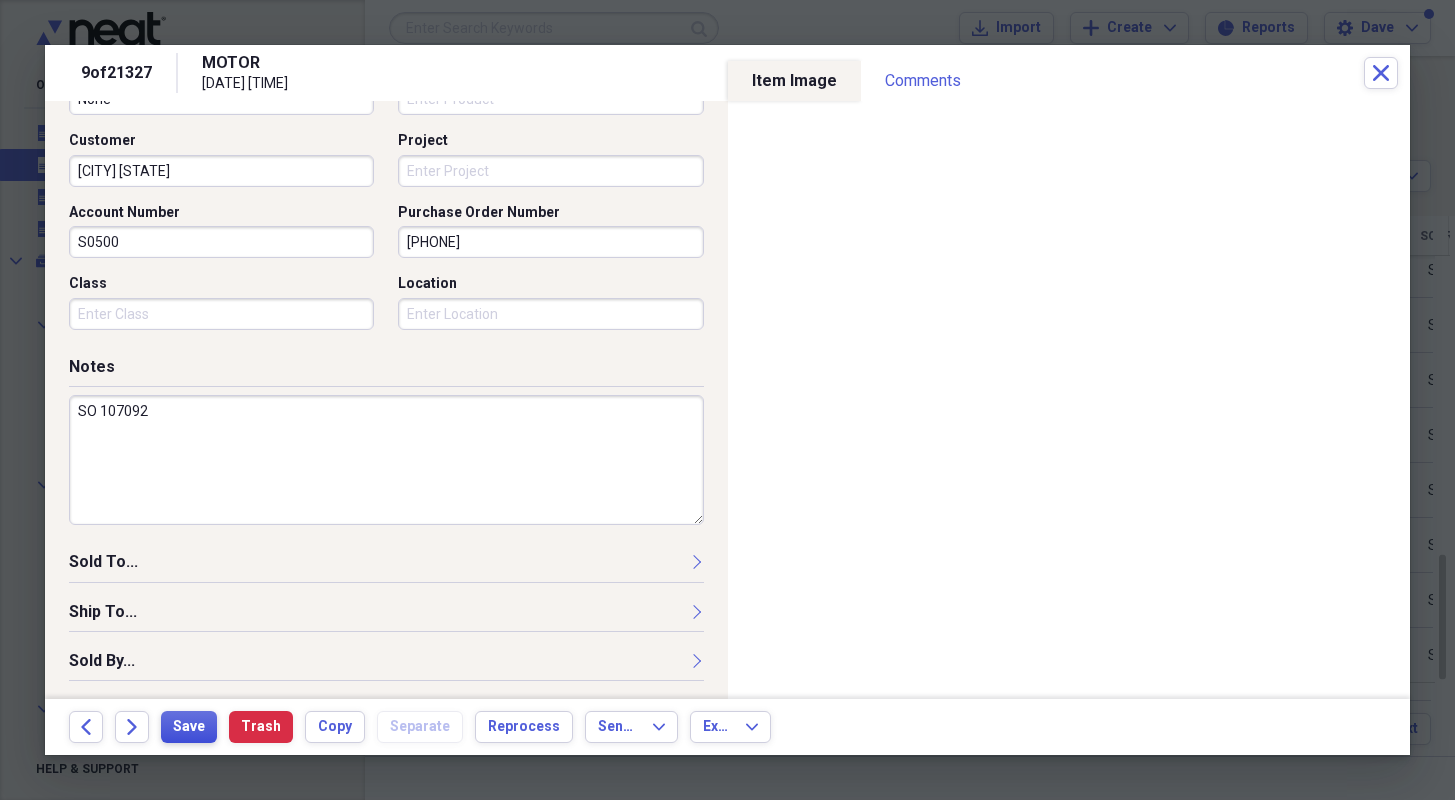 type on "SO 107092" 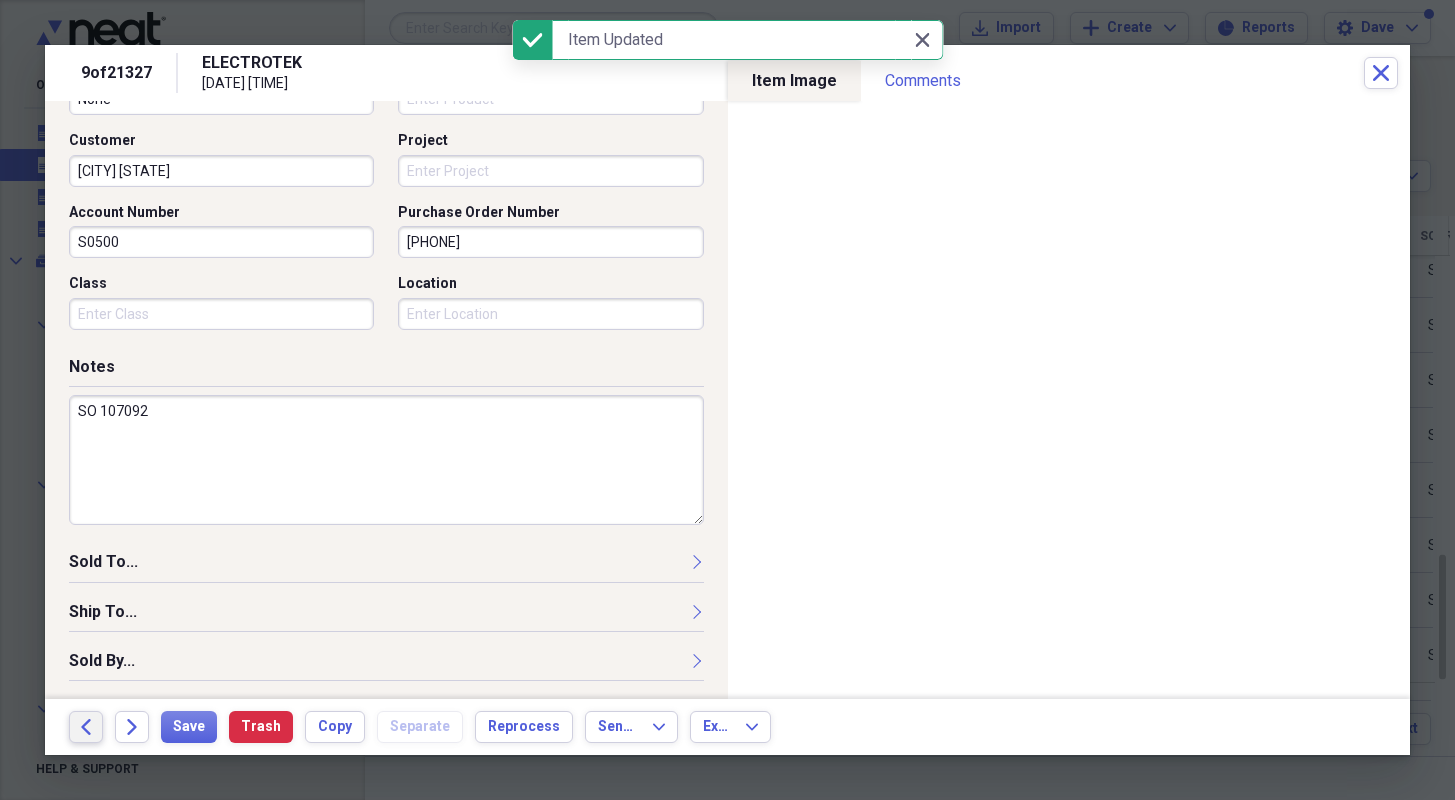 click on "Back" at bounding box center (86, 727) 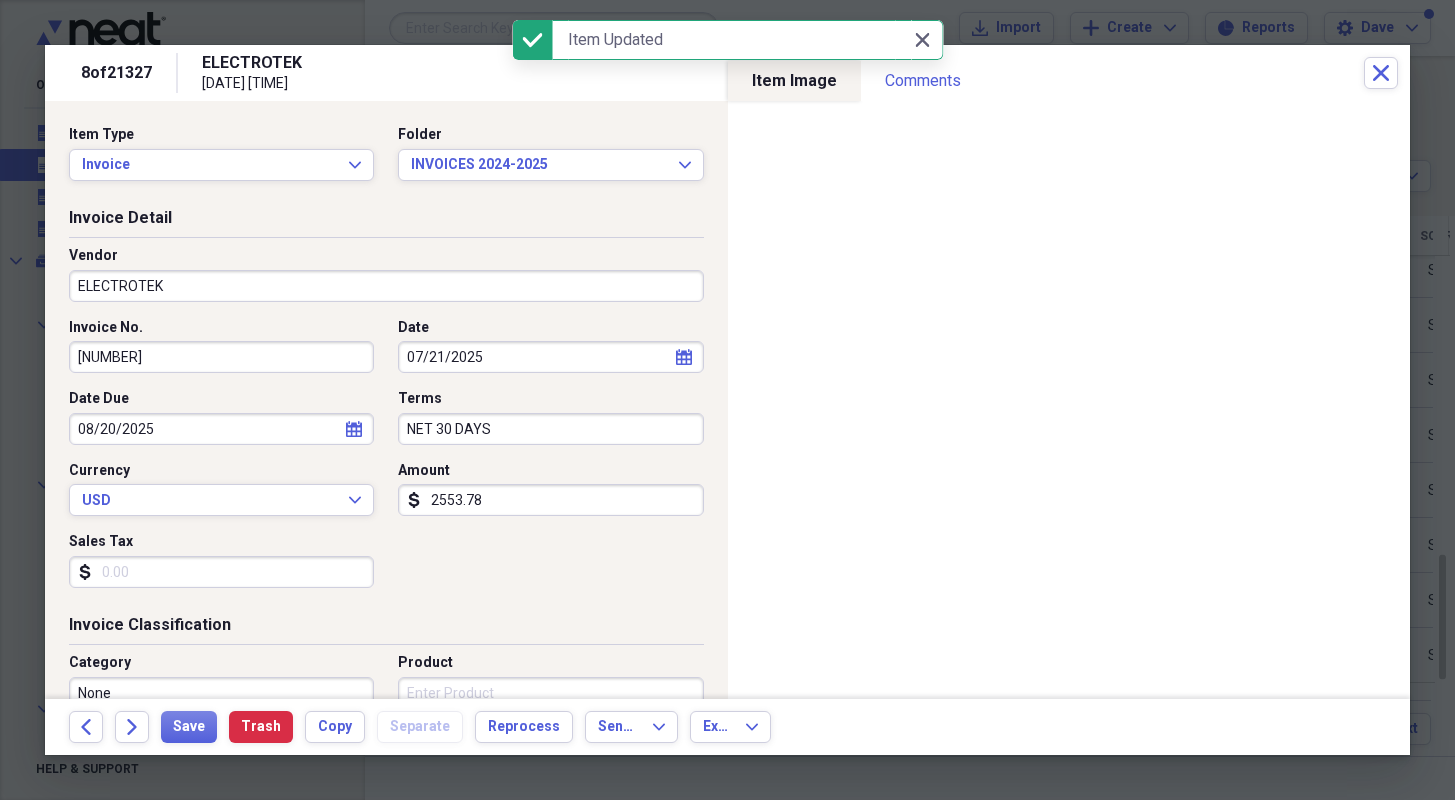 scroll, scrollTop: 200, scrollLeft: 0, axis: vertical 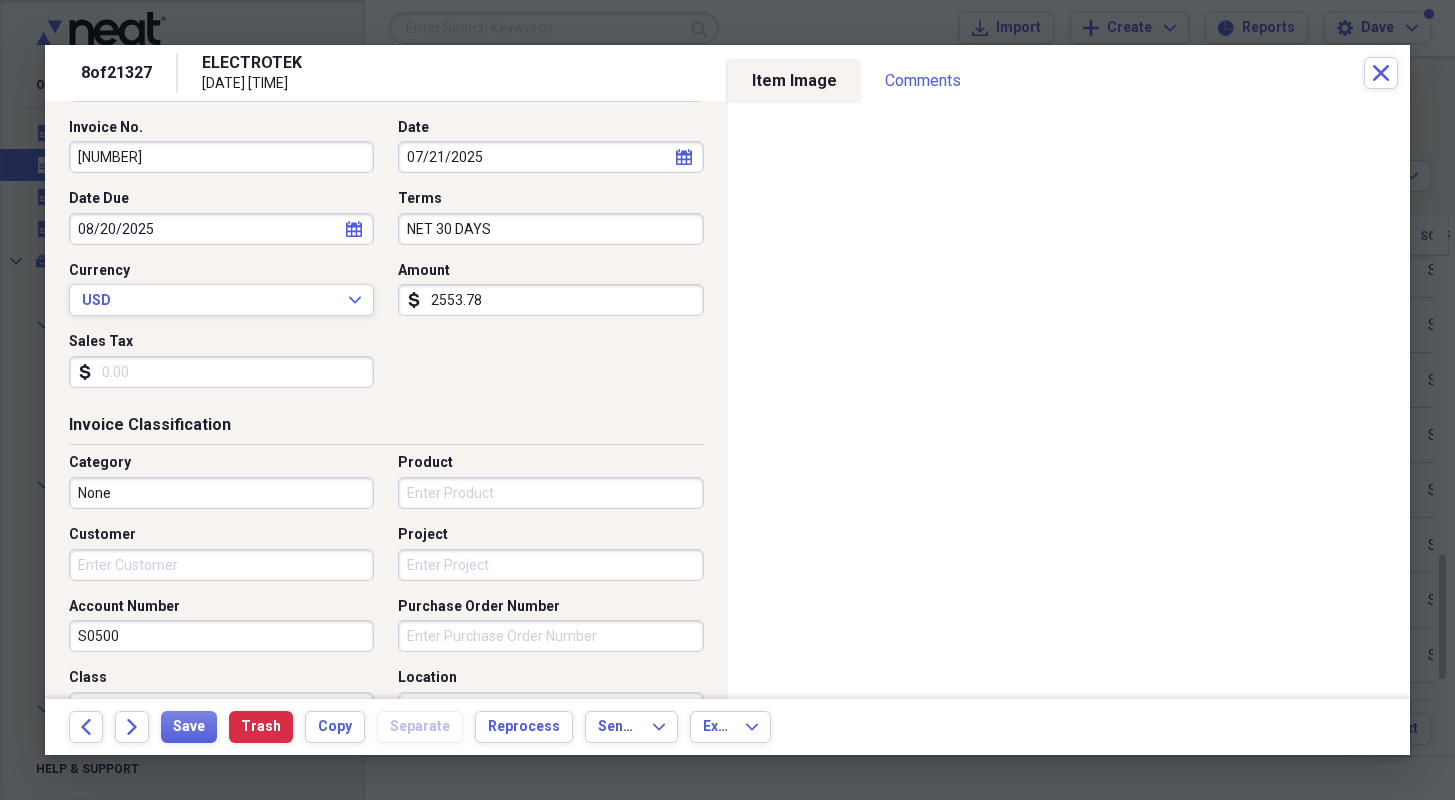 click on "Customer" at bounding box center [221, 565] 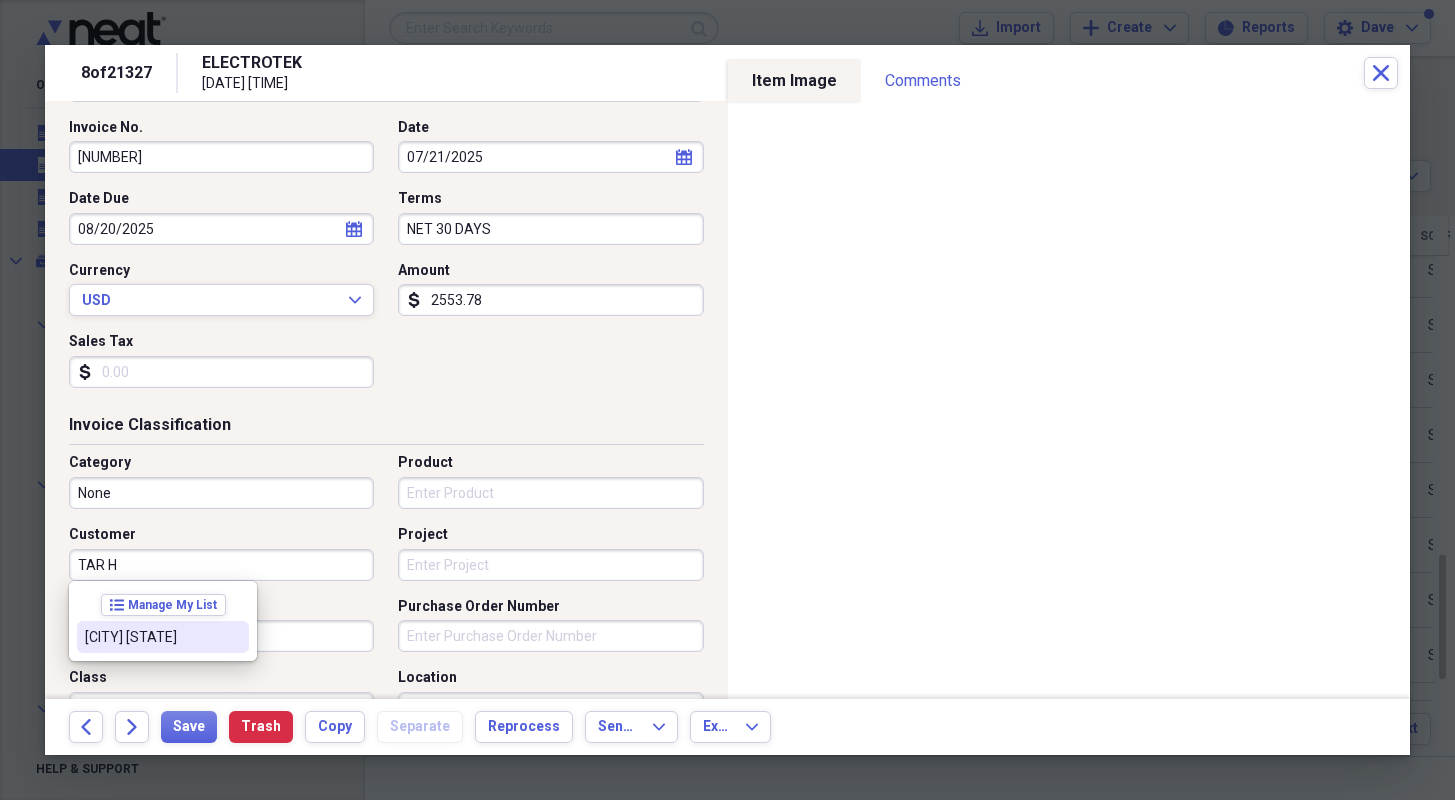 drag, startPoint x: 220, startPoint y: 632, endPoint x: 427, endPoint y: 635, distance: 207.02174 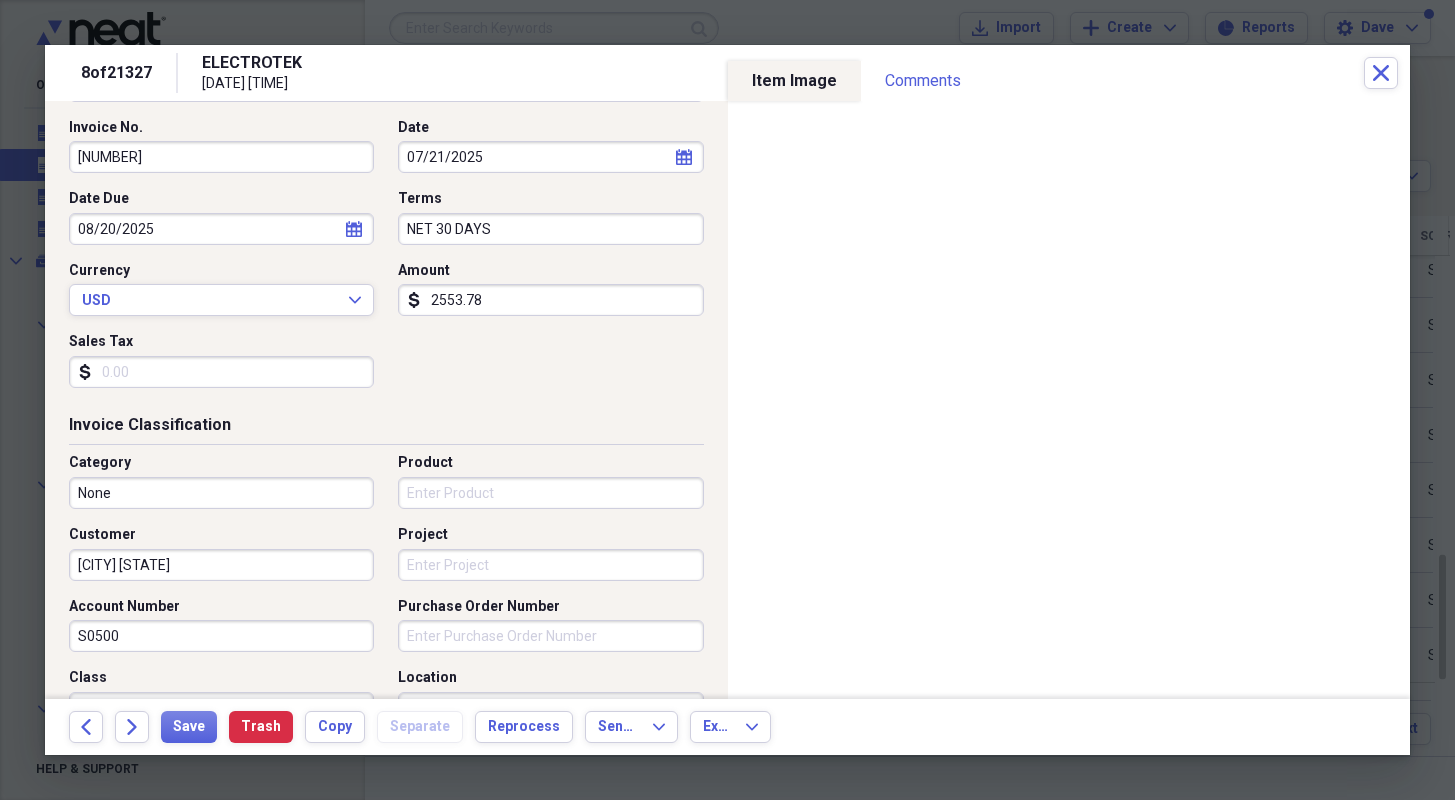 click on "Purchase Order Number" at bounding box center [550, 636] 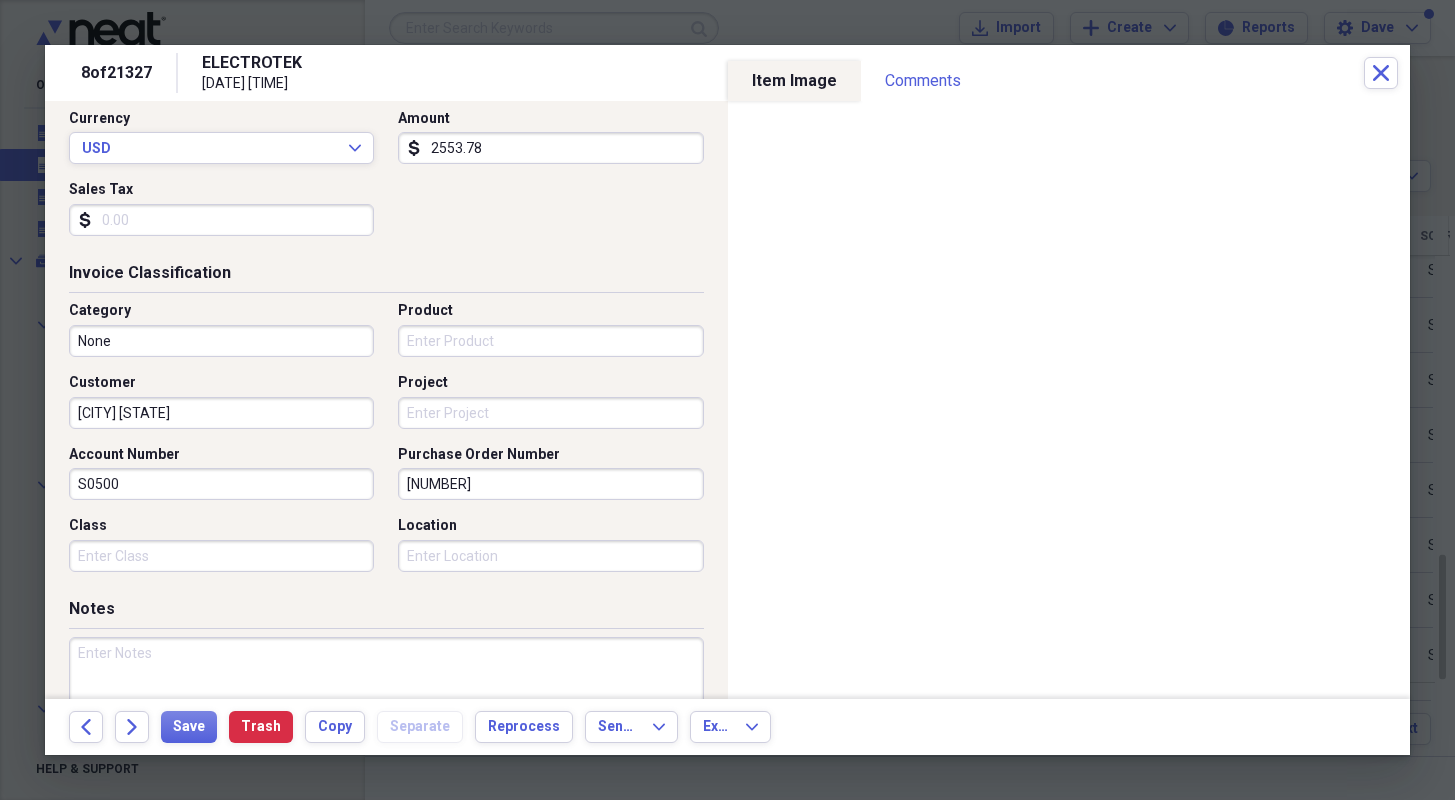 scroll, scrollTop: 400, scrollLeft: 0, axis: vertical 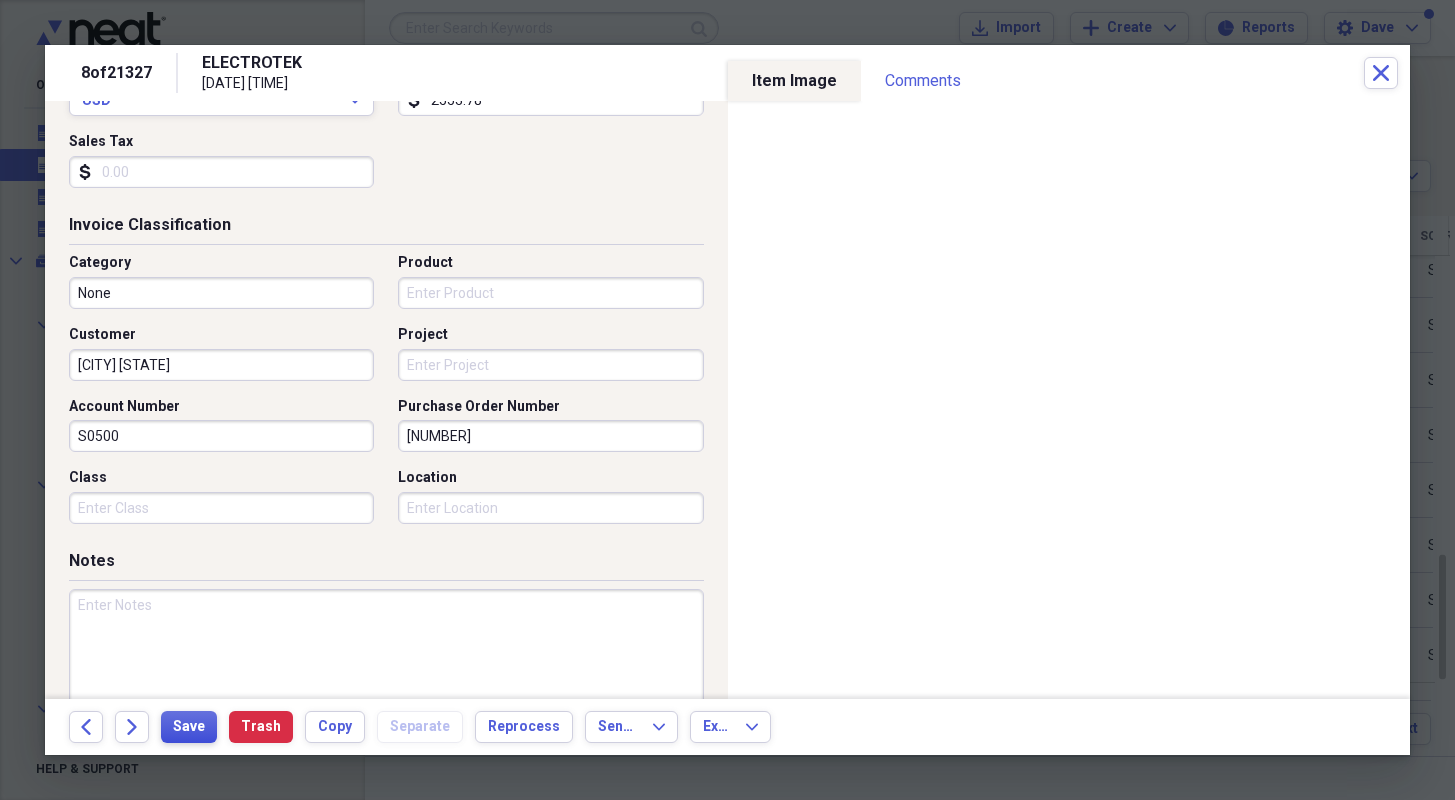 type on "[NUMBER]" 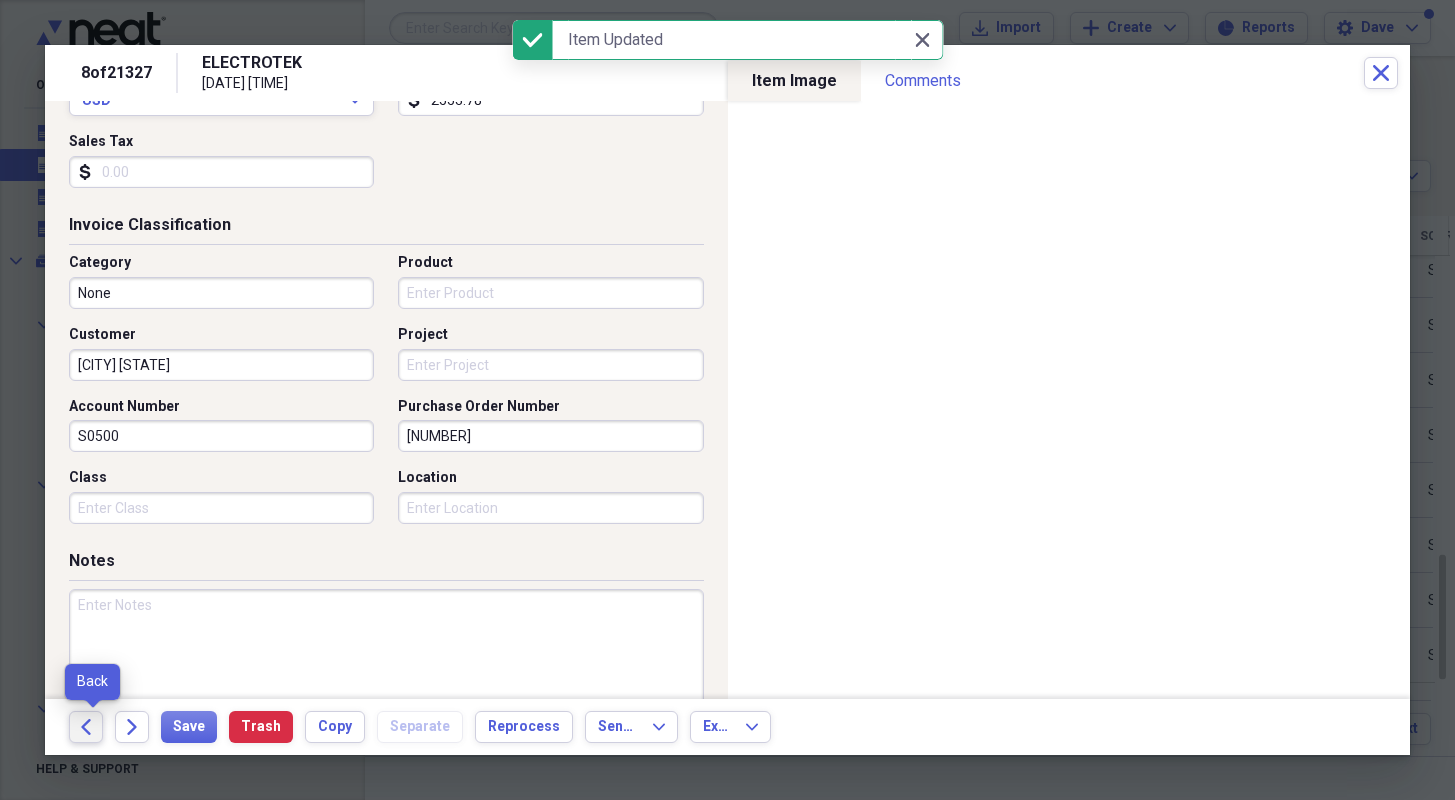 click on "Back" 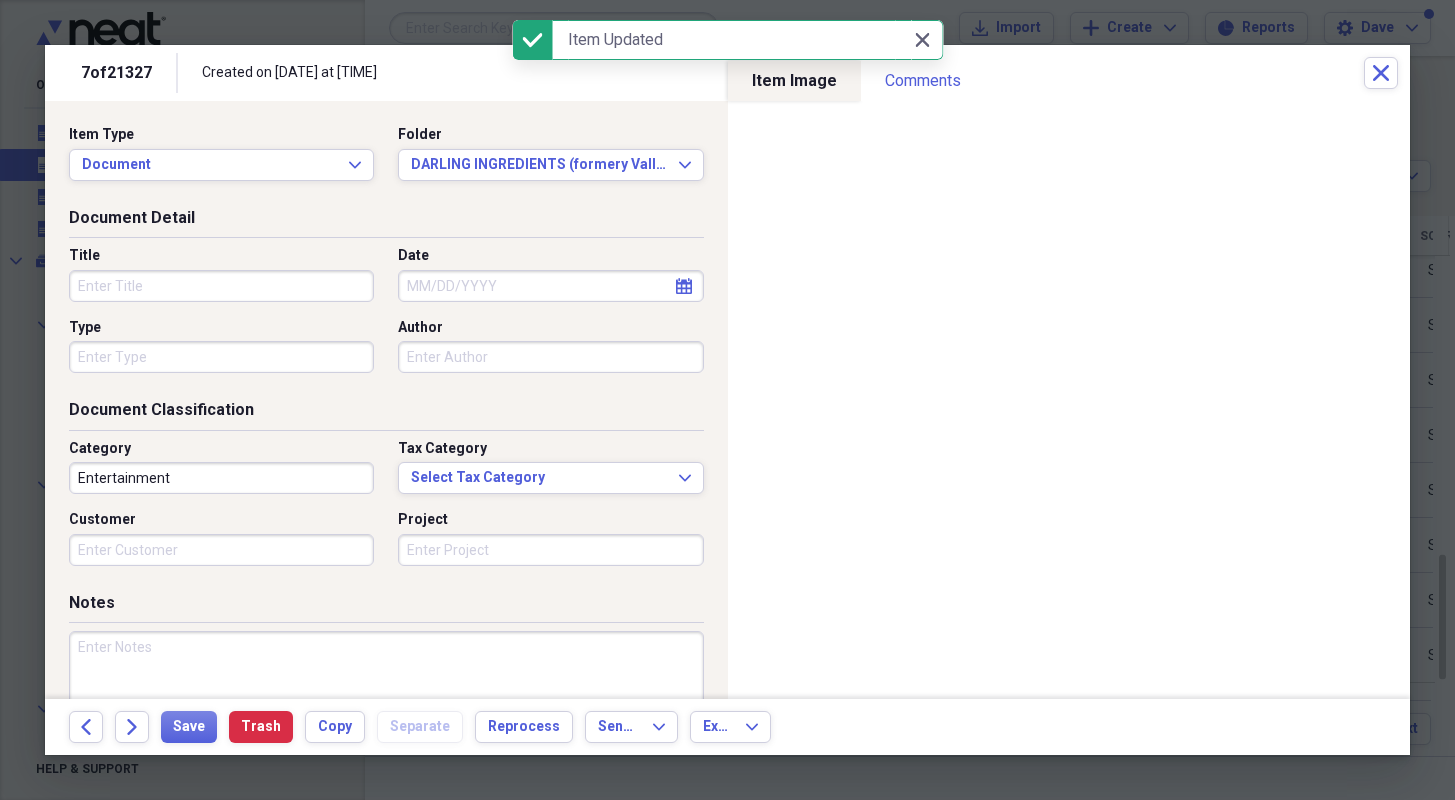 click on "Title" at bounding box center (221, 286) 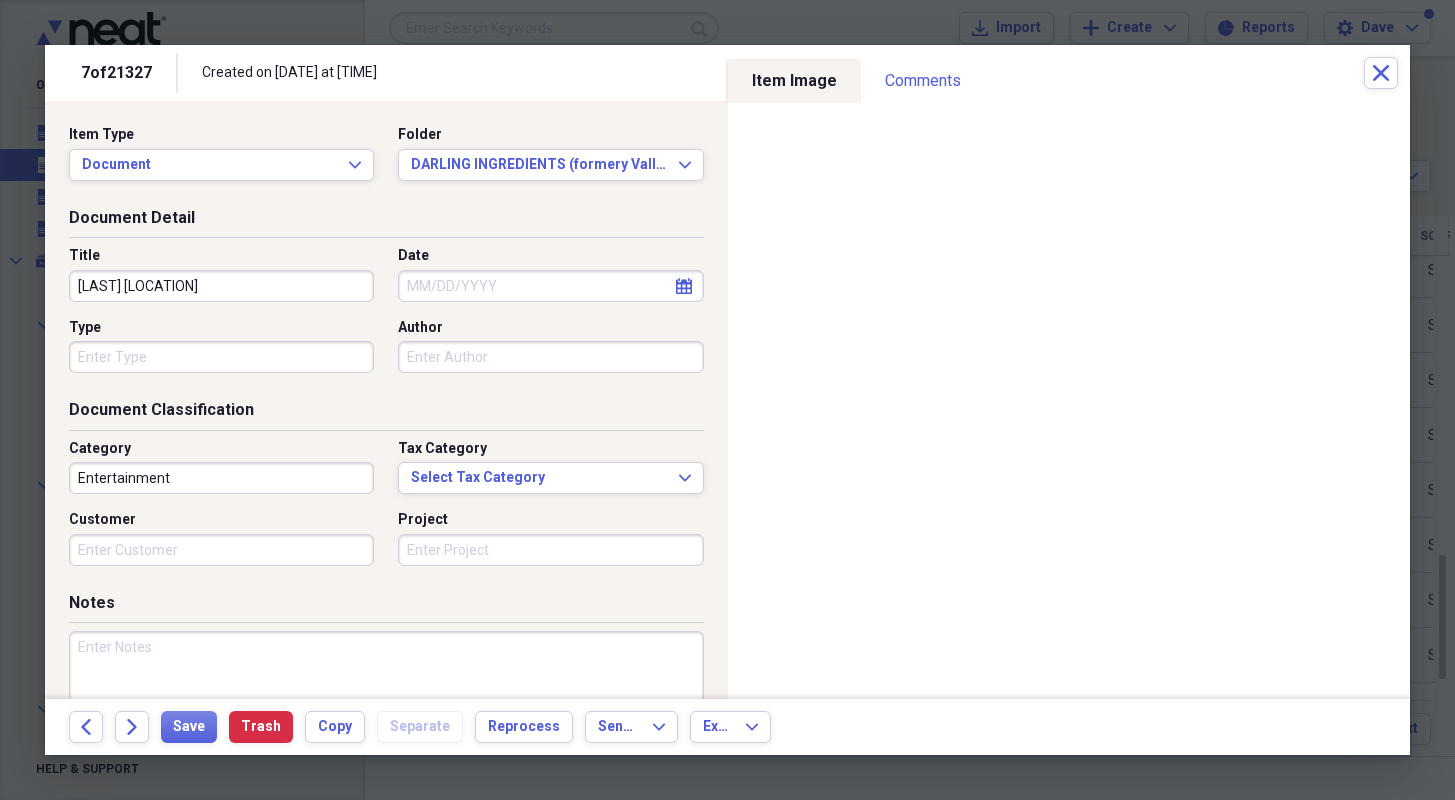 click on "[LAST] [LOCATION]" at bounding box center (221, 286) 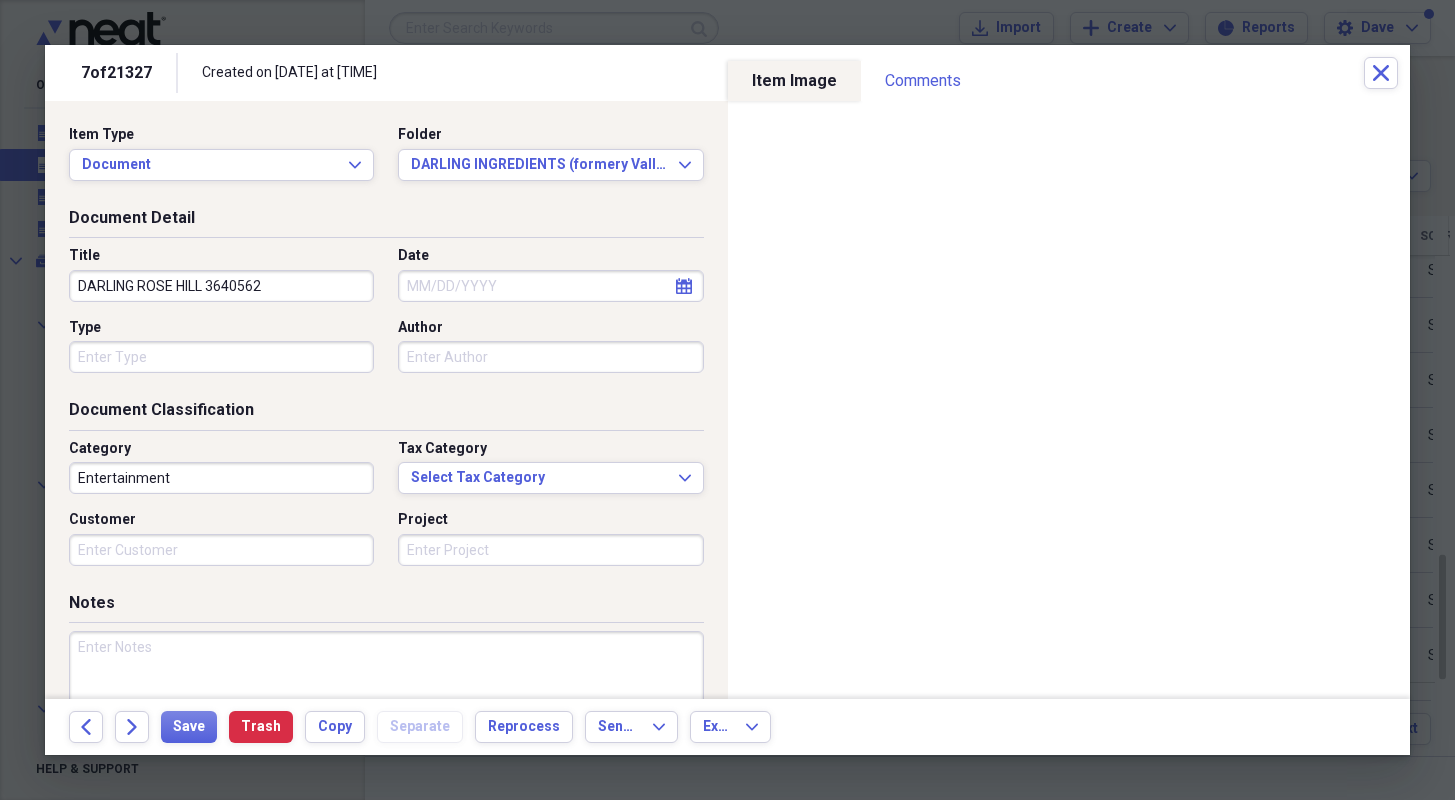 type on "DARLING ROSE HILL 3640562" 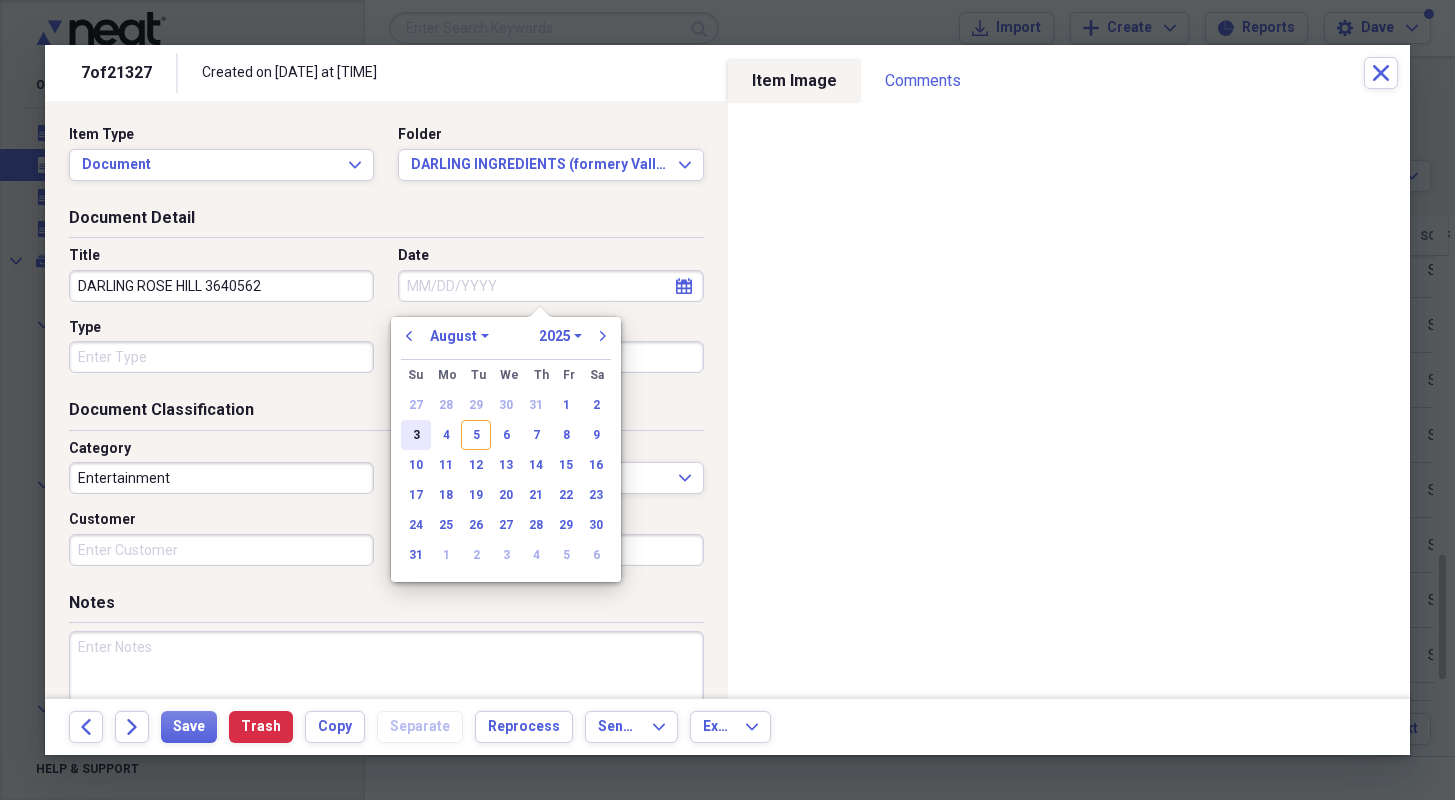 click on "4" at bounding box center (446, 435) 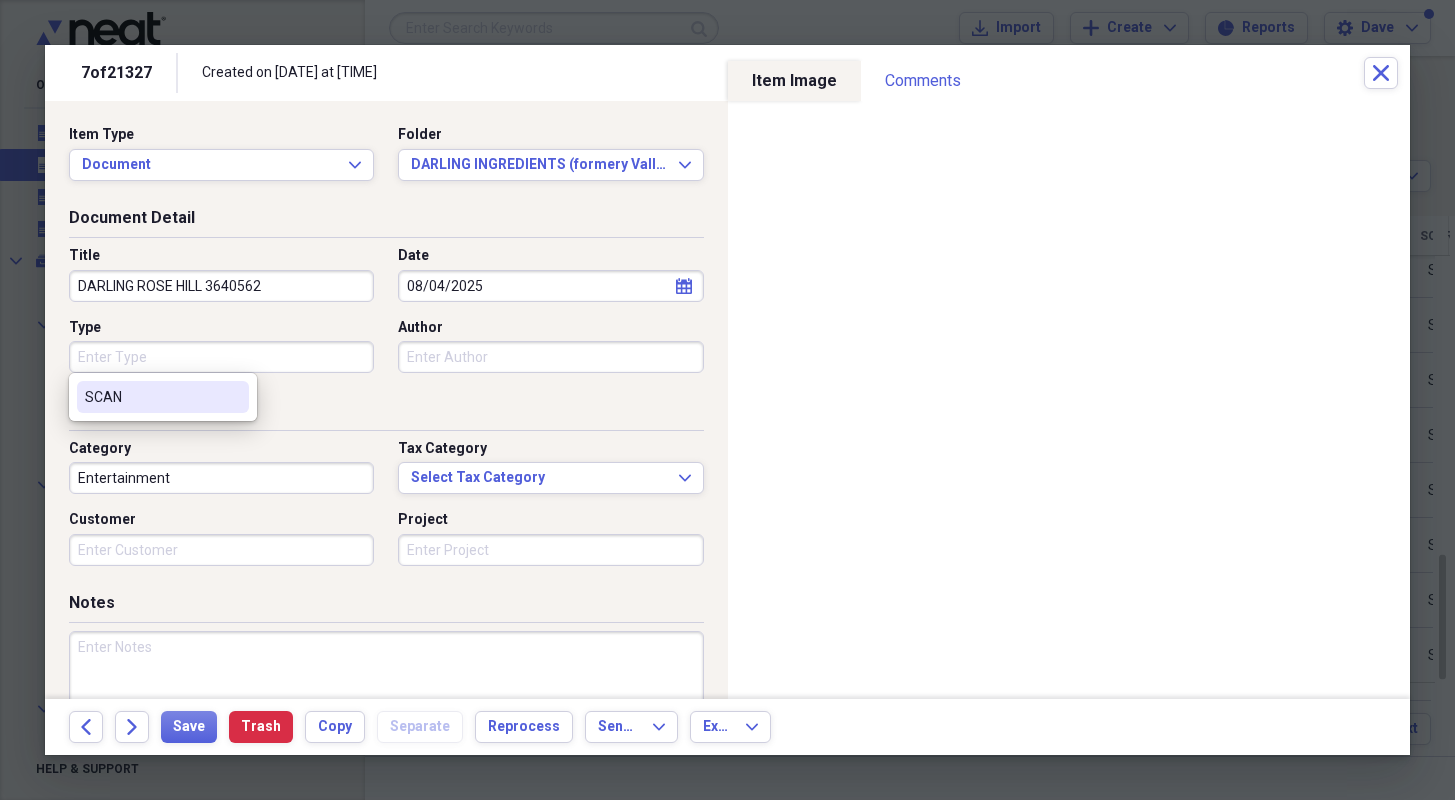 click on "Type" at bounding box center (221, 357) 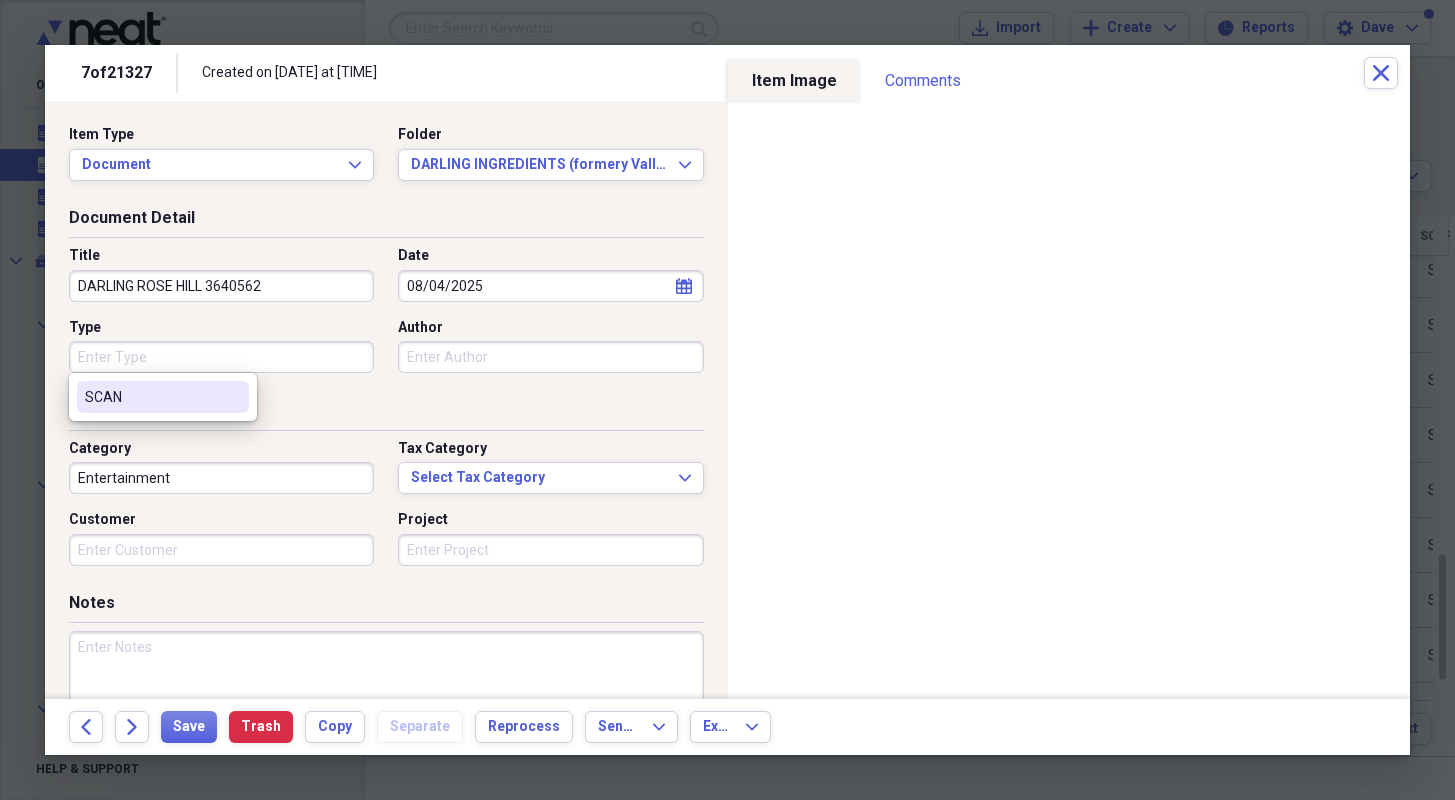 click on "SCAN" at bounding box center (151, 397) 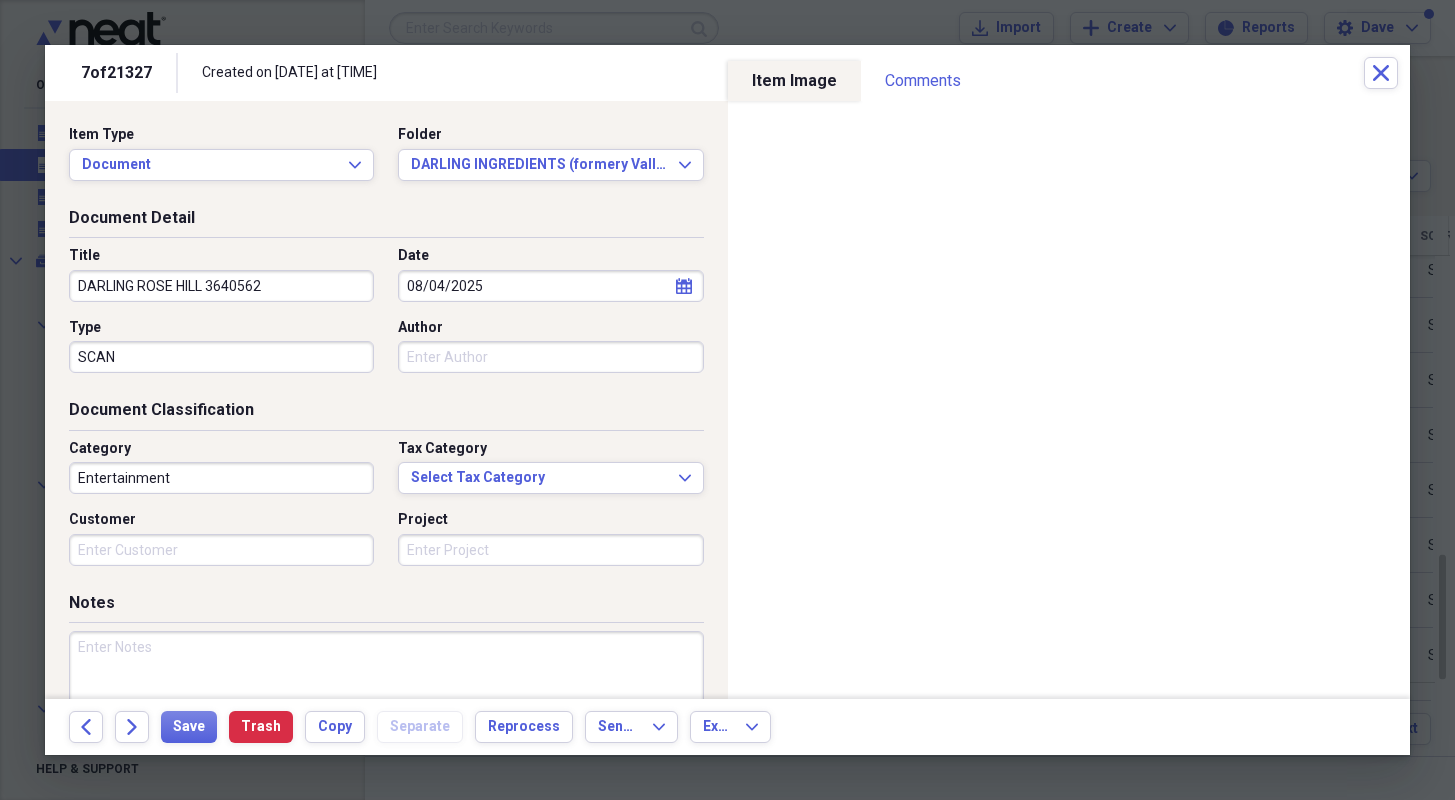 type on "SCAN" 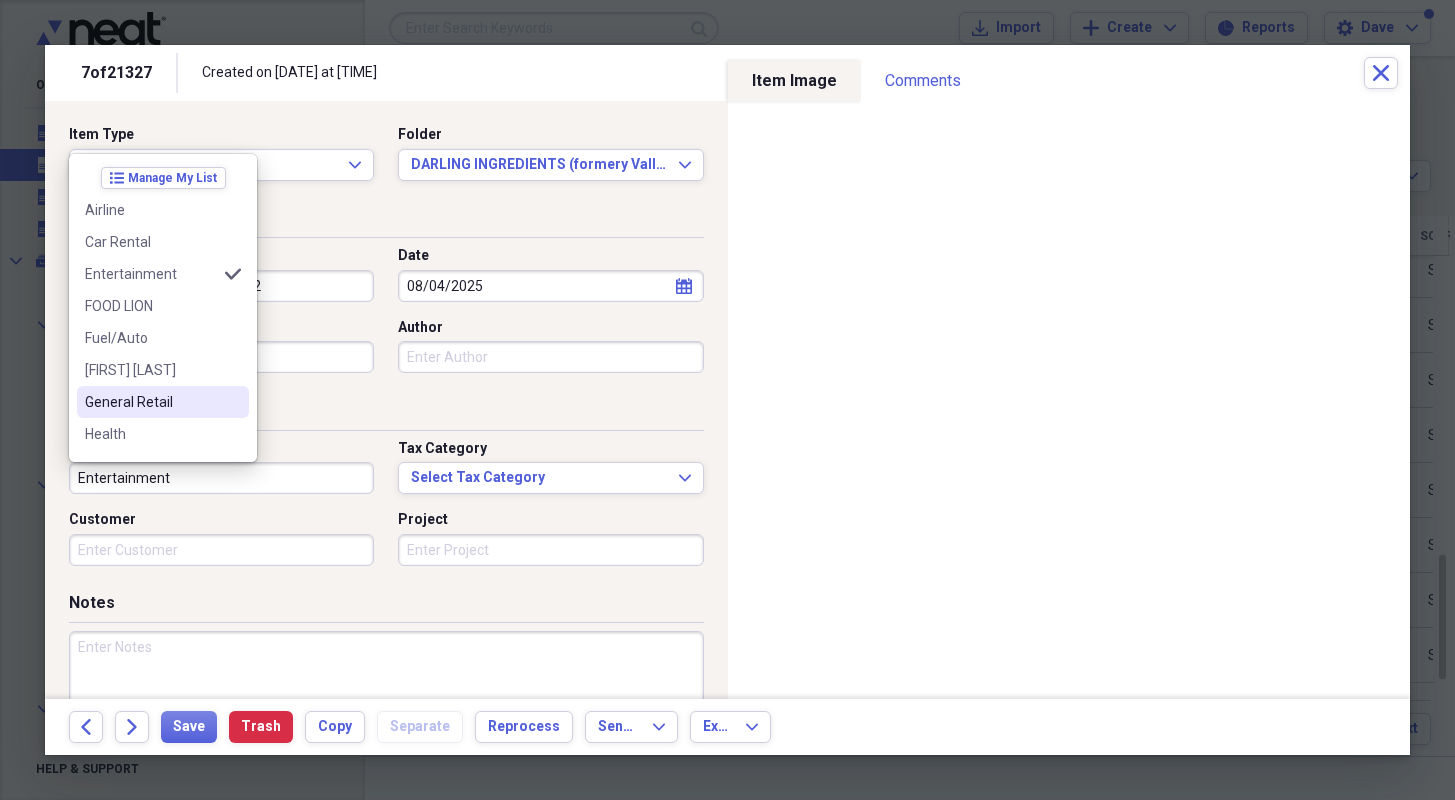 click on "General Retail" at bounding box center (151, 402) 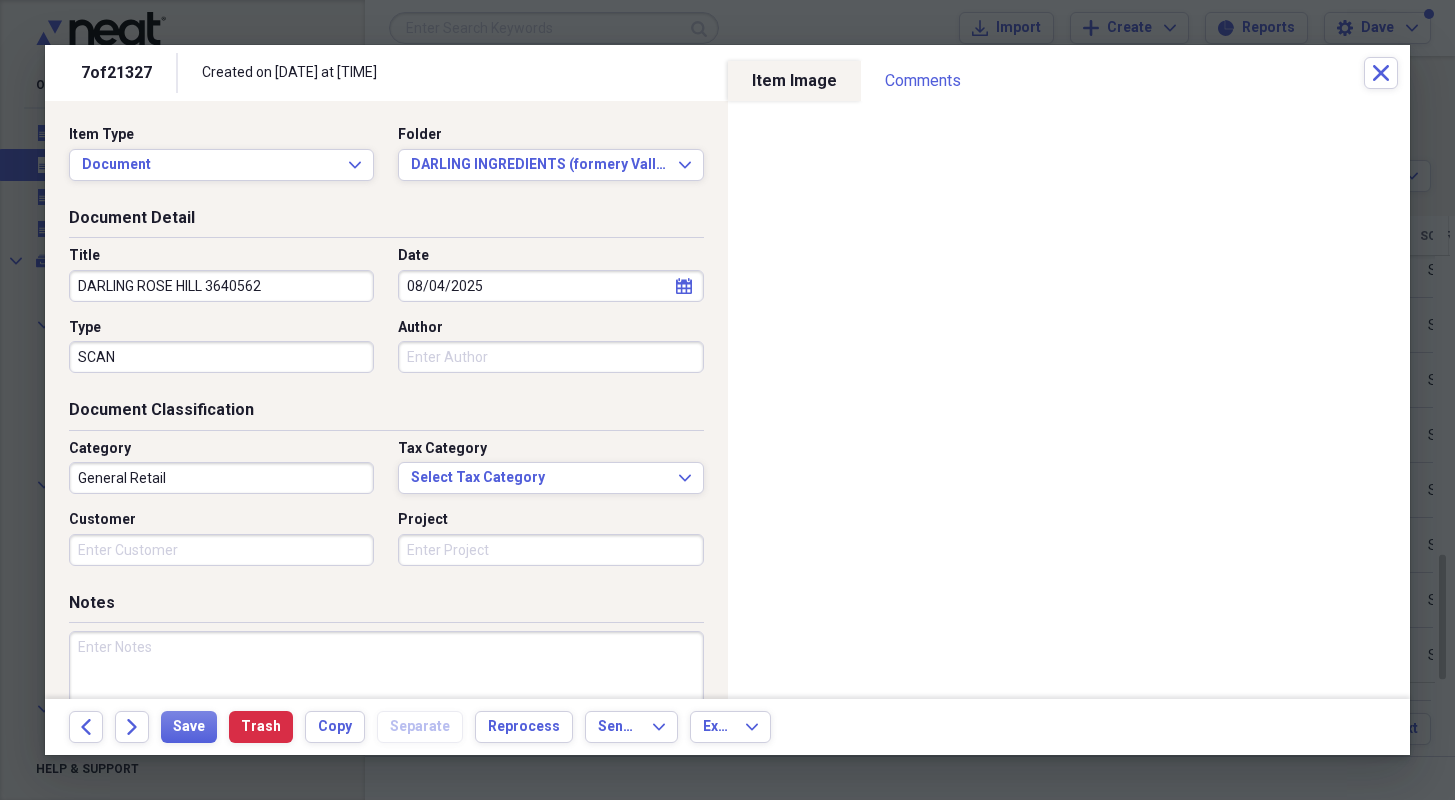 click at bounding box center [386, 696] 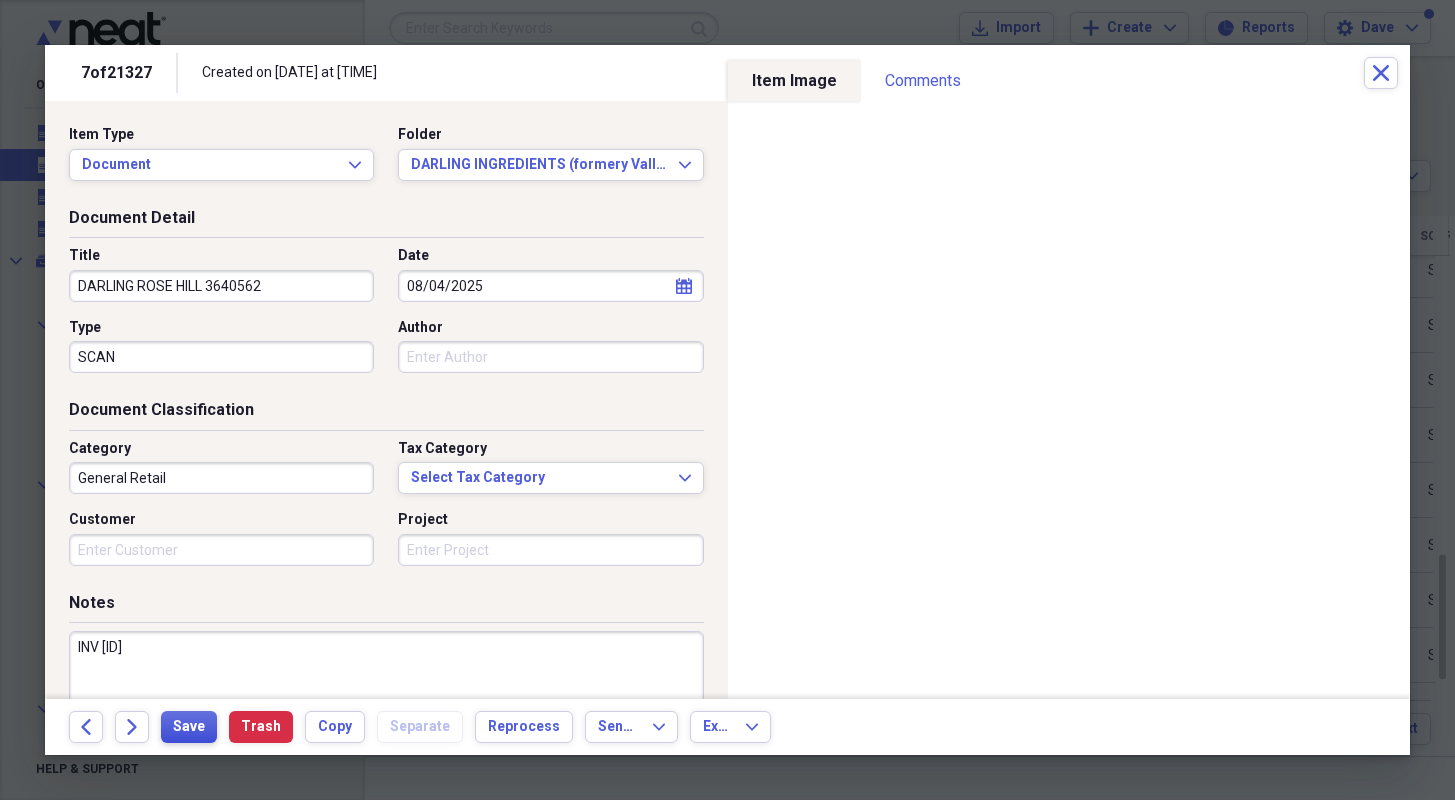 type on "INV [ID]" 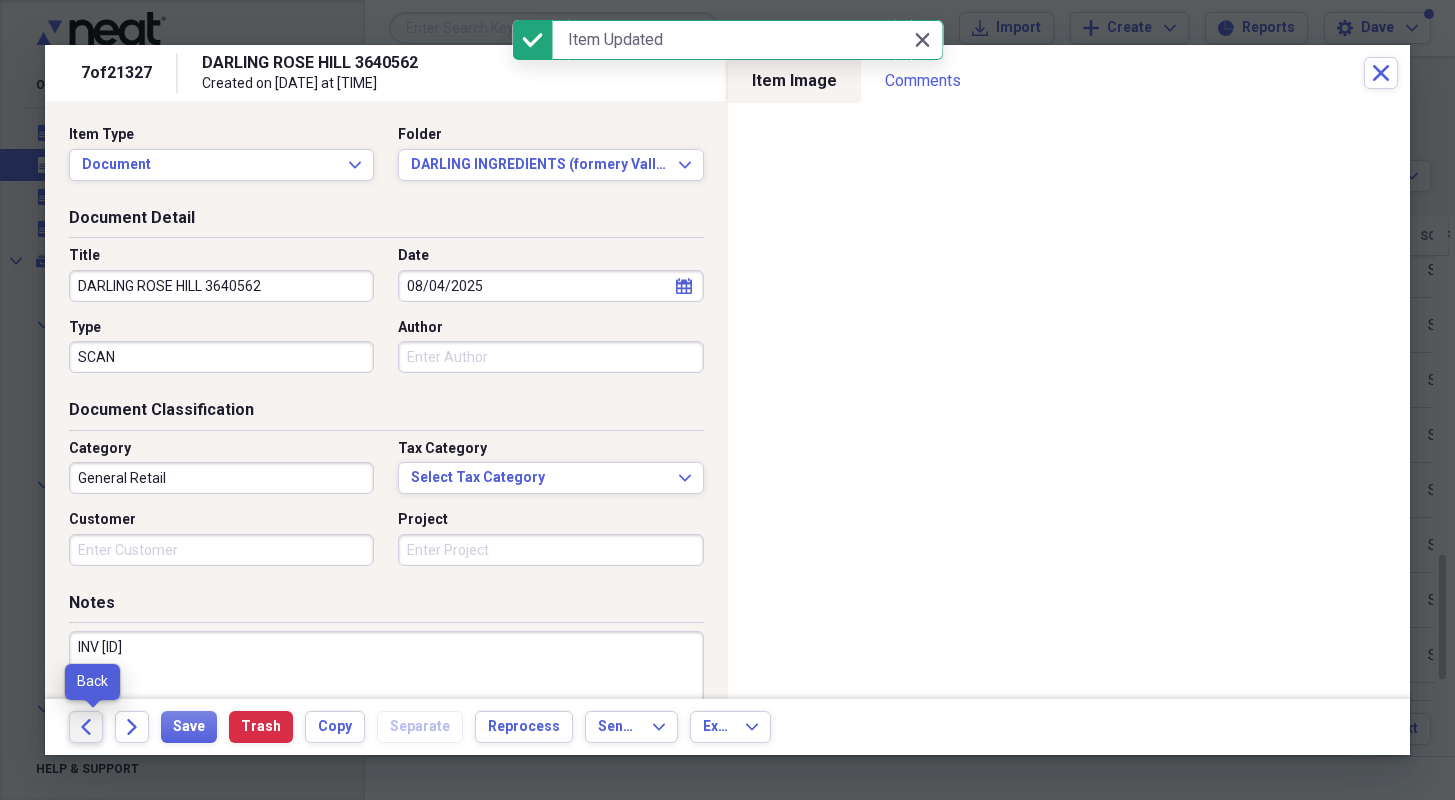 click 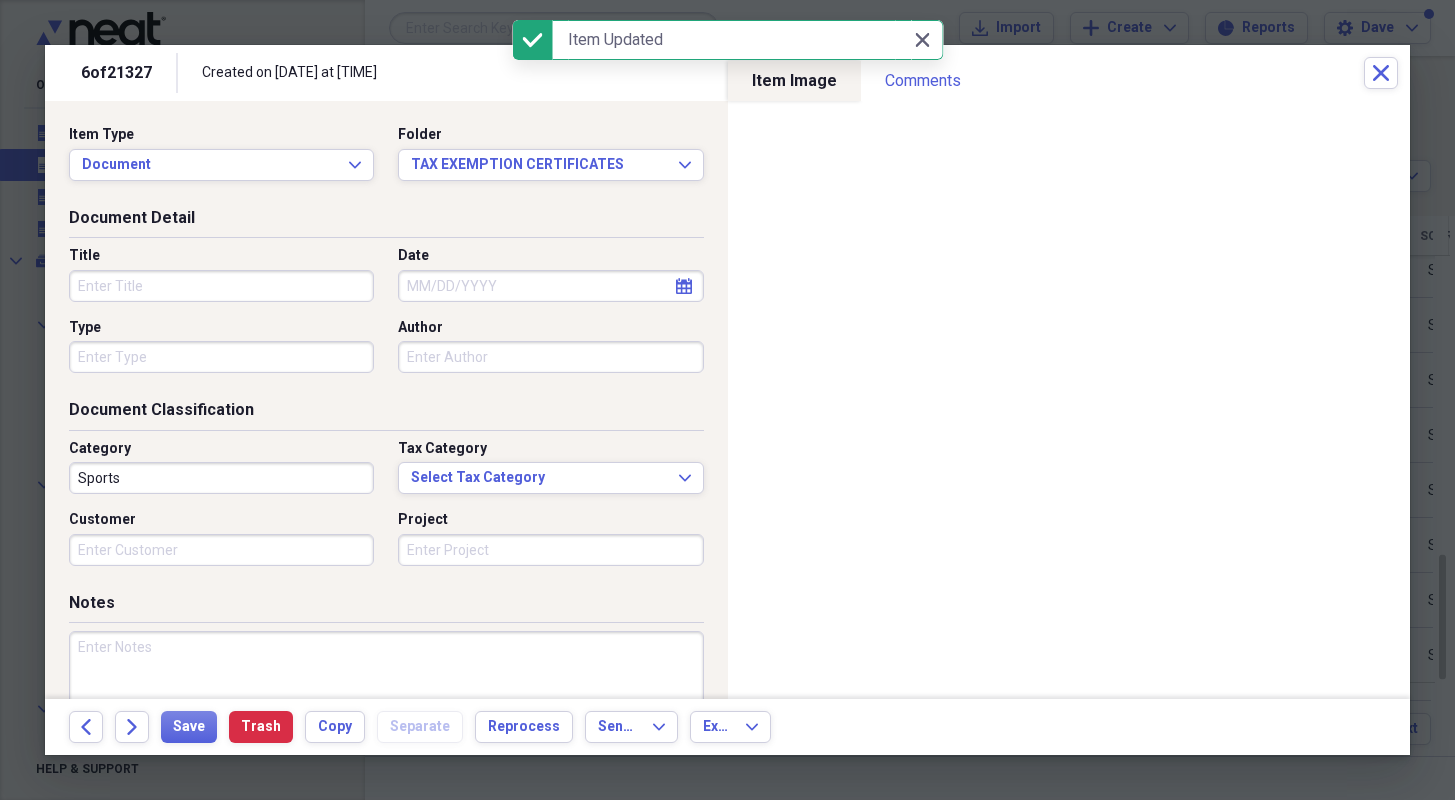 click on "Title" at bounding box center (221, 286) 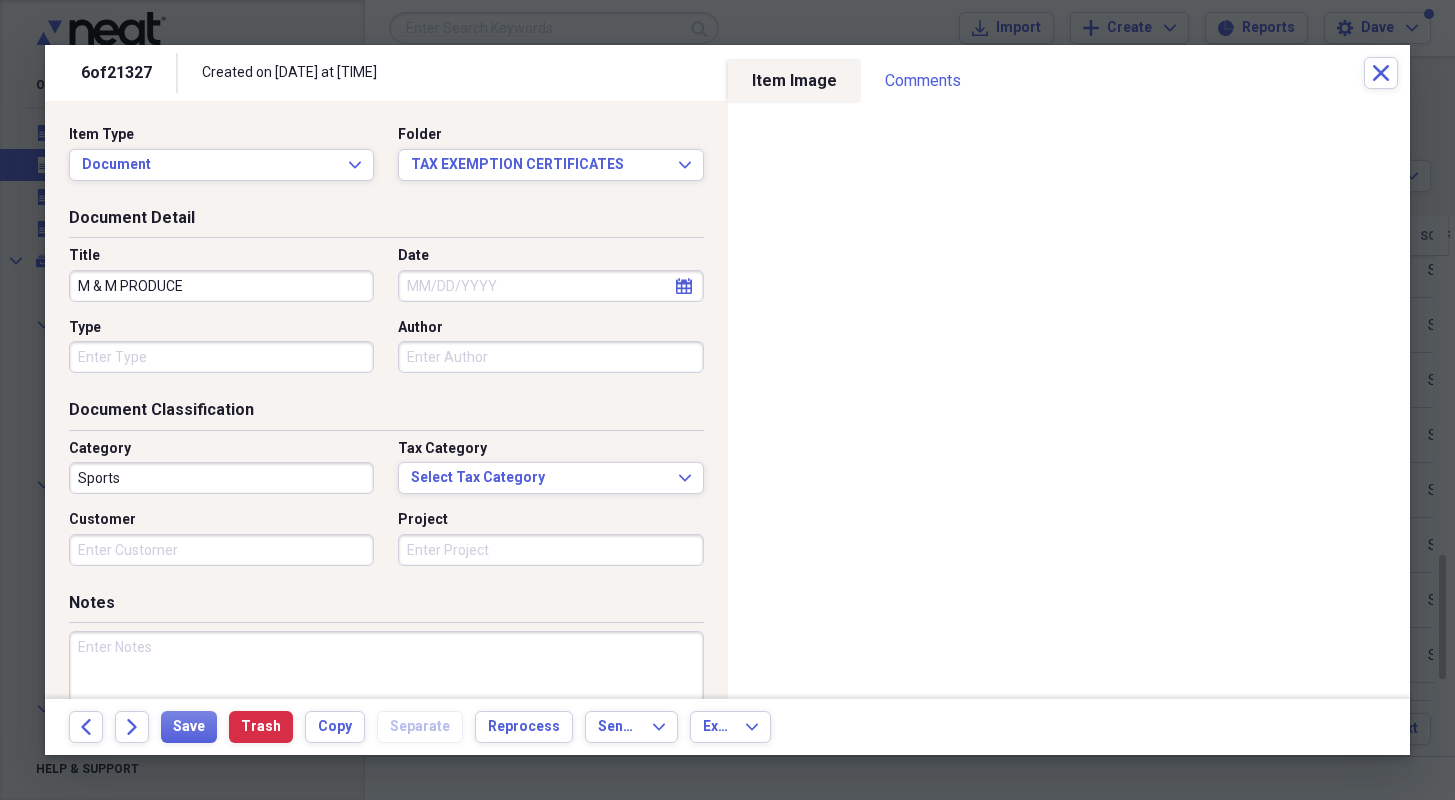 type on "M & M PRODUCE" 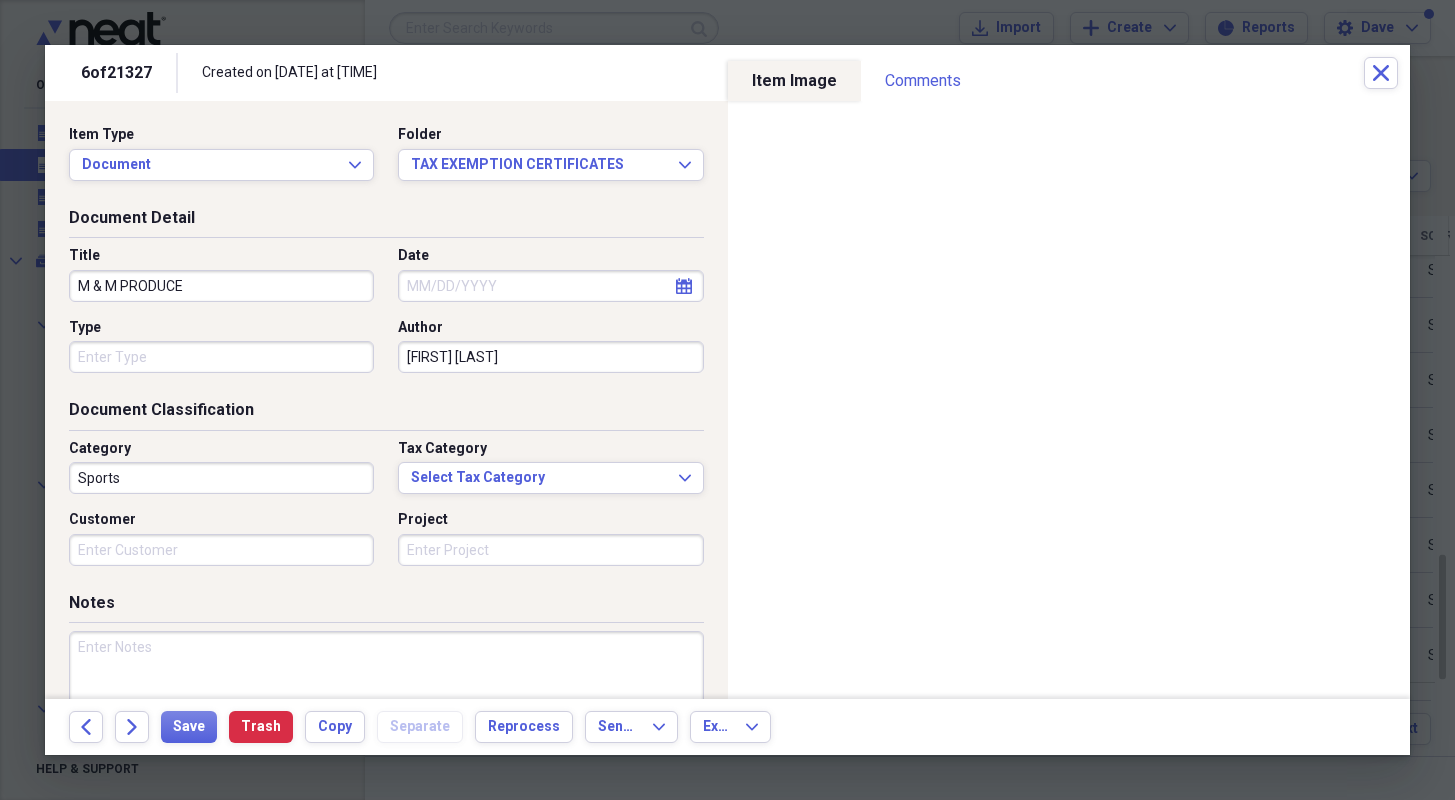 type on "[FIRST] [LAST]" 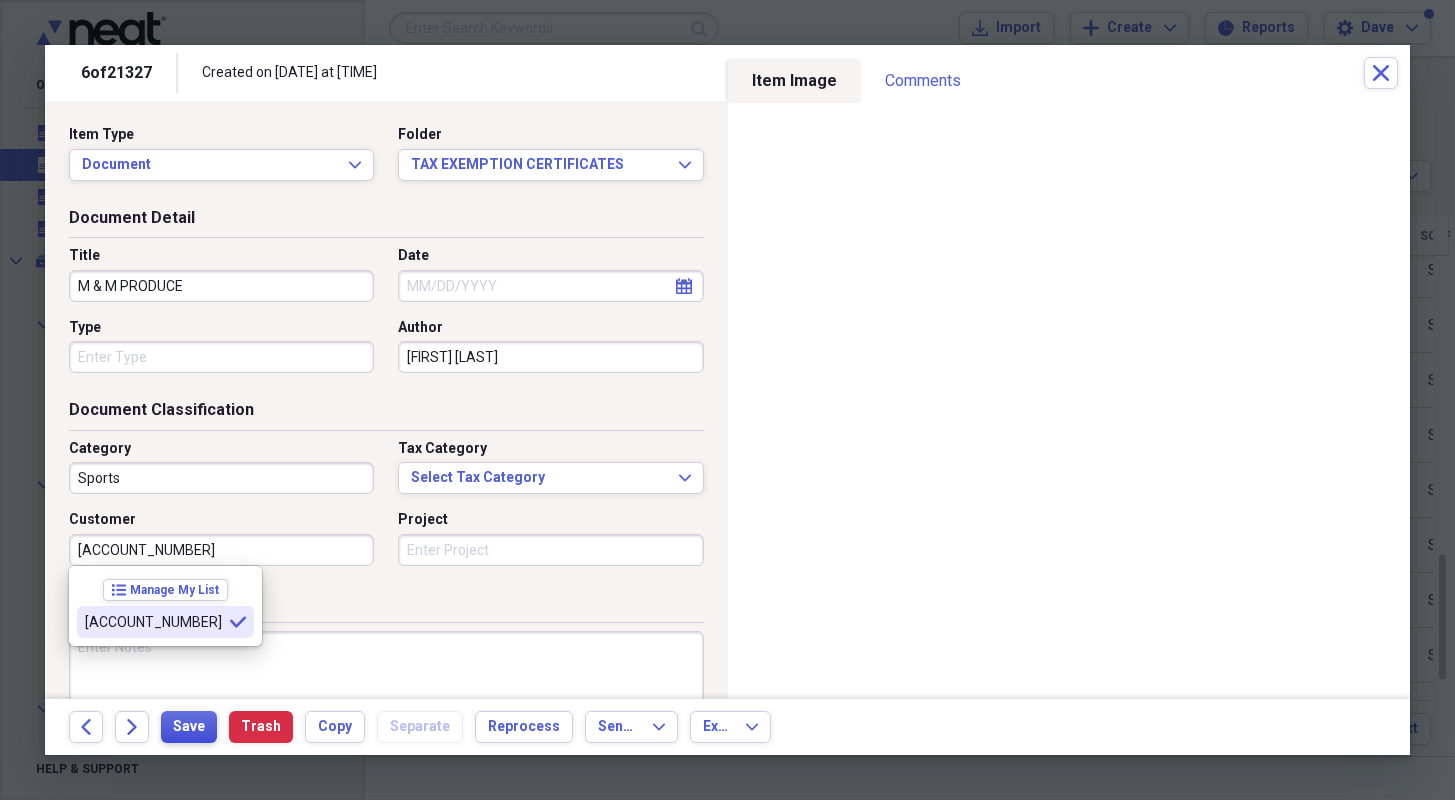 type on "[ACCOUNT_NUMBER]" 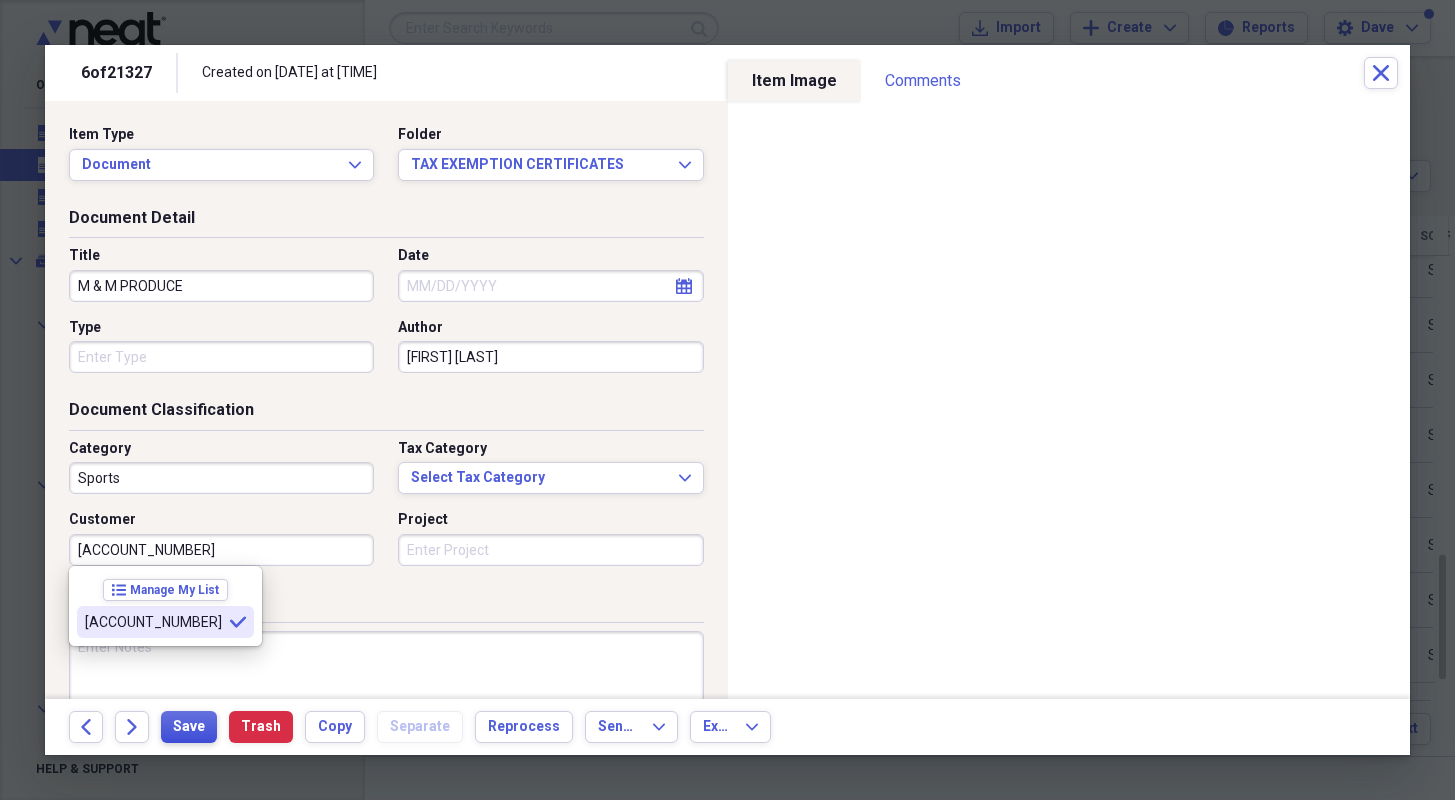 click on "Save" at bounding box center [189, 727] 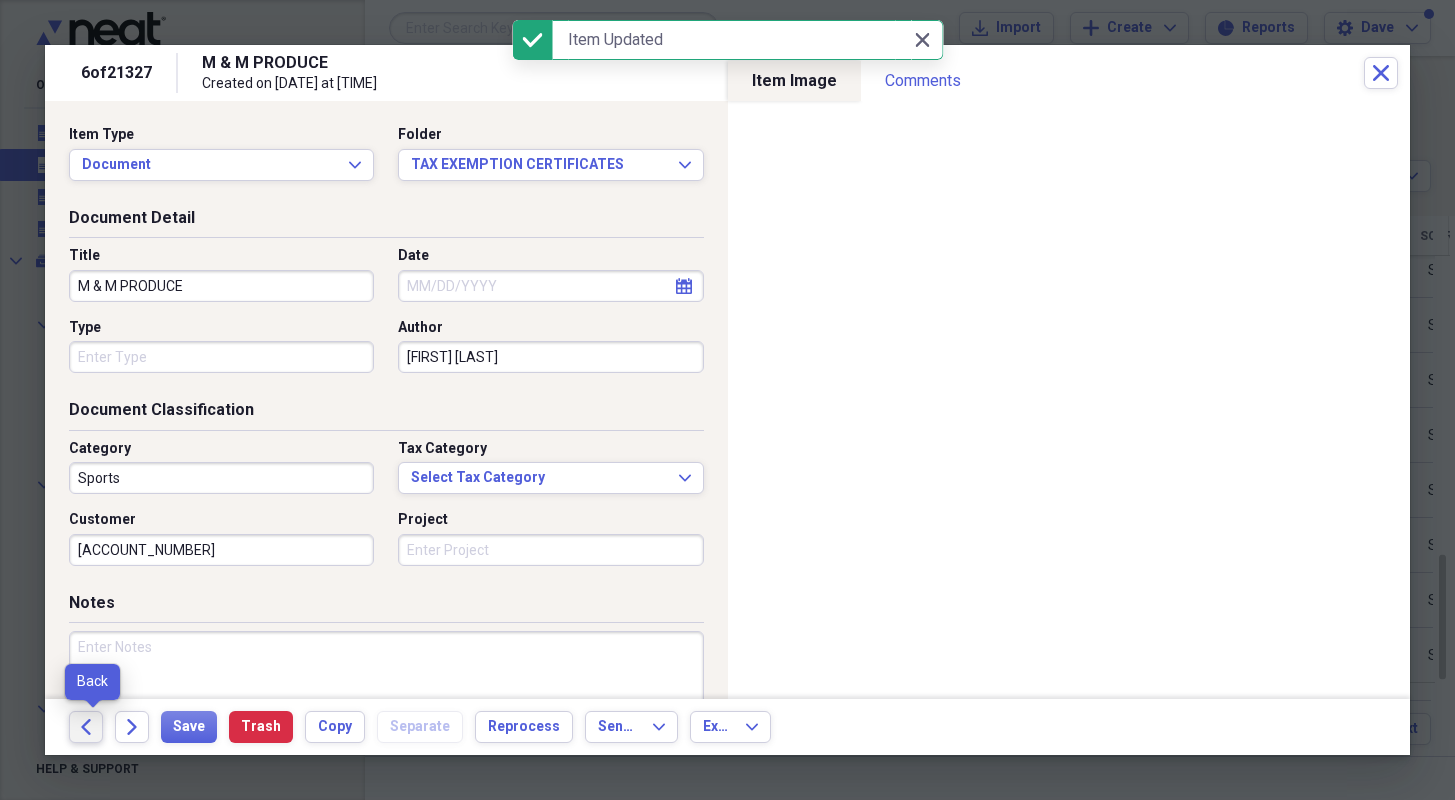 click on "Back" at bounding box center [86, 727] 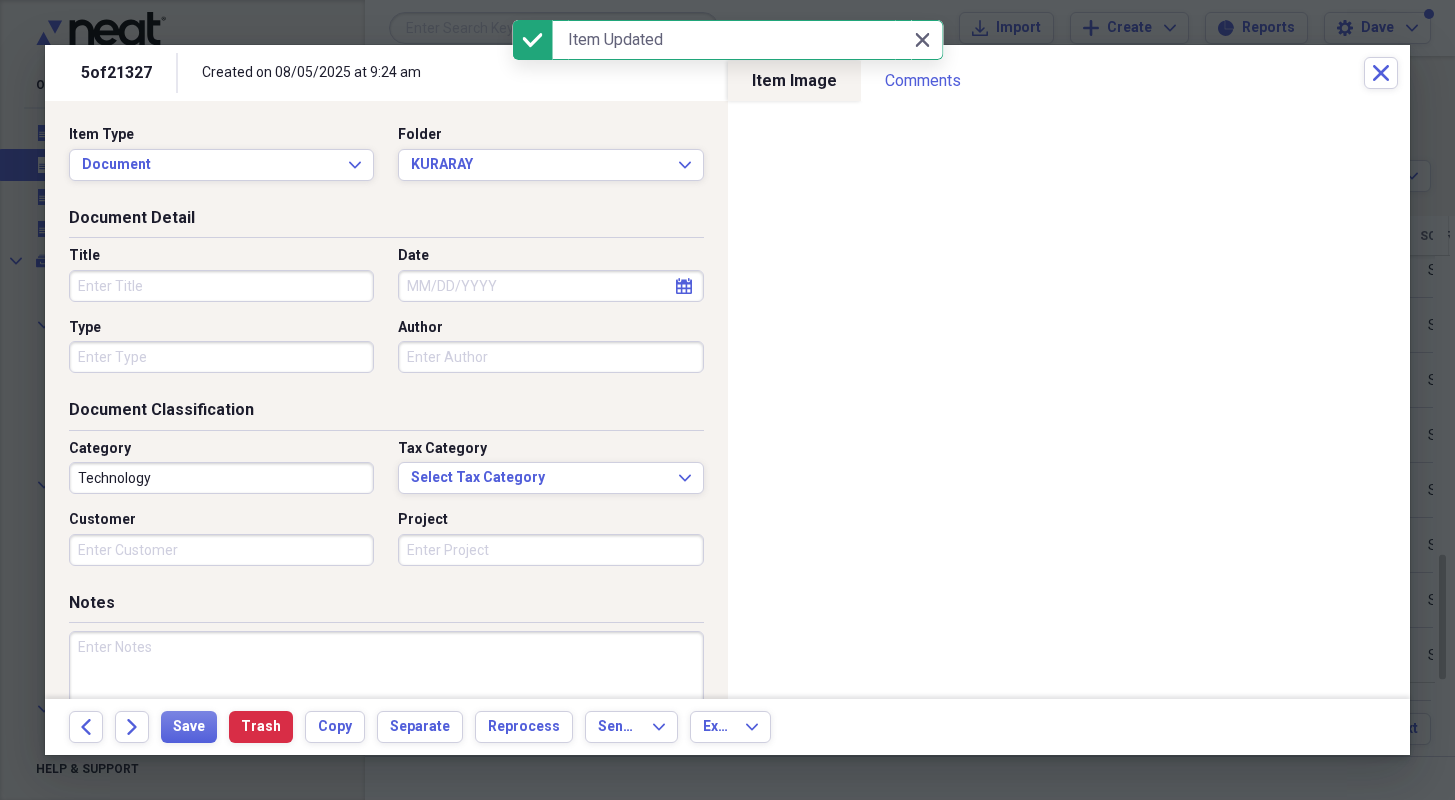 click on "Title" at bounding box center [221, 286] 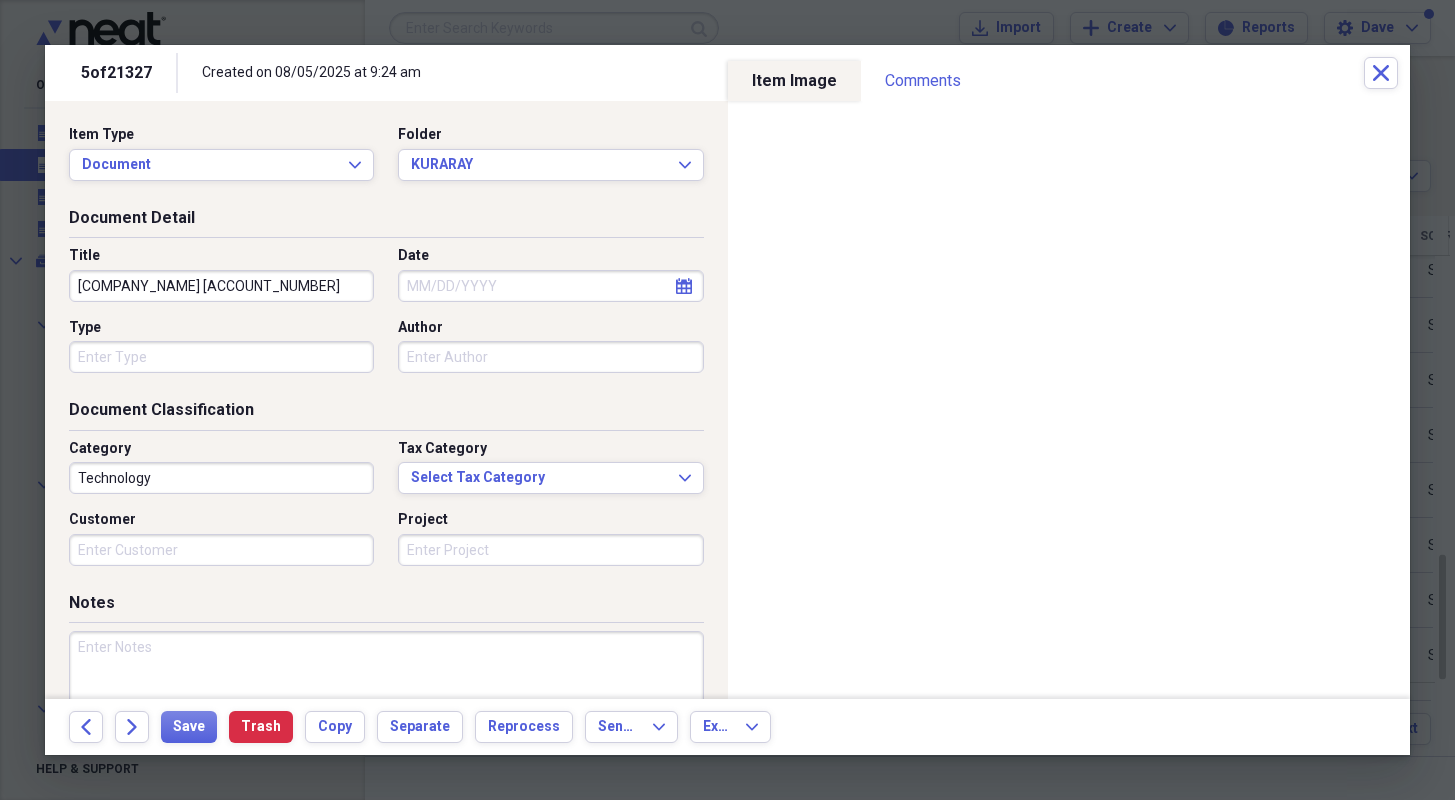 type on "[COMPANY_NAME] [ACCOUNT_NUMBER]" 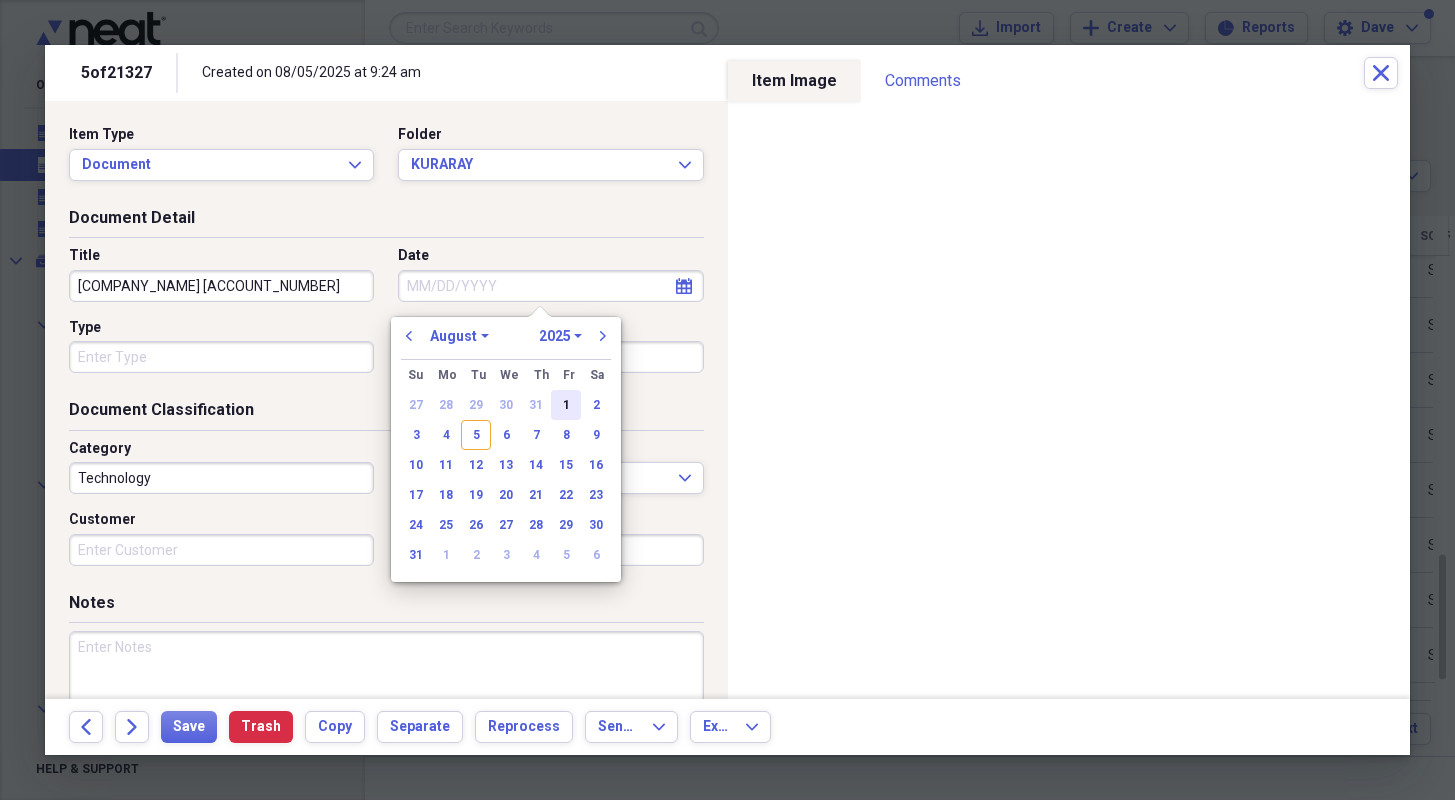 click on "1" at bounding box center (566, 405) 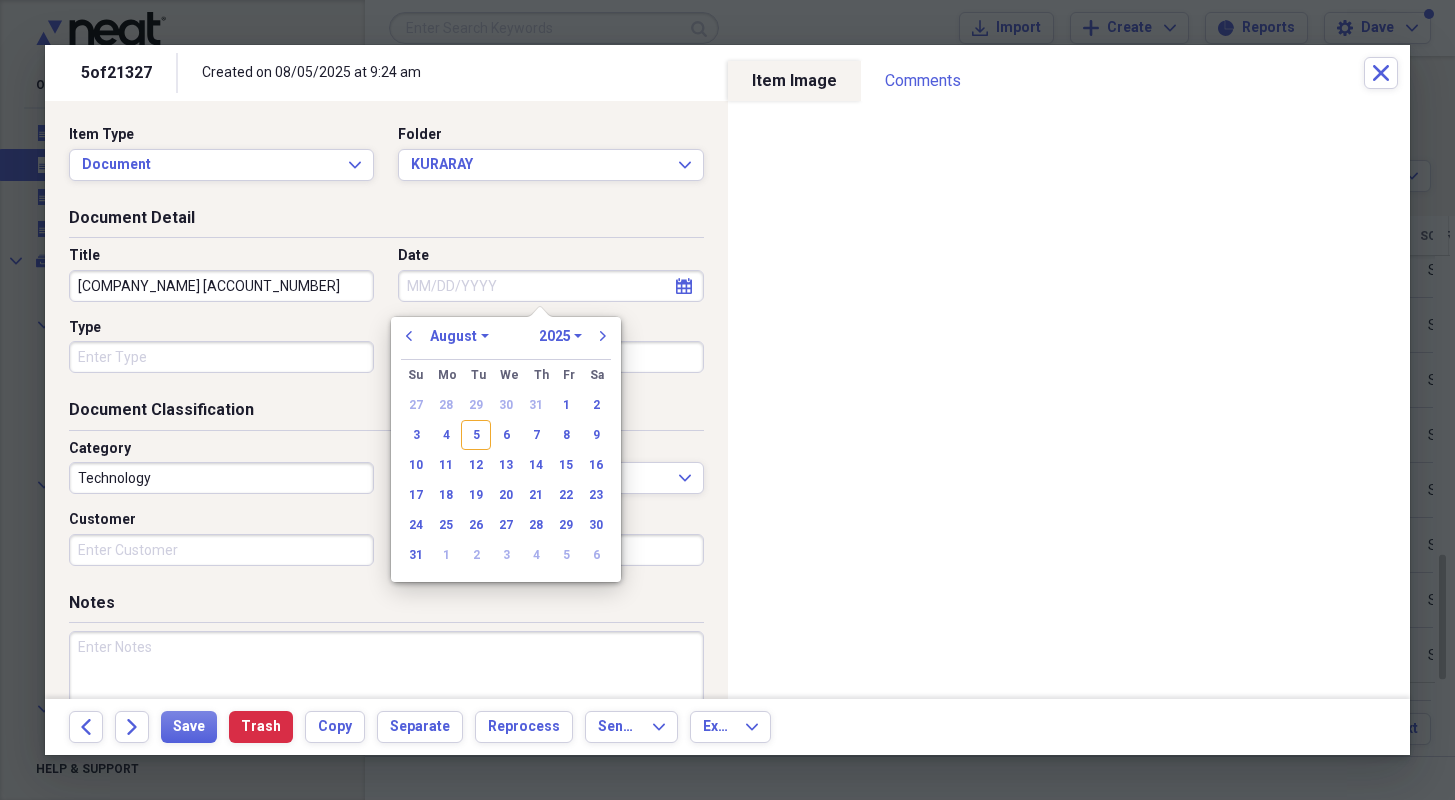 type on "08/01/2025" 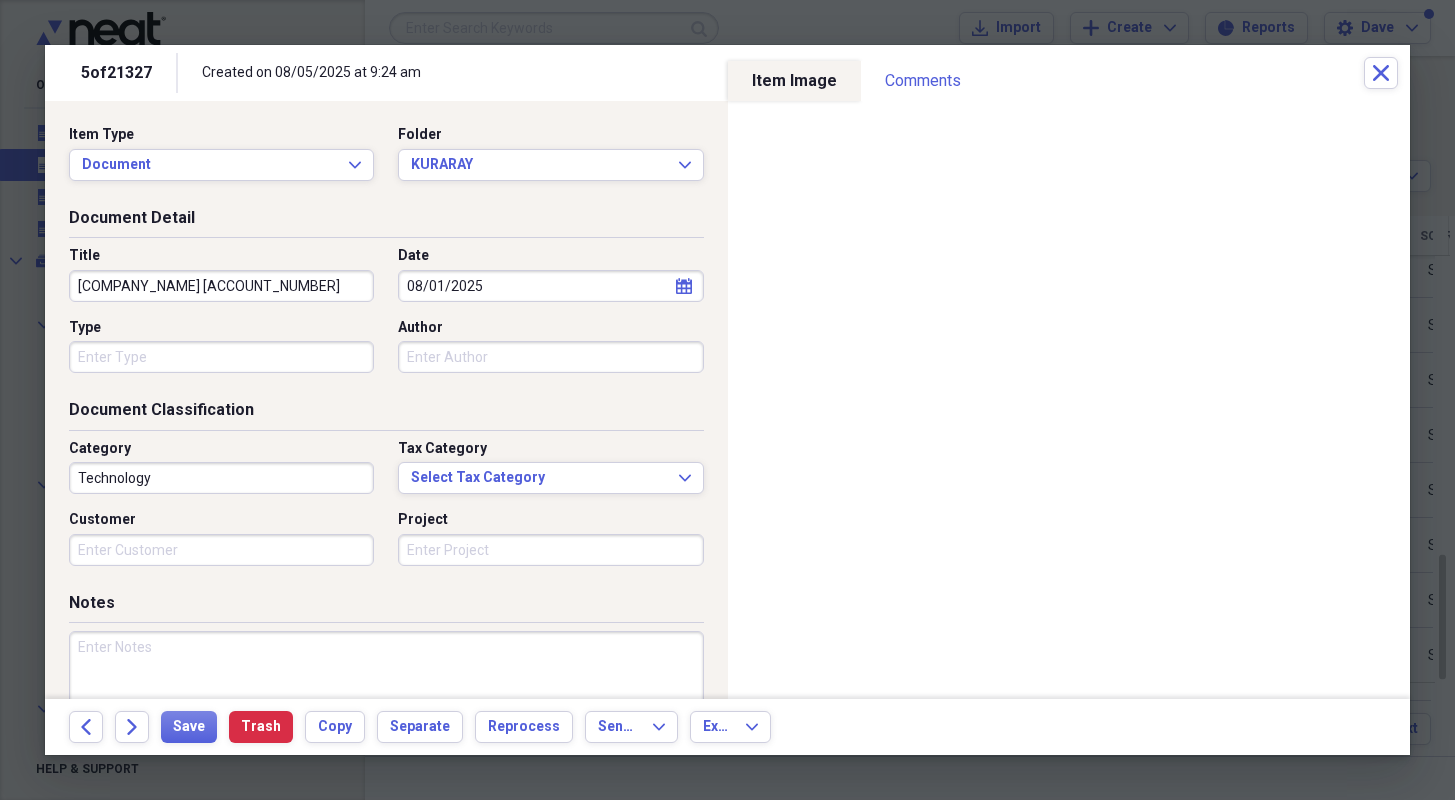 click on "Type" at bounding box center [221, 357] 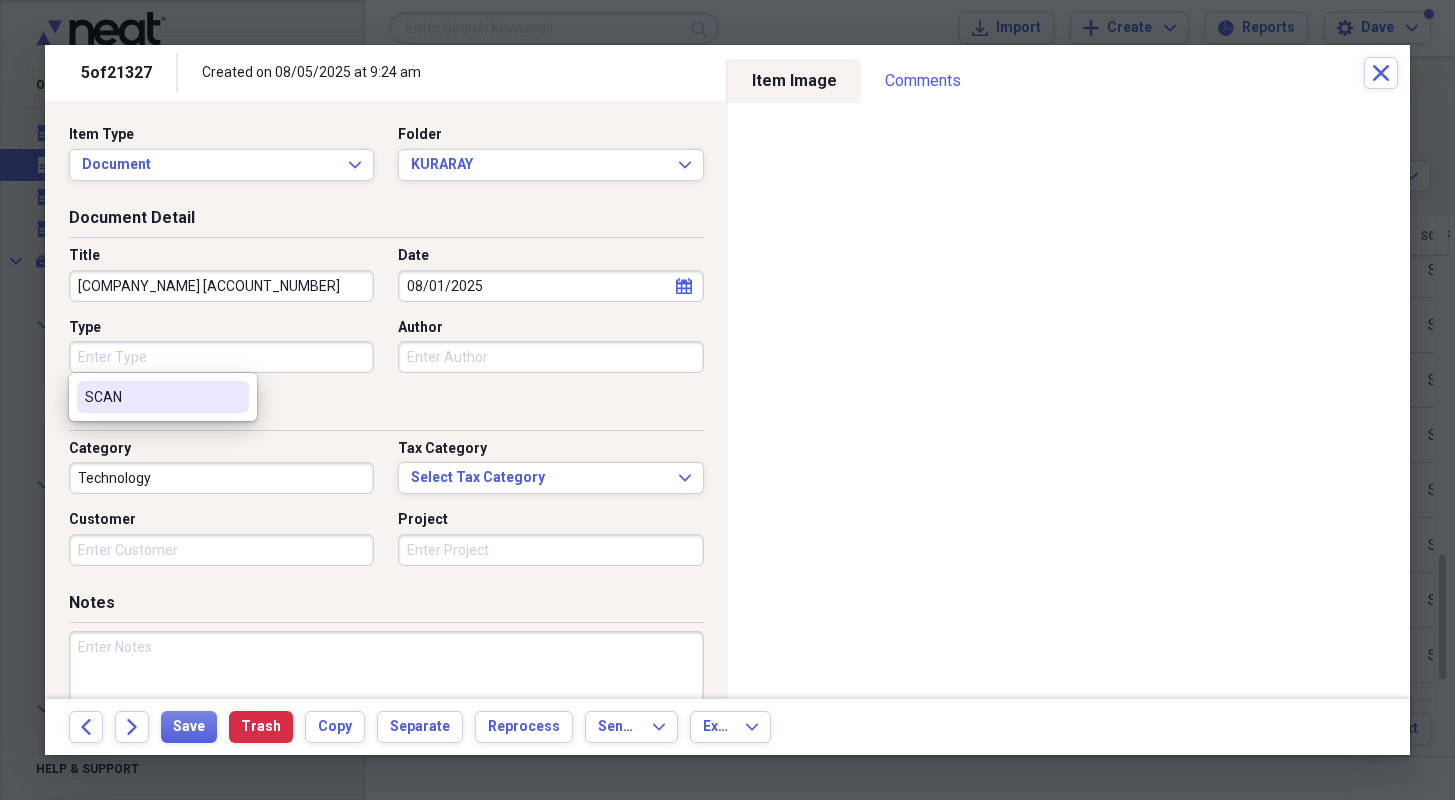 click on "SCAN" at bounding box center (163, 397) 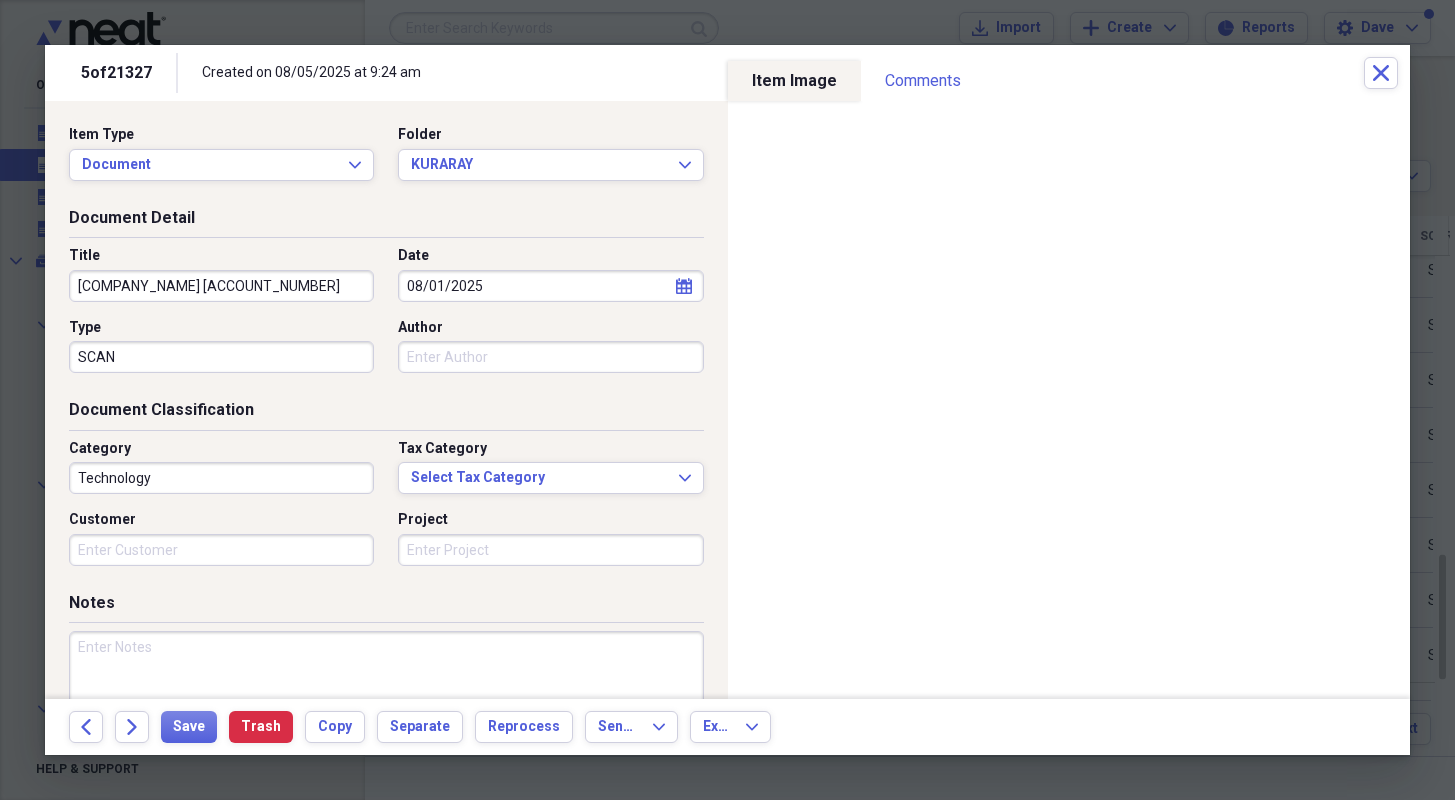 click on "Technology" at bounding box center (221, 478) 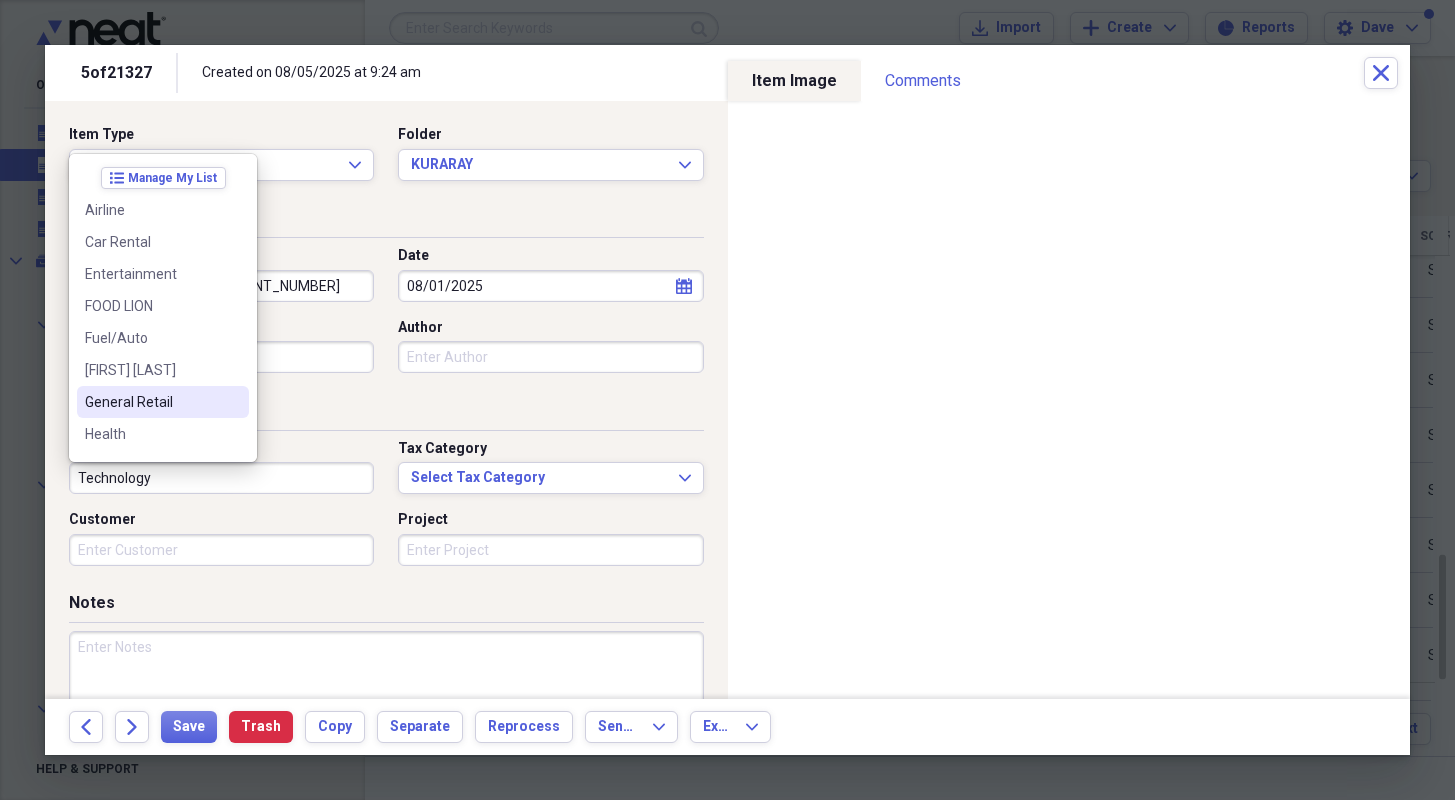 click on "General Retail" at bounding box center [151, 402] 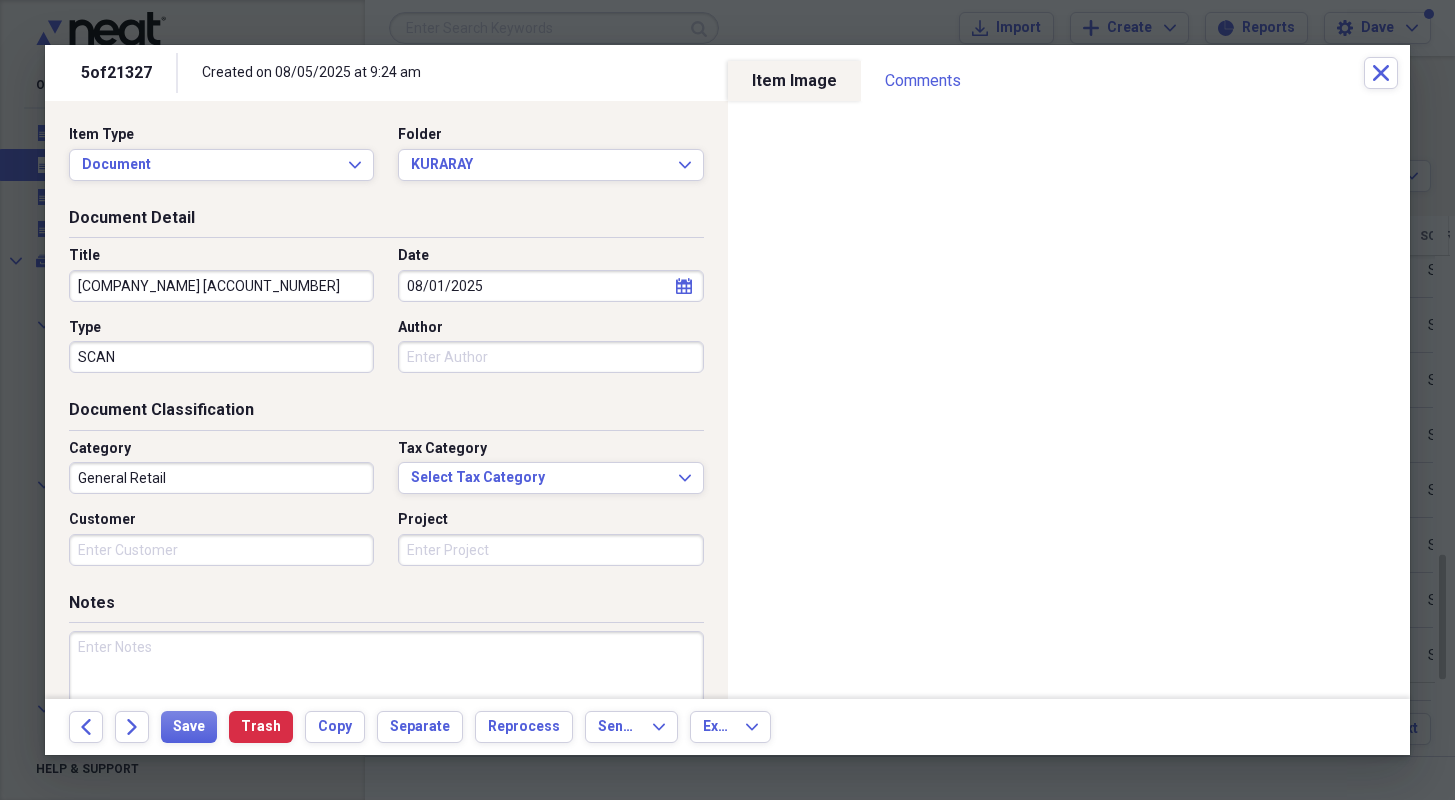 click at bounding box center [386, 696] 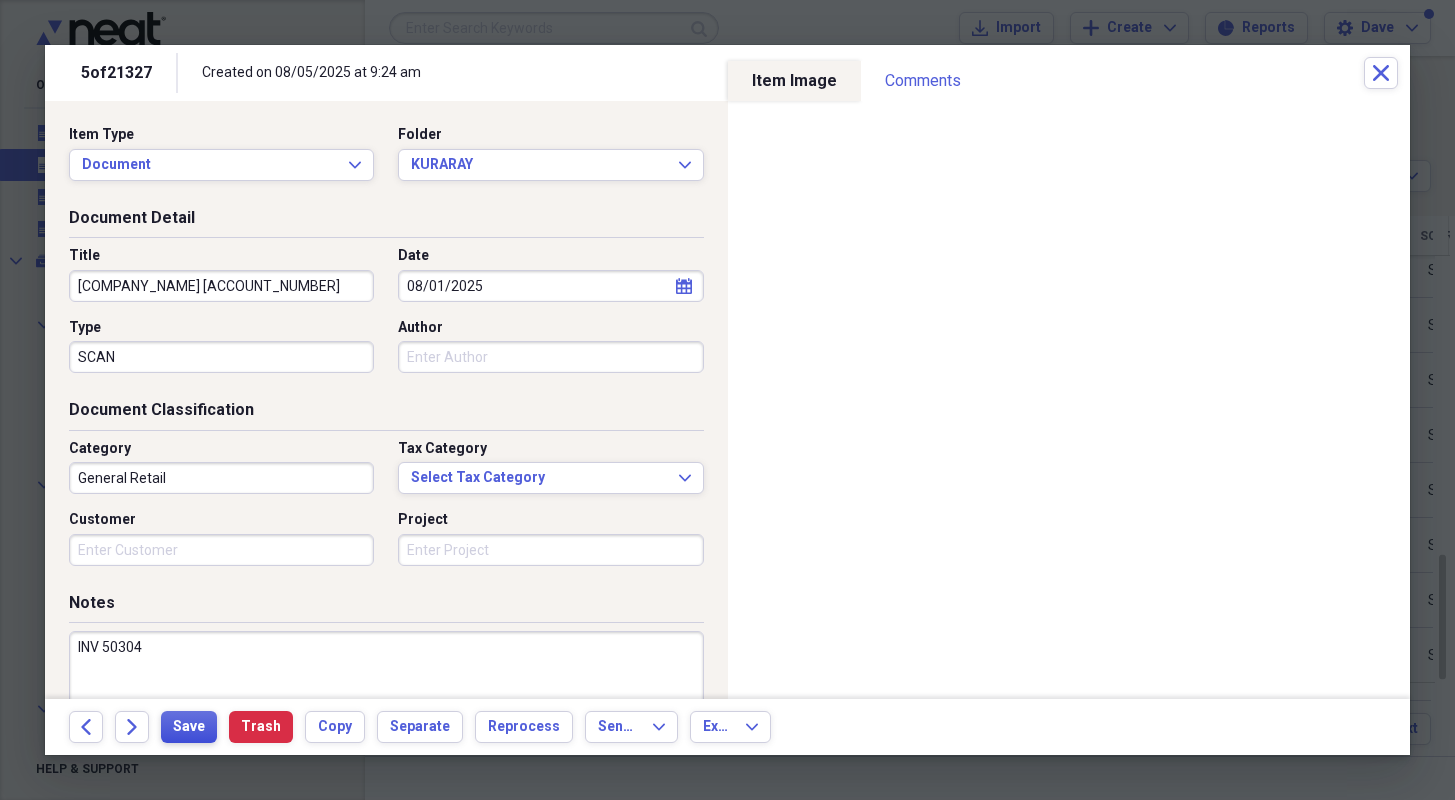 type on "INV 50304" 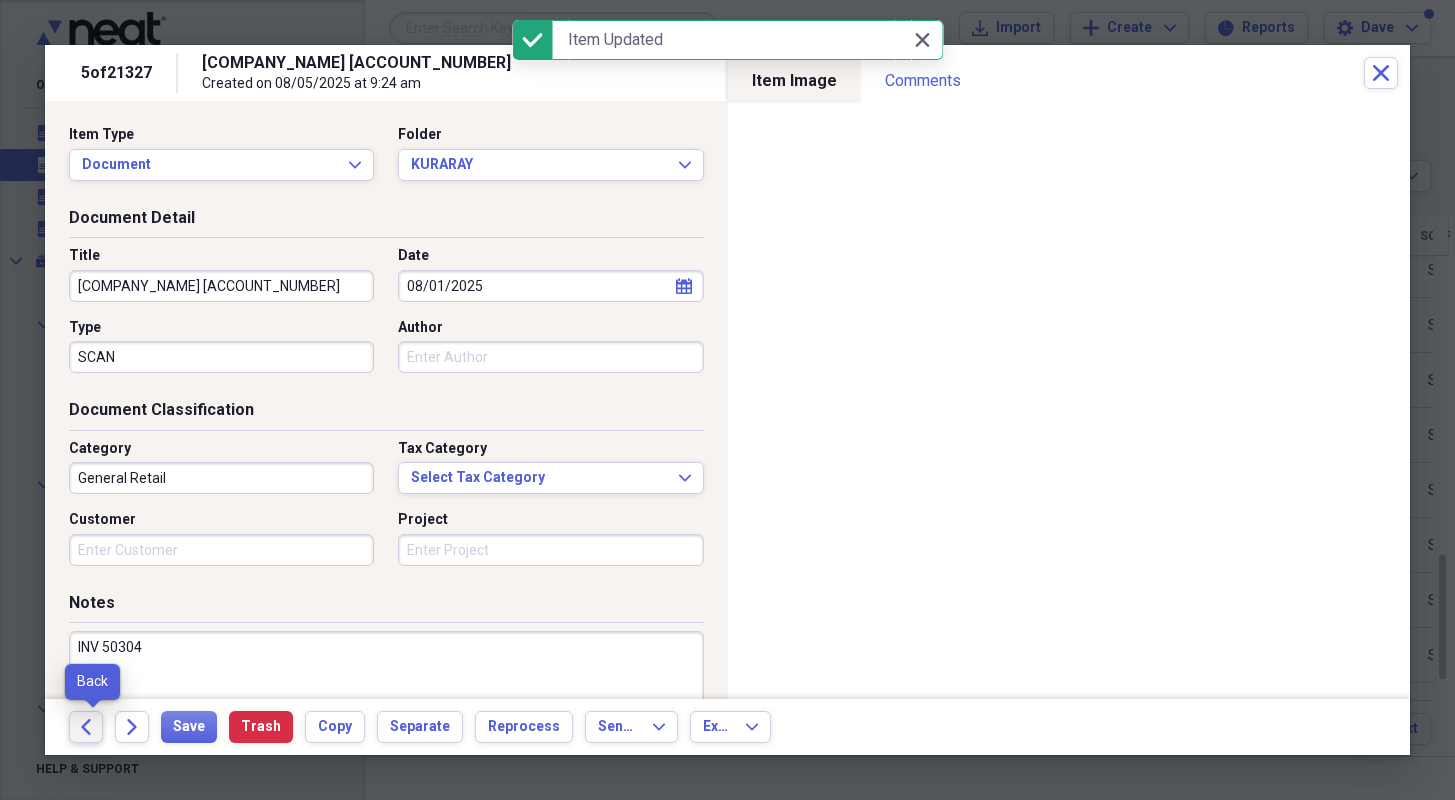 click on "Back" 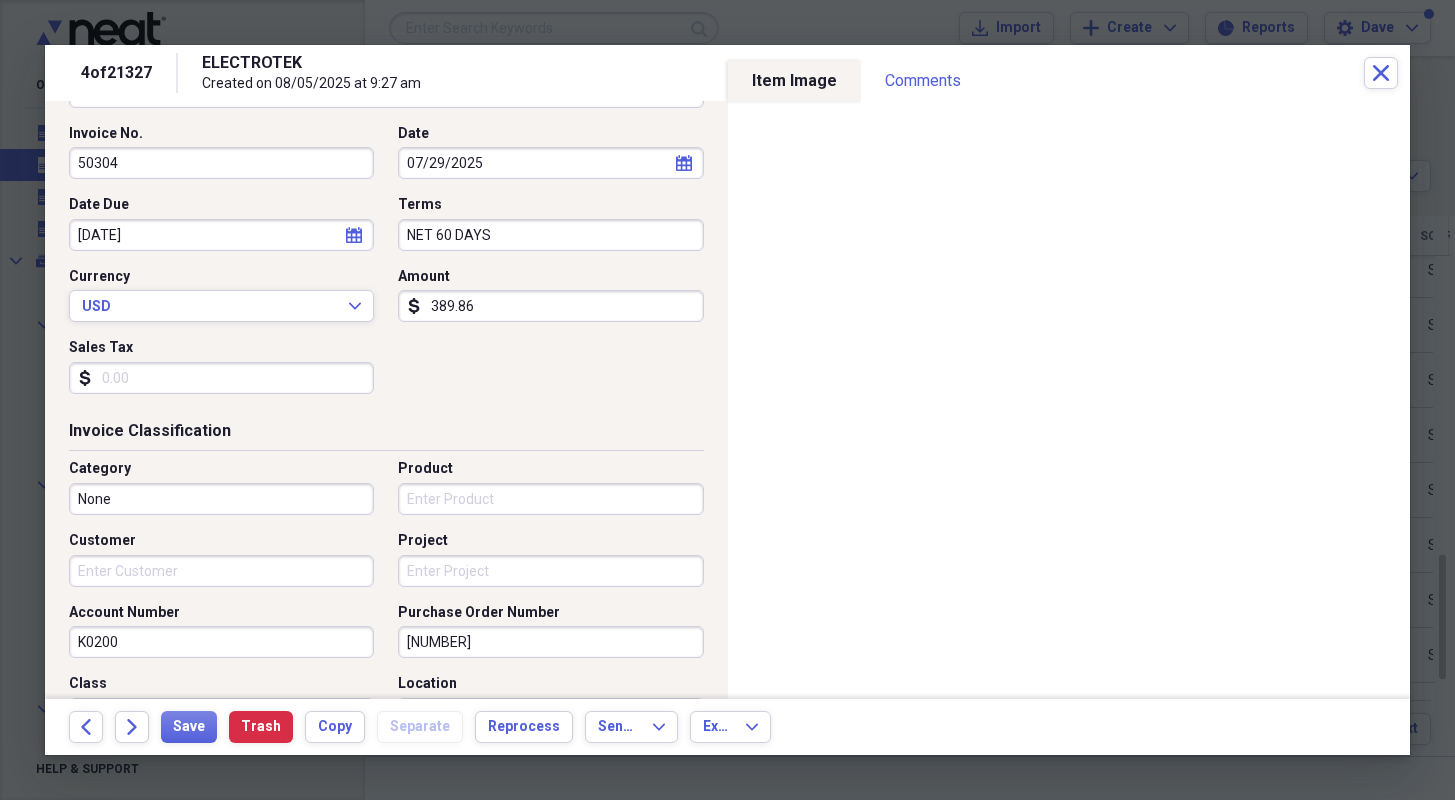scroll, scrollTop: 200, scrollLeft: 0, axis: vertical 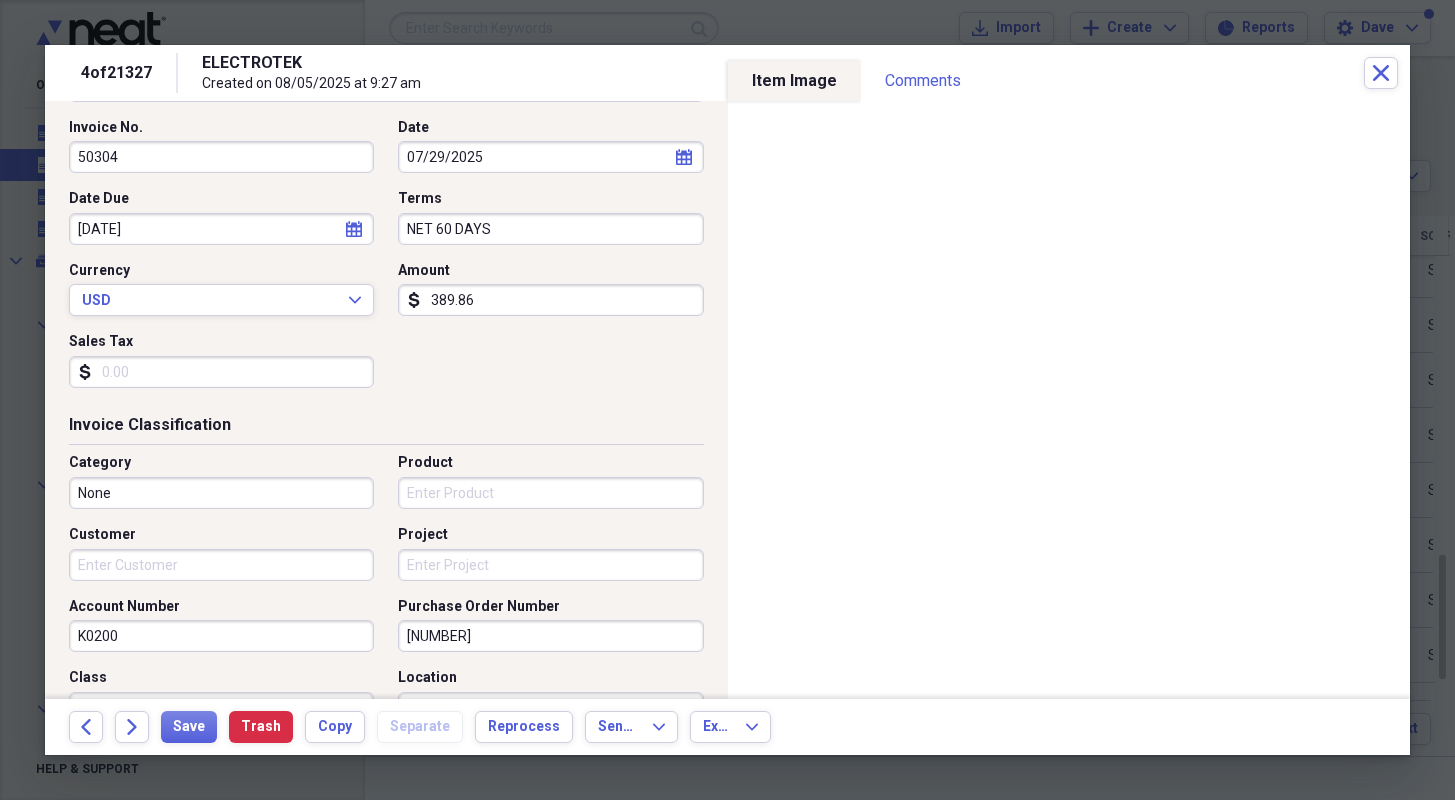 click on "Customer" at bounding box center (221, 565) 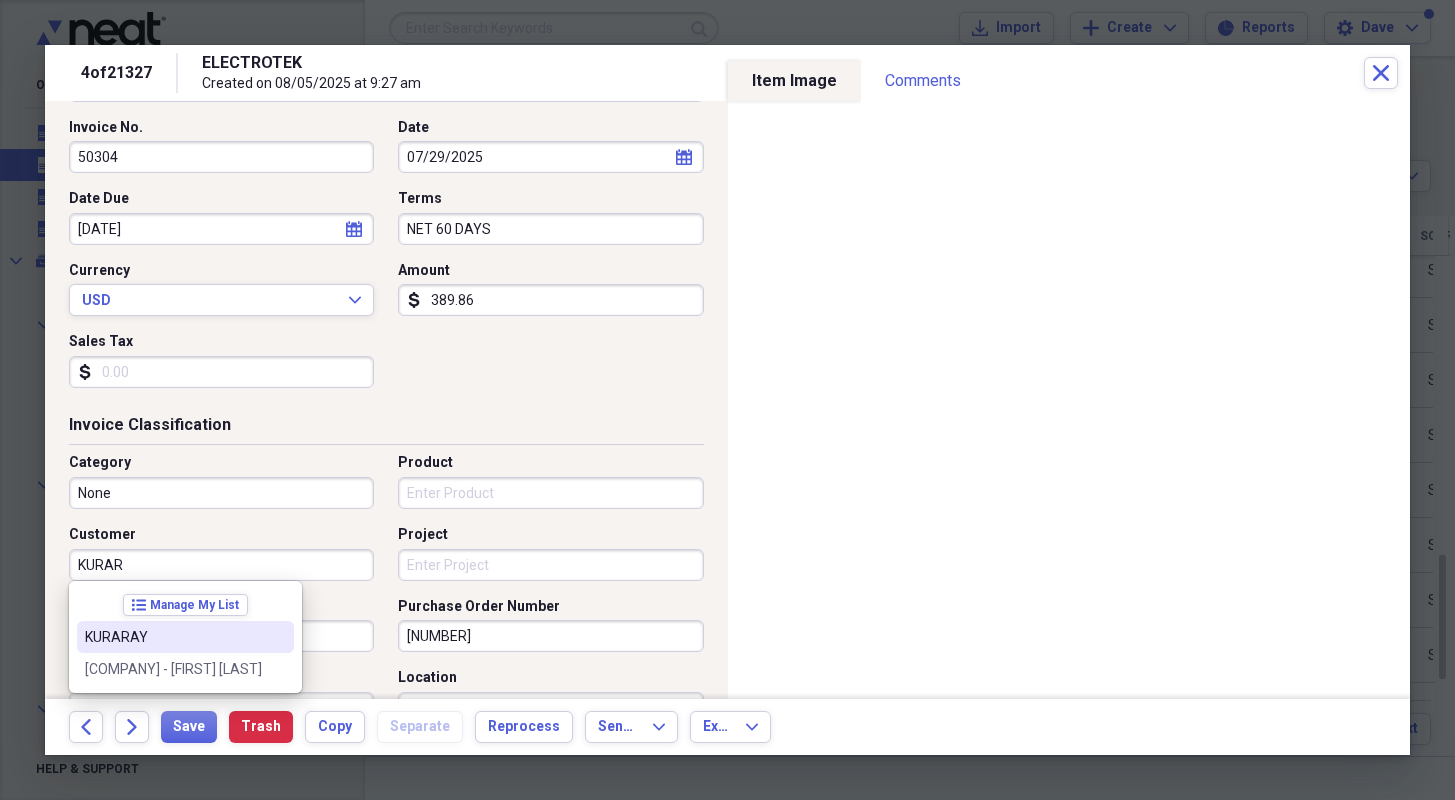 click on "KURARAY" at bounding box center [173, 637] 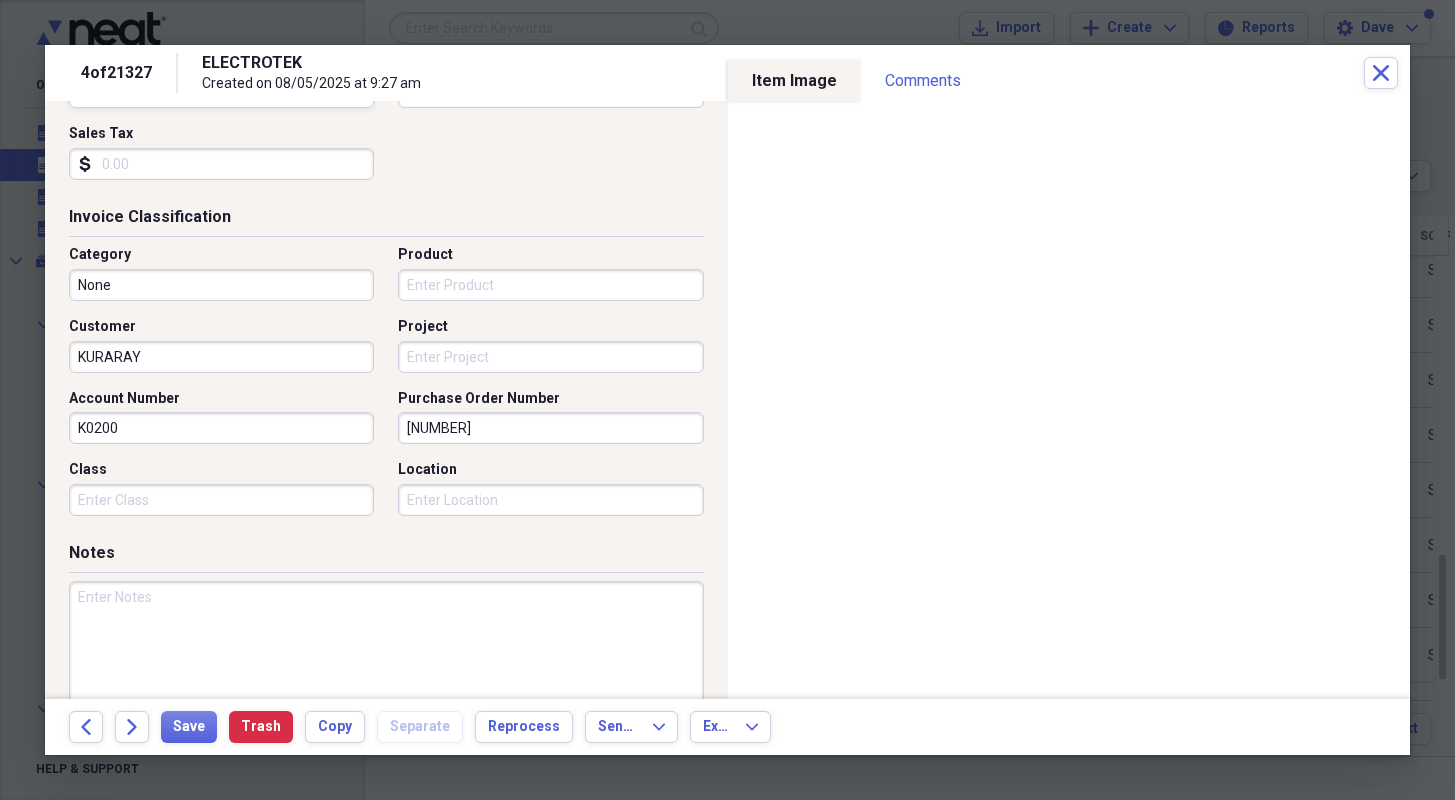 scroll, scrollTop: 500, scrollLeft: 0, axis: vertical 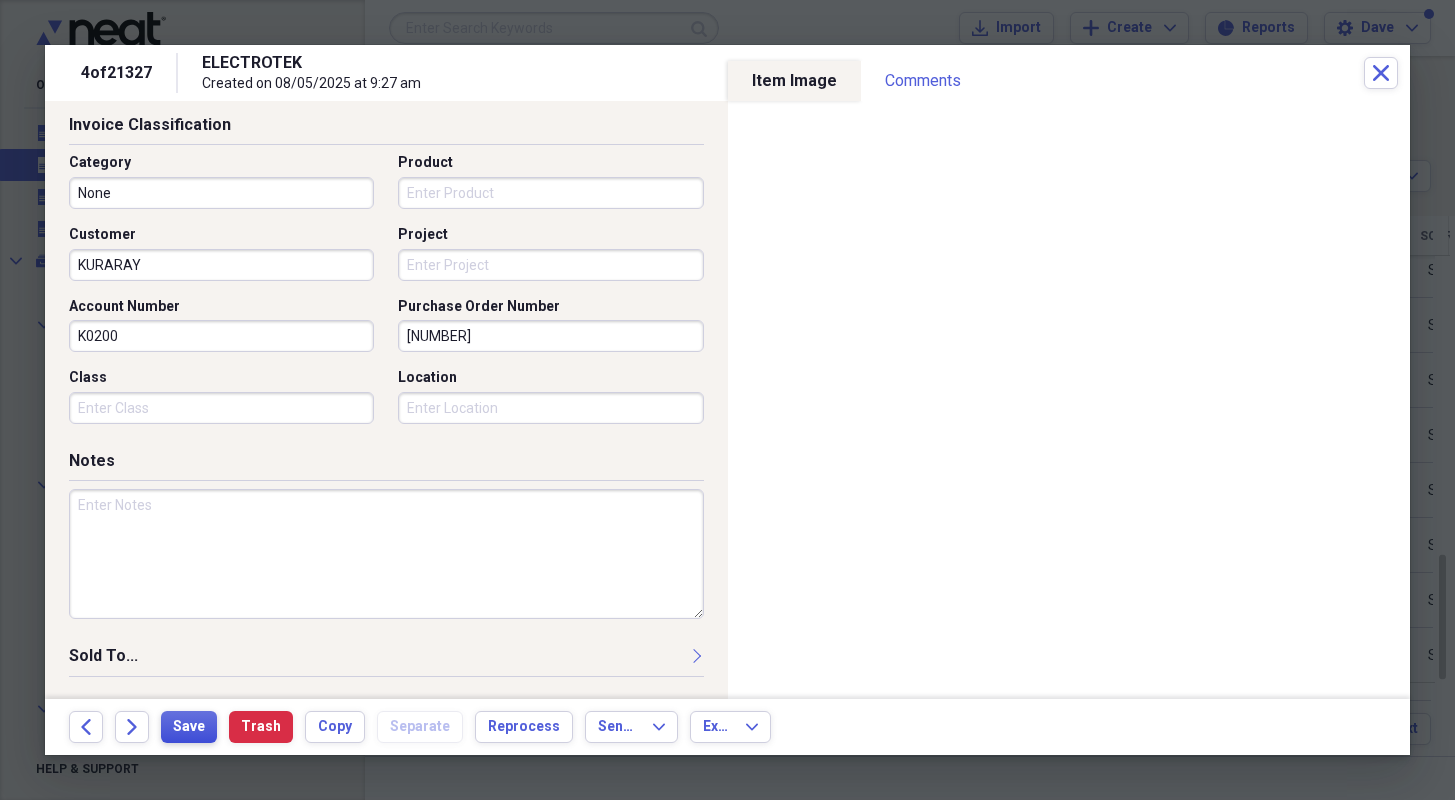 click on "Save" at bounding box center [189, 727] 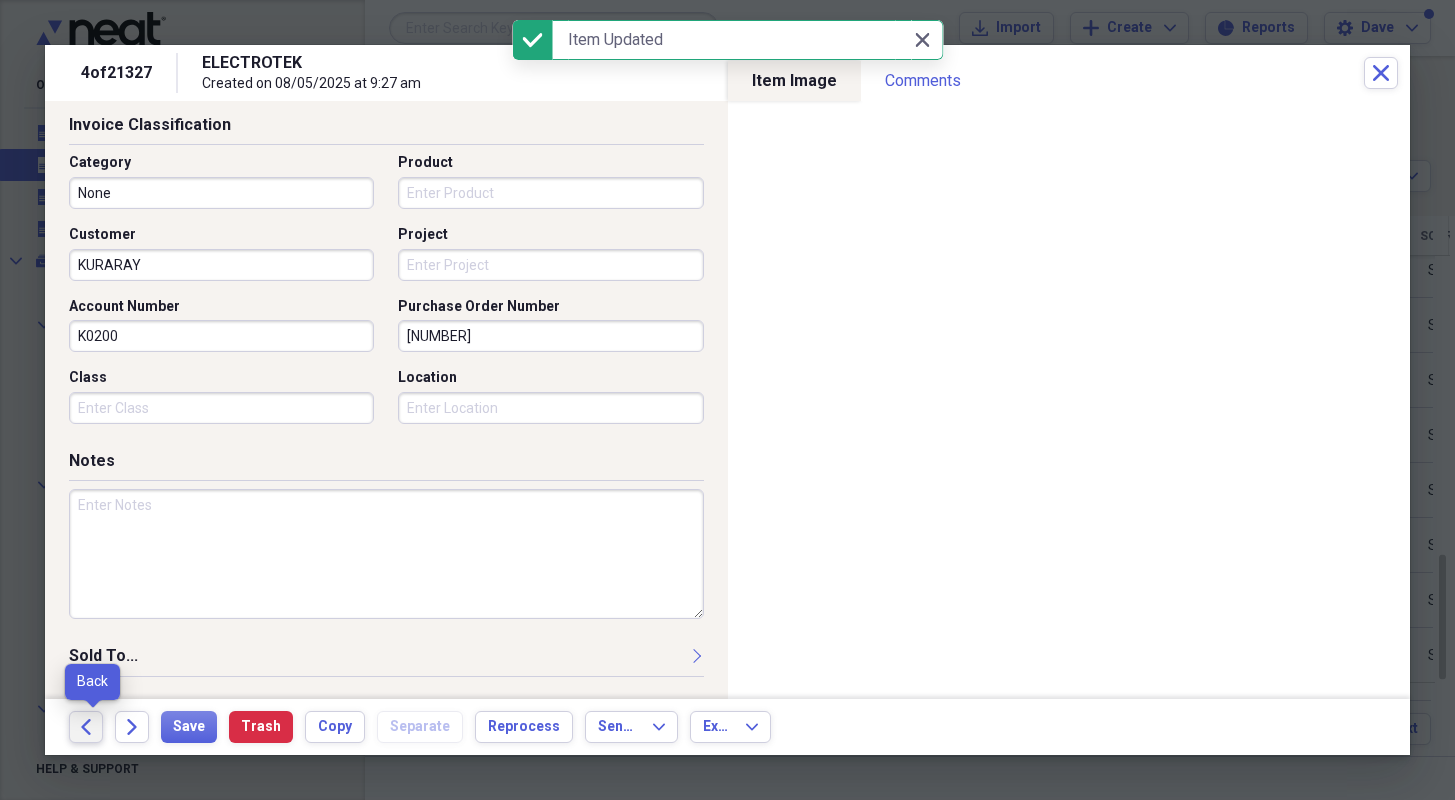 click on "Back" at bounding box center (86, 727) 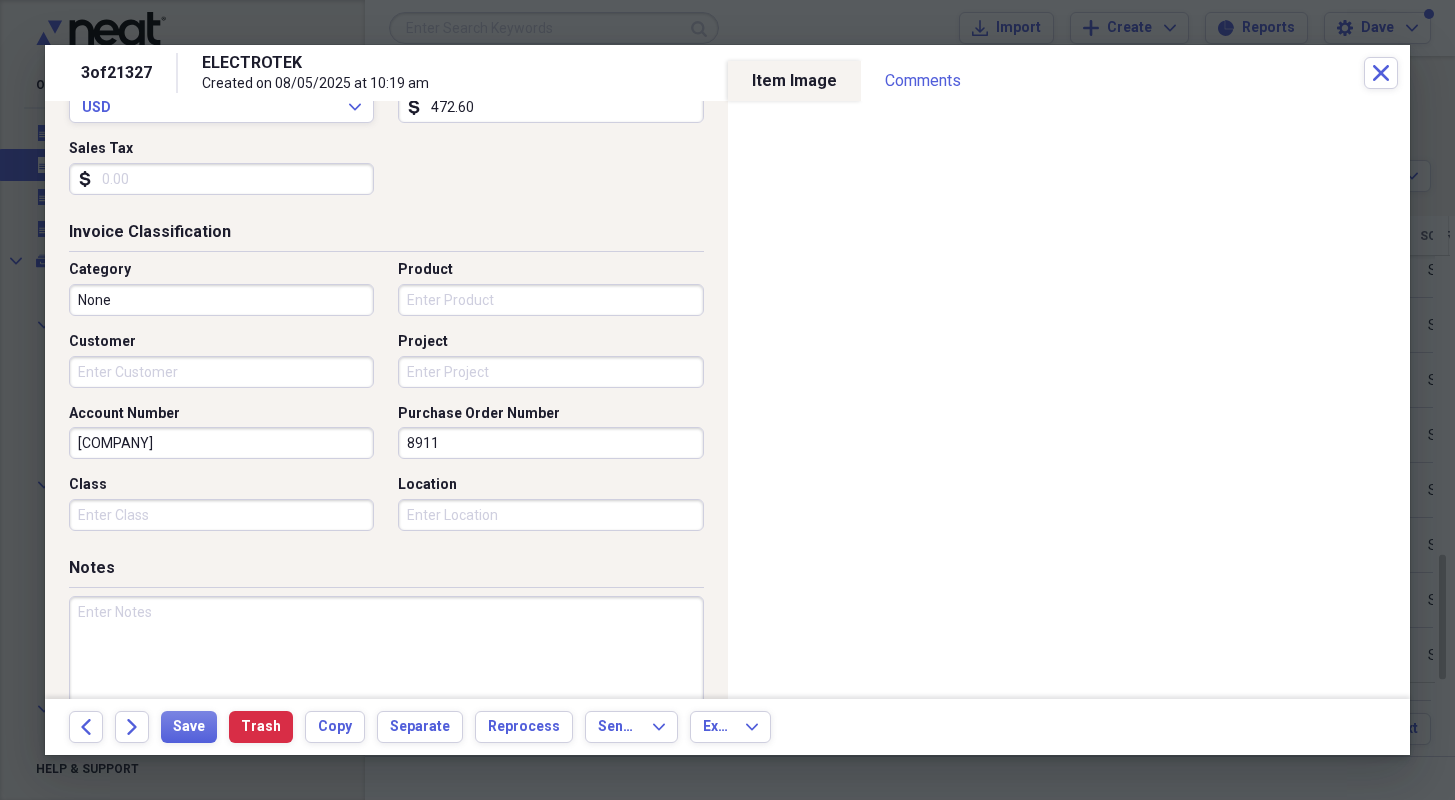 scroll, scrollTop: 400, scrollLeft: 0, axis: vertical 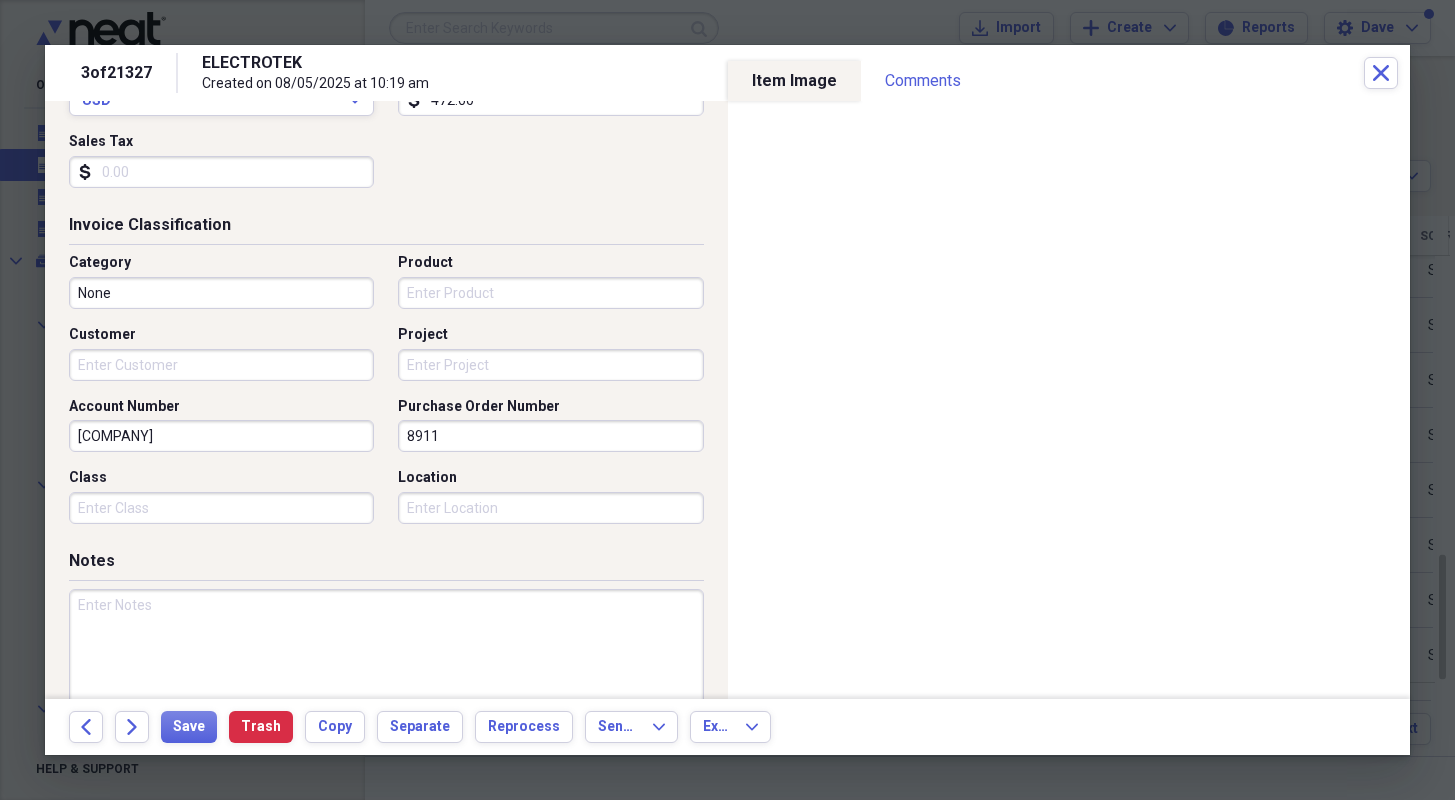 click on "Customer" at bounding box center (221, 365) 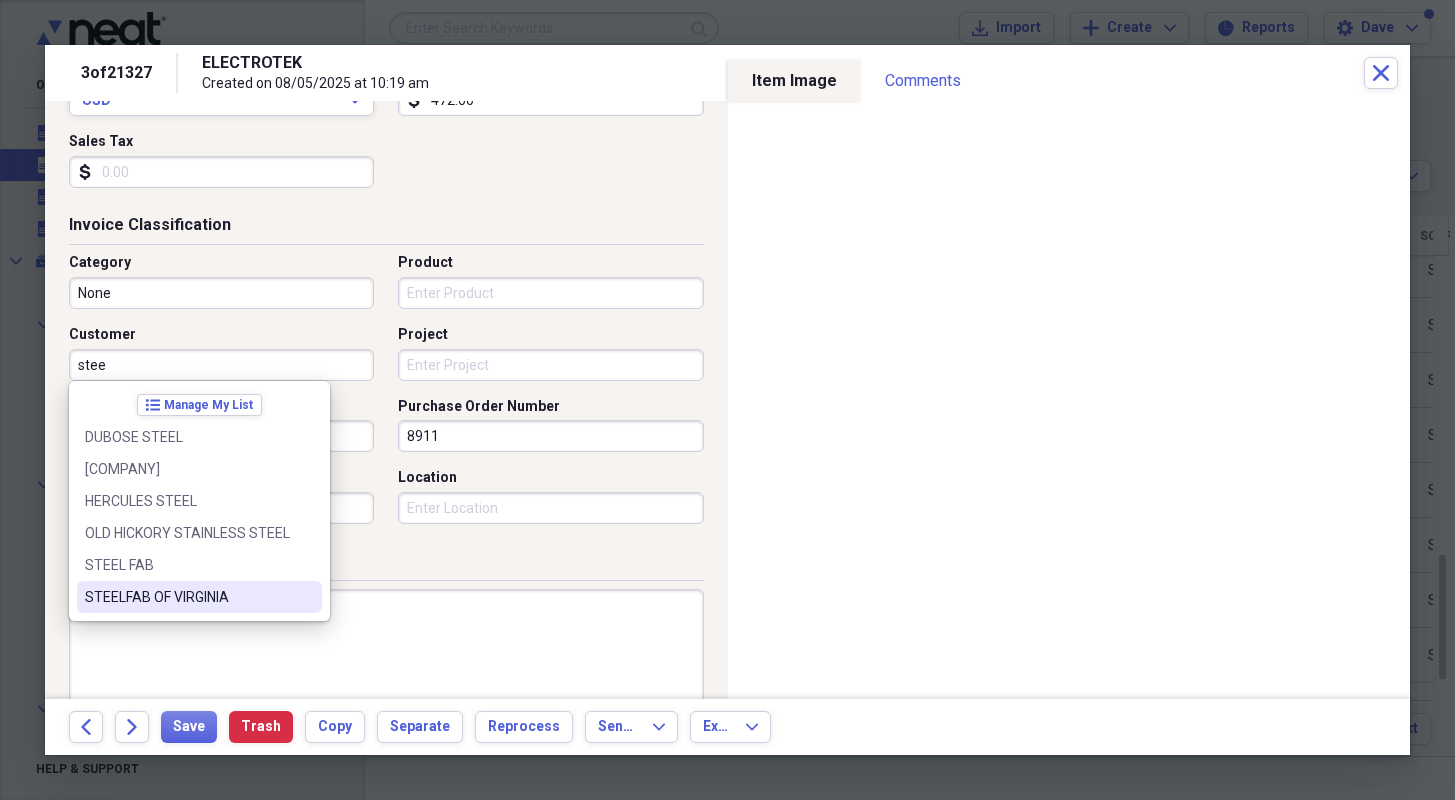 click on "STEELFAB OF VIRGINIA" at bounding box center [199, 597] 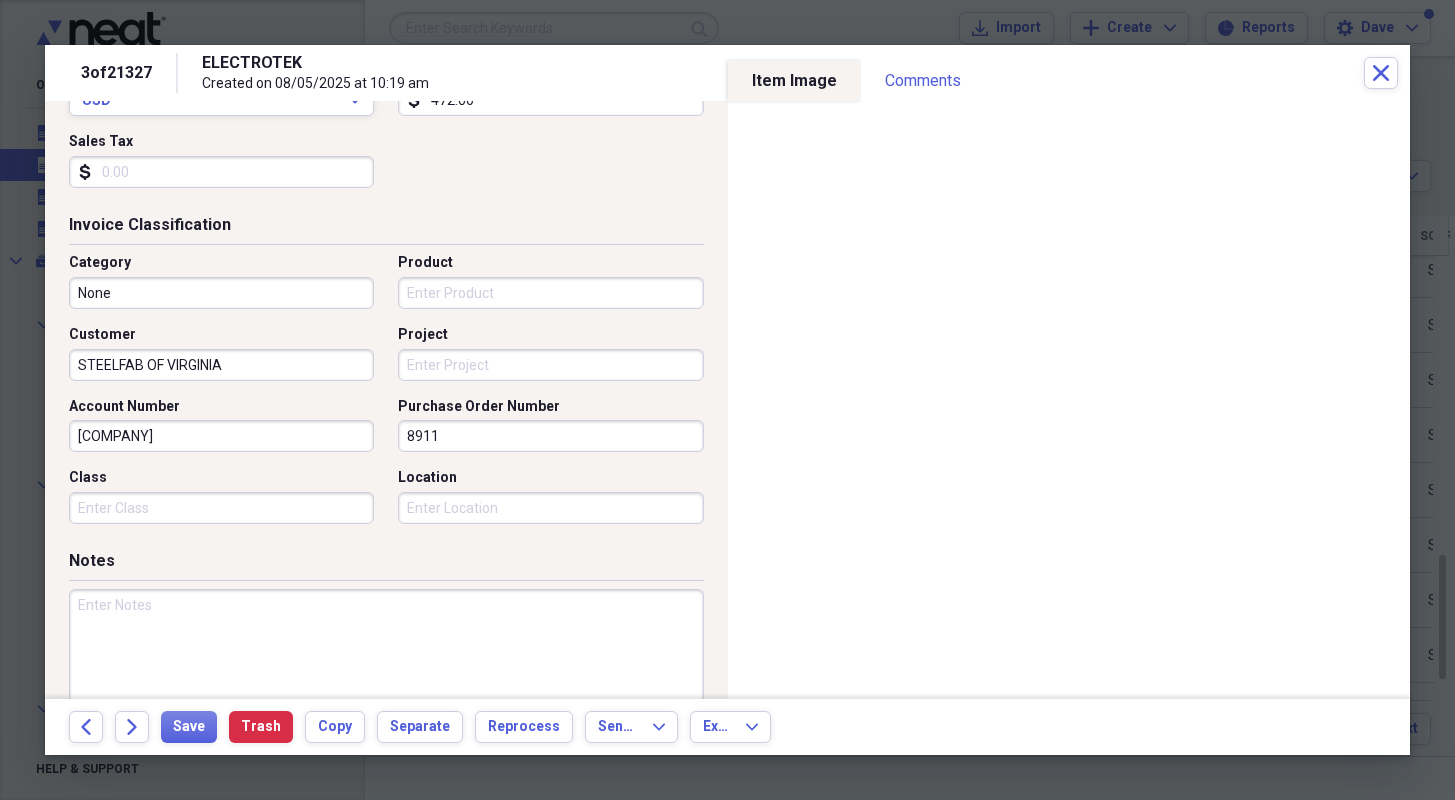 click on "8911" at bounding box center [550, 436] 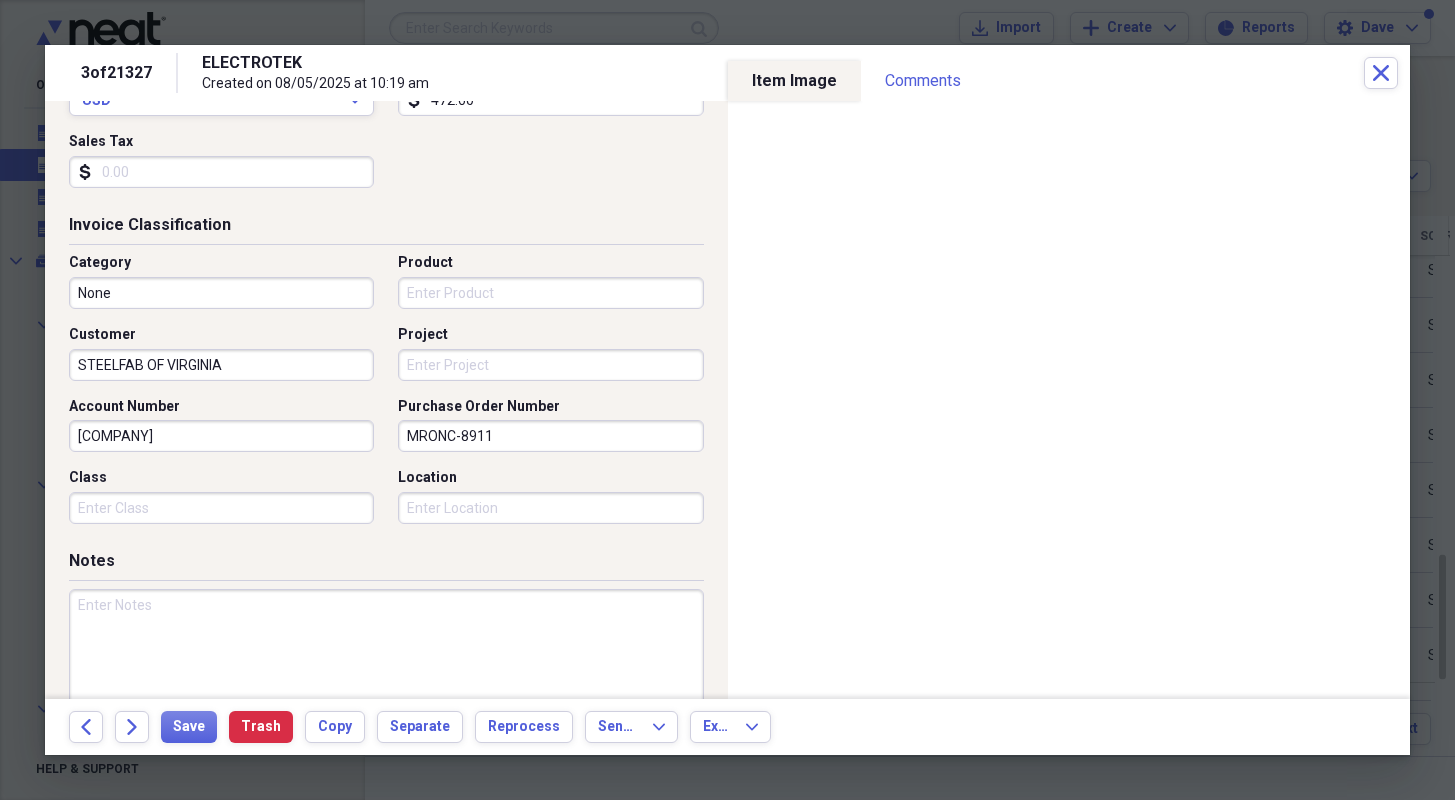 type on "MRONC-8911" 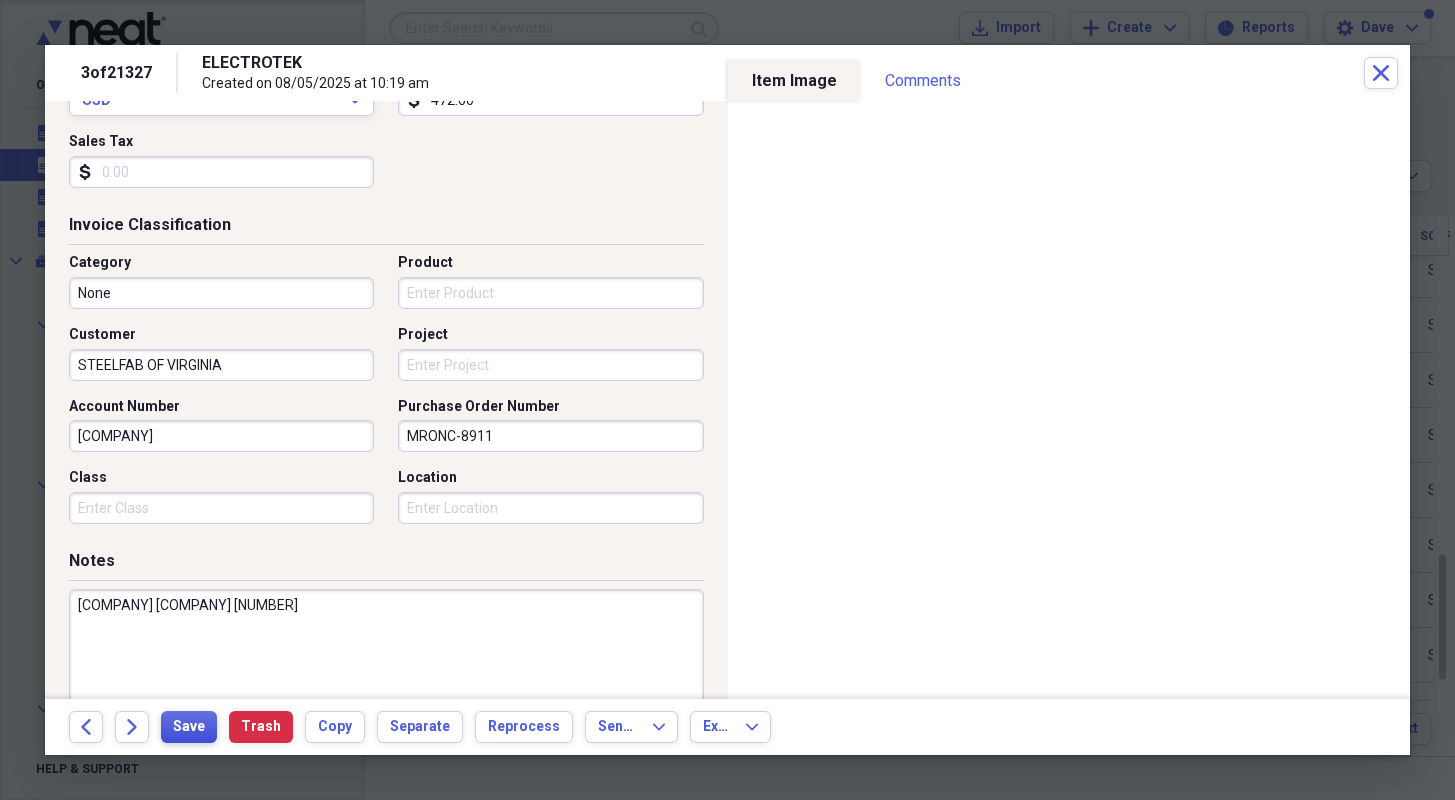 type on "[COMPANY] [COMPANY] [NUMBER]" 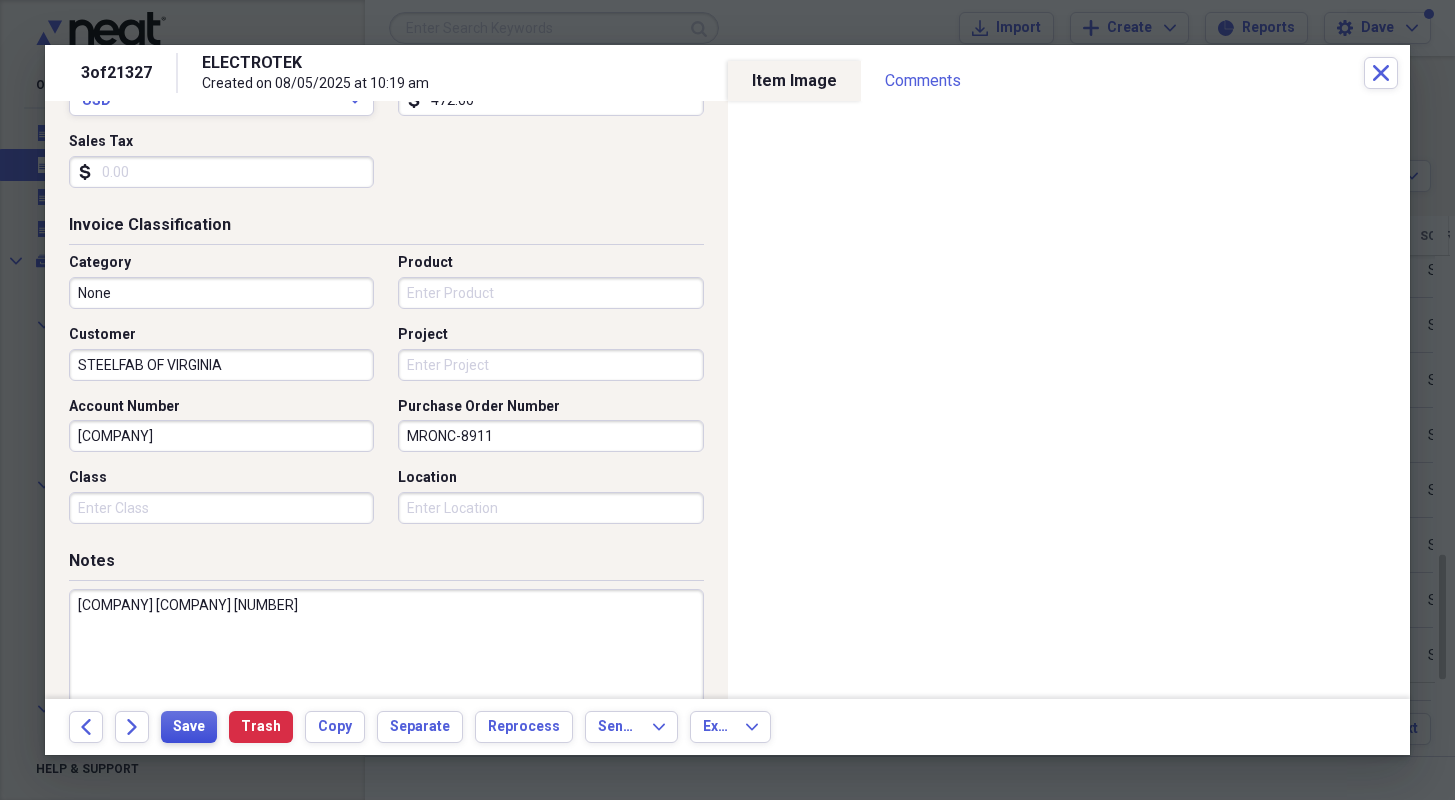 click on "Save" at bounding box center (189, 727) 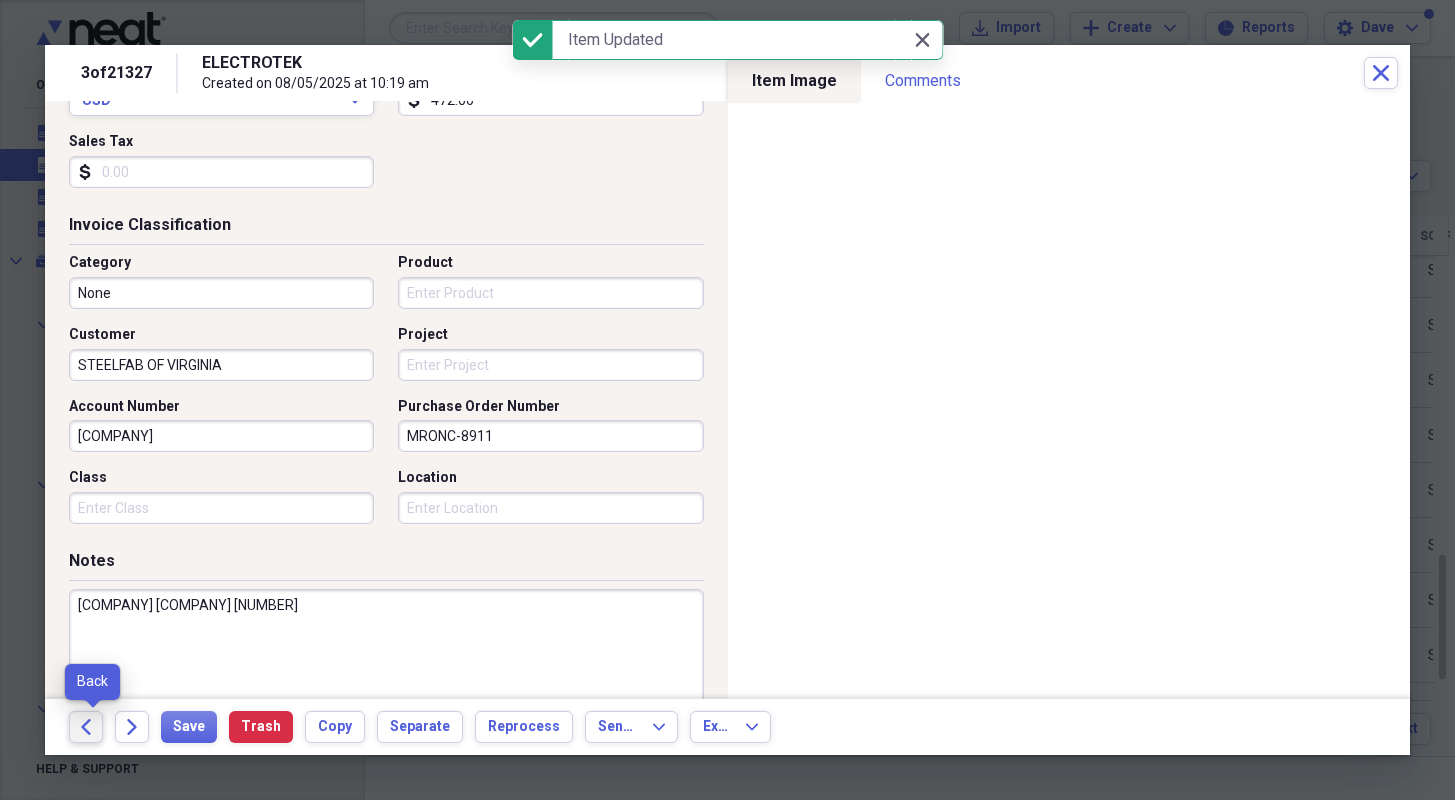 click on "Back" 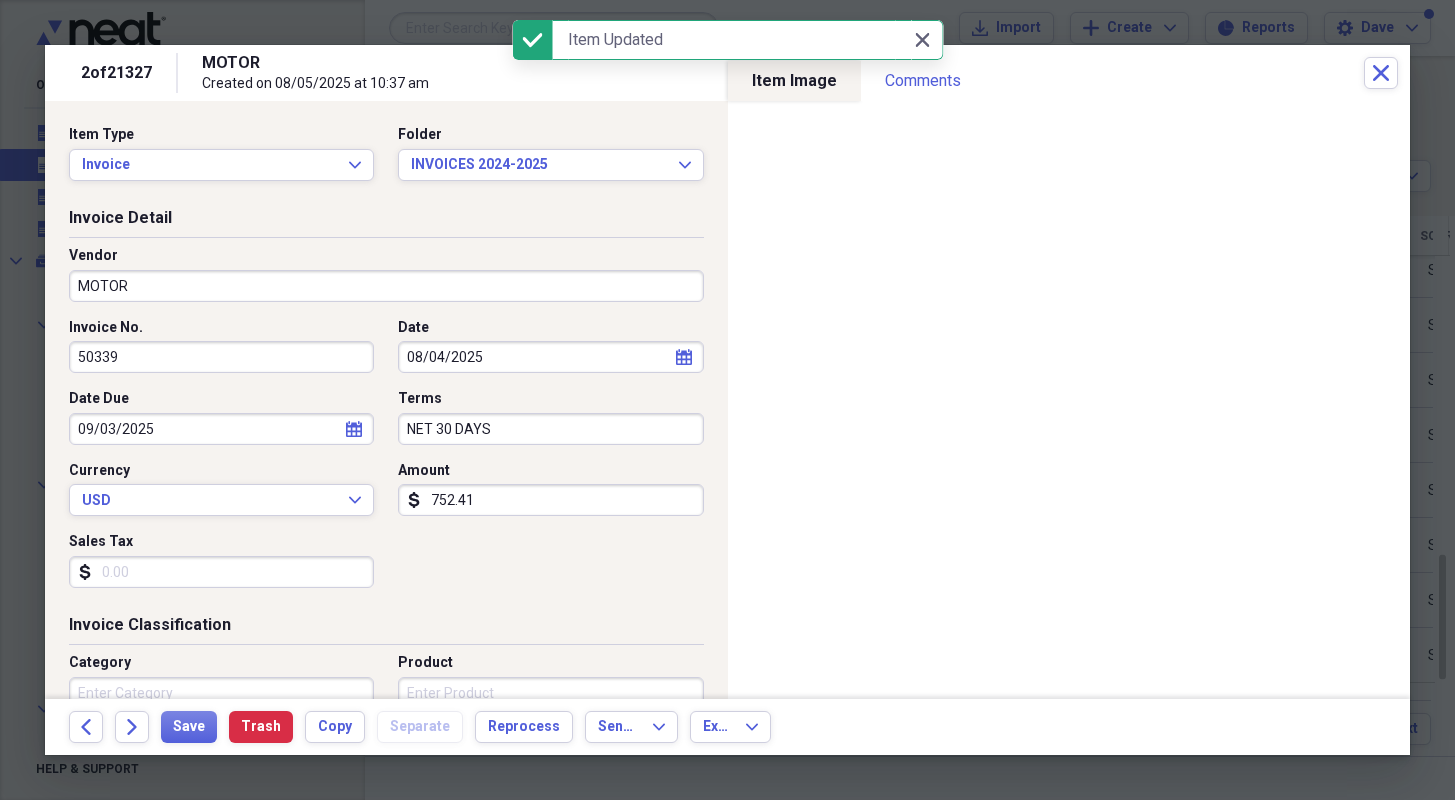 click on "MOTOR" at bounding box center (386, 286) 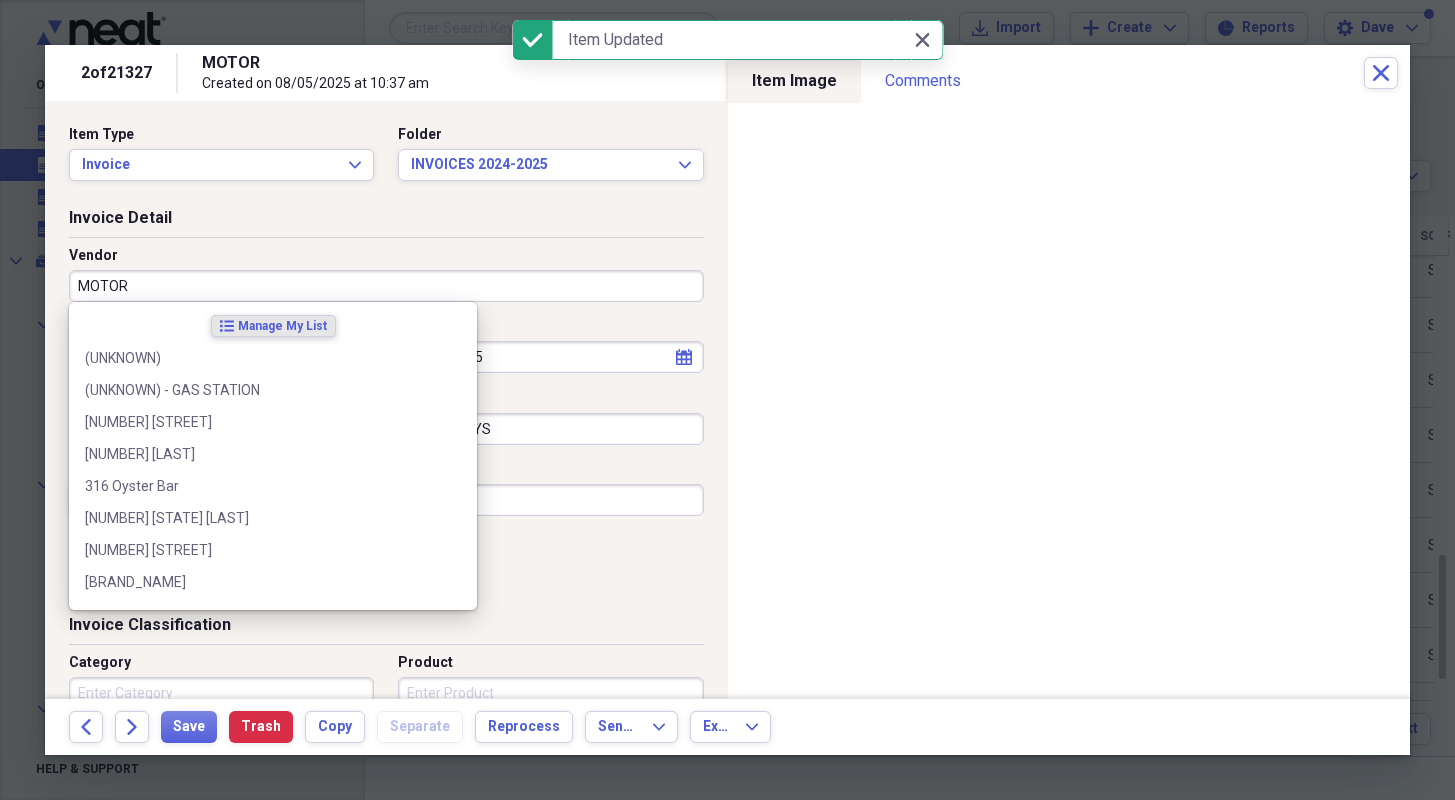 paste on "ELECTROTEK" 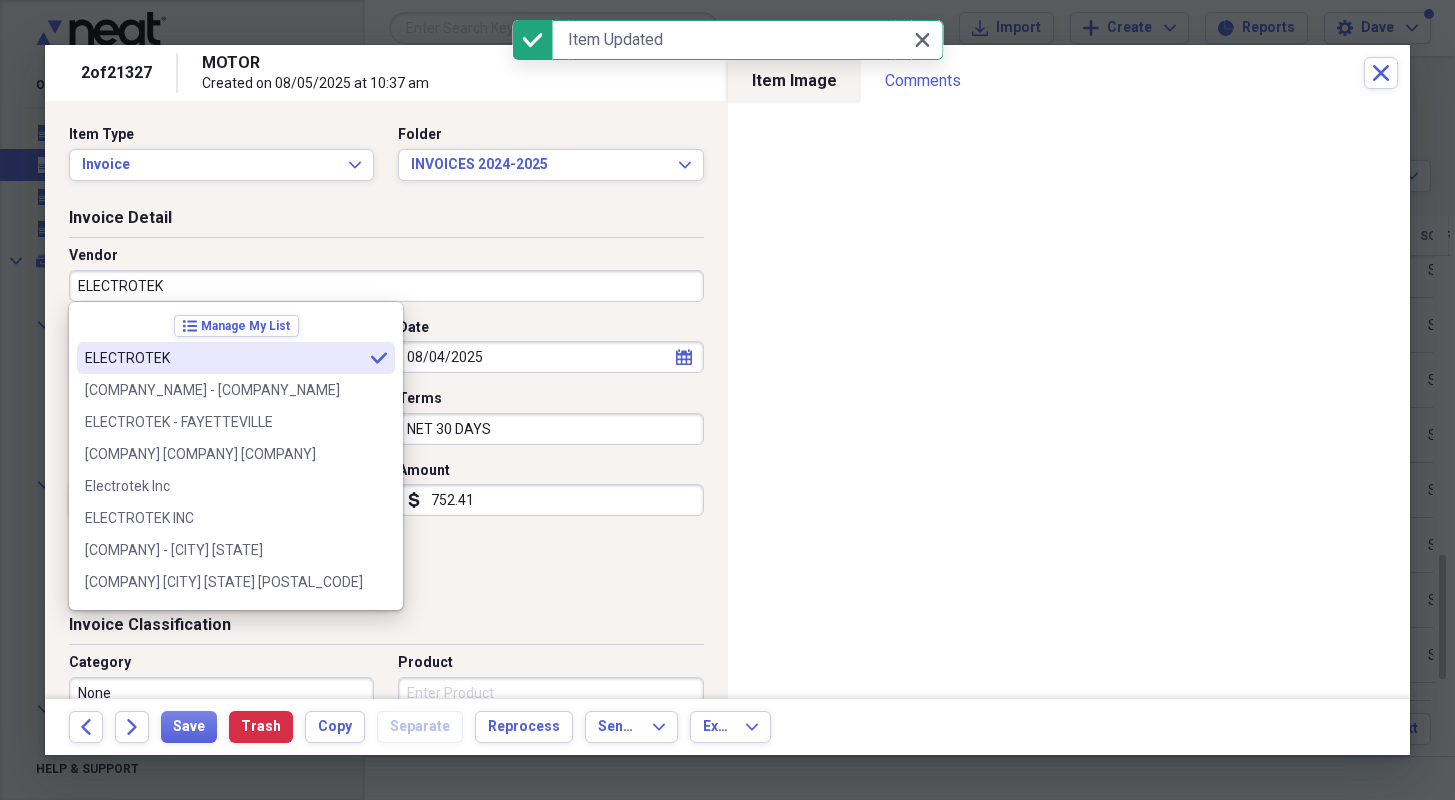 type on "None" 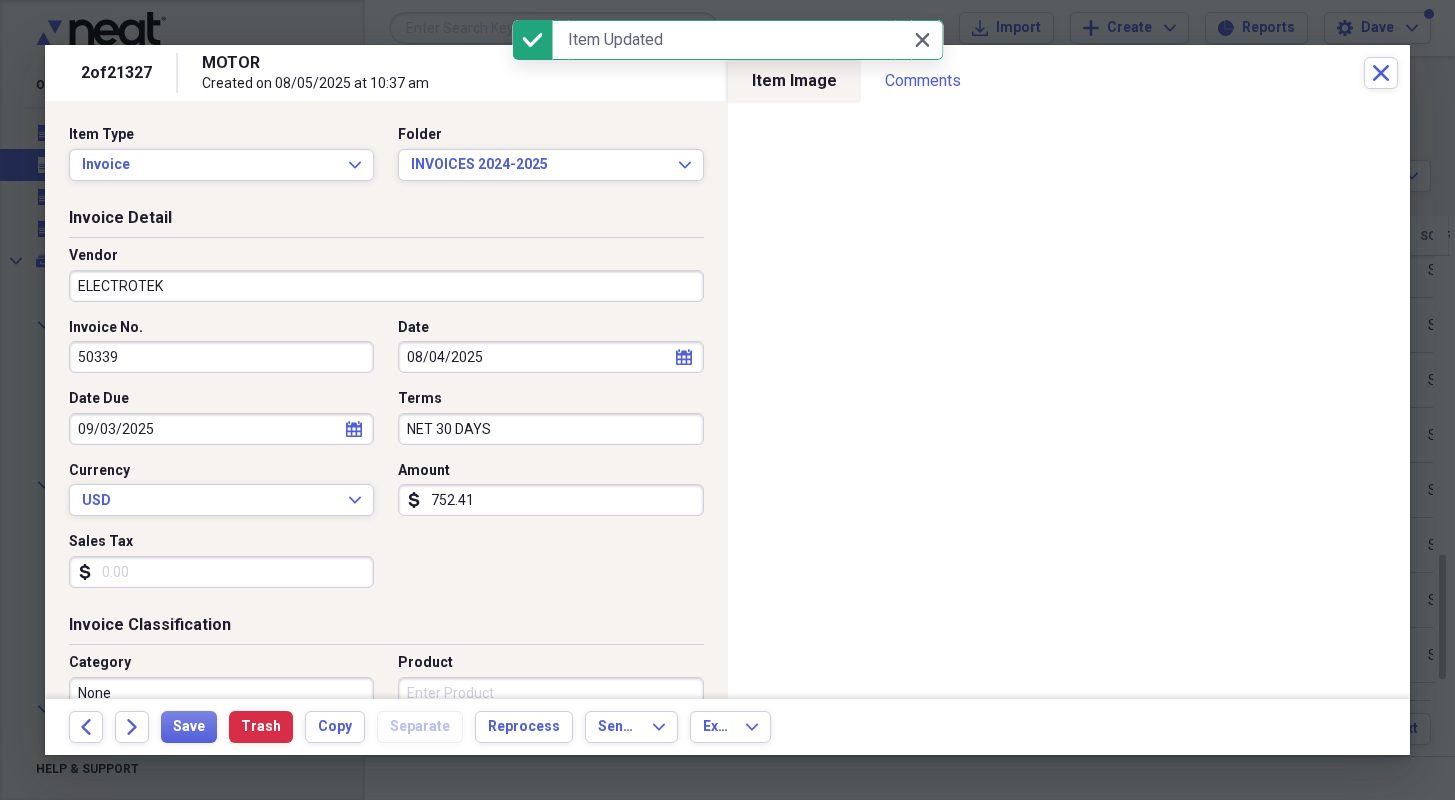 click on "Invoice No. [NUMBER] Date [DATE] calendar Calendar Date Due [DATE] calendar Calendar Terms NET 30 DAYS Currency USD Expand Amount dollar-sign [PRICE] Sales Tax dollar-sign" at bounding box center [386, 461] 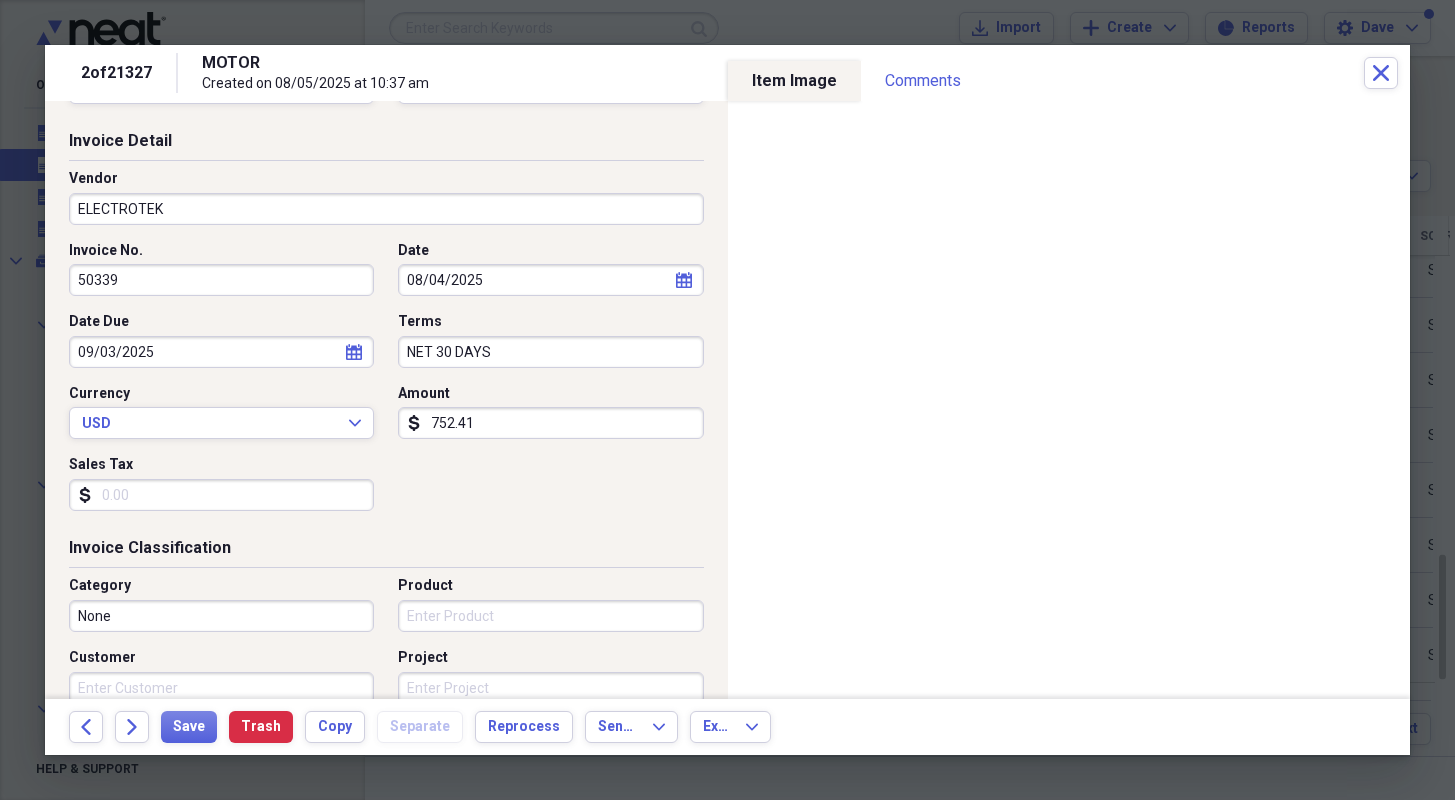 scroll, scrollTop: 200, scrollLeft: 0, axis: vertical 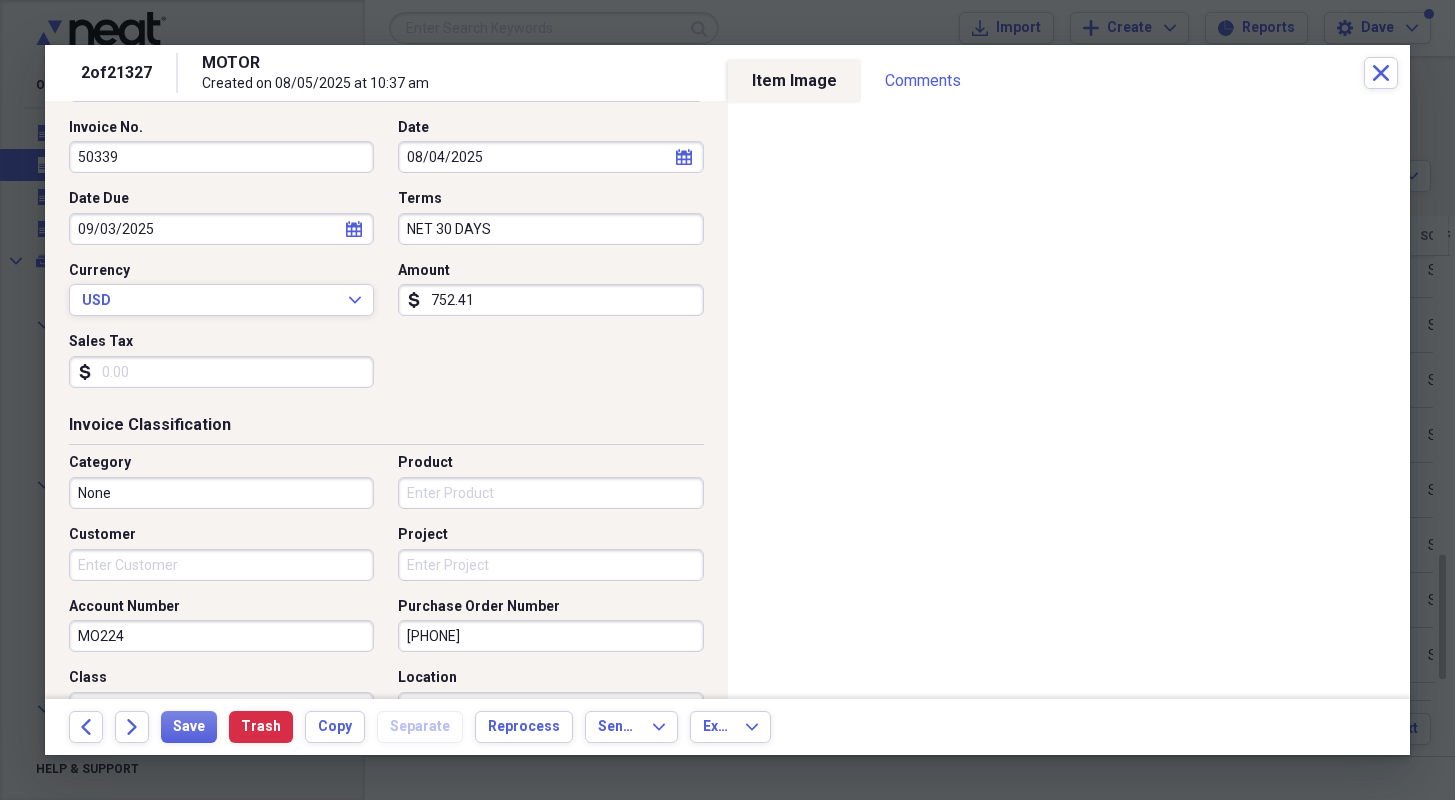 click on "Customer" at bounding box center [221, 565] 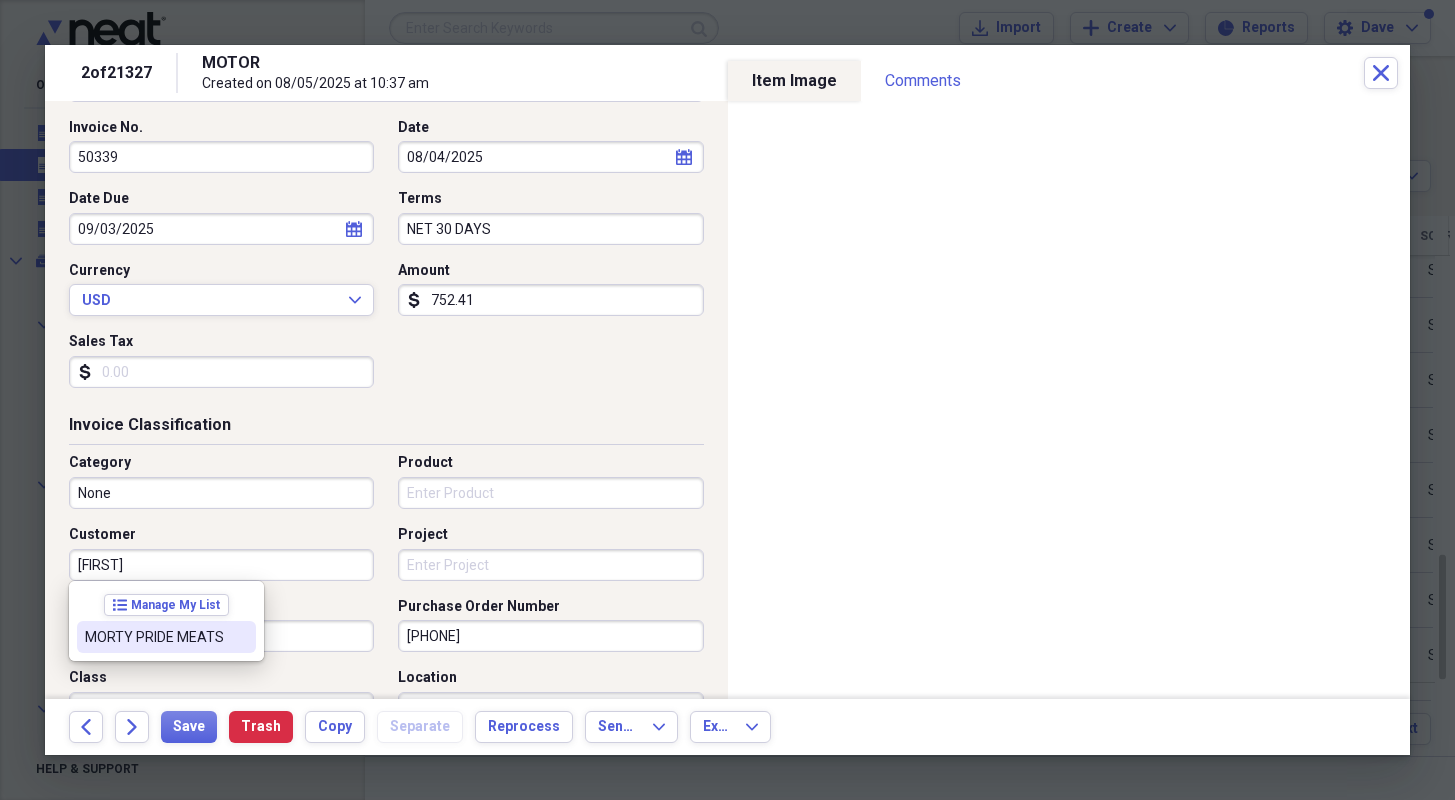 drag, startPoint x: 209, startPoint y: 639, endPoint x: 123, endPoint y: 633, distance: 86.209045 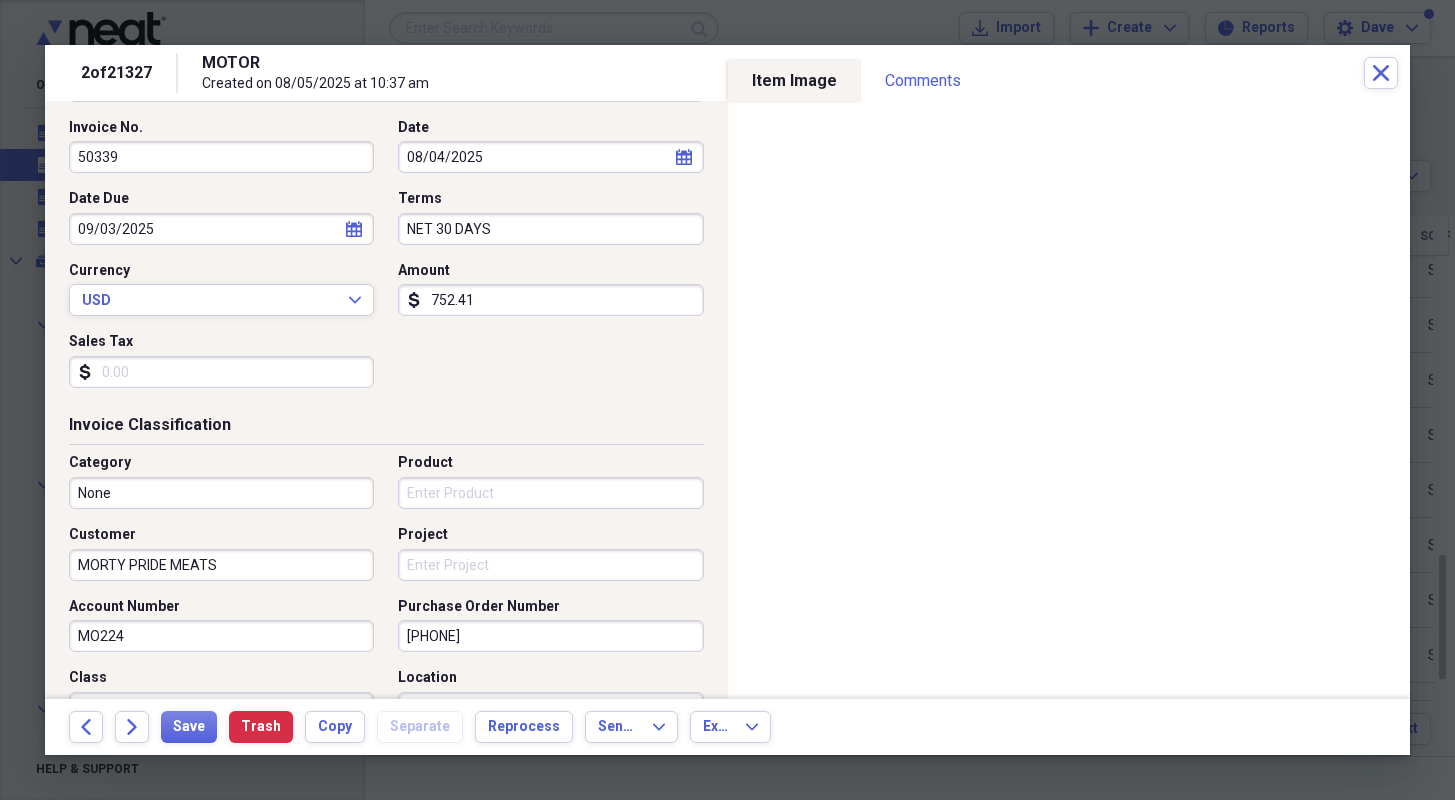 click on "MO224" at bounding box center (221, 636) 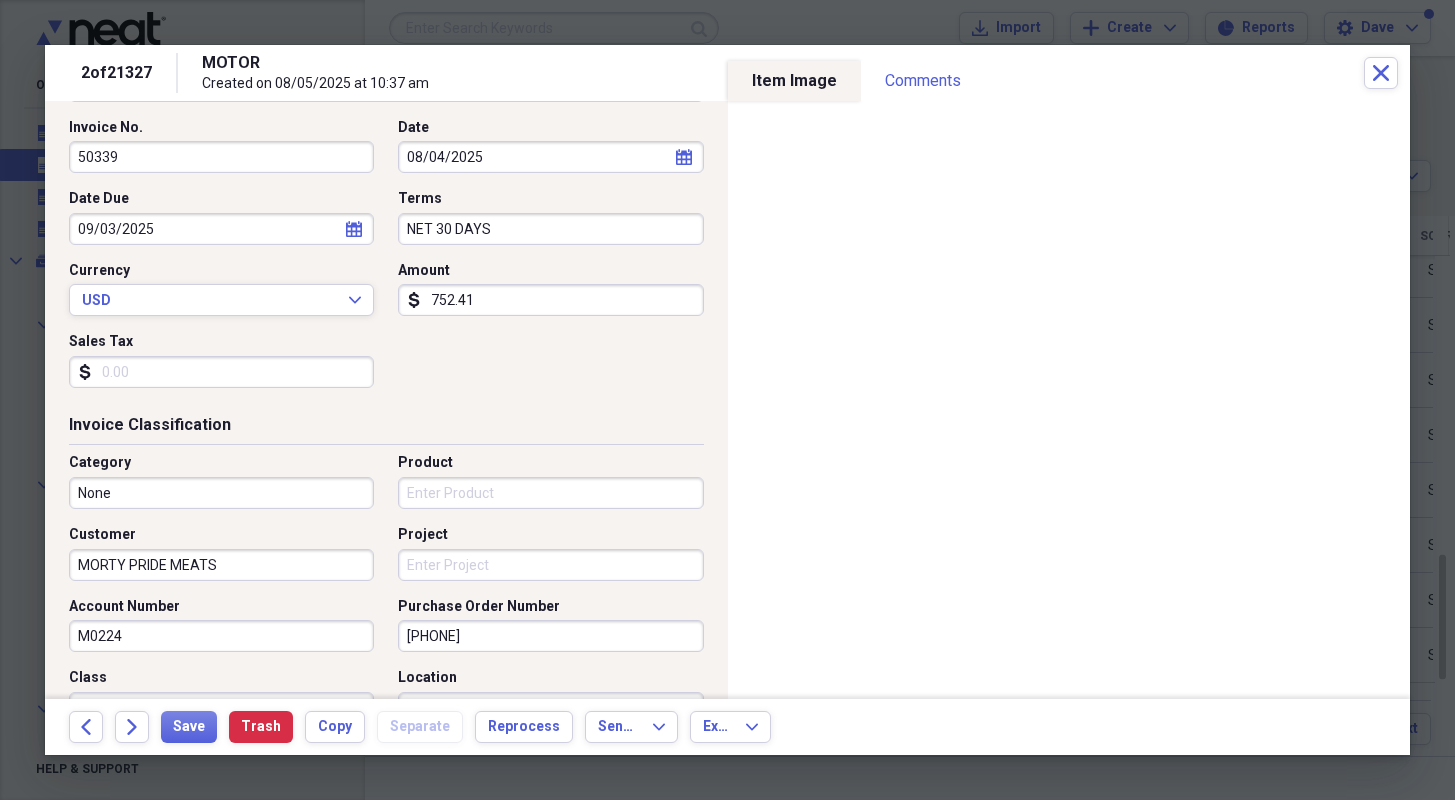 type on "M0224" 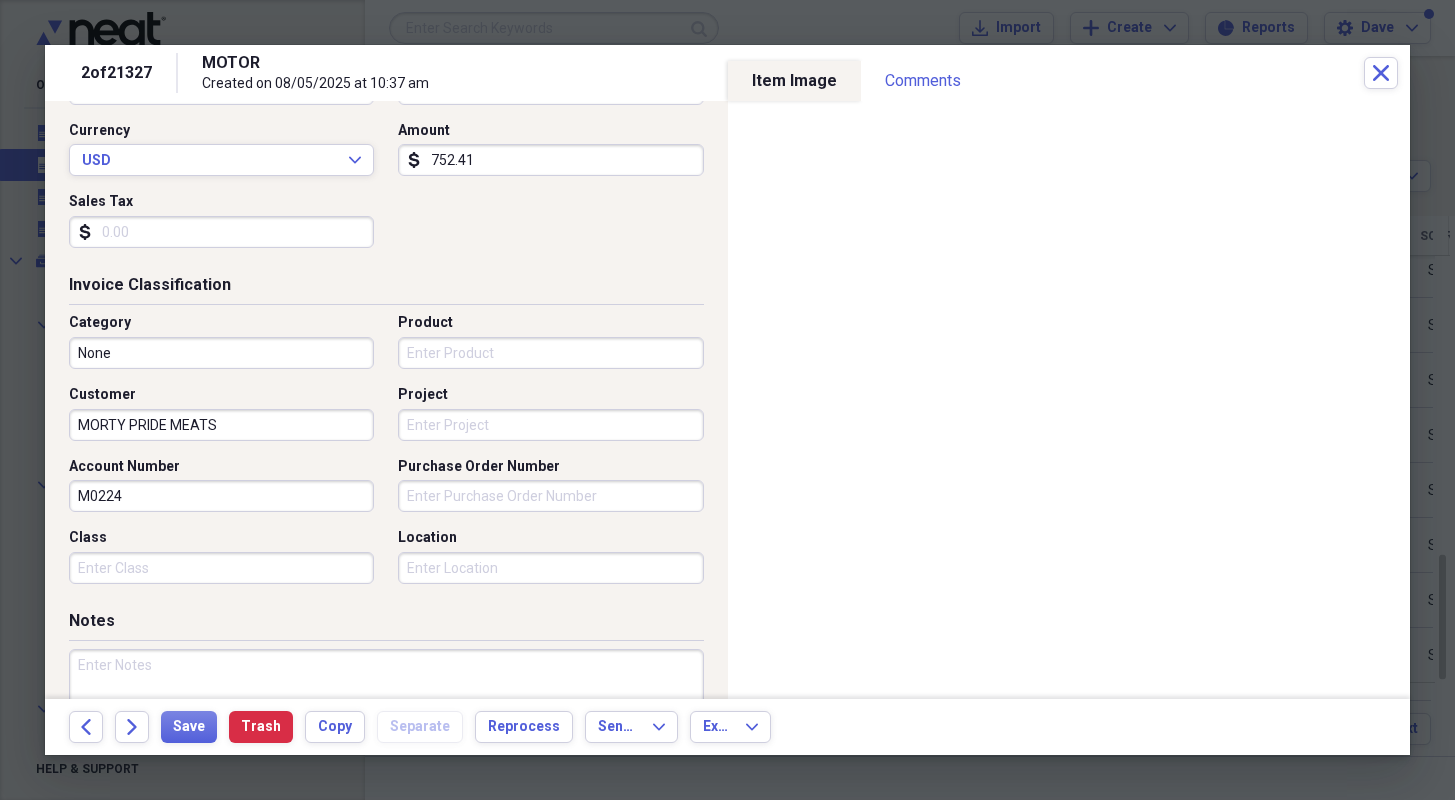 scroll, scrollTop: 500, scrollLeft: 0, axis: vertical 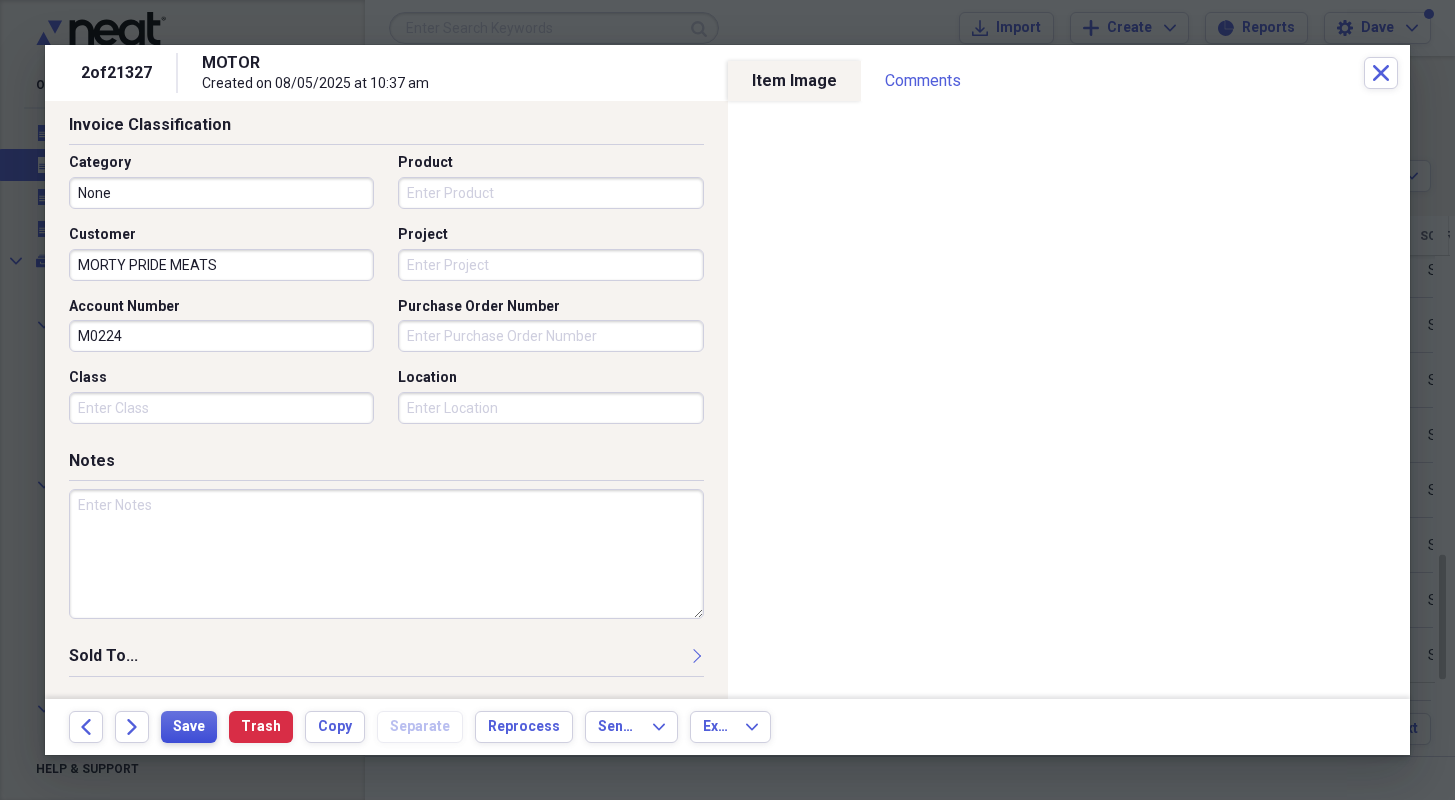 type 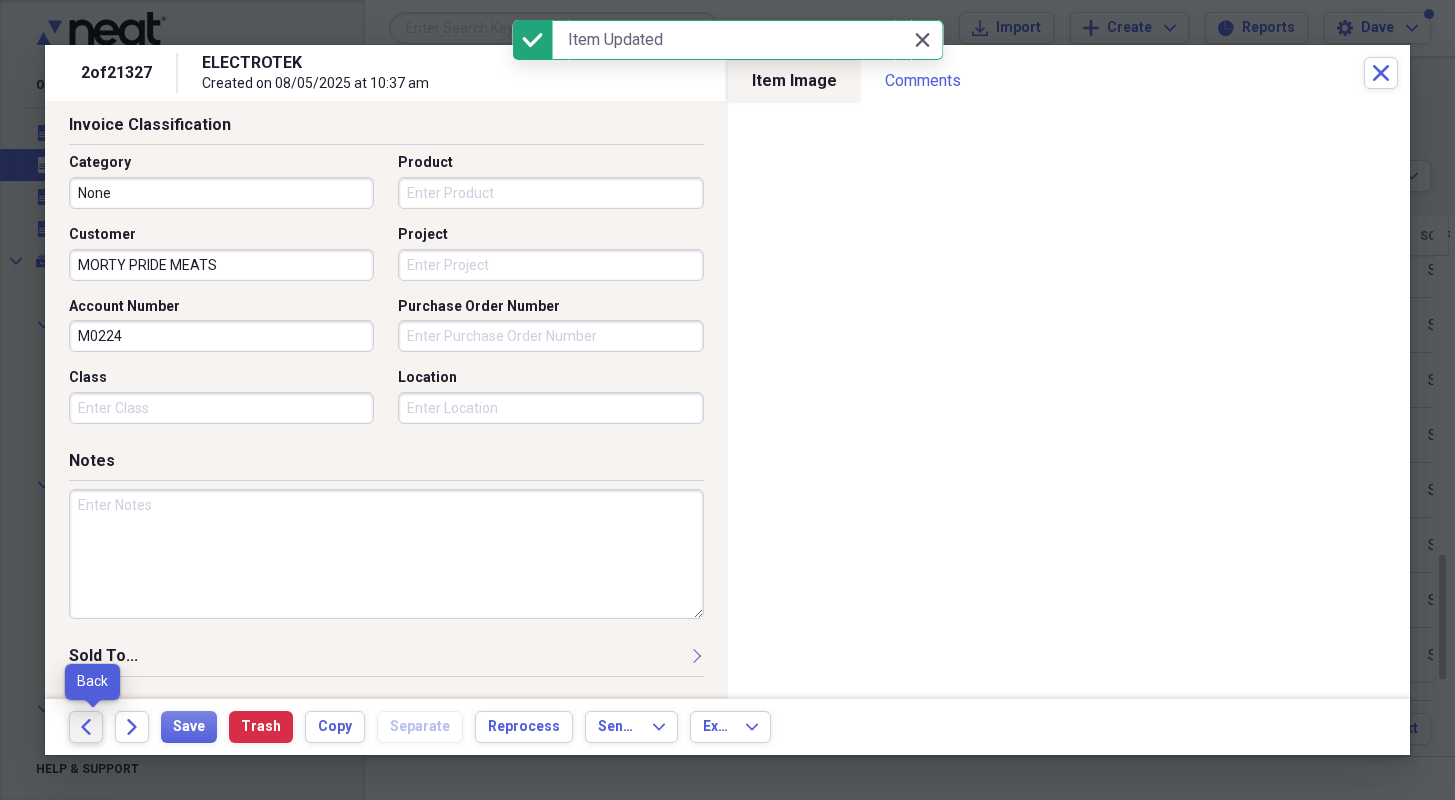 click on "Back" 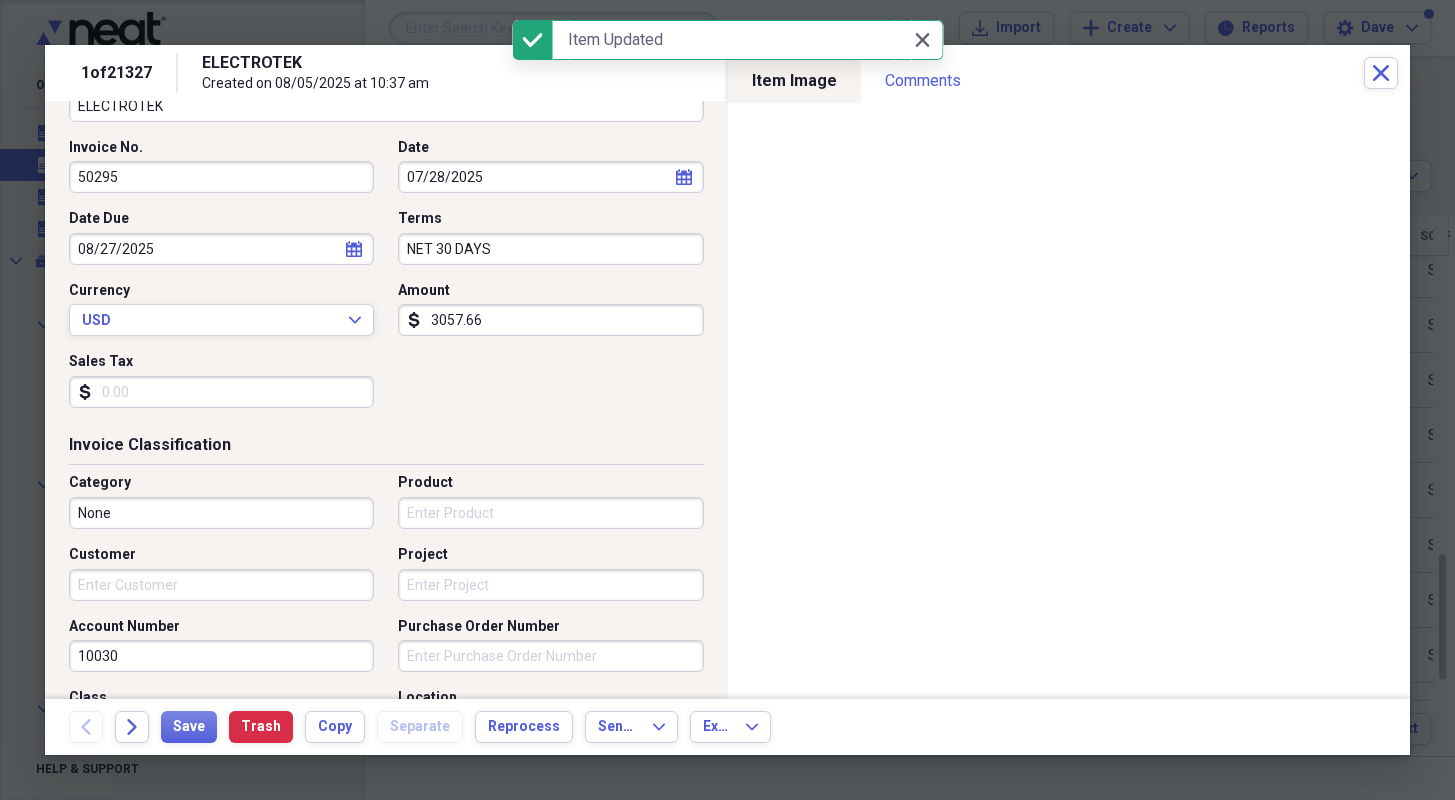 scroll, scrollTop: 200, scrollLeft: 0, axis: vertical 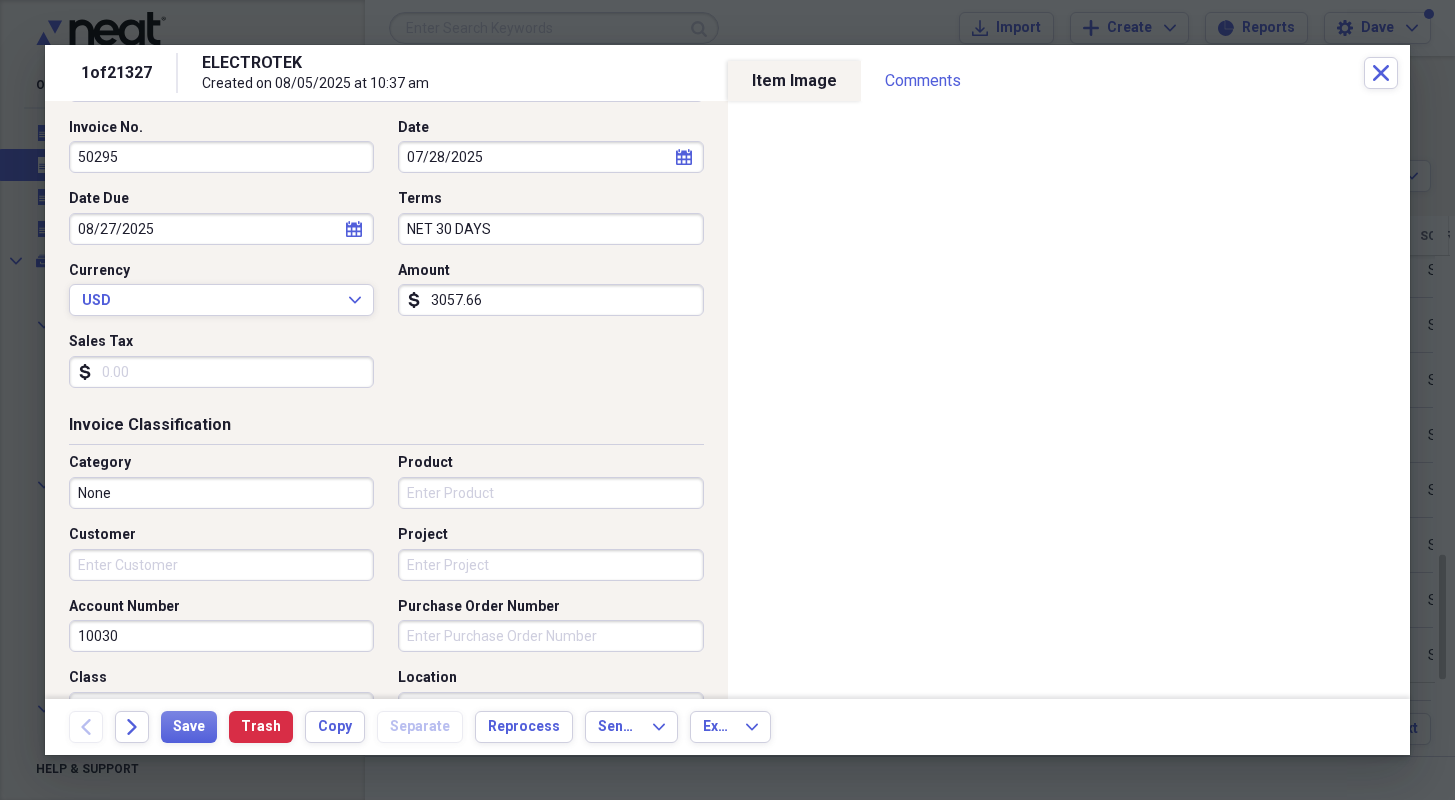 click on "Customer" at bounding box center (221, 565) 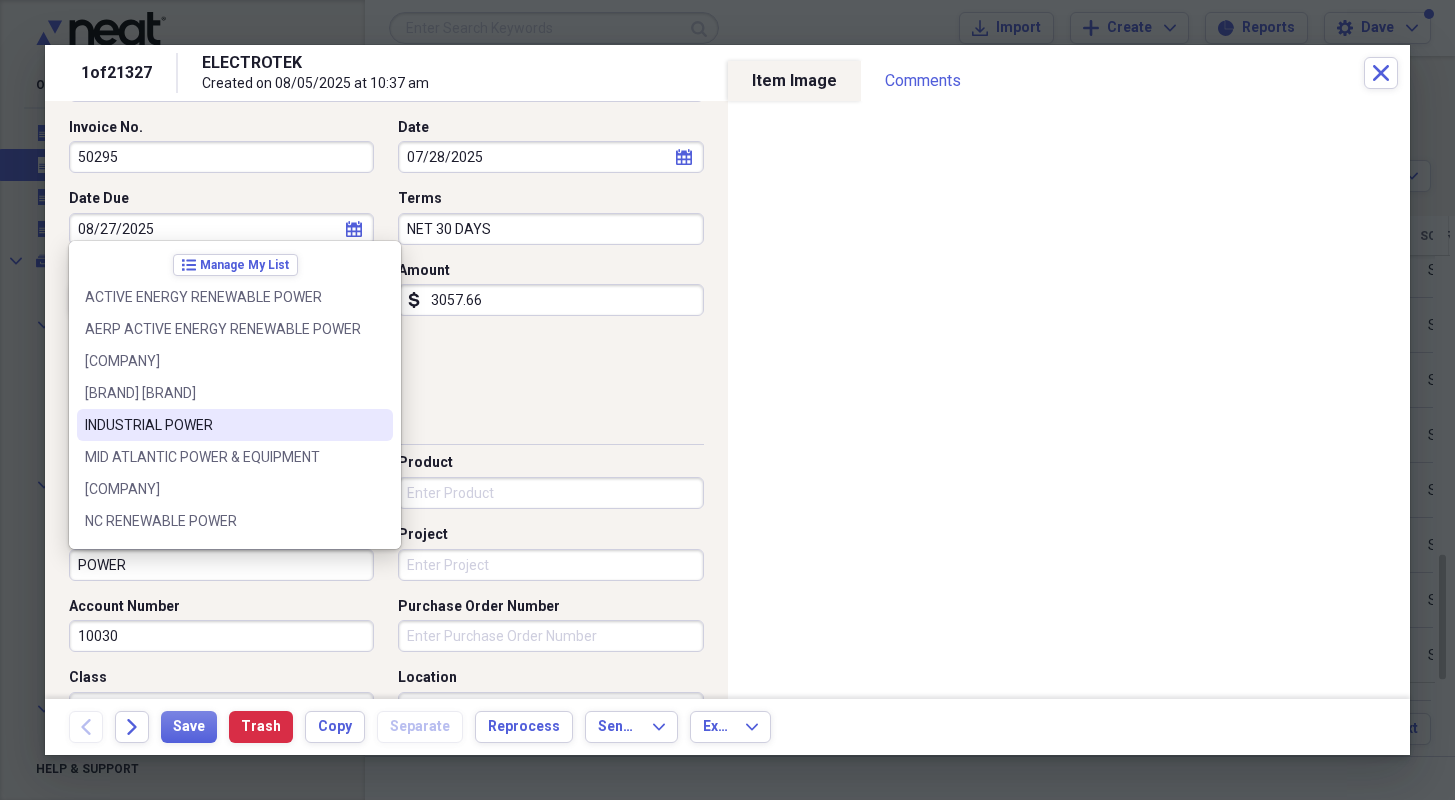 click on "INDUSTRIAL POWER" at bounding box center [235, 425] 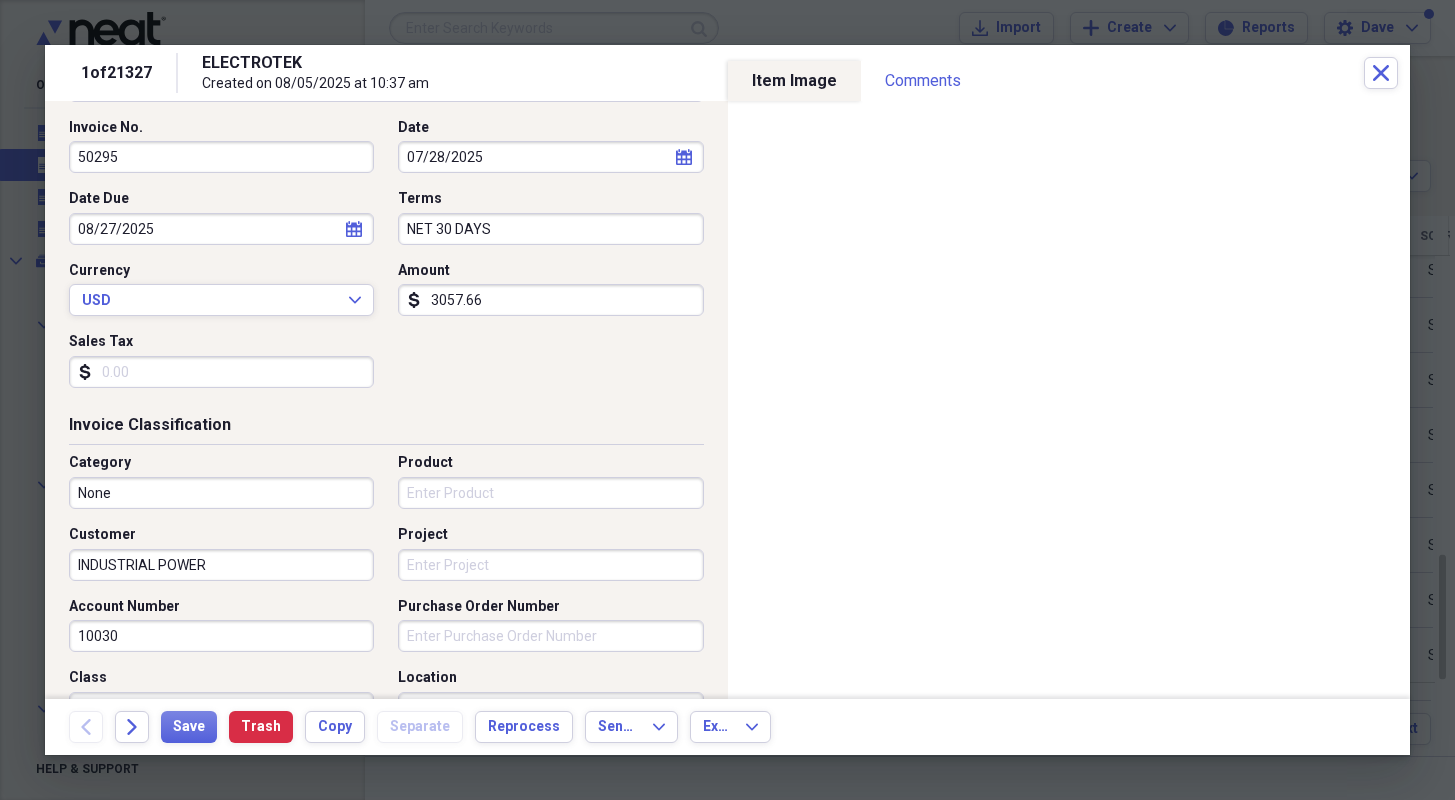 drag, startPoint x: 84, startPoint y: 632, endPoint x: 11, endPoint y: 607, distance: 77.16217 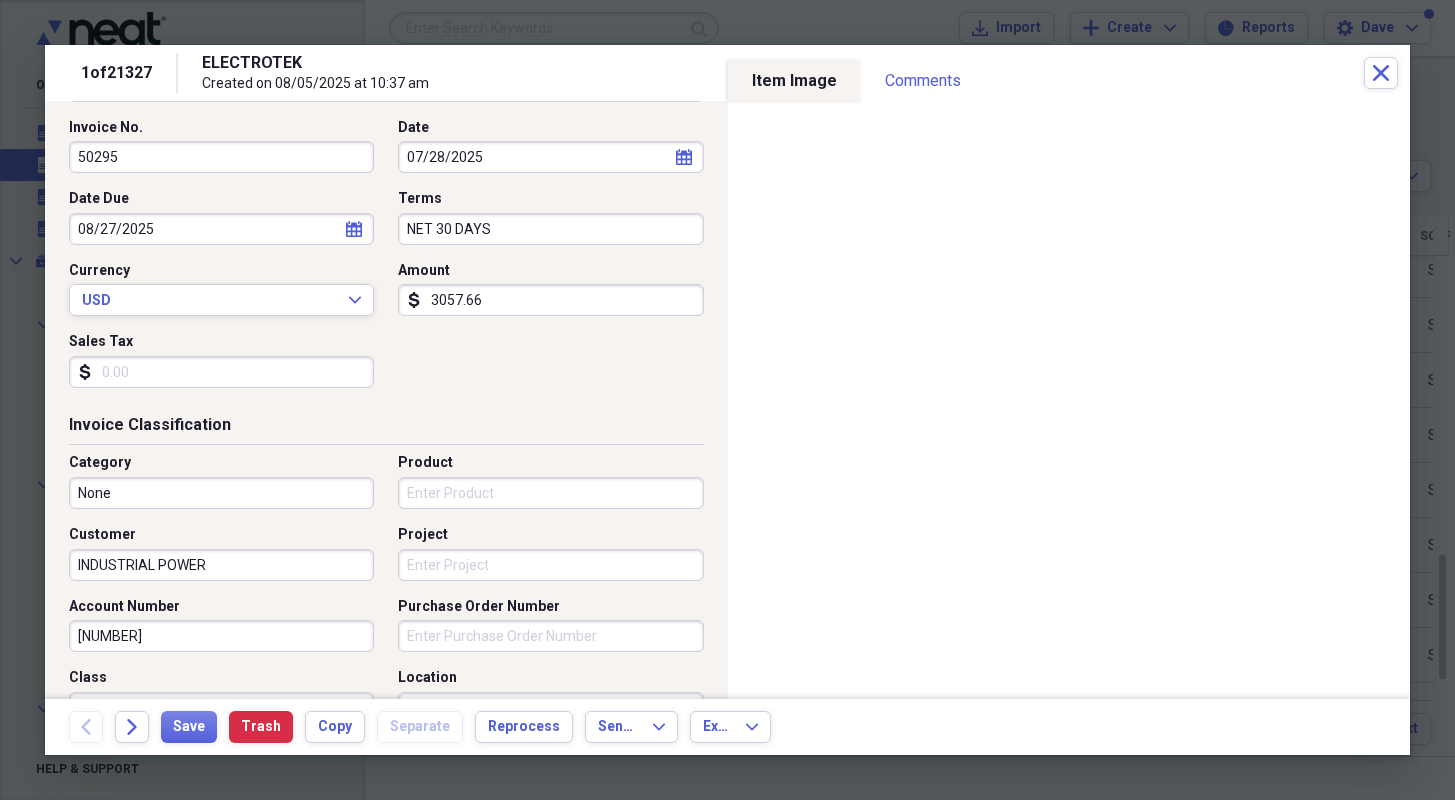 type on "[NUMBER]" 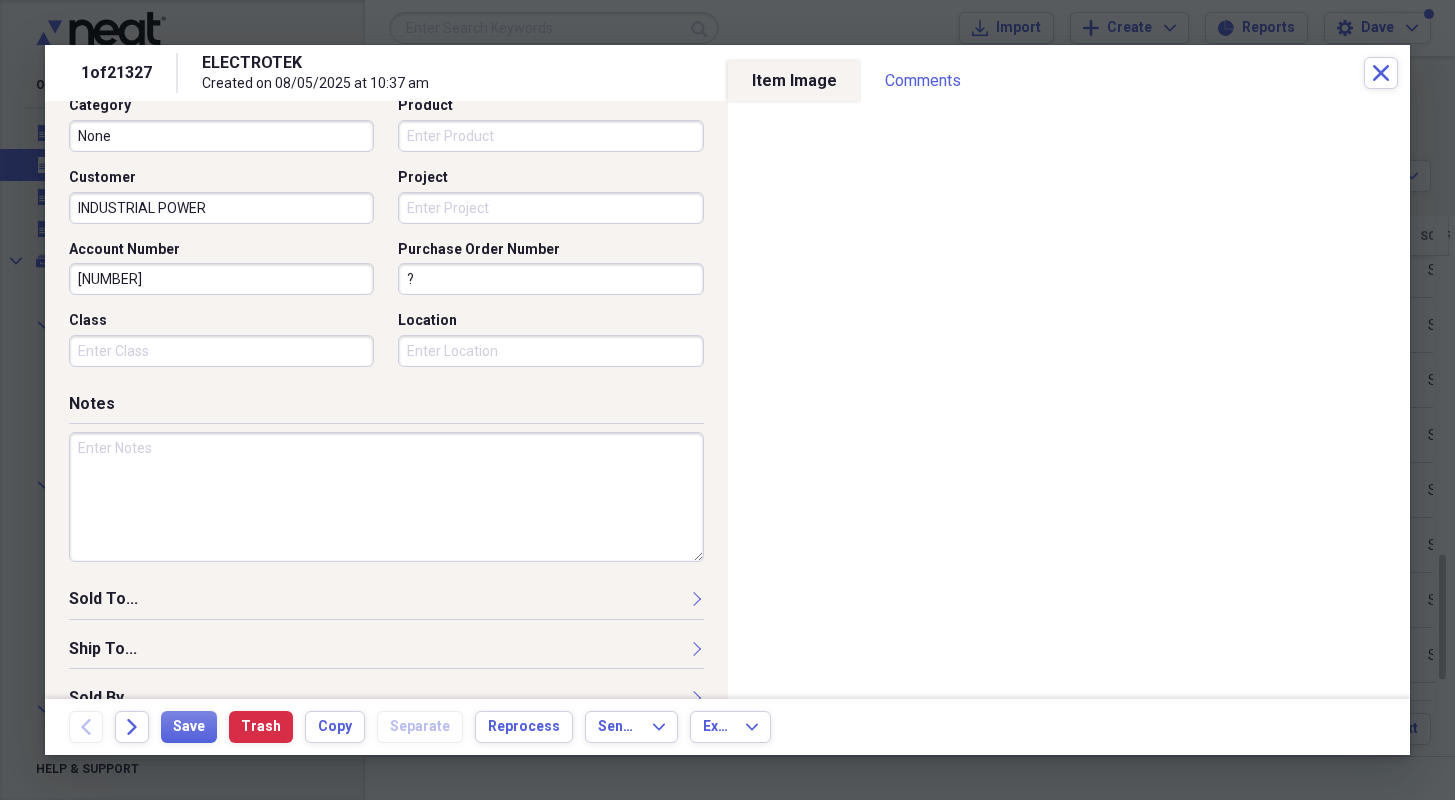scroll, scrollTop: 594, scrollLeft: 0, axis: vertical 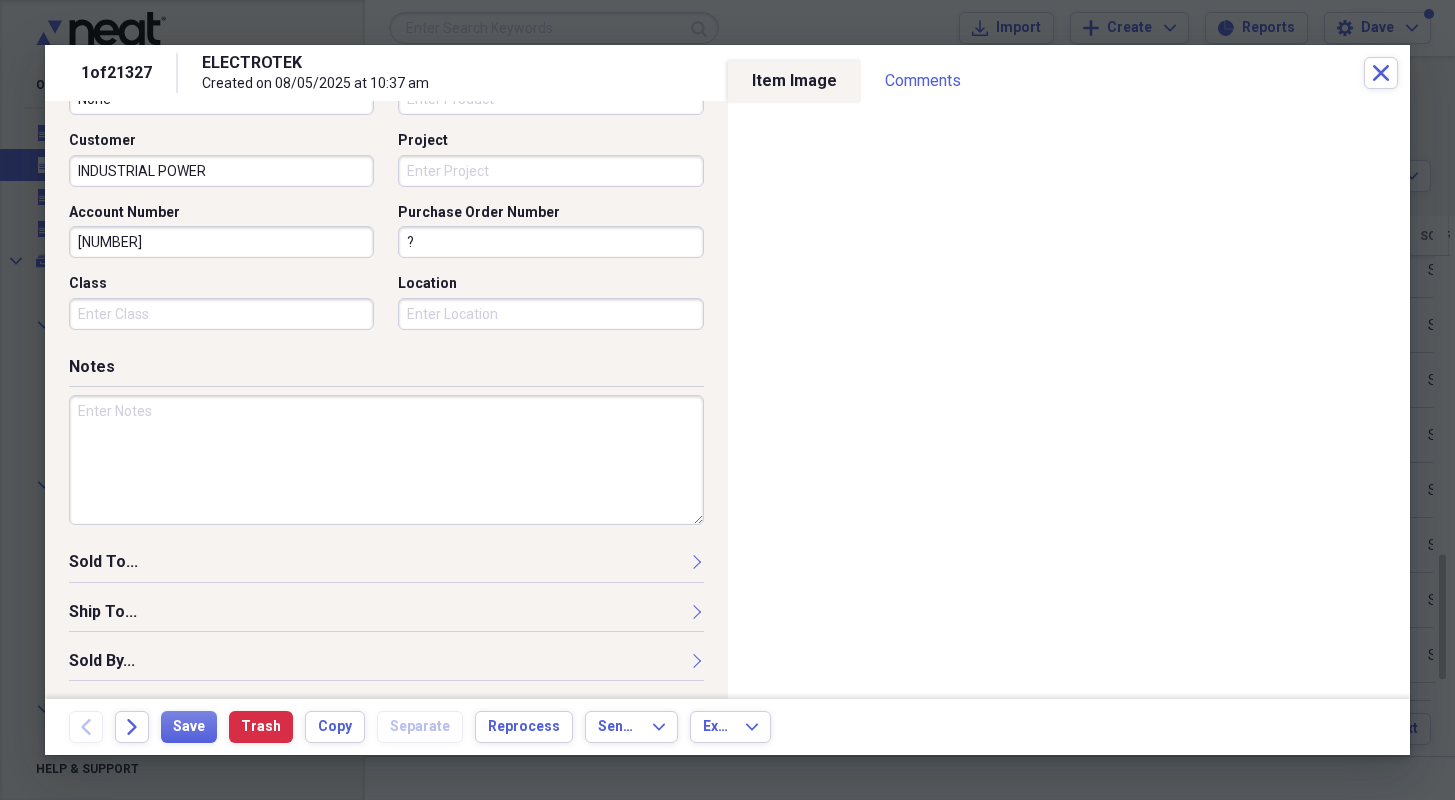type on "?" 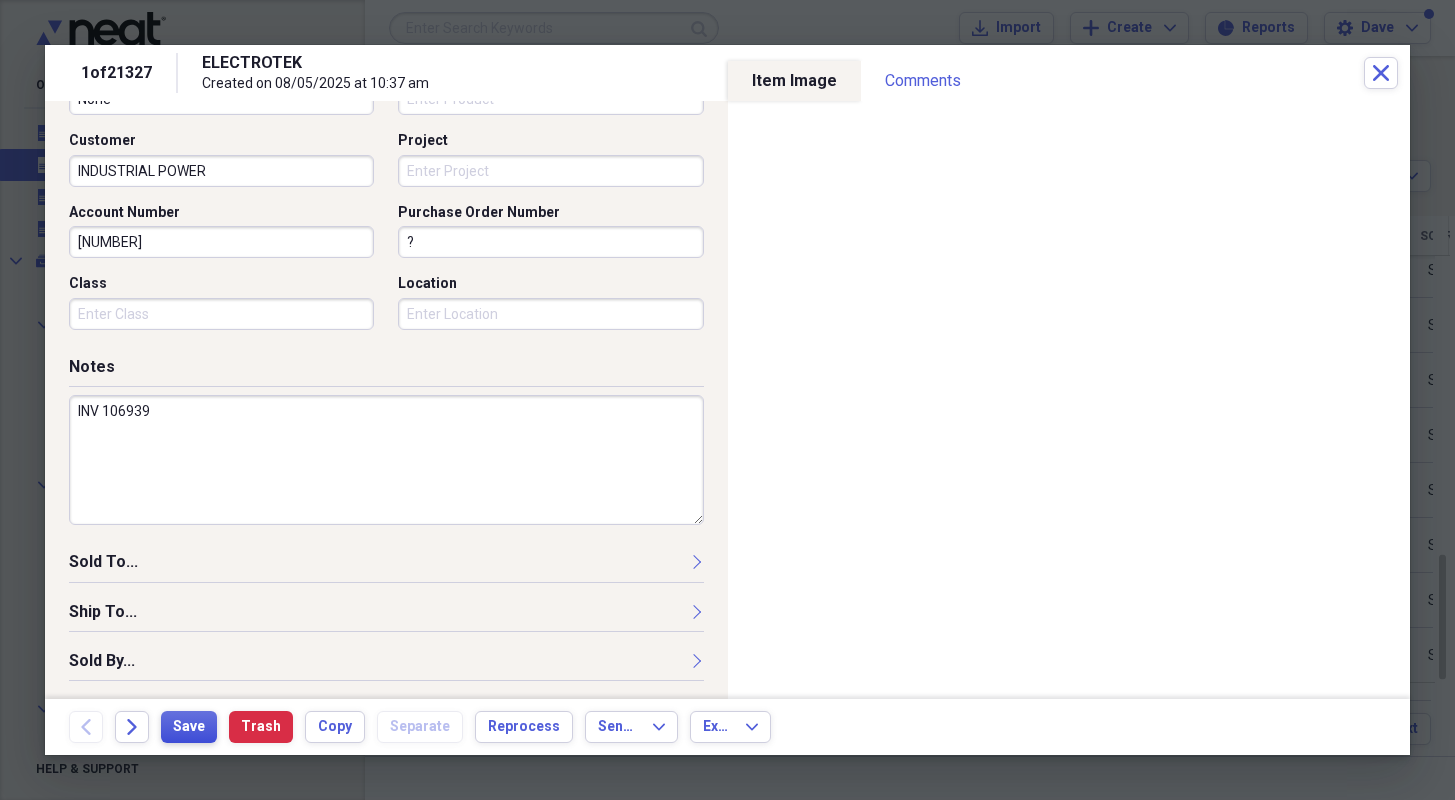 type on "INV 106939" 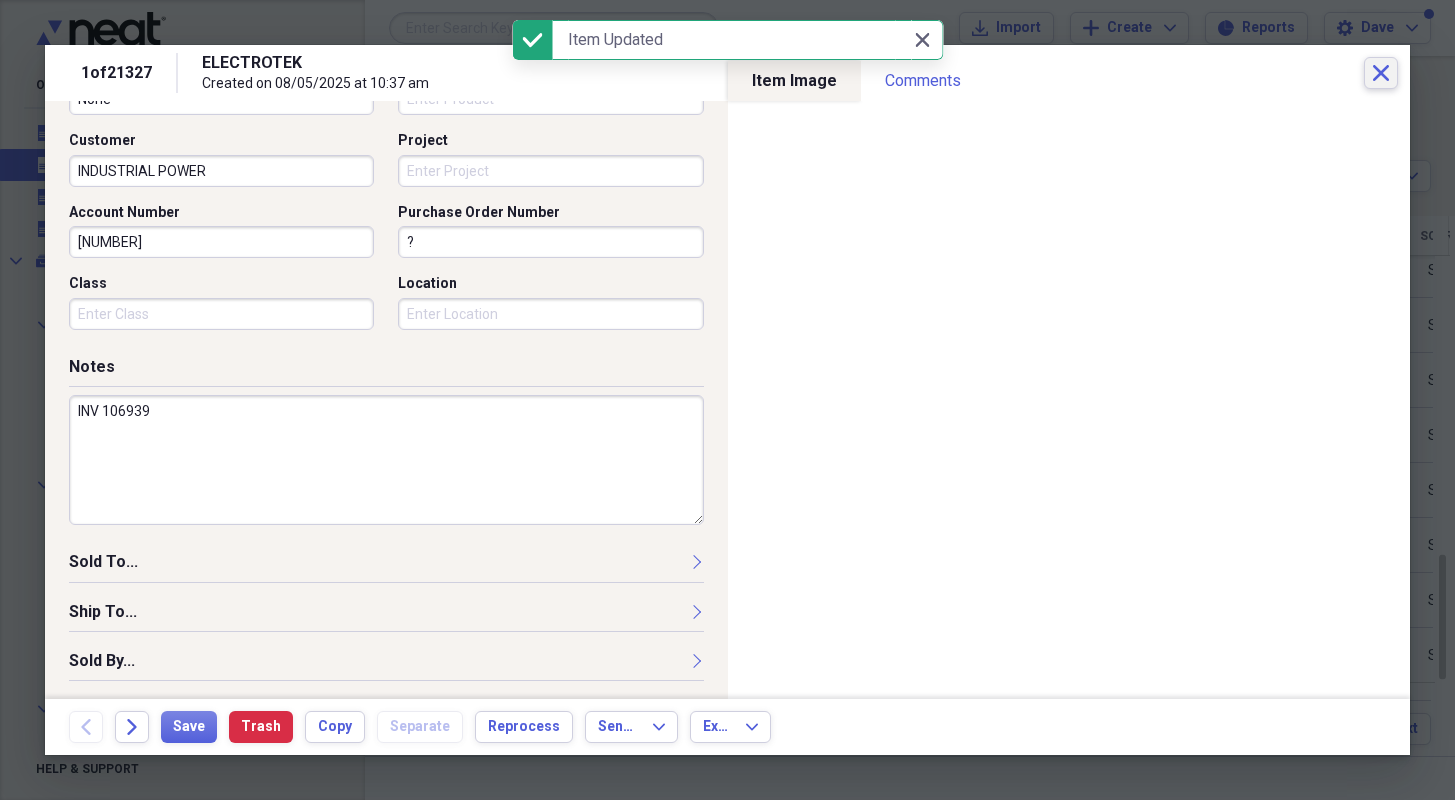 click on "Close" 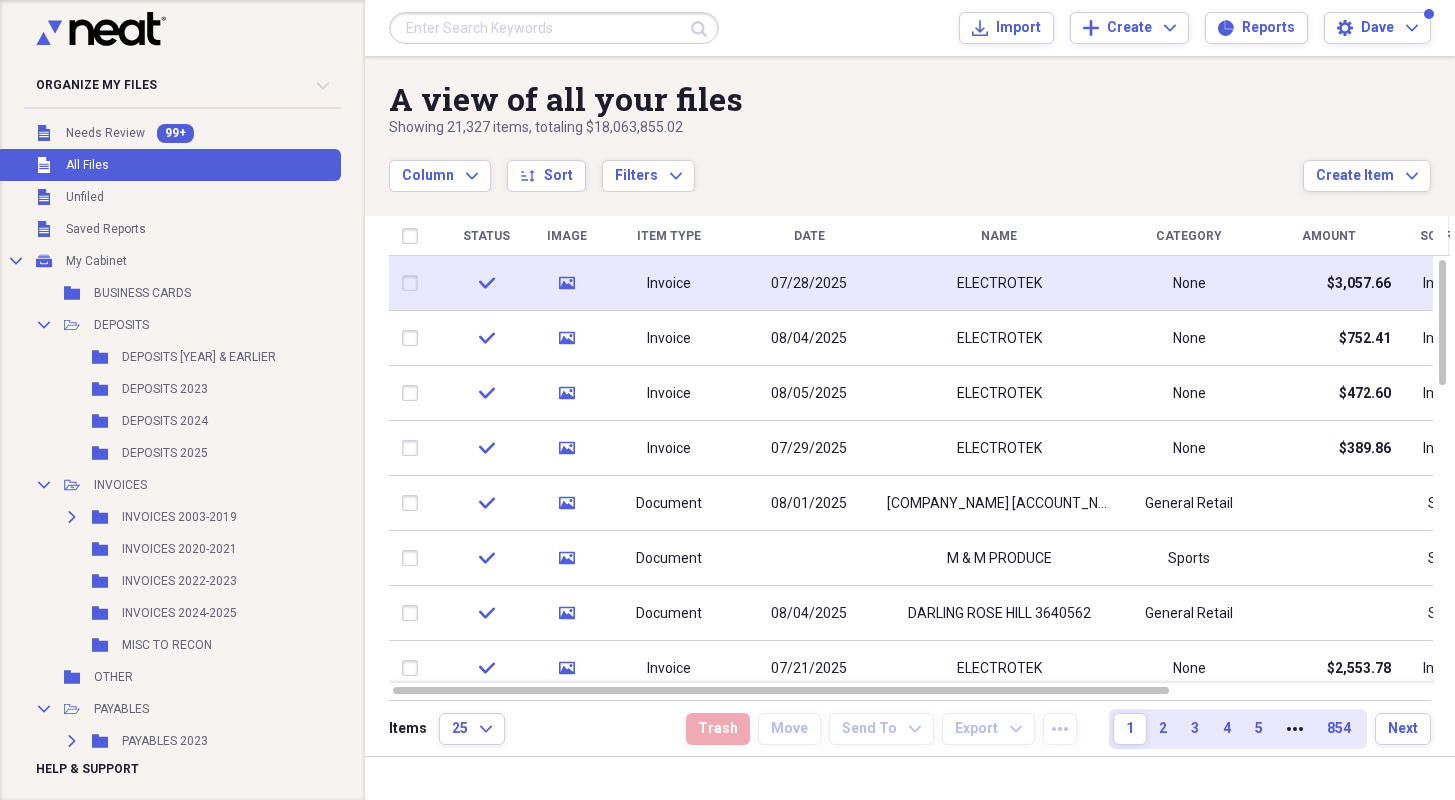 click on "07/28/2025" at bounding box center [809, 284] 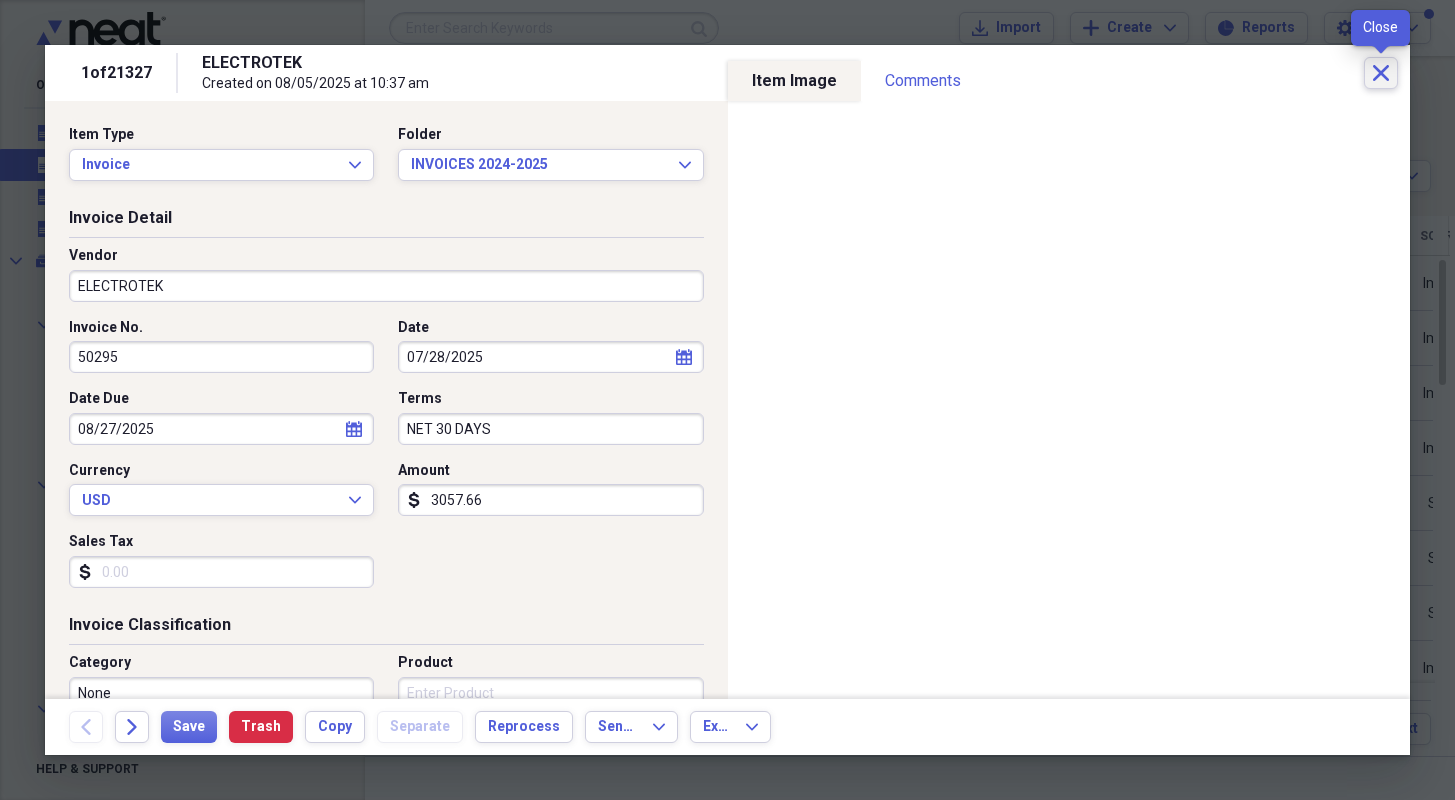 click 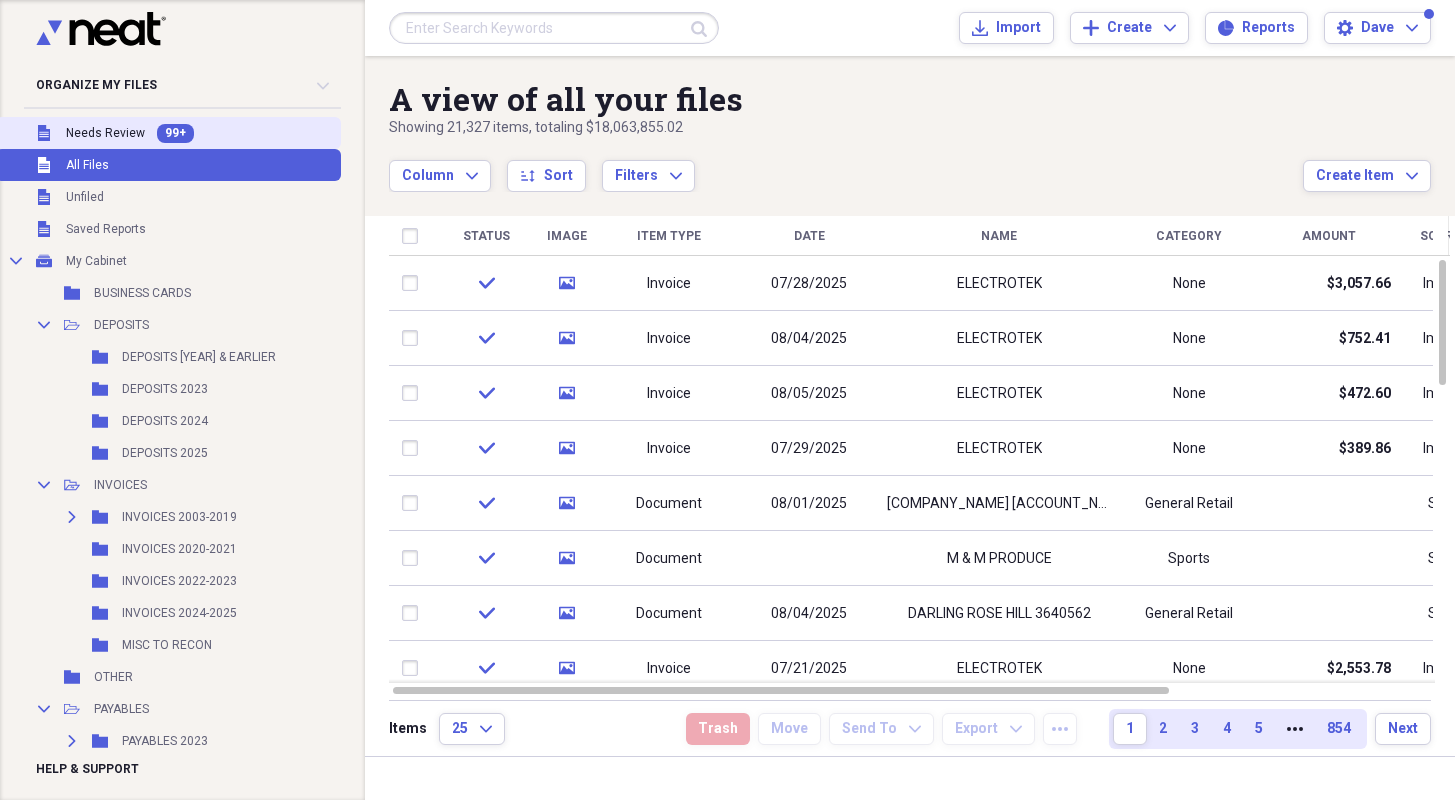 click on "Unfiled Needs Review 99+" at bounding box center [168, 133] 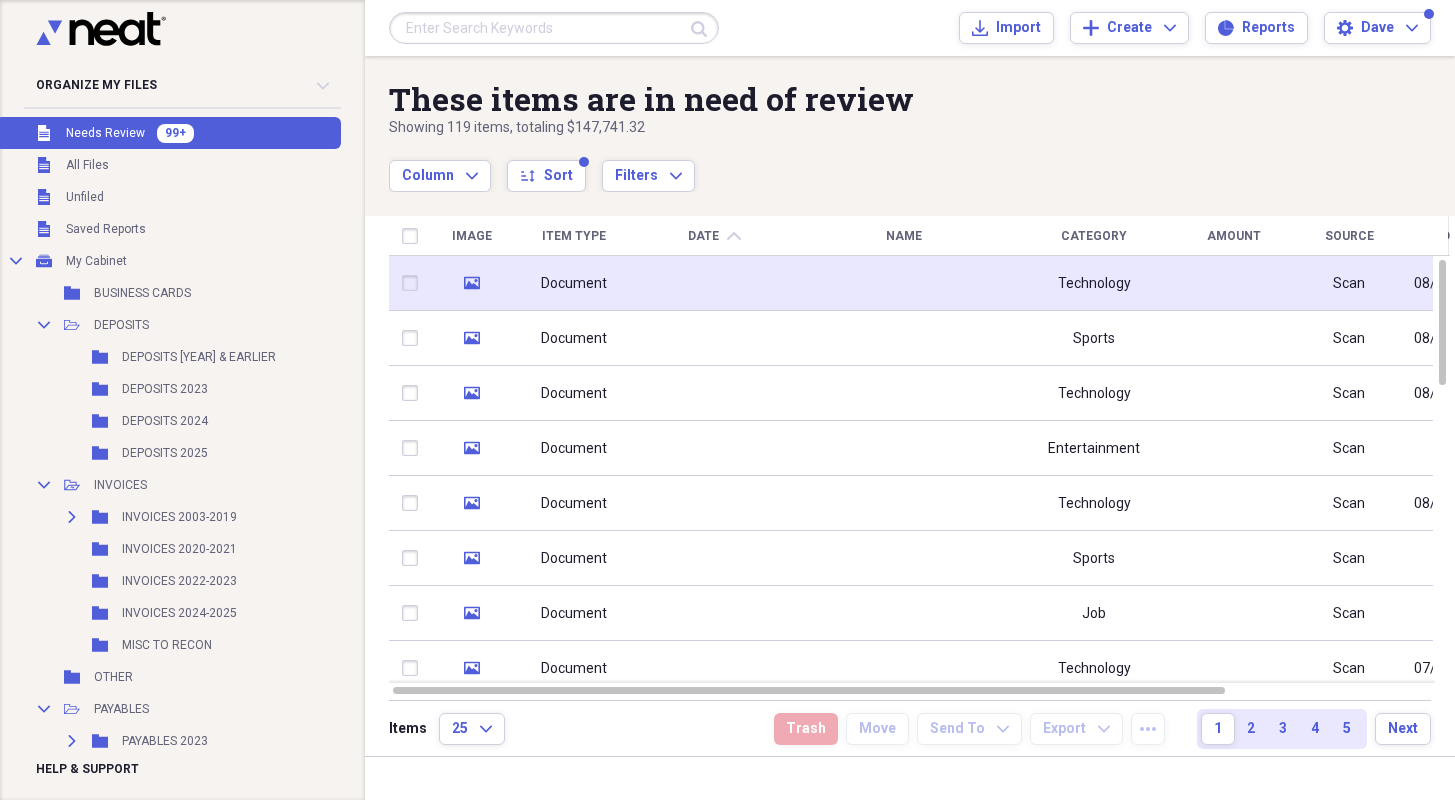 click on "Document" at bounding box center [574, 284] 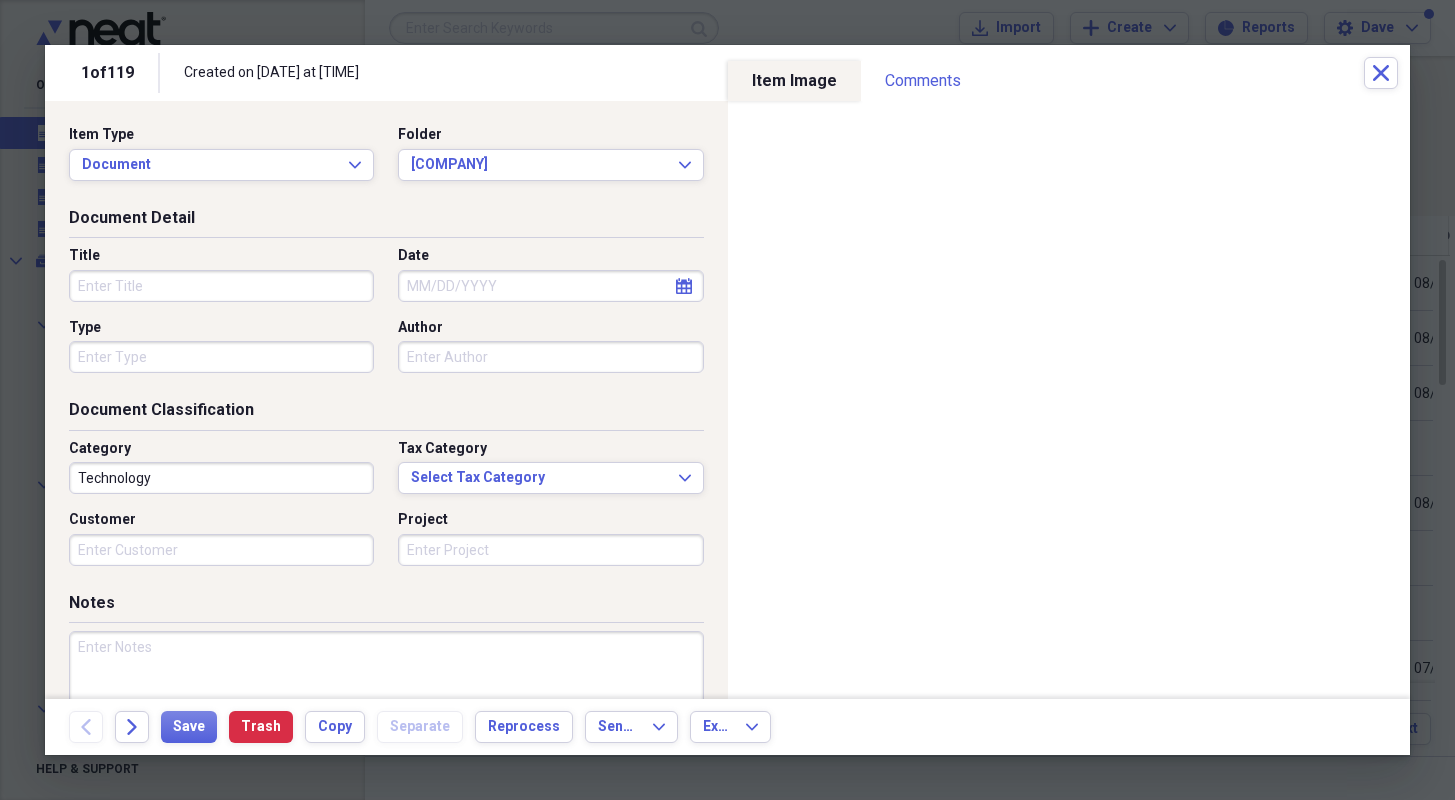 click on "Title" at bounding box center [221, 286] 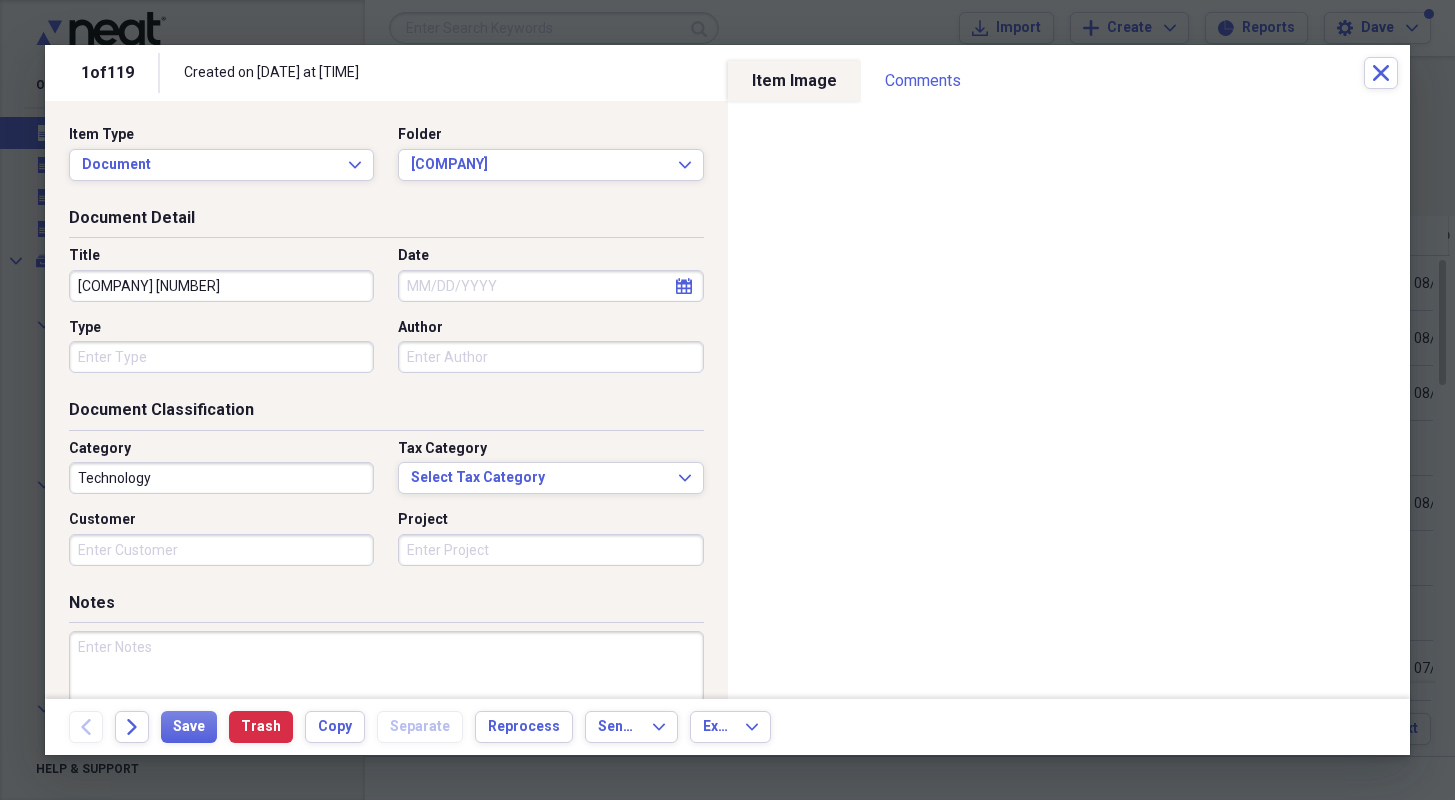 type on "[COMPANY] [NUMBER]" 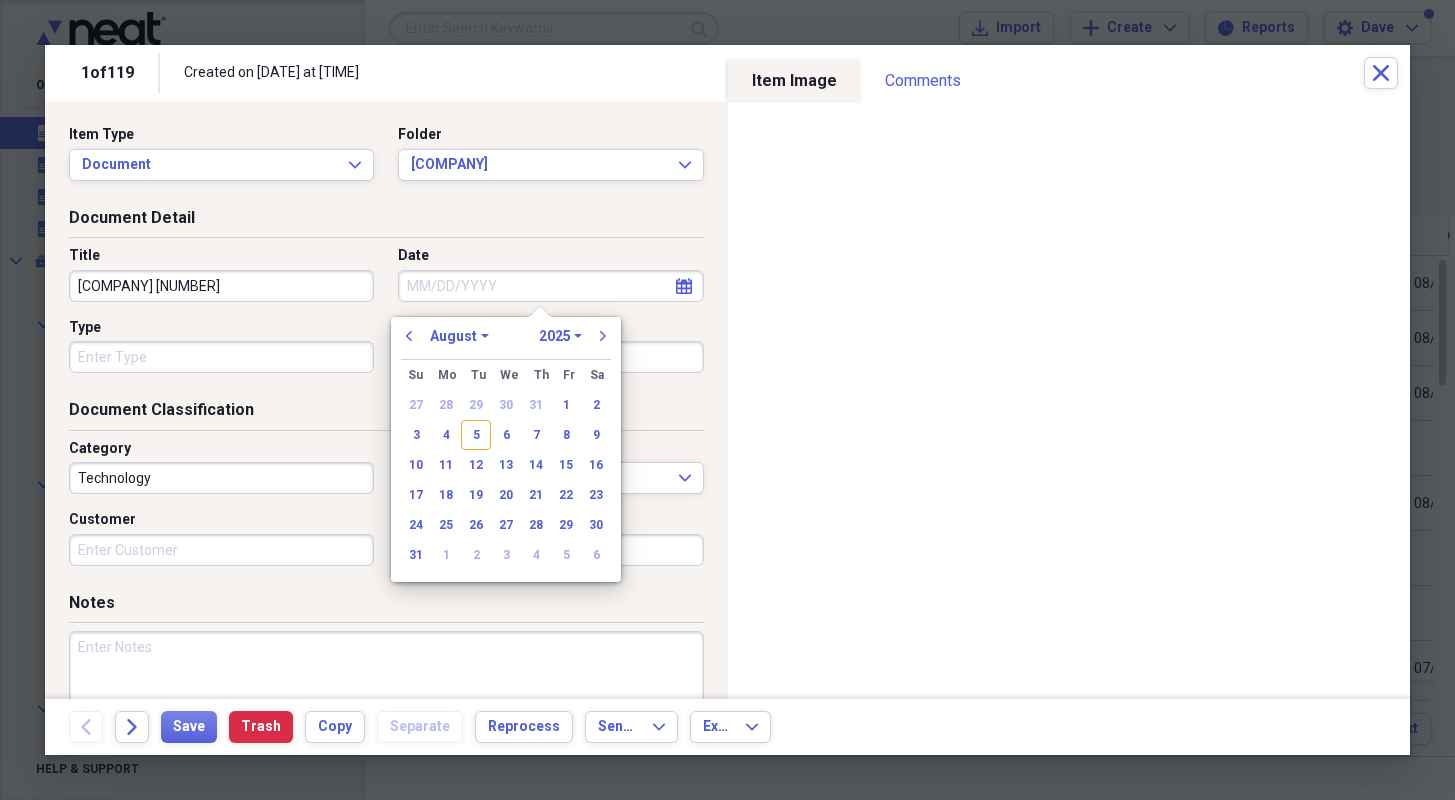 click on "previous January February March April May June July August September October November December 1970 1971 1972 1973 1974 1975 1976 1977 1978 1979 1980 1981 1982 1983 1984 1985 1986 1987 1988 1989 1990 1991 1992 1993 1994 1995 1996 1997 1998 1999 2000 2001 2002 2003 2004 2005 2006 2007 2008 2009 2010 2011 2012 2013 2014 2015 2016 2017 2018 2019 2020 2021 2022 2023 2024 2025 2026 2027 2028 2029 2030 2031 2032 2033 2034 2035 next" at bounding box center [506, 342] 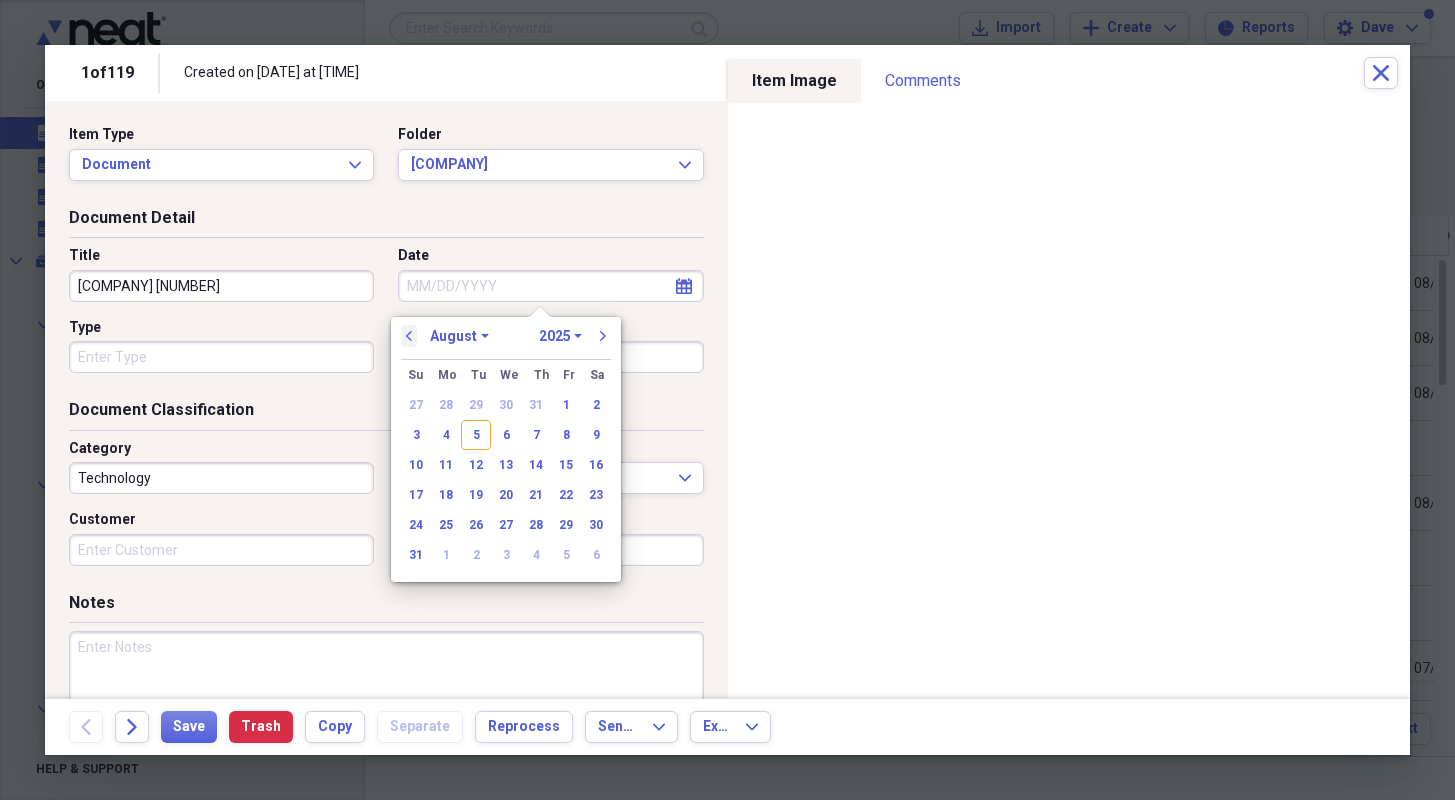 click on "previous" at bounding box center [409, 336] 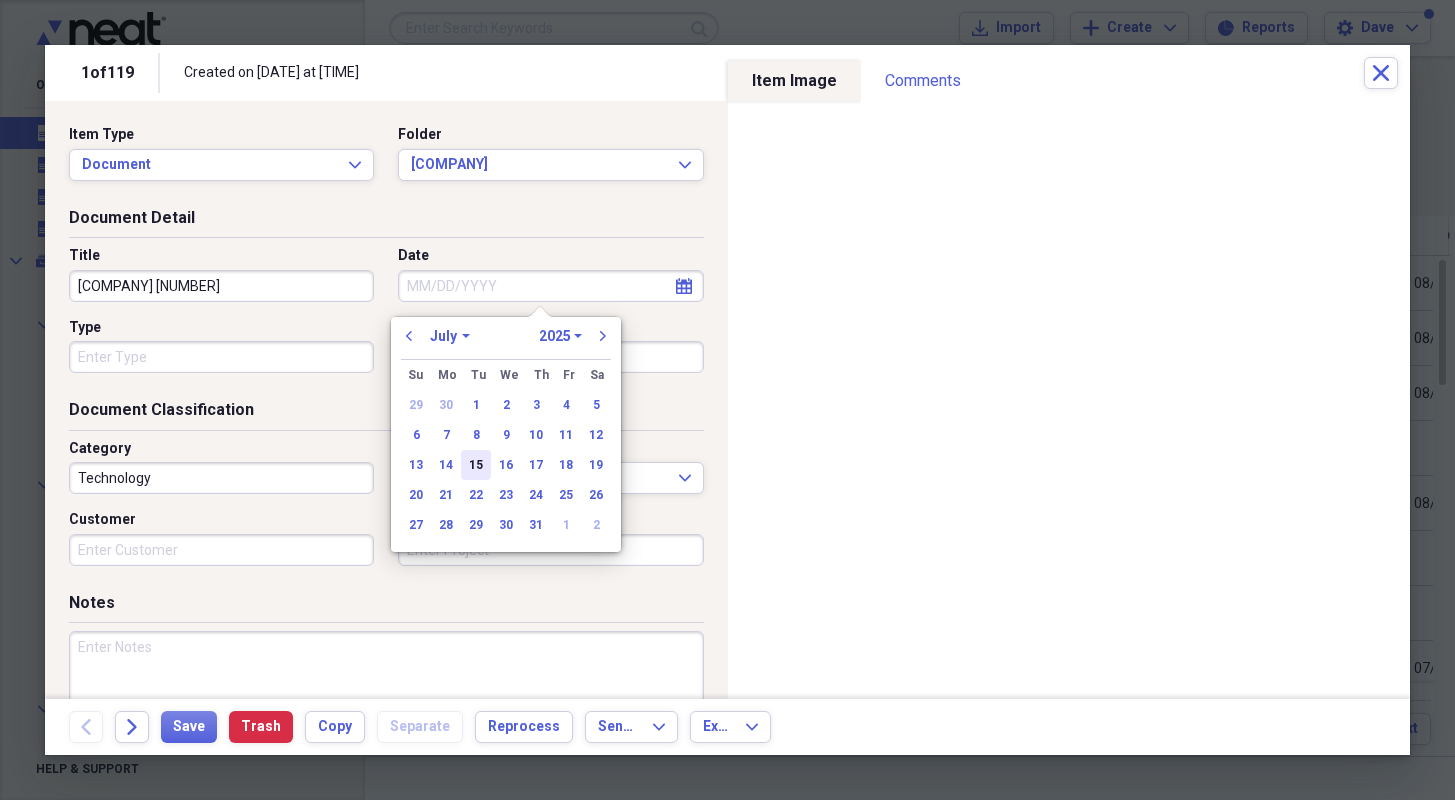 click on "23" at bounding box center [506, 495] 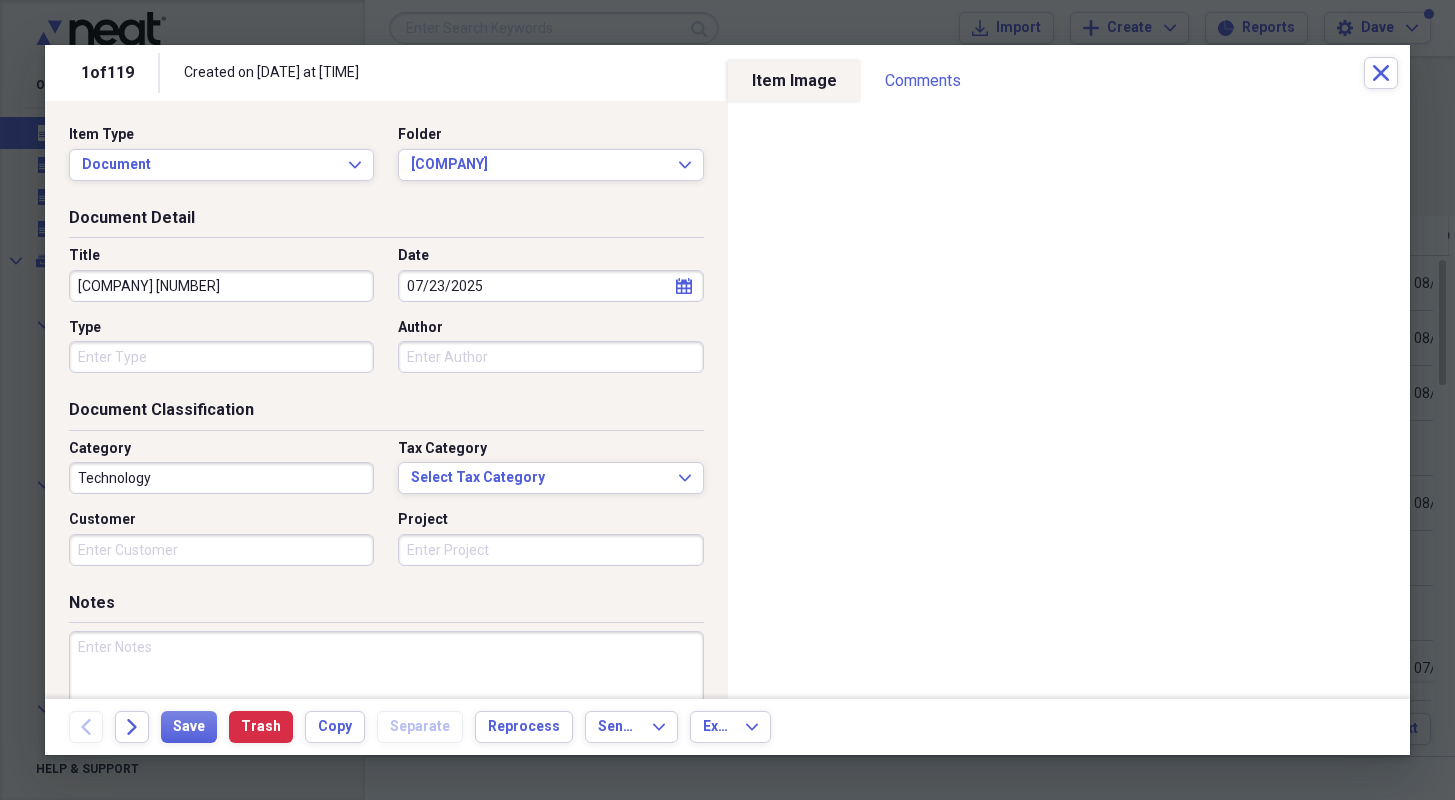 click on "Type" at bounding box center [221, 357] 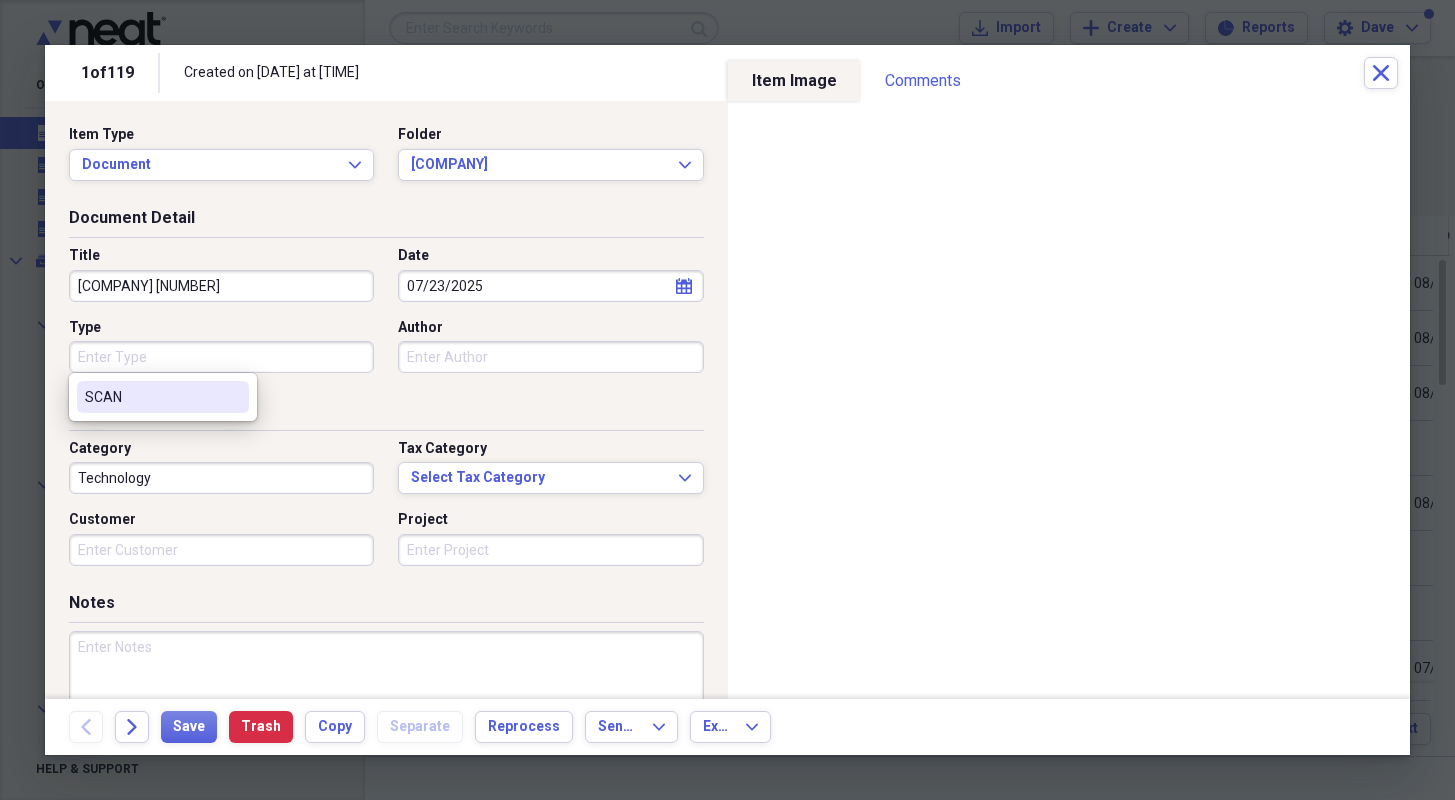 click on "SCAN" at bounding box center (151, 397) 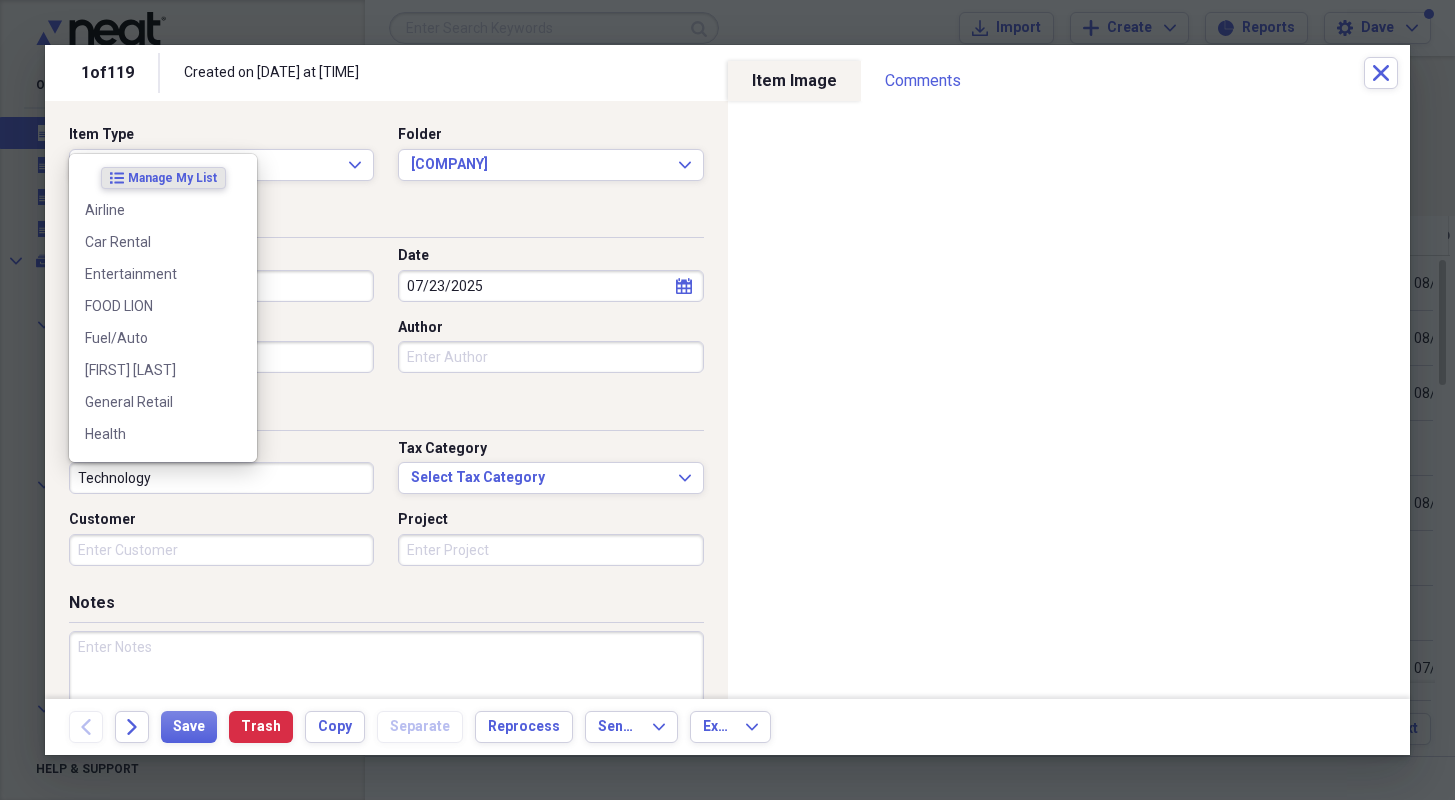 click on "Technology" at bounding box center (221, 478) 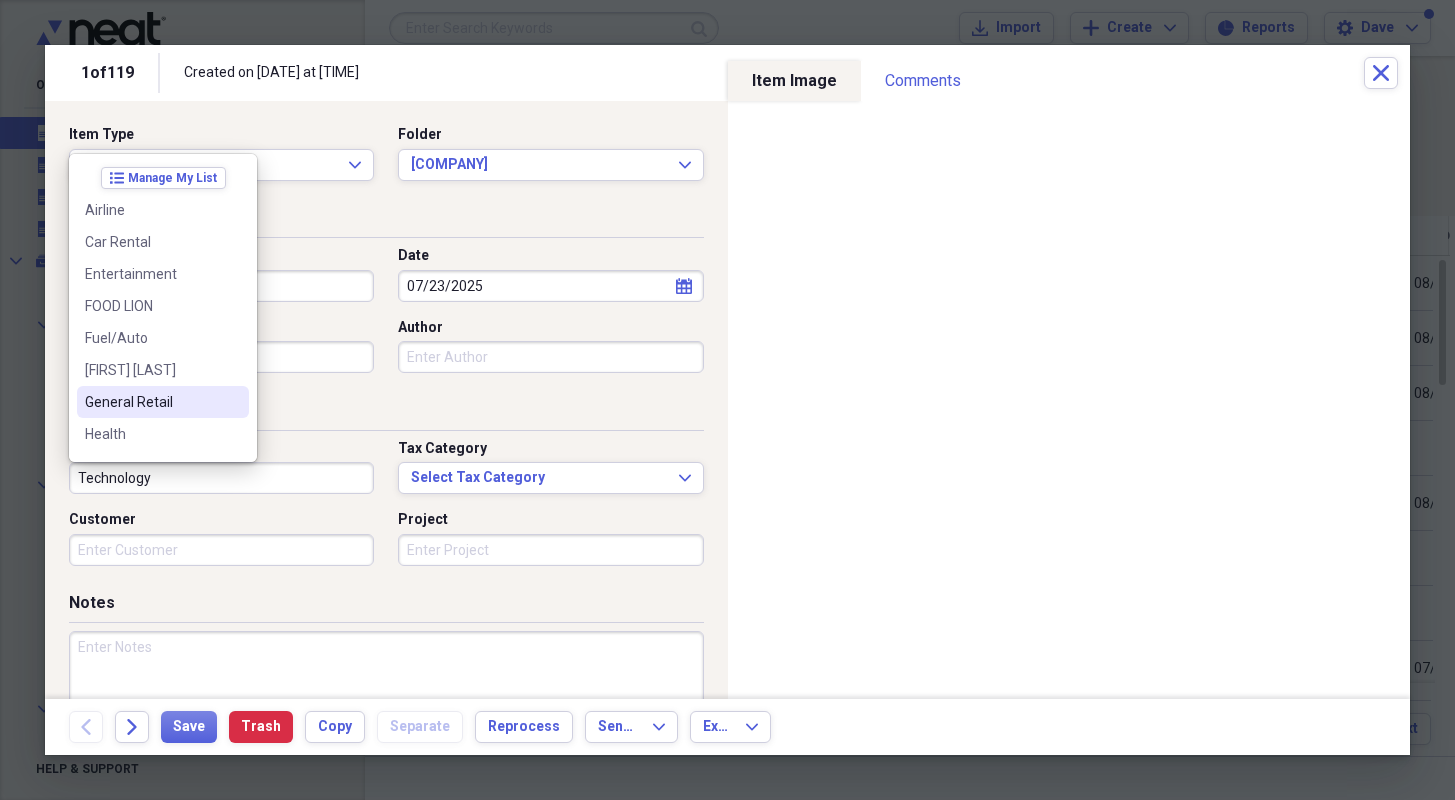 click on "General Retail" at bounding box center (151, 402) 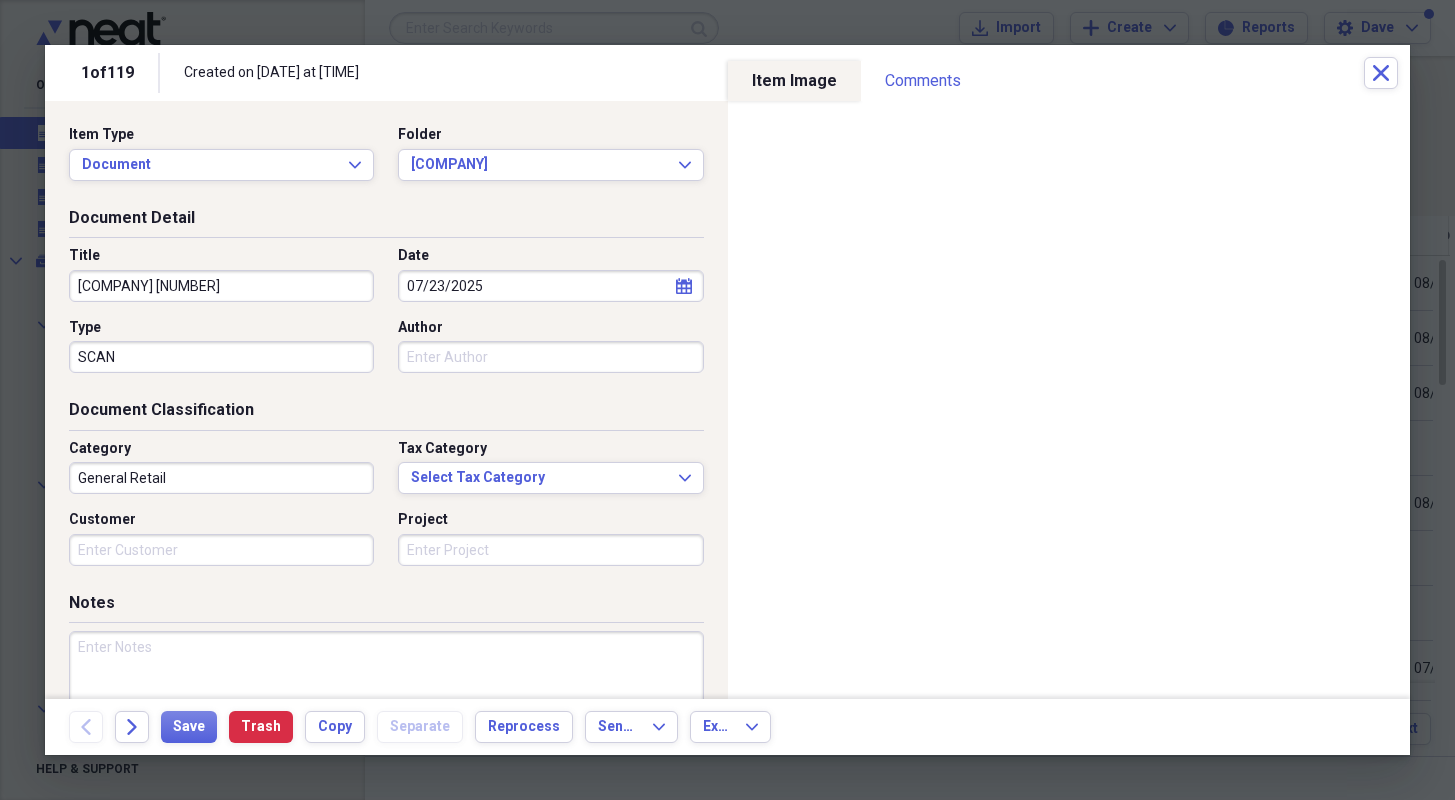 click at bounding box center [386, 696] 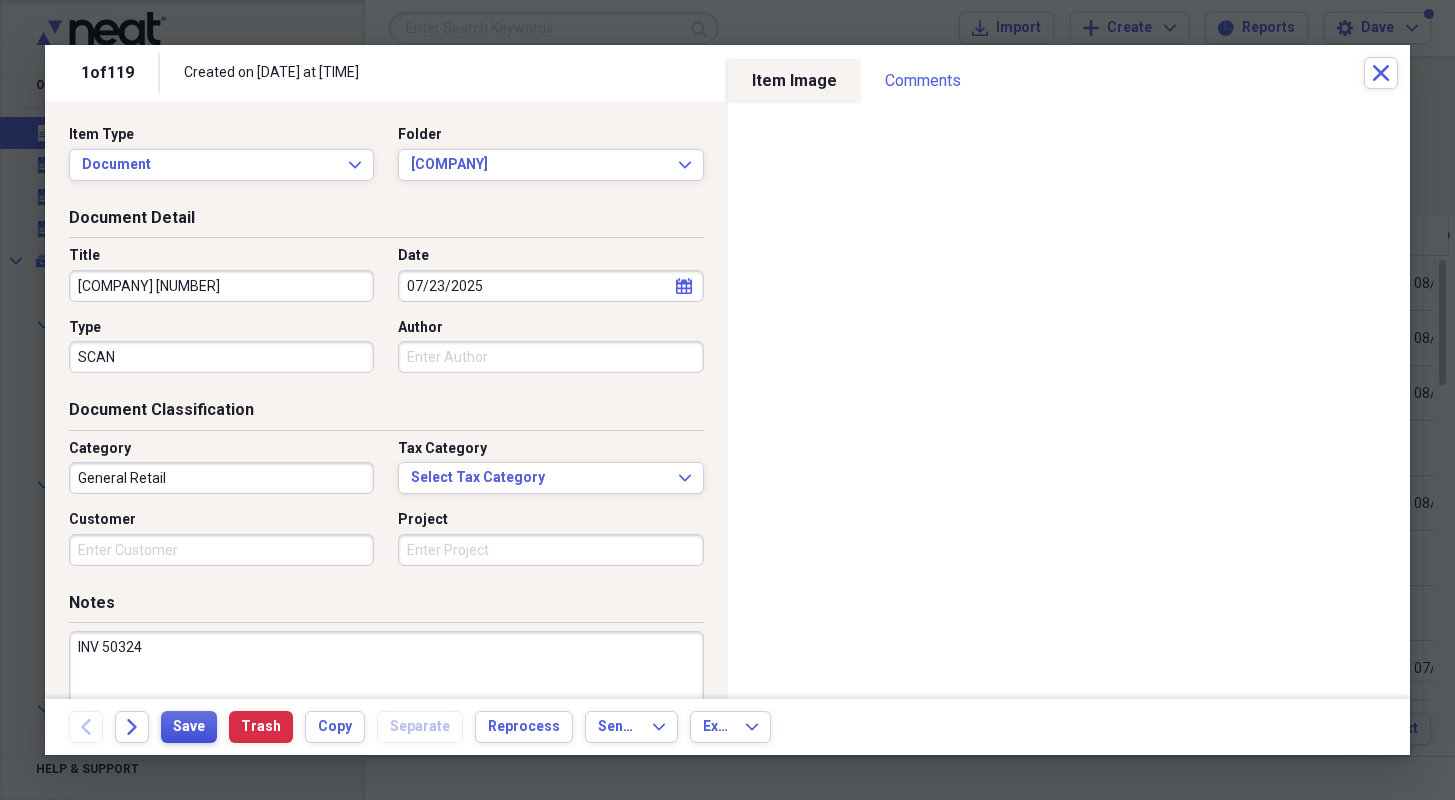 type on "INV 50324" 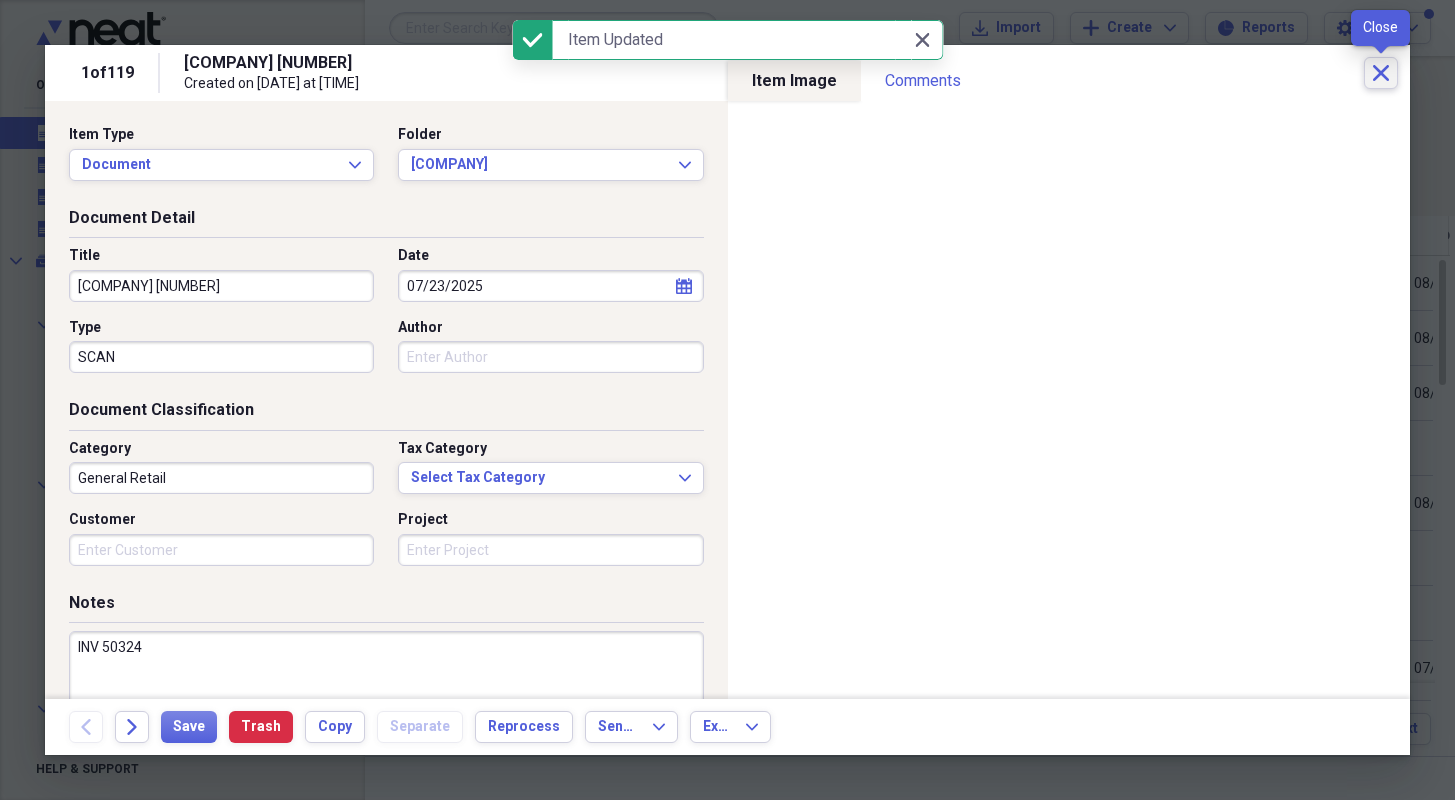 click on "Close" at bounding box center (1381, 73) 